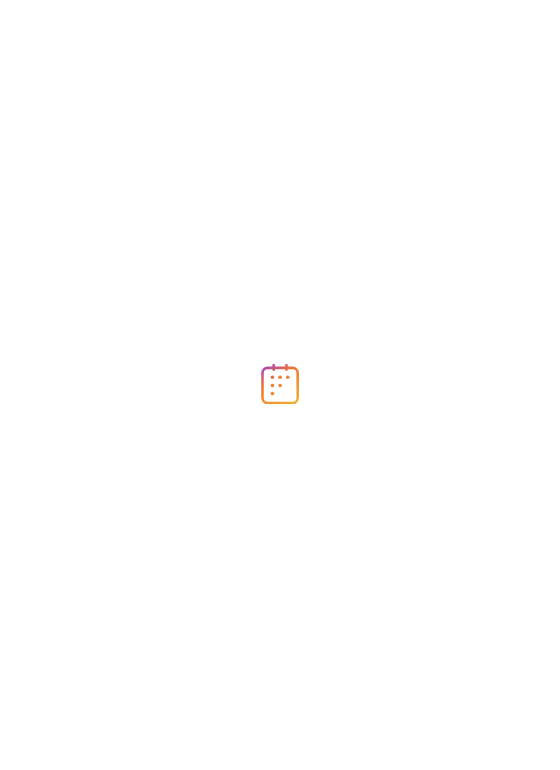 scroll, scrollTop: 0, scrollLeft: 0, axis: both 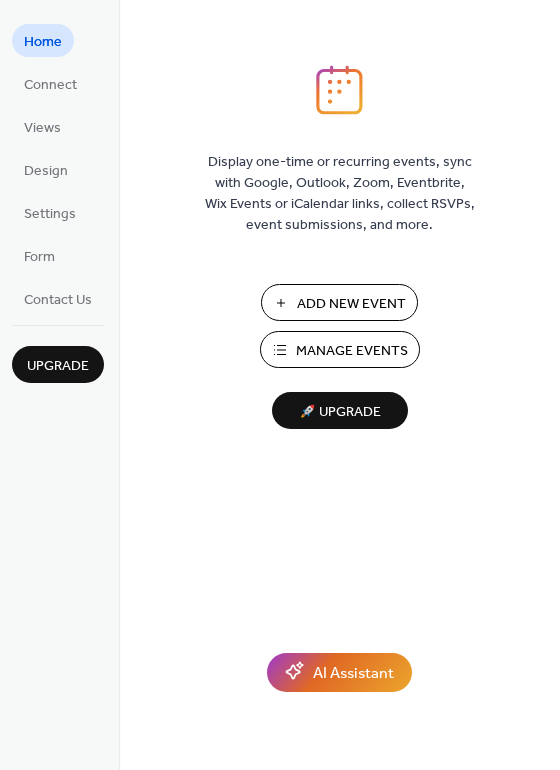 click on "Add New Event" at bounding box center [351, 304] 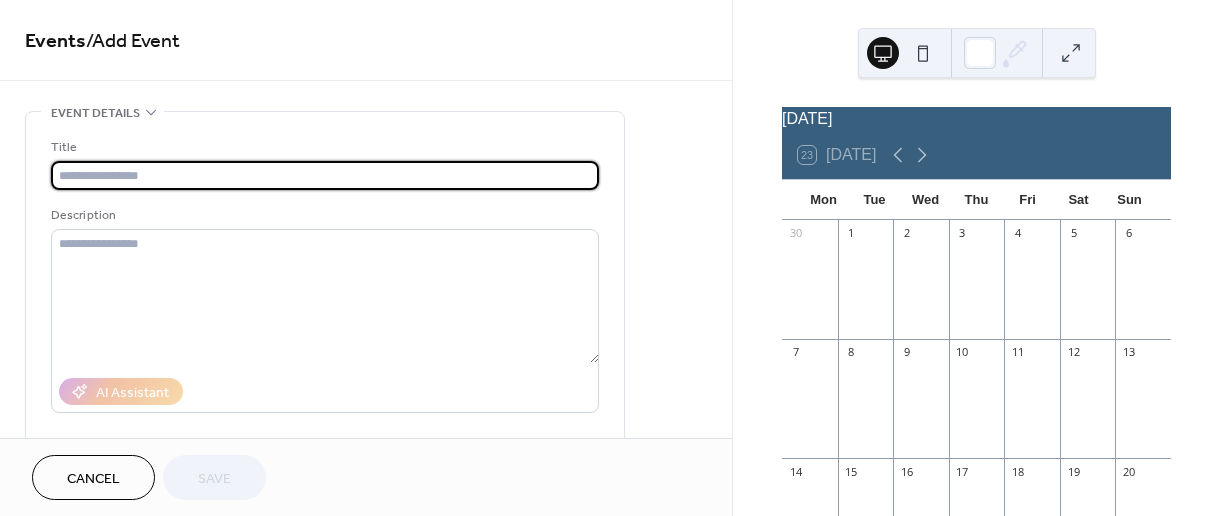 scroll, scrollTop: 0, scrollLeft: 0, axis: both 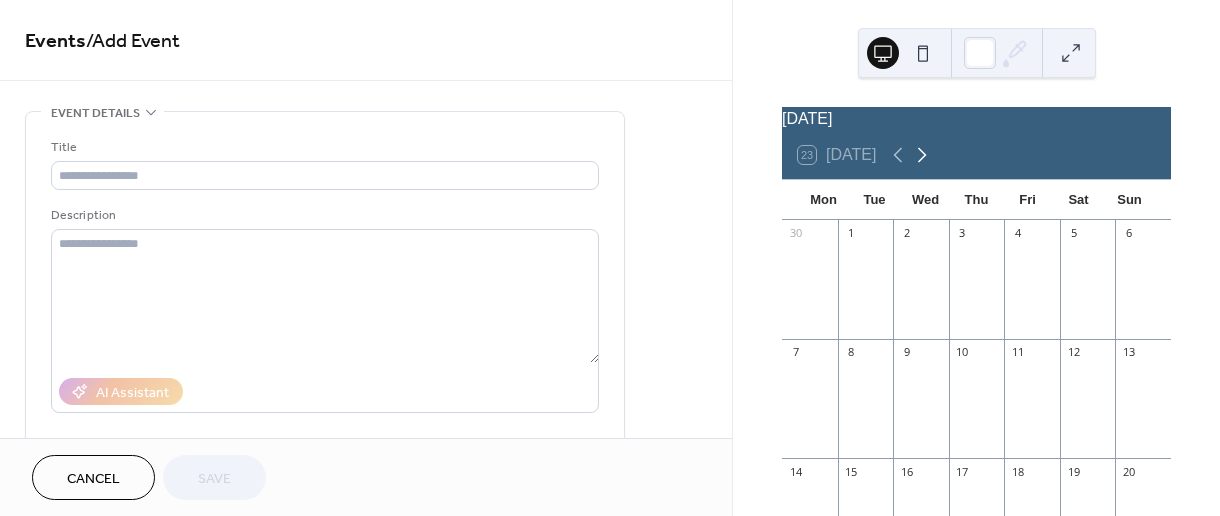 click 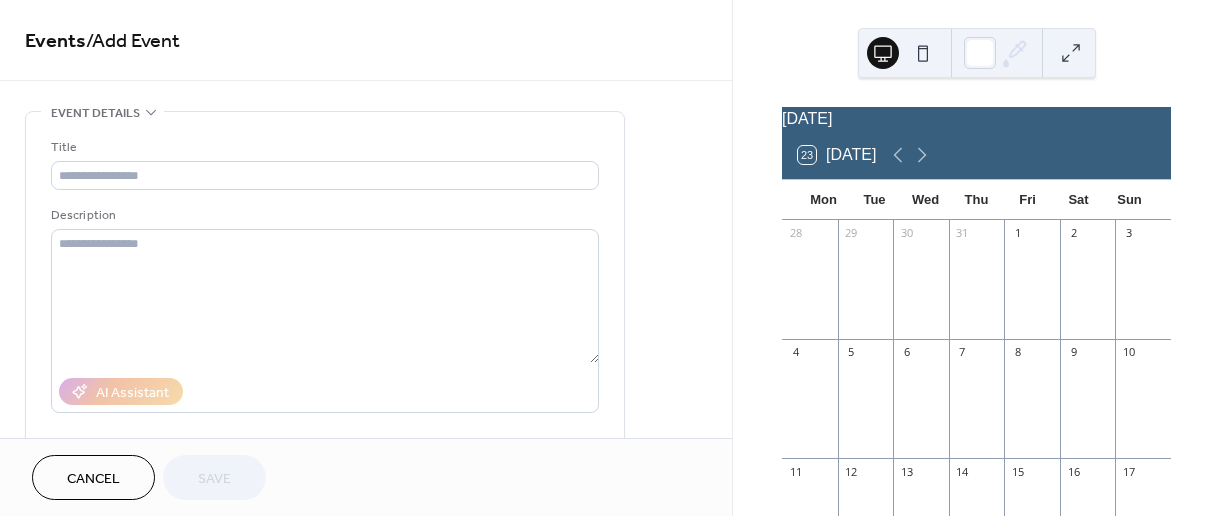 click at bounding box center (1088, 289) 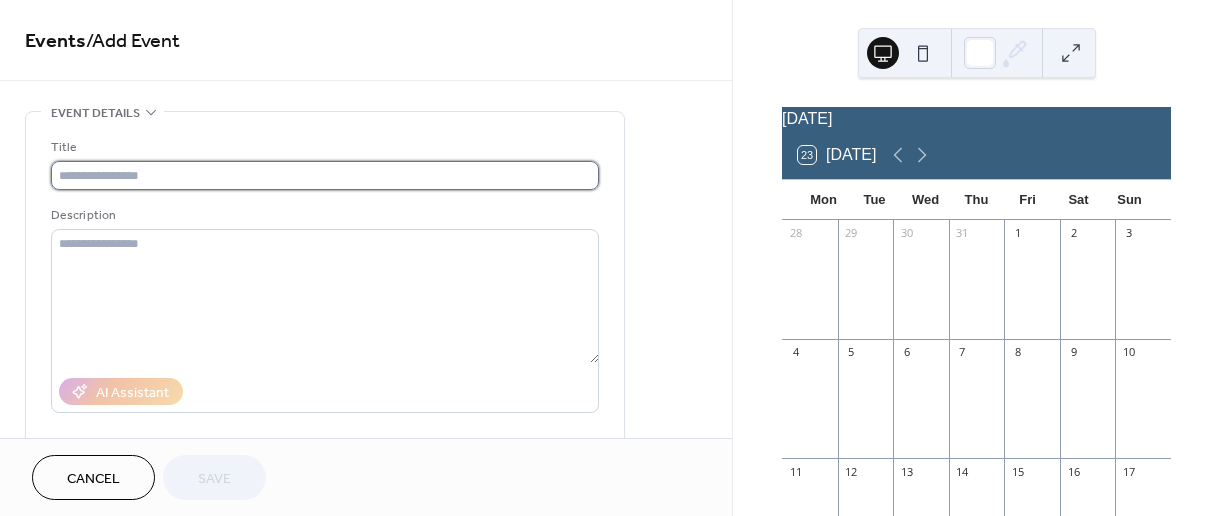 click at bounding box center (325, 175) 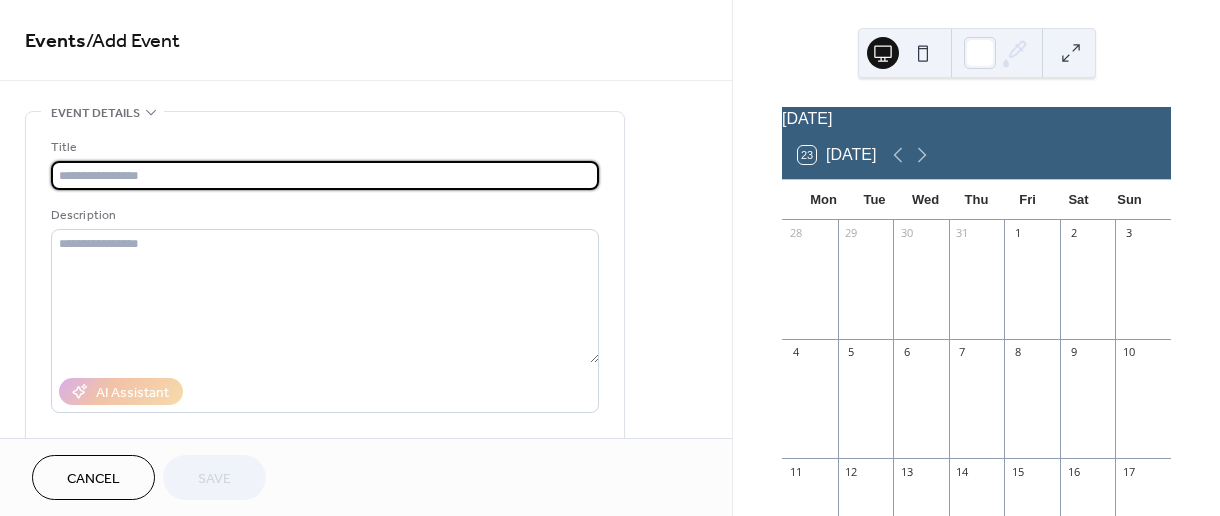 click at bounding box center [1088, 289] 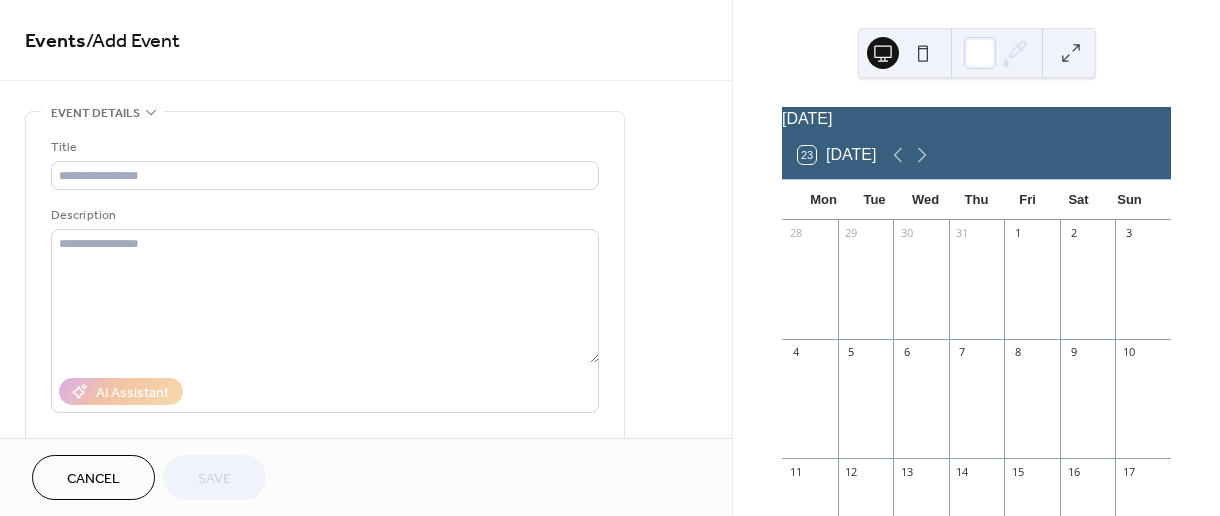 click at bounding box center [1088, 289] 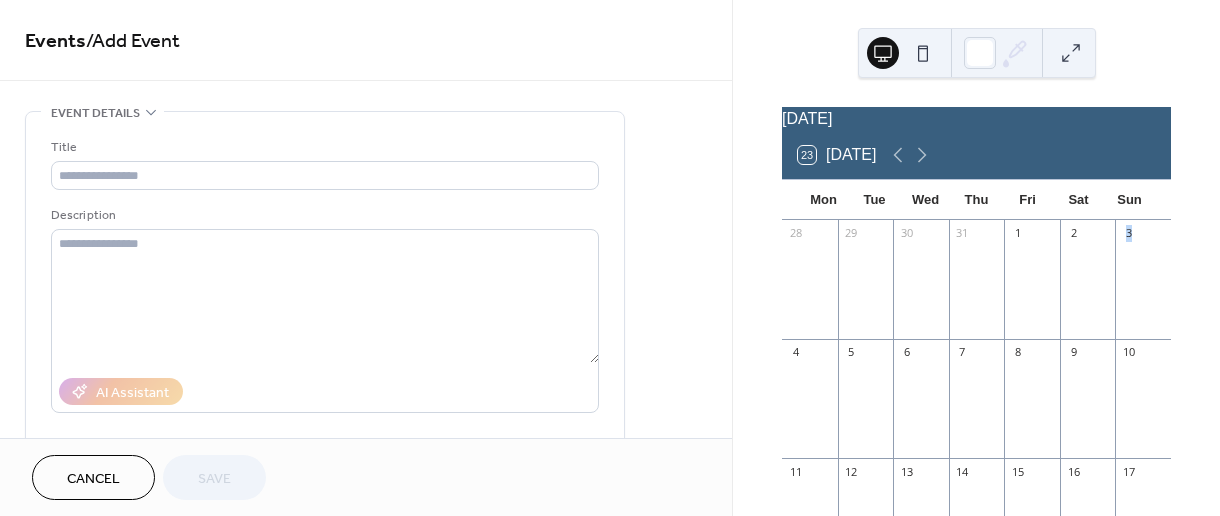 click at bounding box center [1088, 289] 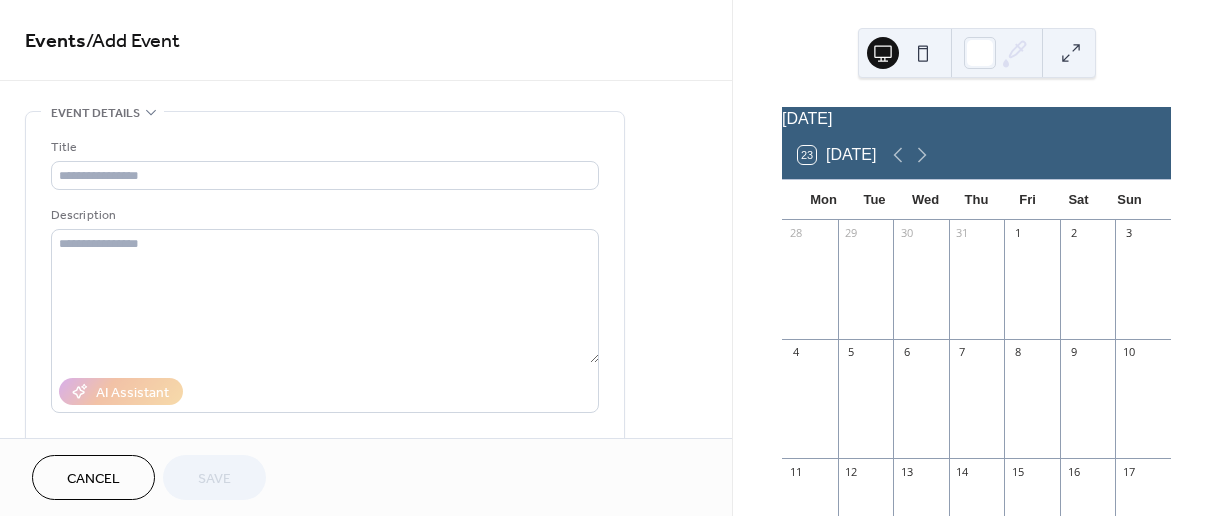 click at bounding box center (1088, 289) 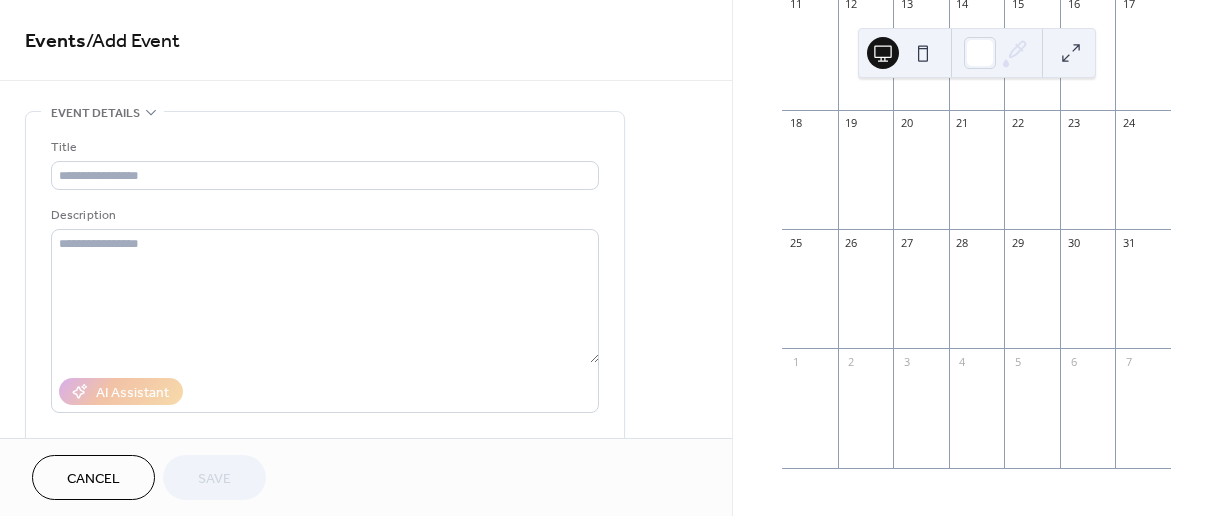 scroll, scrollTop: 0, scrollLeft: 0, axis: both 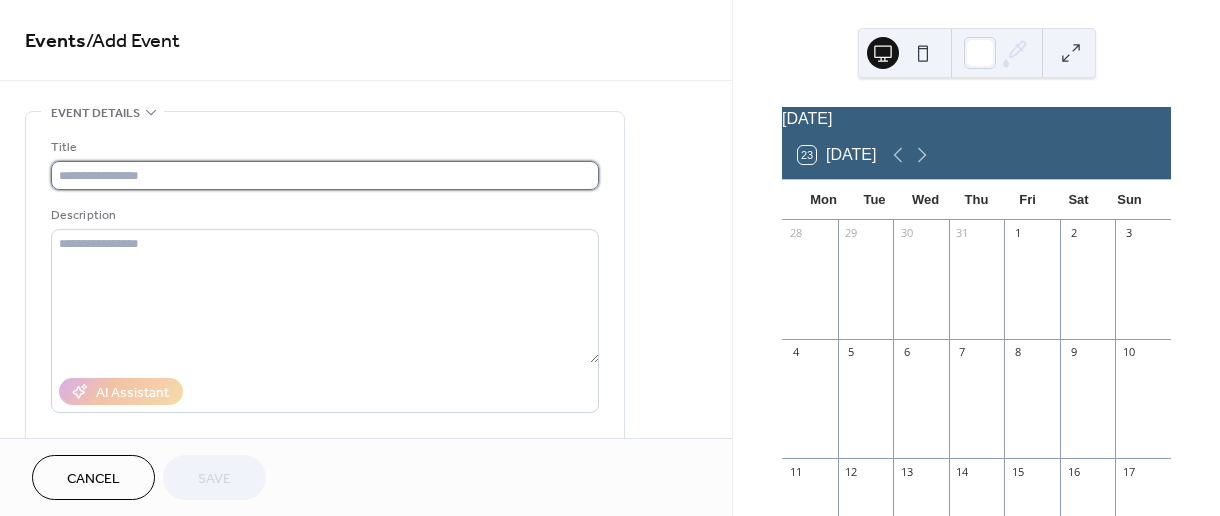 click at bounding box center (325, 175) 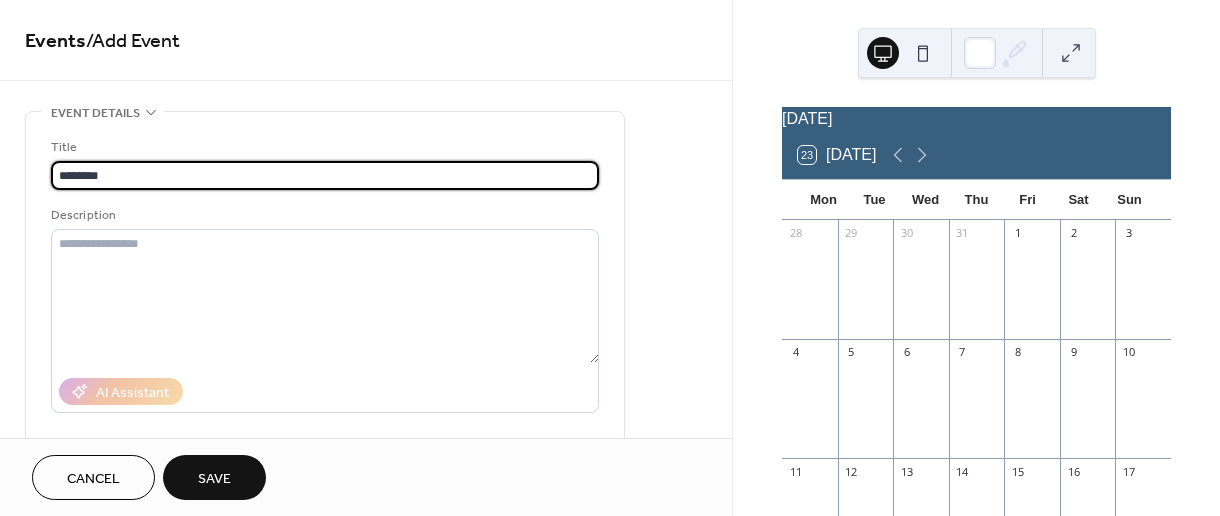 type on "********" 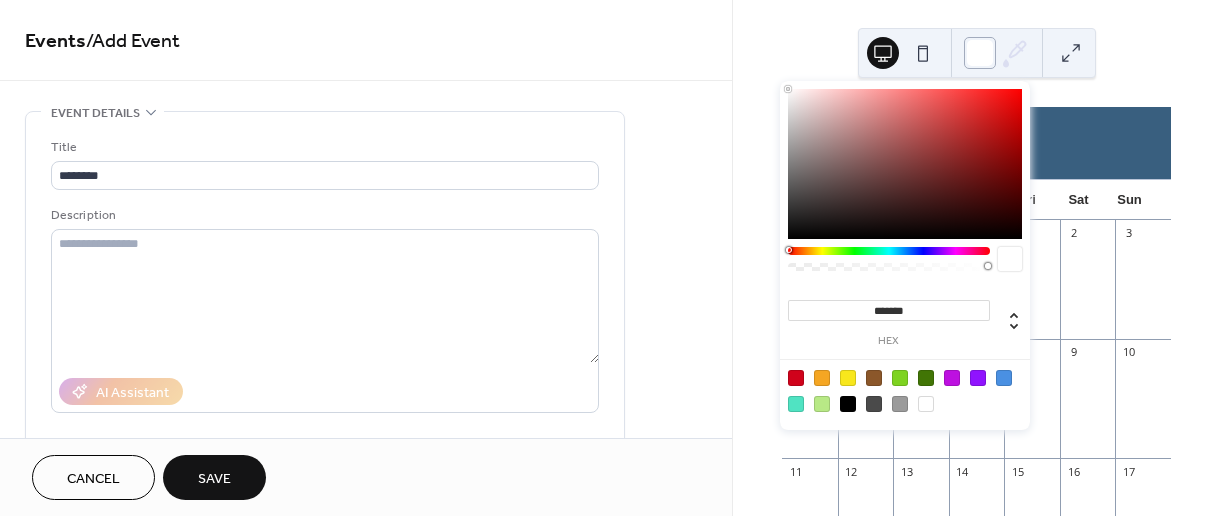 click at bounding box center (980, 53) 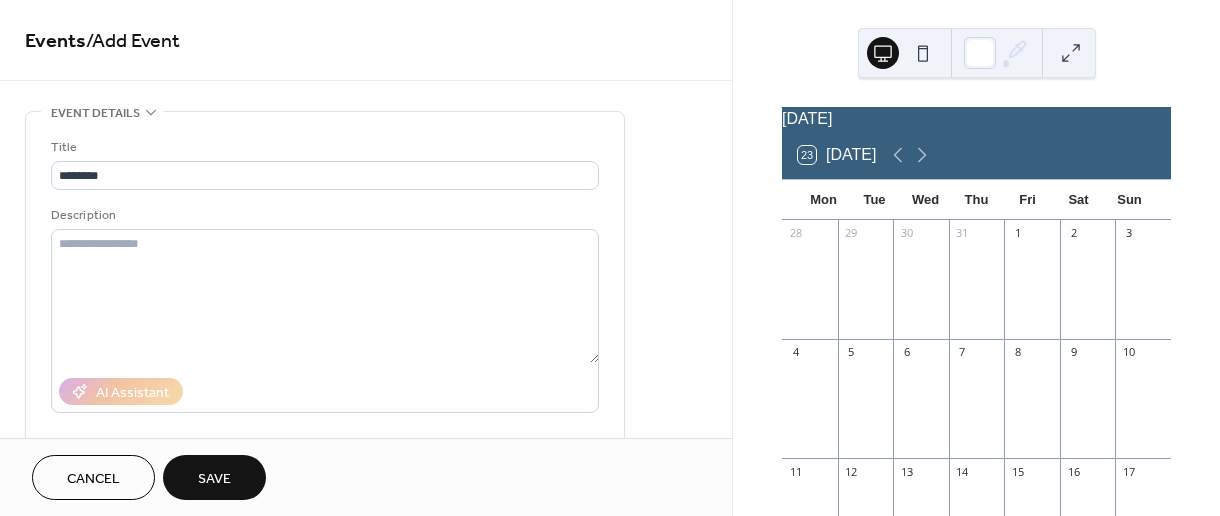 click on "August 2025 23 Today Mon Tue Wed Thu Fri Sat Sun 28 29 30 31 1 2 3 4 5 6 7 8 9 10 11 12 13 14 15 16 17 18 19 20 21 22 23 24 25 26 27 28 29 30 31 1 2 3 4 5 6 7" at bounding box center [976, 258] 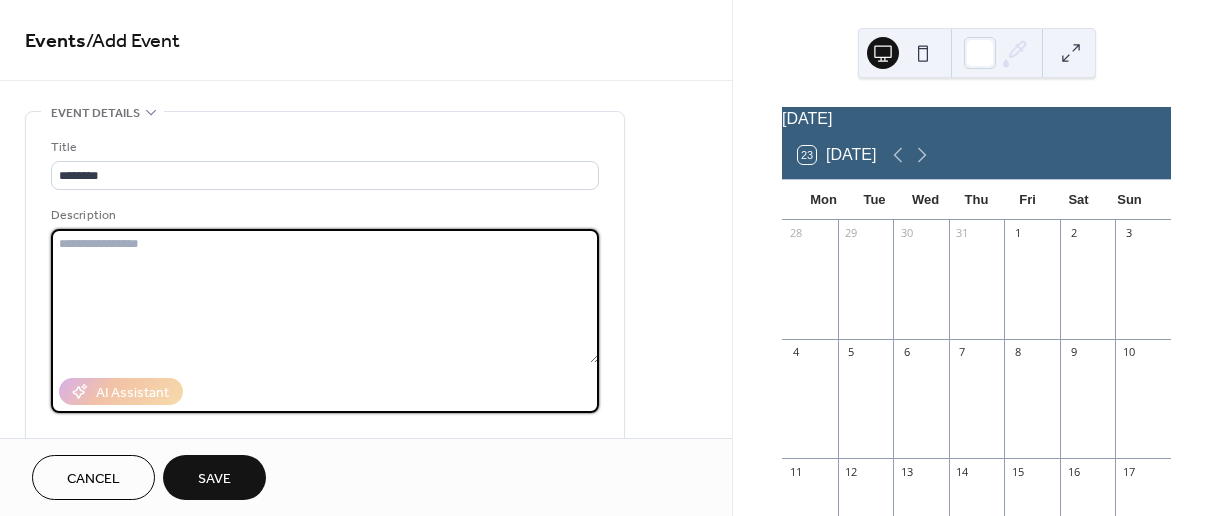 click at bounding box center [325, 296] 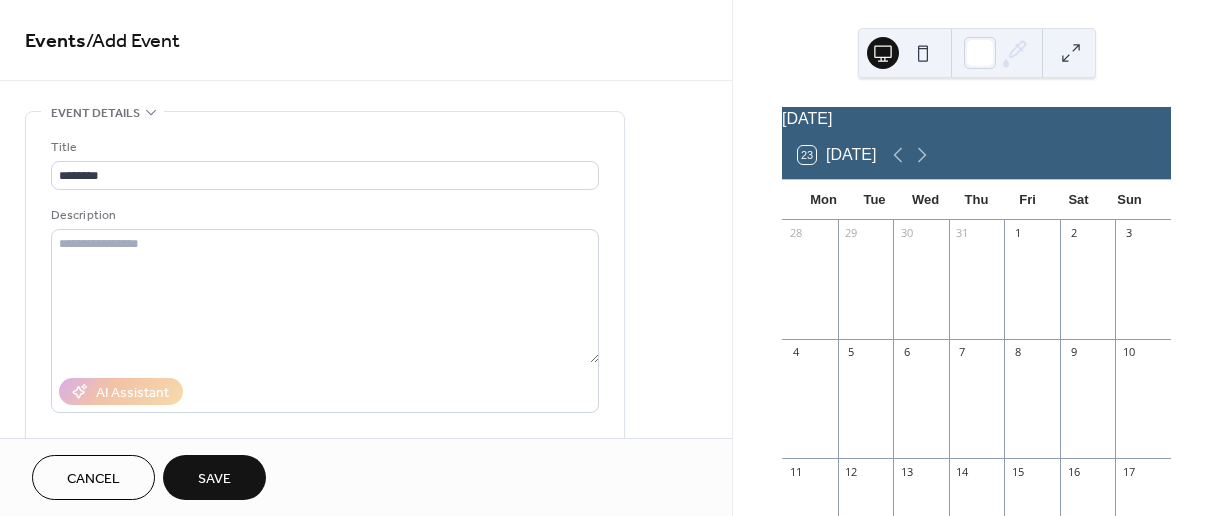 click on "Save" at bounding box center [214, 477] 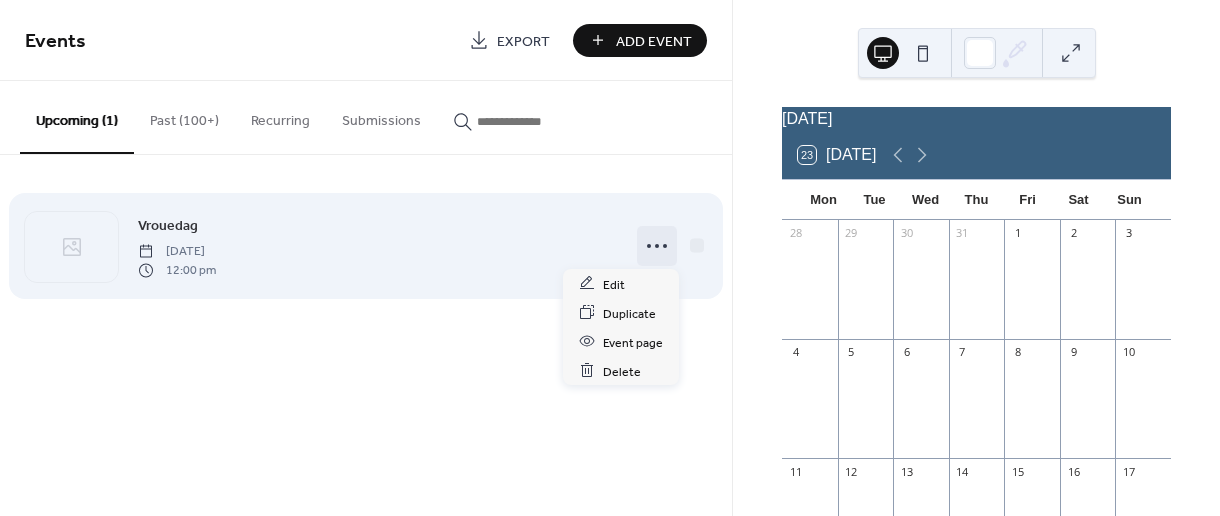 click 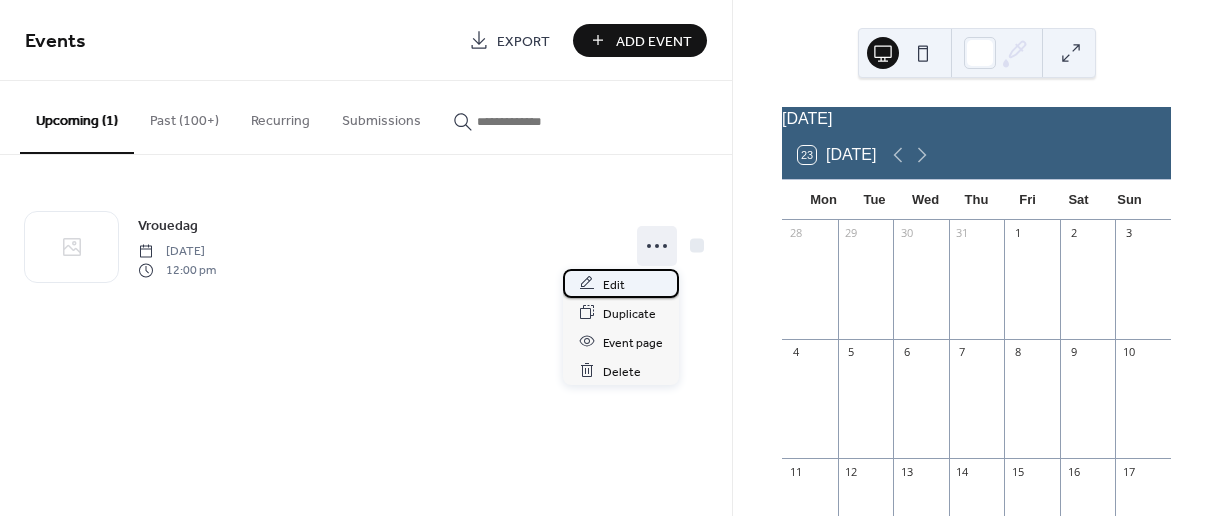 click on "Edit" at bounding box center [614, 284] 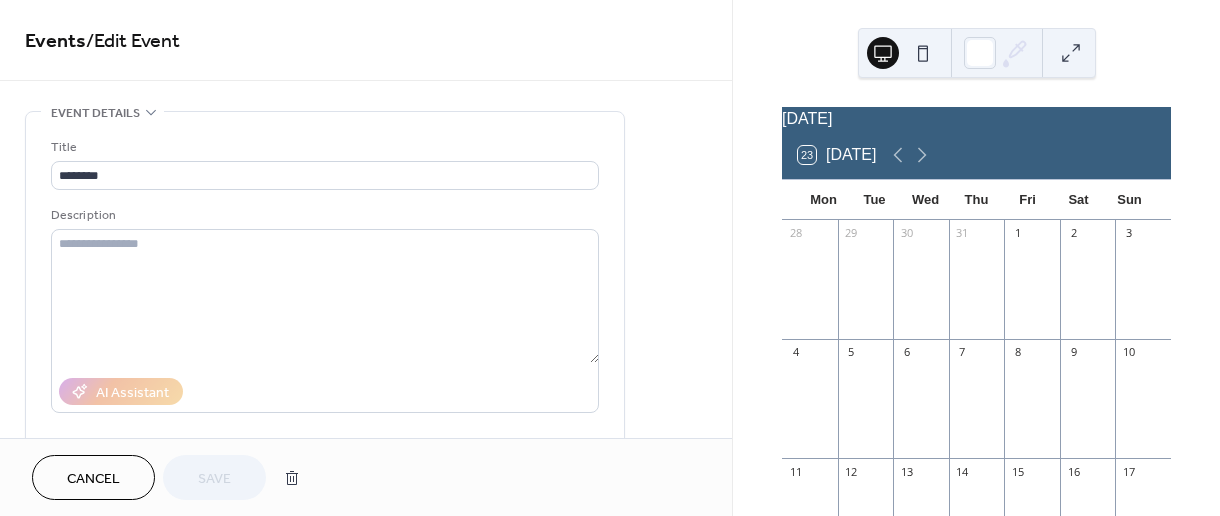 click on "Cancel" at bounding box center [93, 477] 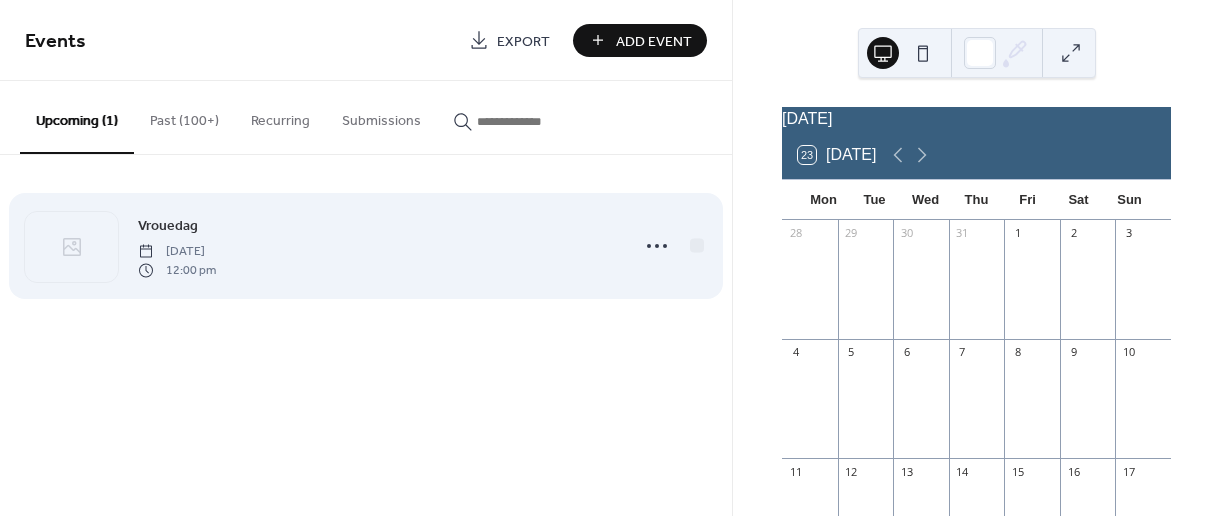 click on "12:00 pm" at bounding box center [177, 270] 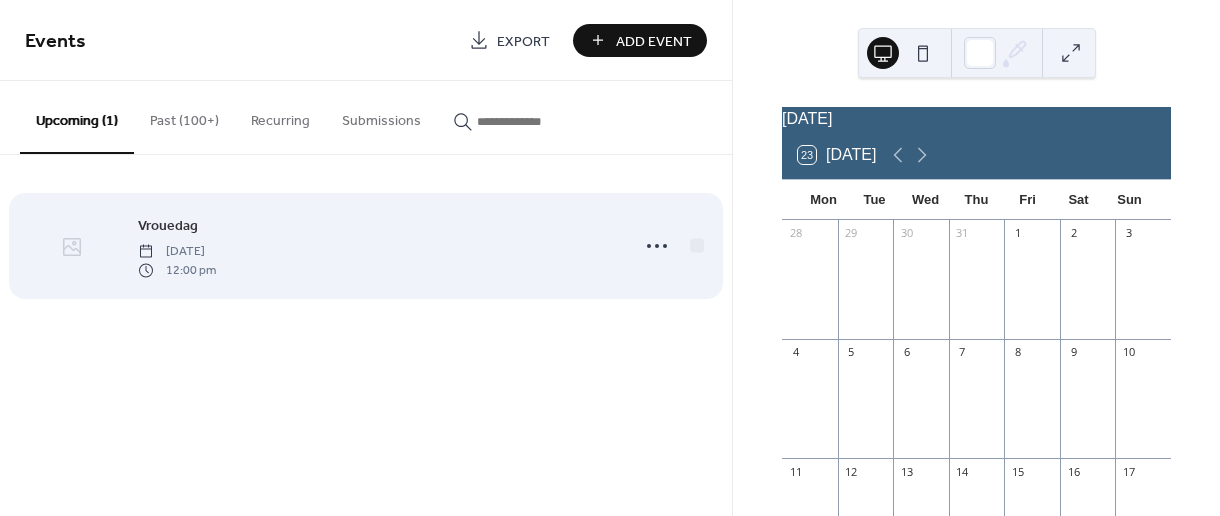 click 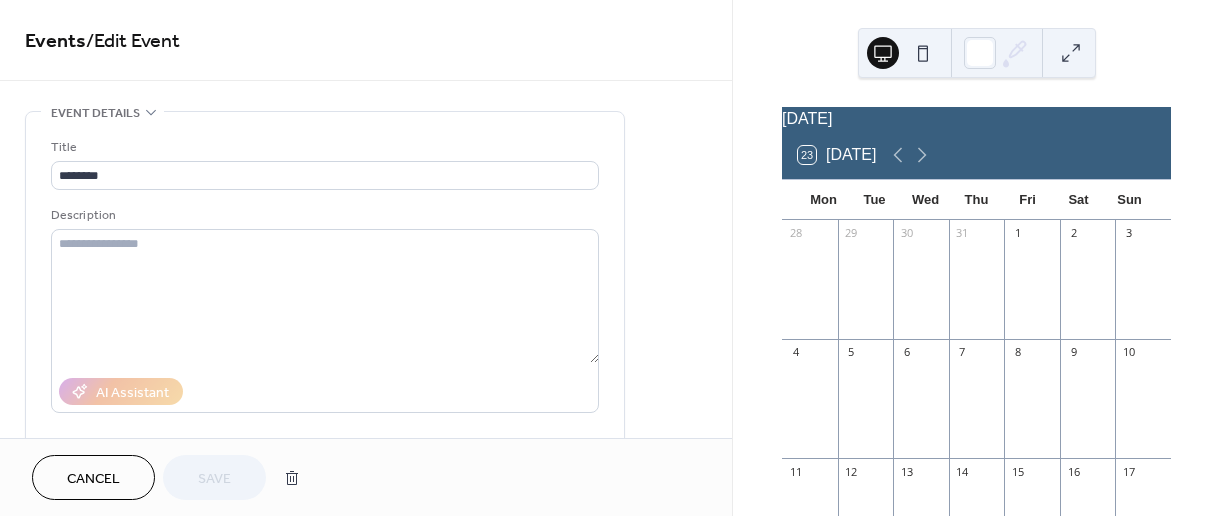 click on "Cancel Save" at bounding box center [366, 477] 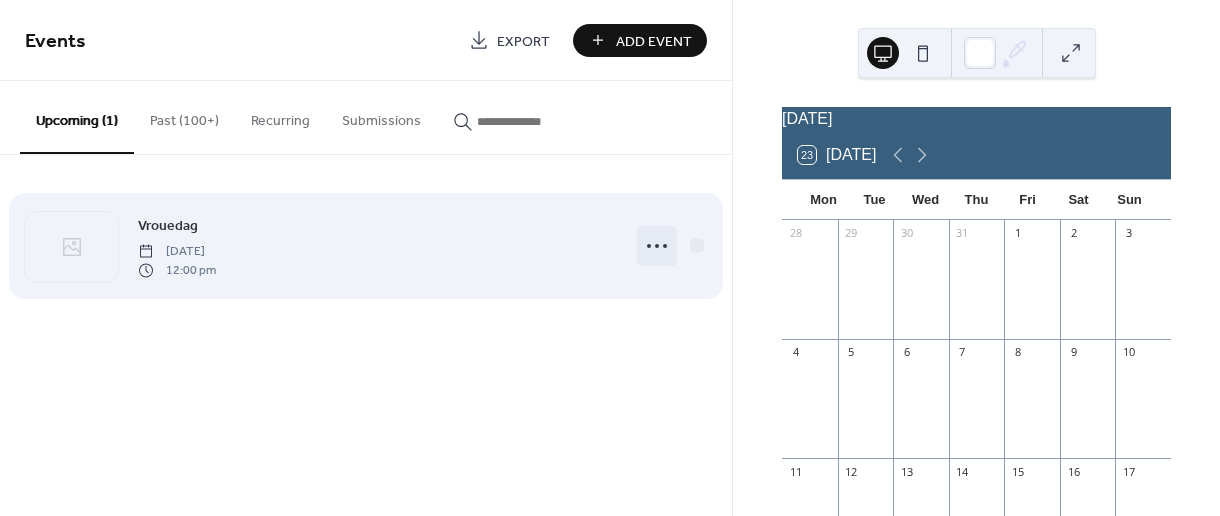 click 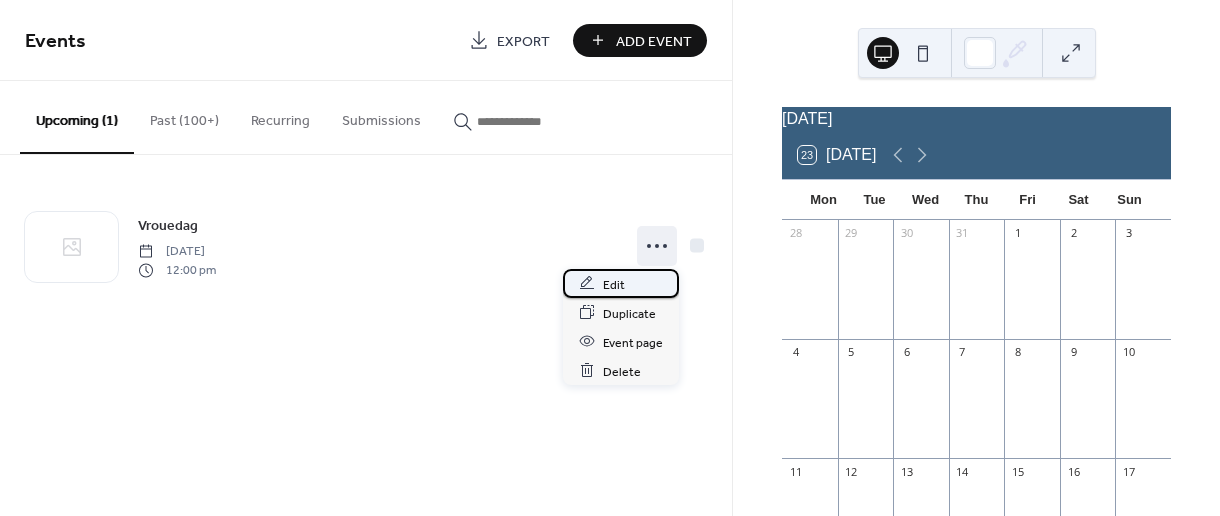 click on "Edit" at bounding box center [614, 284] 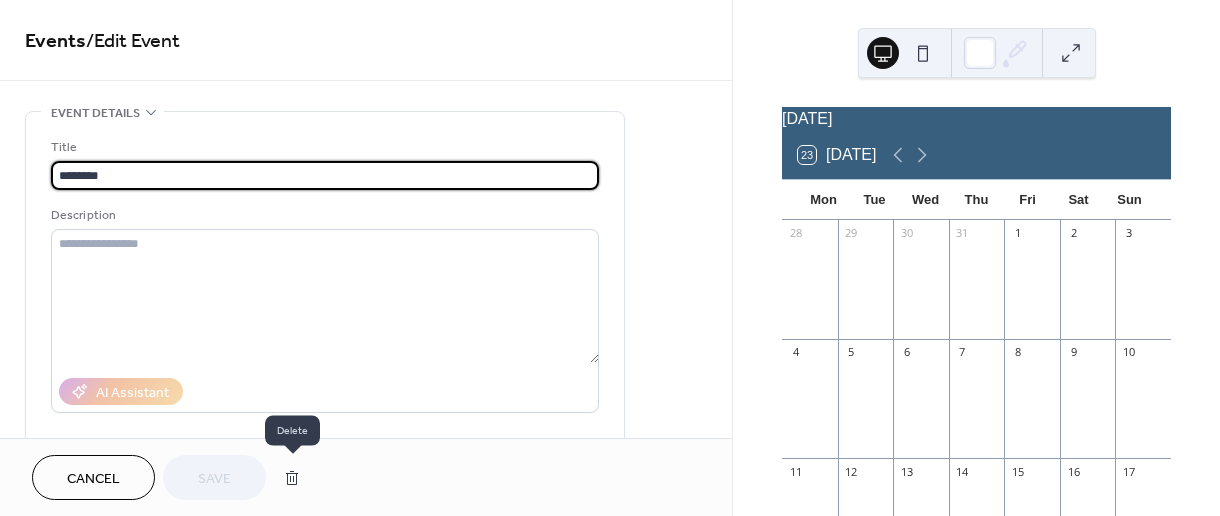 click at bounding box center (292, 478) 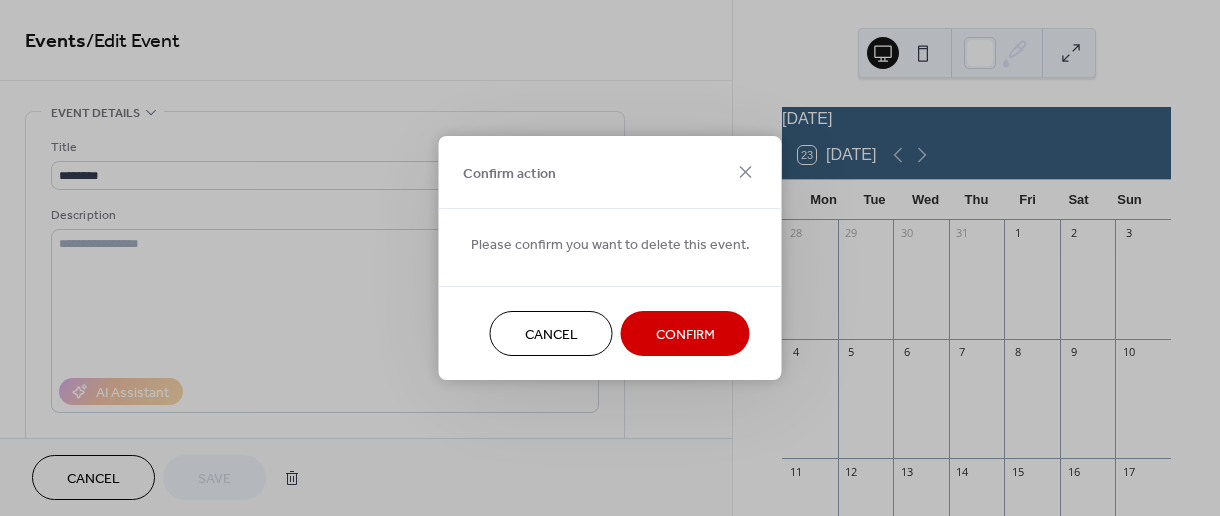click on "Confirm" at bounding box center (685, 335) 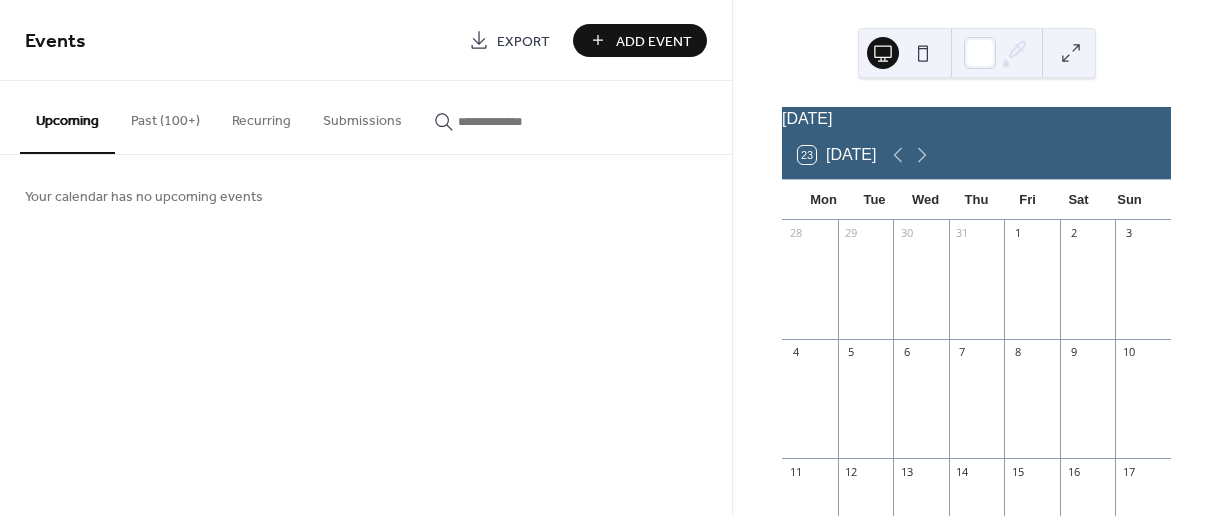 click on "Add Event" at bounding box center (654, 41) 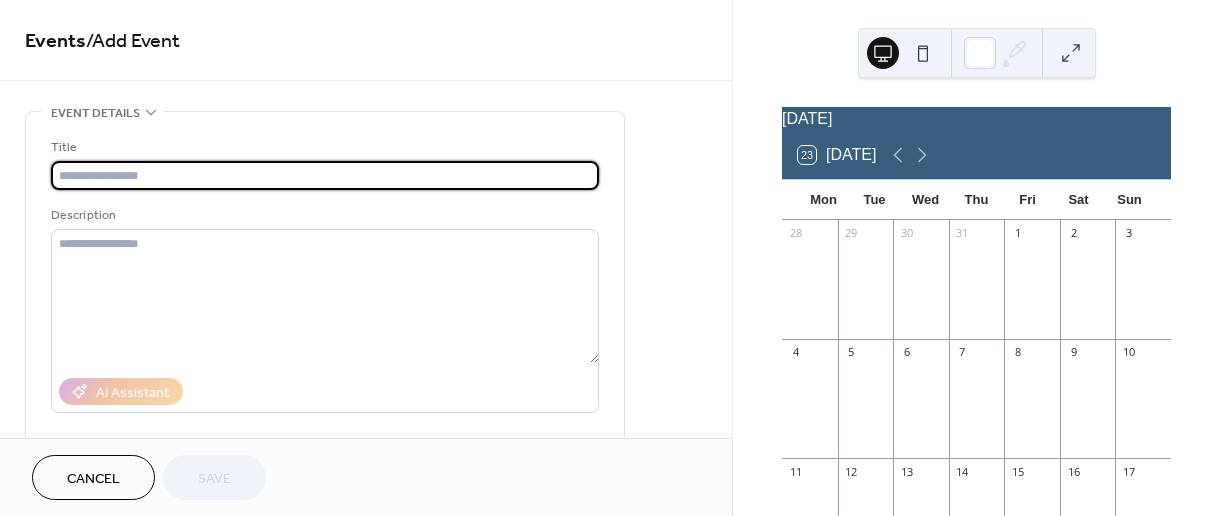click on "Cancel" at bounding box center [93, 479] 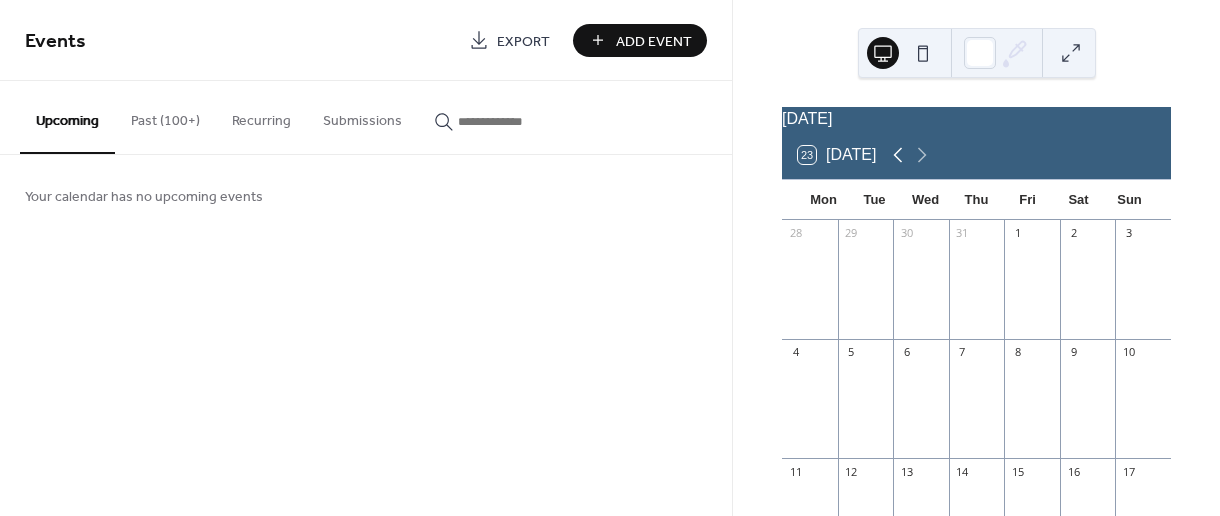 click 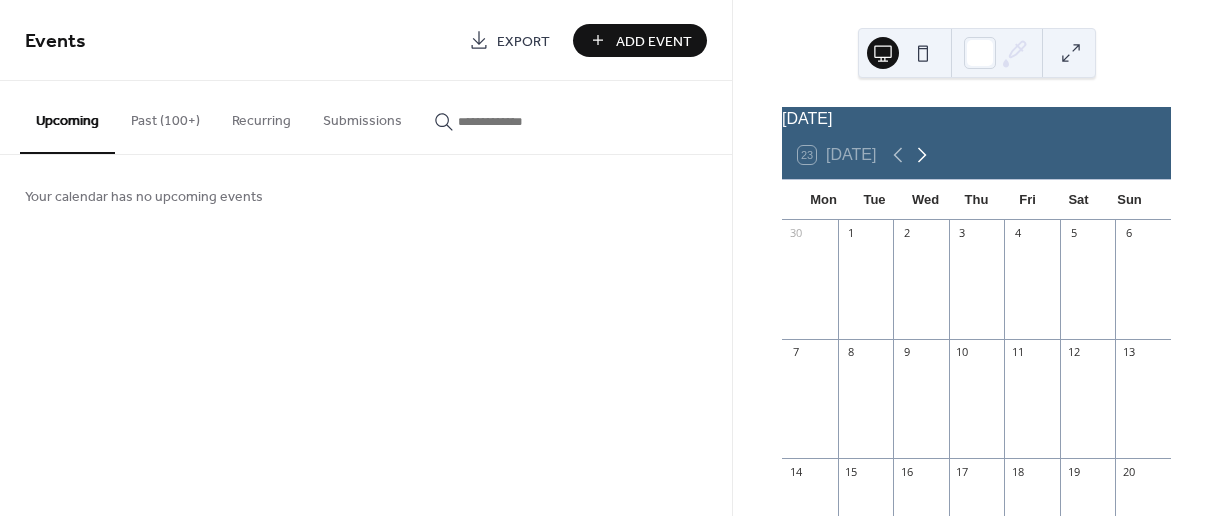 click 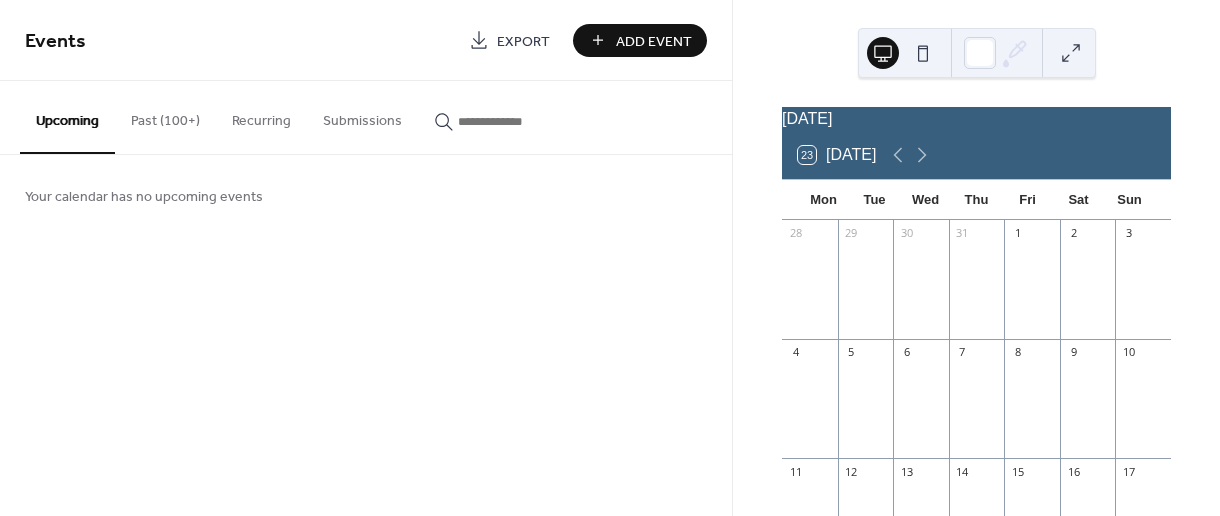 click at bounding box center (1088, 408) 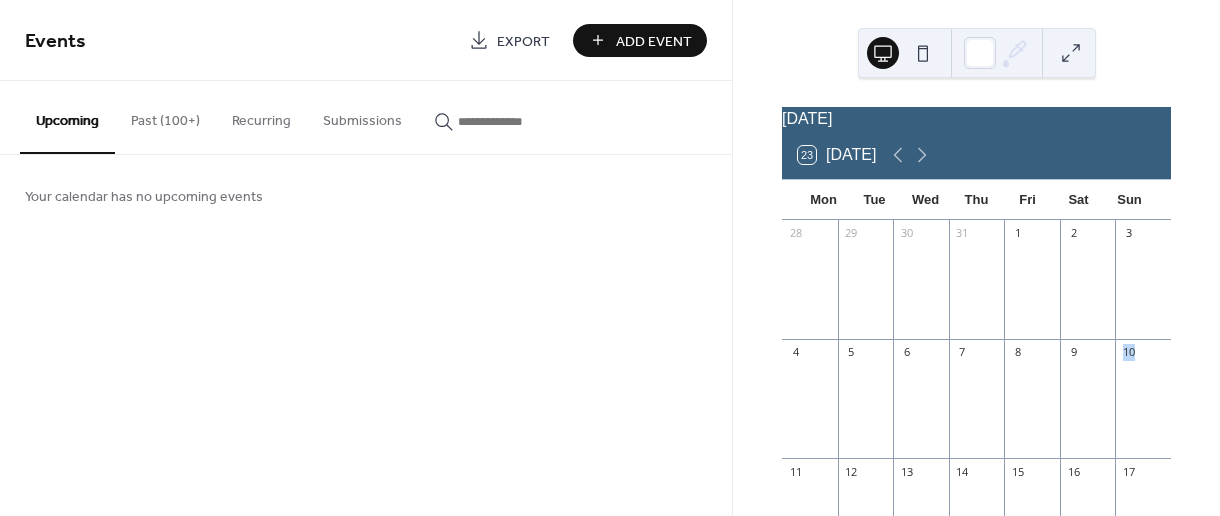 click at bounding box center (1088, 408) 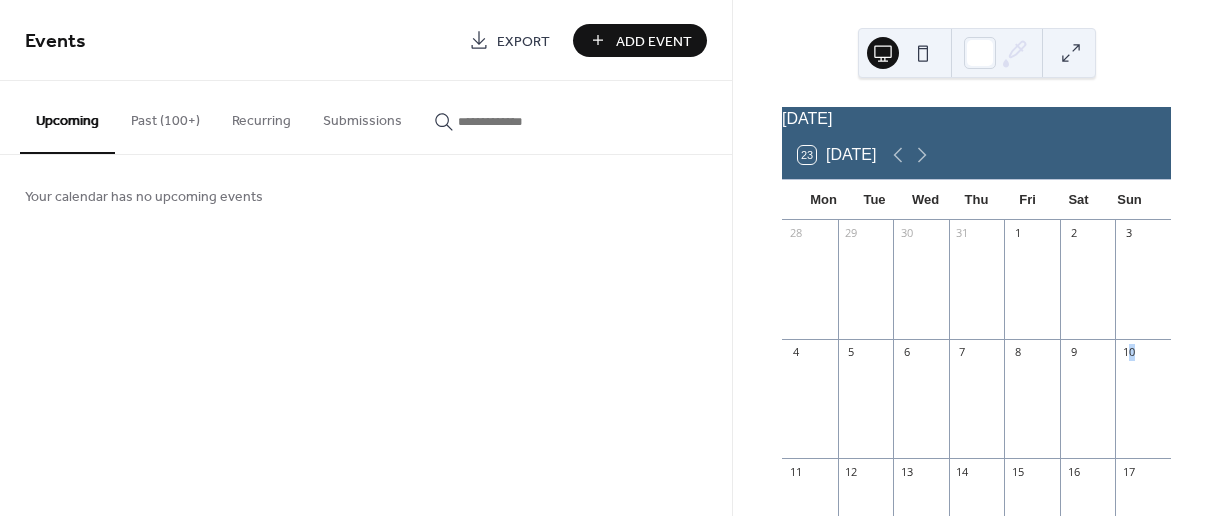 drag, startPoint x: 1073, startPoint y: 379, endPoint x: 1116, endPoint y: 374, distance: 43.289722 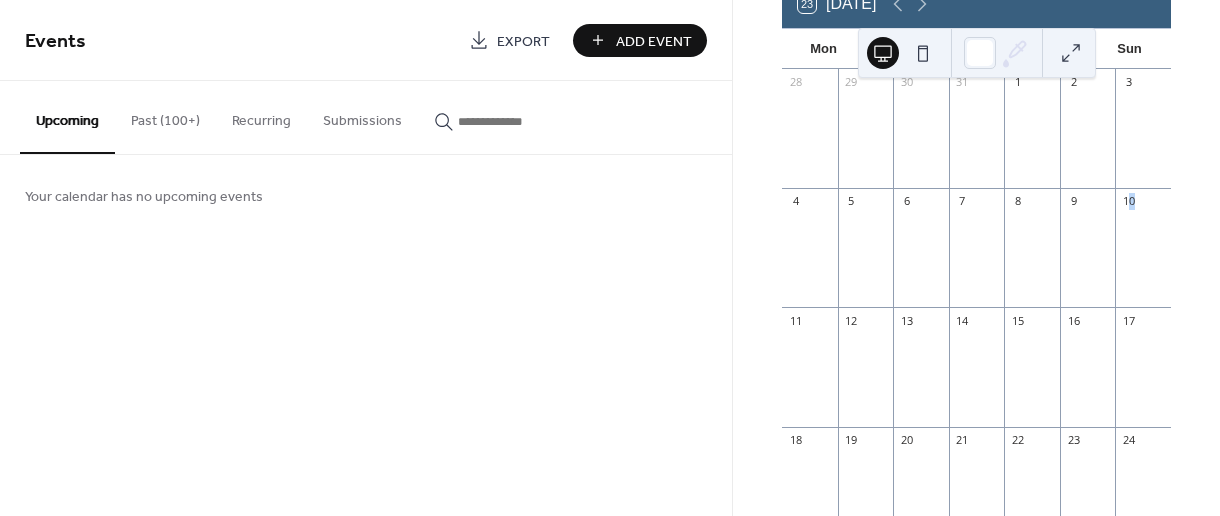 scroll, scrollTop: 478, scrollLeft: 0, axis: vertical 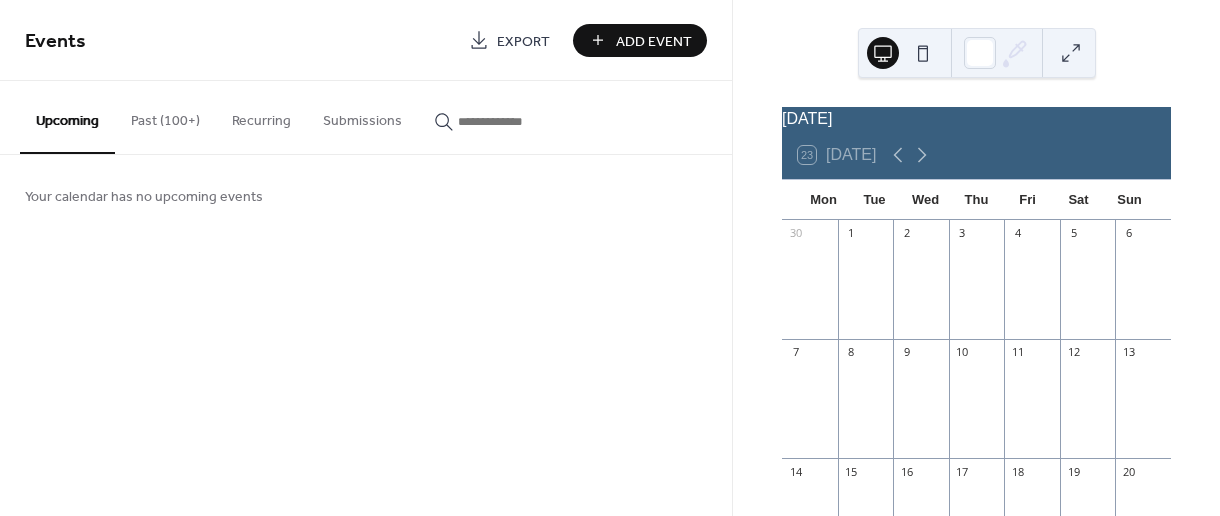 click on "Add Event" at bounding box center [654, 41] 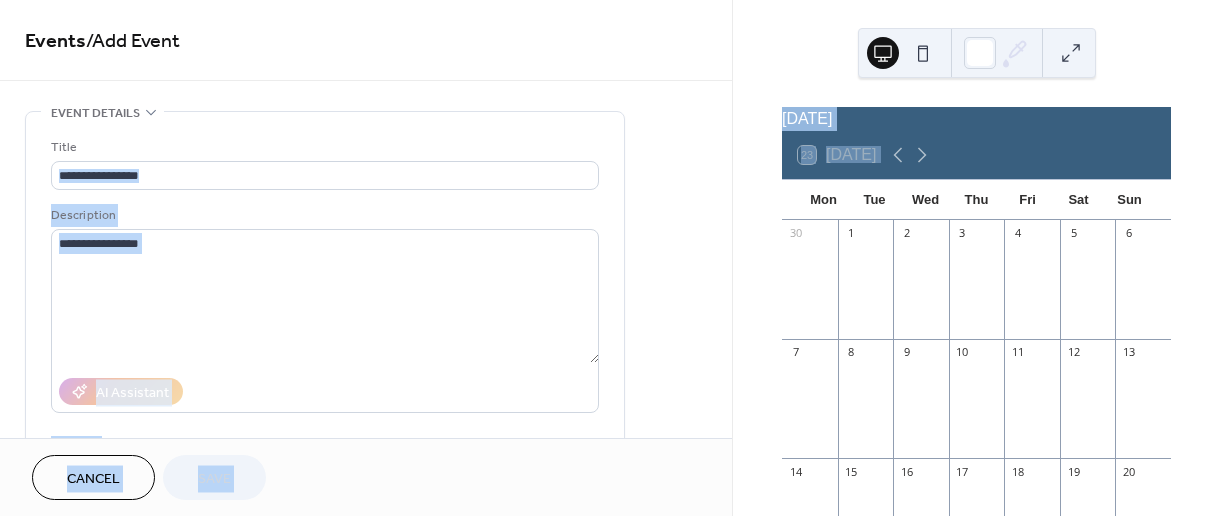 drag, startPoint x: 724, startPoint y: 122, endPoint x: 732, endPoint y: 191, distance: 69.46222 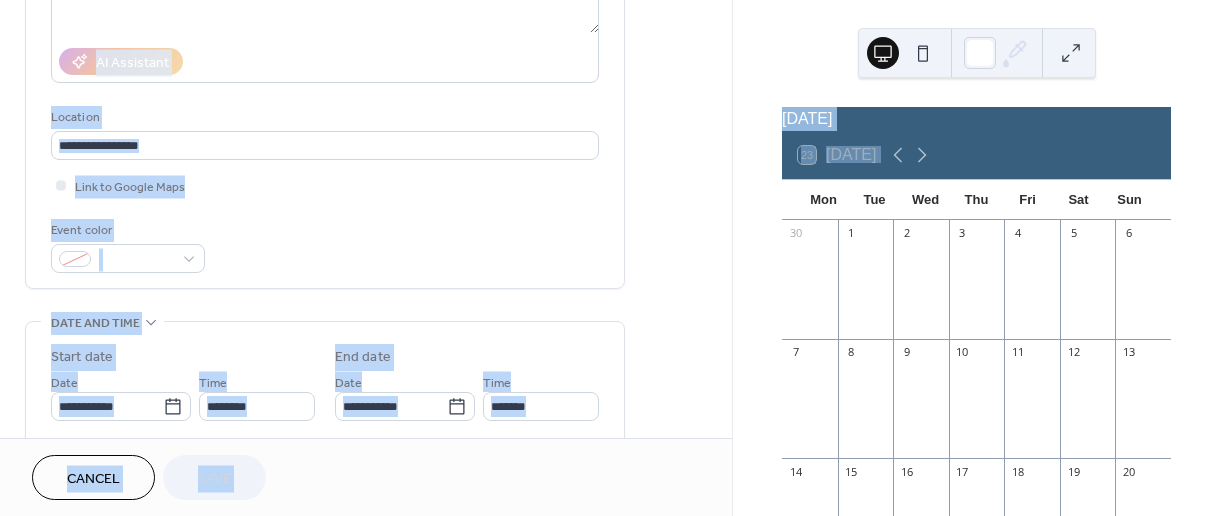 scroll, scrollTop: 330, scrollLeft: 0, axis: vertical 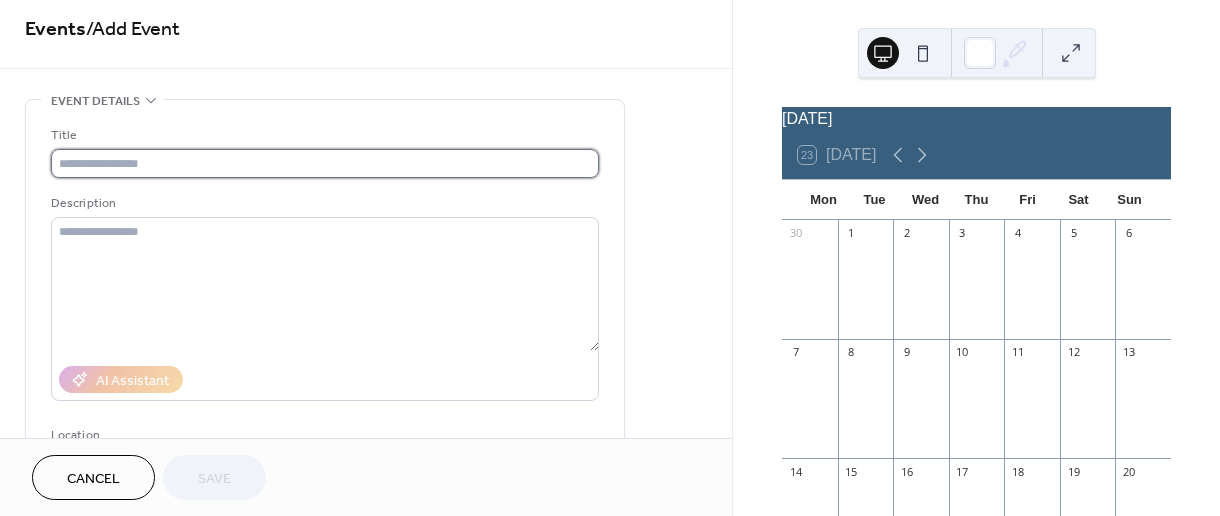 click at bounding box center [325, 163] 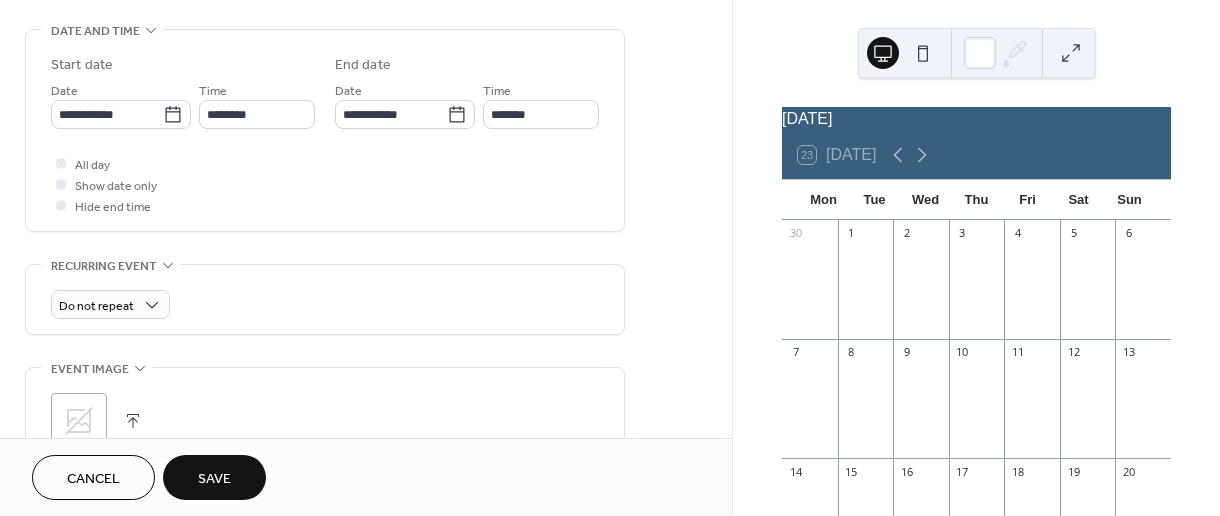 scroll, scrollTop: 625, scrollLeft: 0, axis: vertical 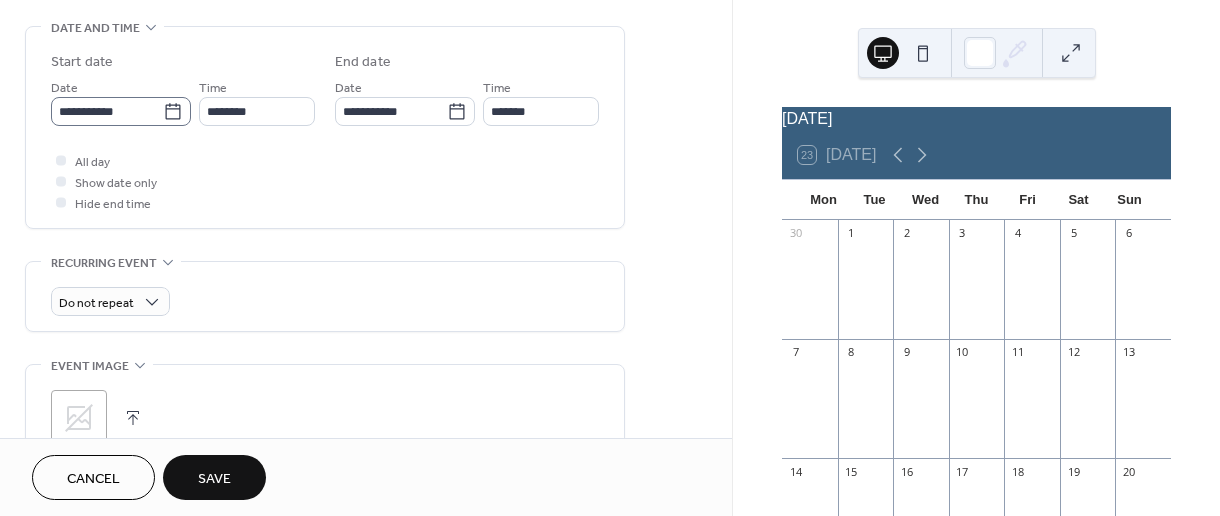 type on "********" 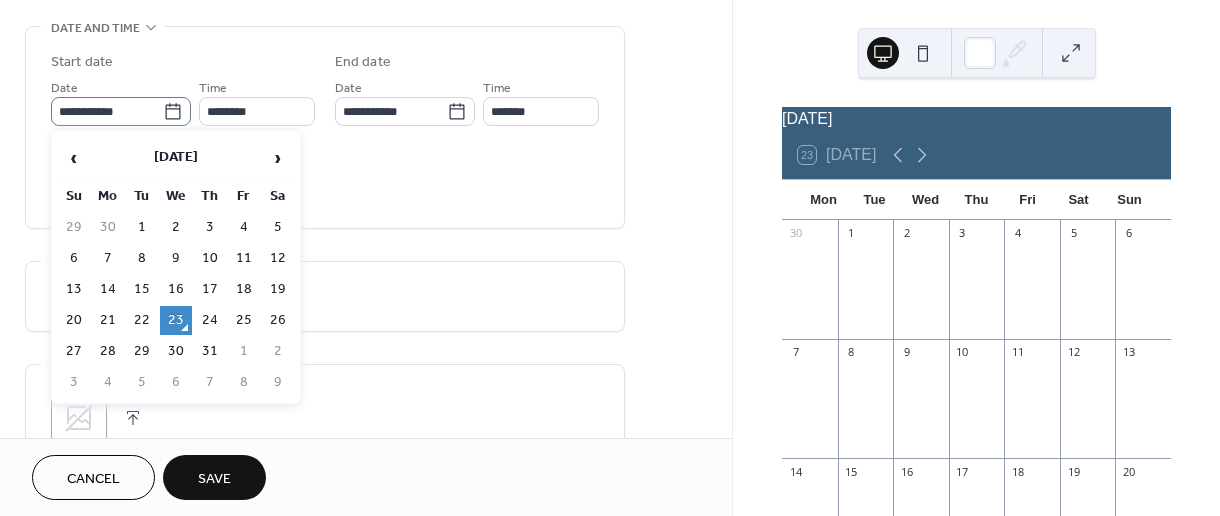 click on "**********" at bounding box center (121, 111) 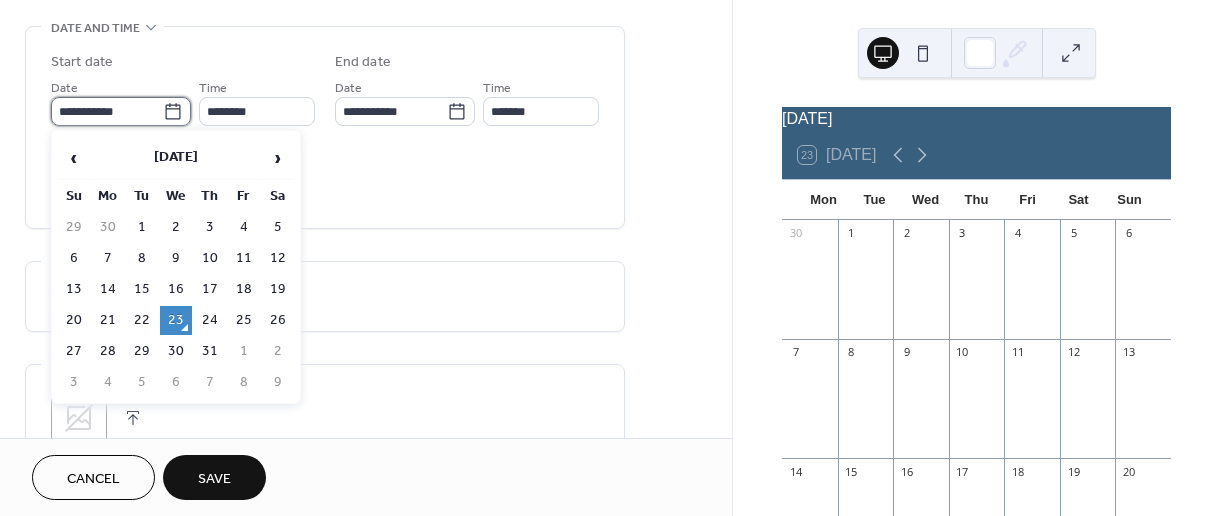 click on "**********" at bounding box center (107, 111) 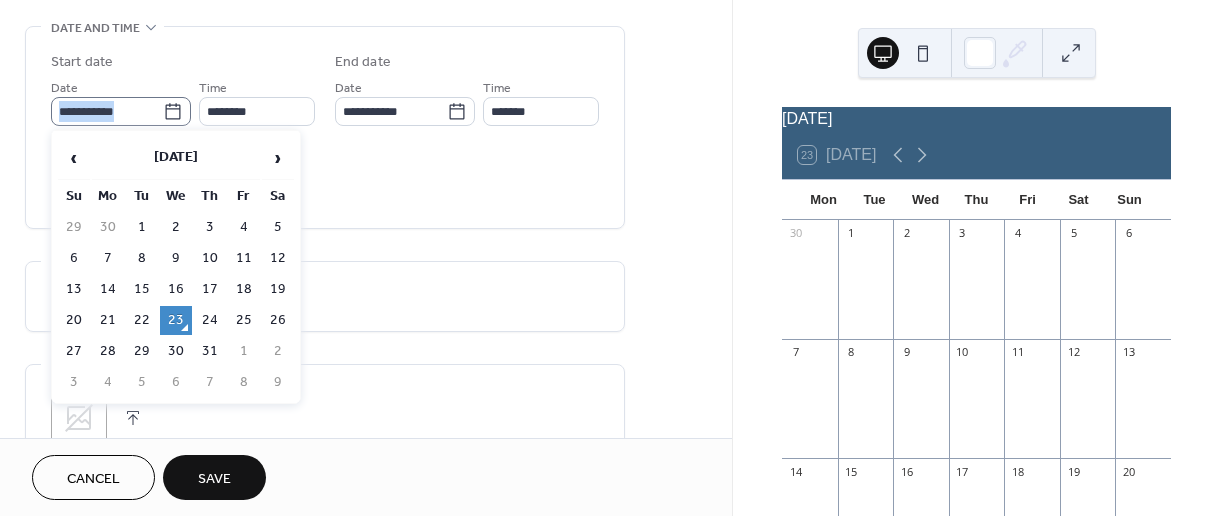 click on "**********" at bounding box center (121, 111) 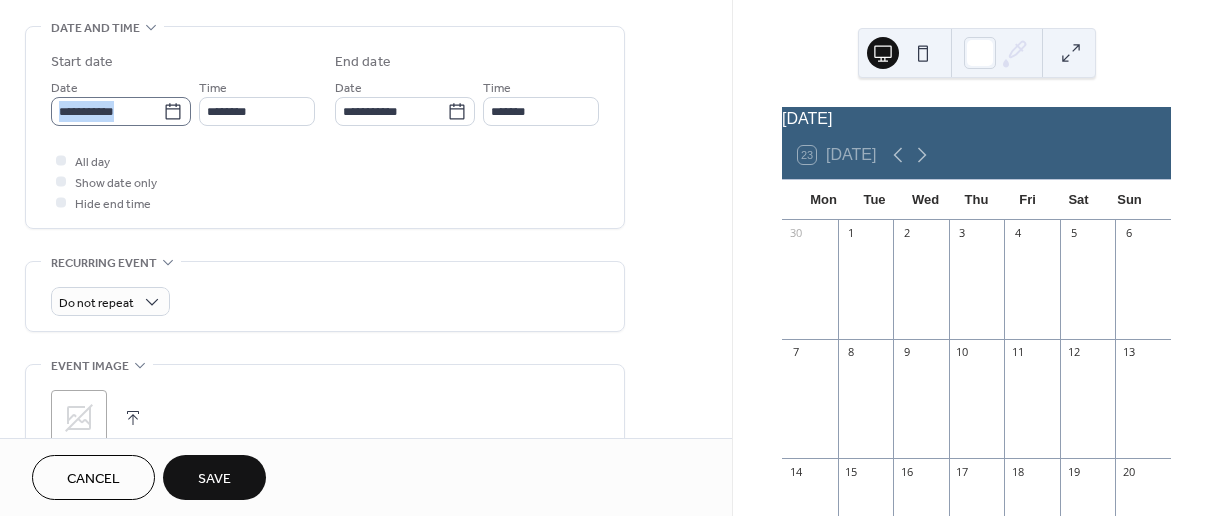 click on "**********" at bounding box center [121, 111] 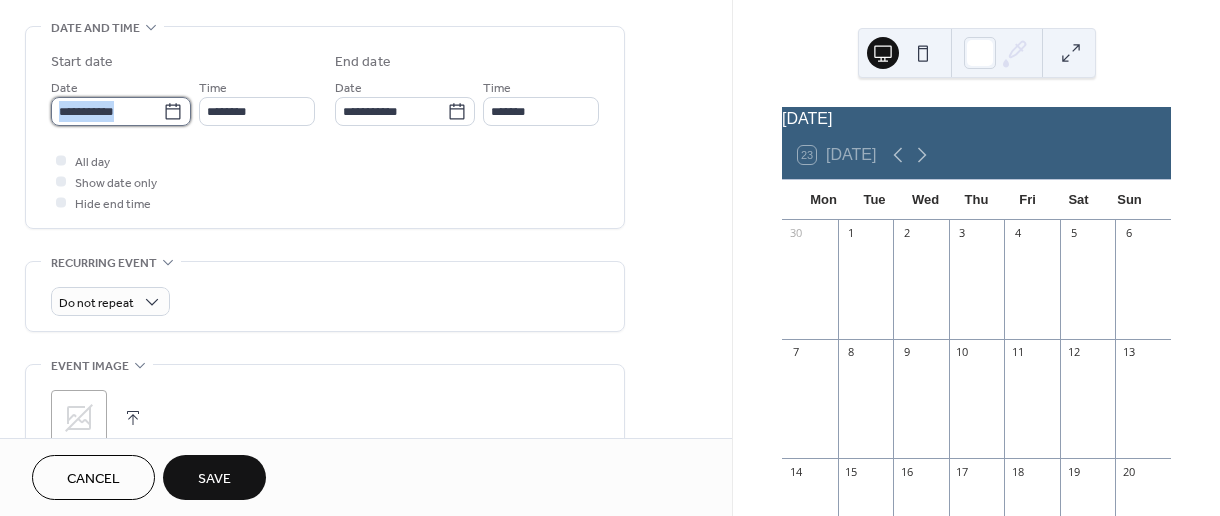 click on "**********" at bounding box center [107, 111] 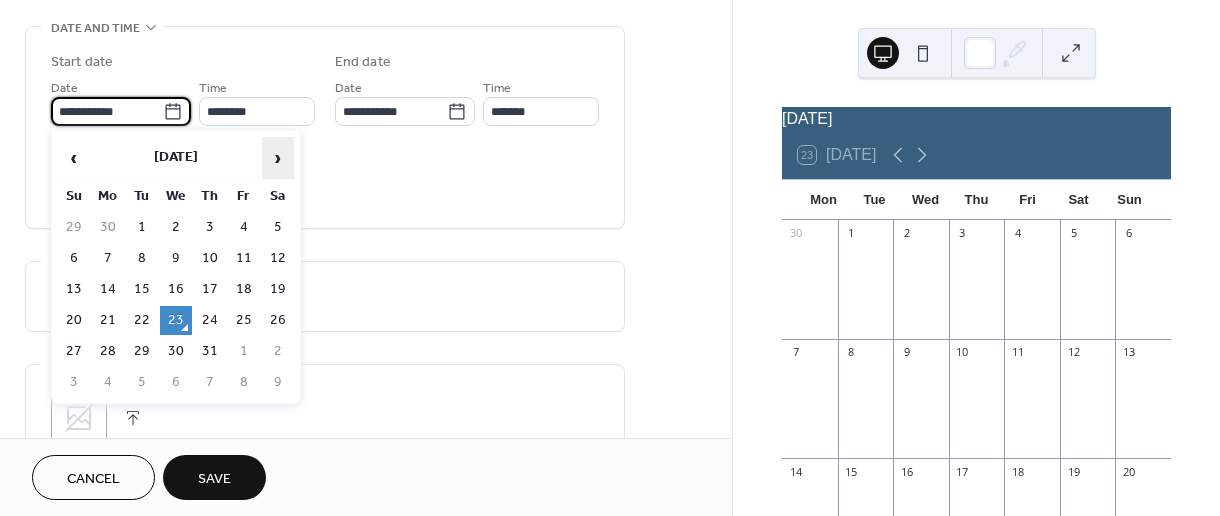 click on "›" at bounding box center (278, 158) 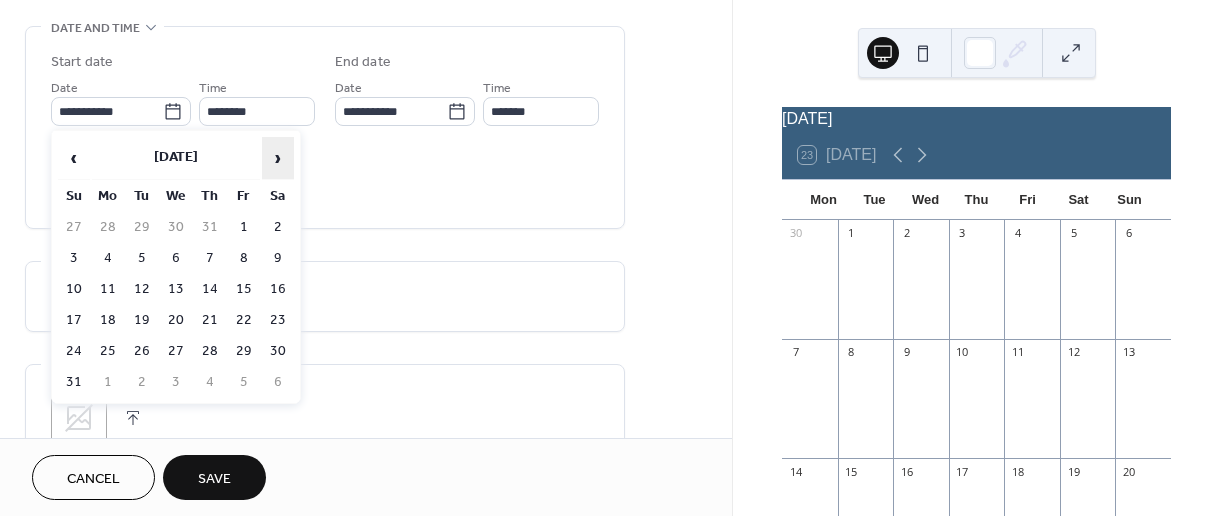 click on "›" at bounding box center [278, 158] 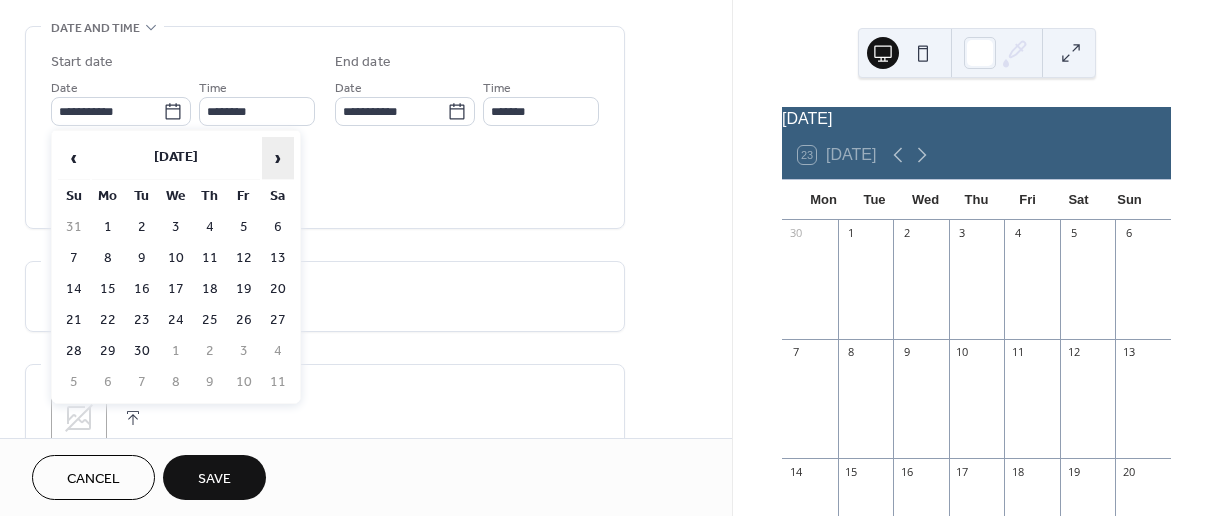 click on "›" at bounding box center [278, 158] 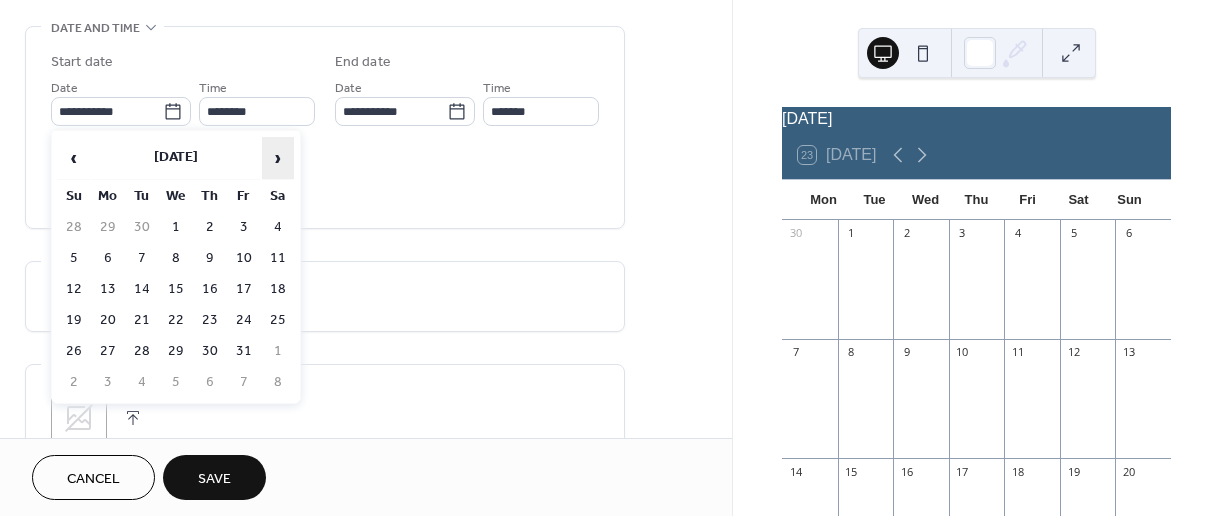 click on "›" at bounding box center [278, 158] 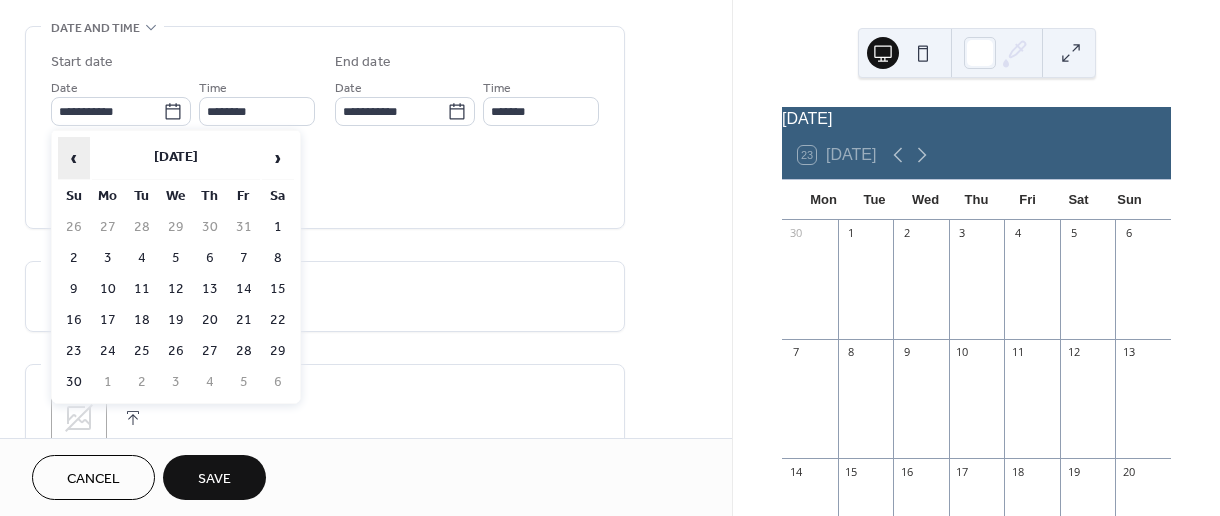 click on "‹" at bounding box center [74, 158] 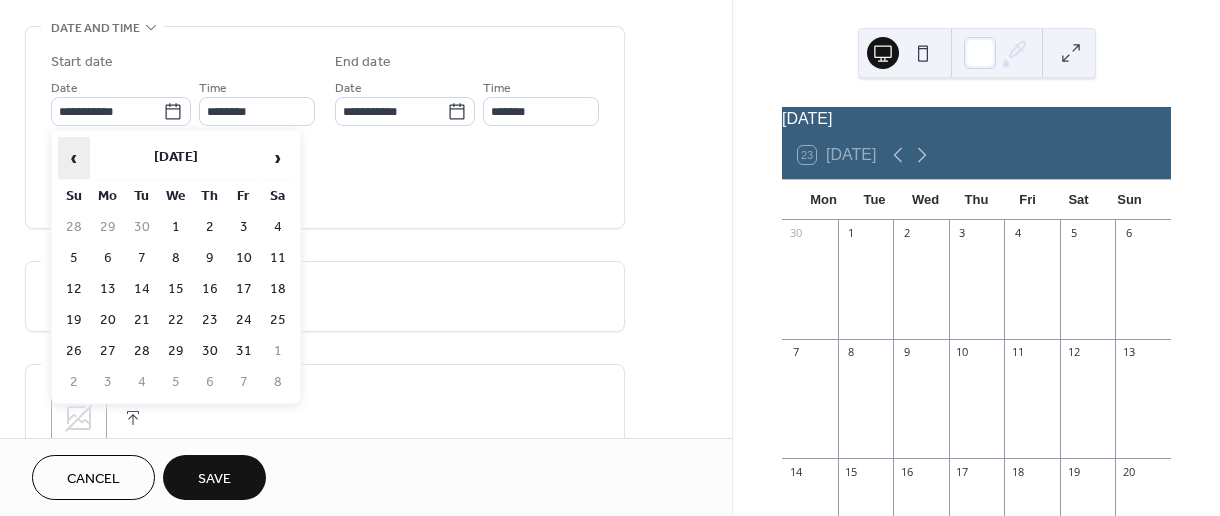 click on "‹" at bounding box center (74, 158) 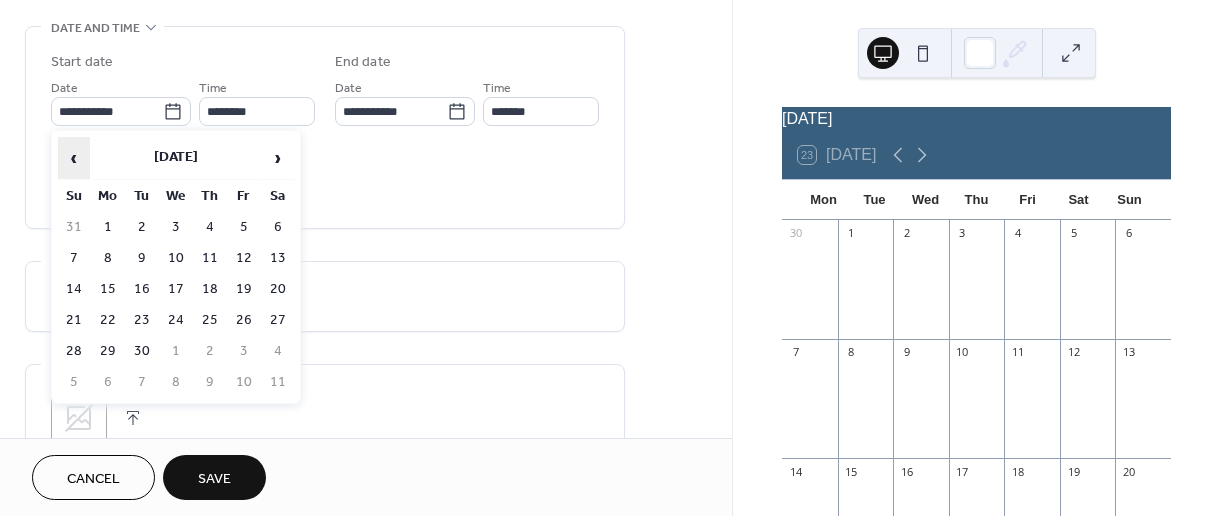 click on "‹" at bounding box center [74, 158] 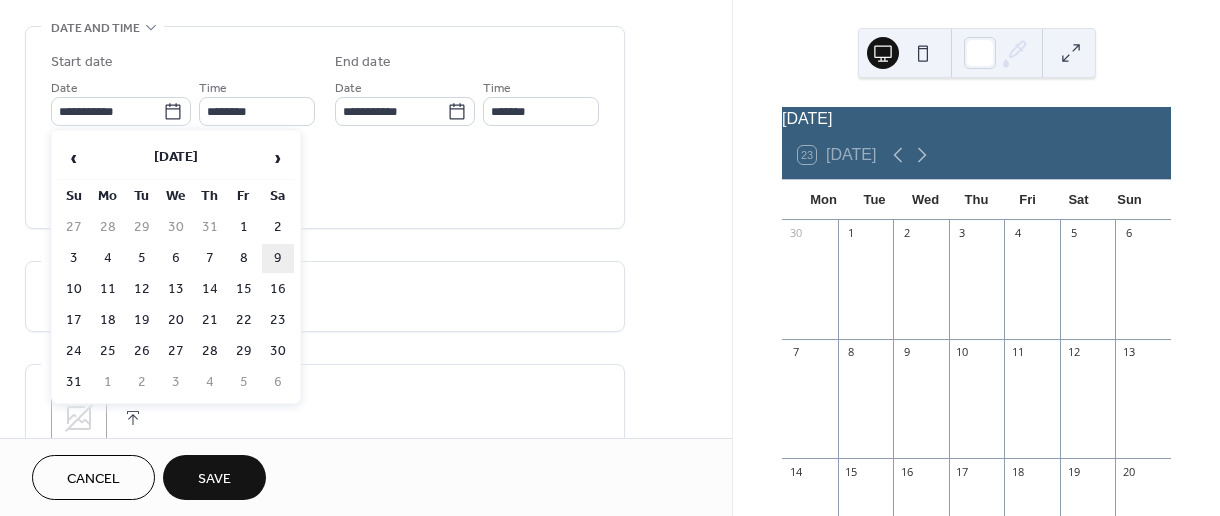 click on "9" at bounding box center [278, 258] 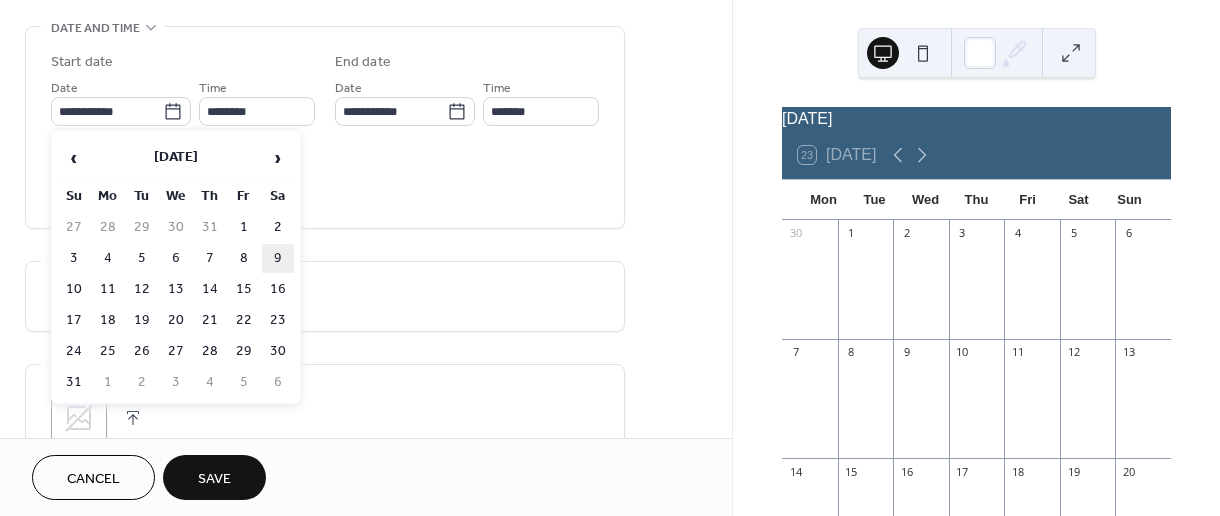 type on "**********" 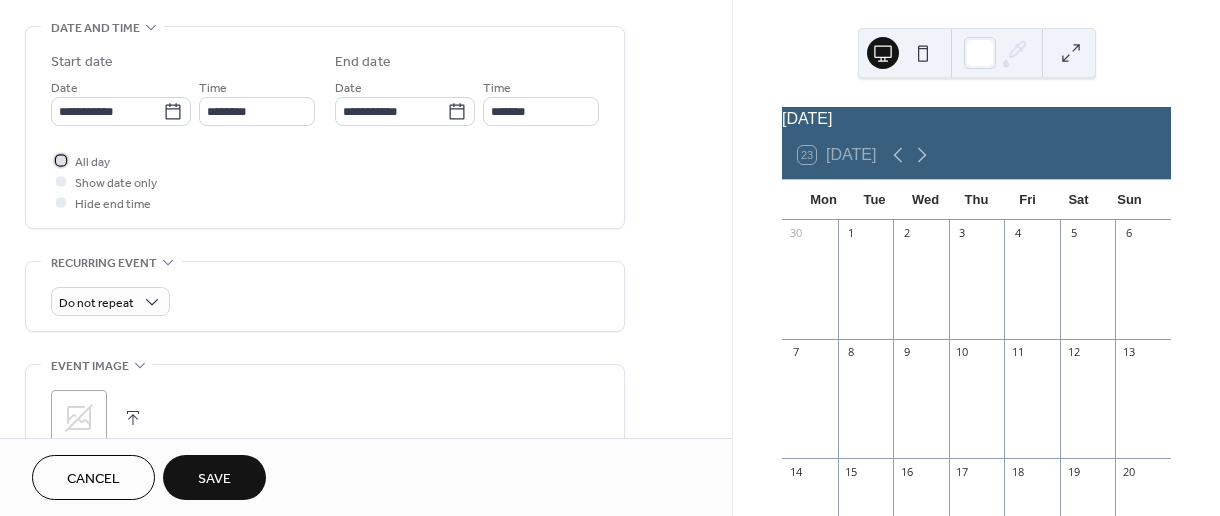 click at bounding box center [61, 160] 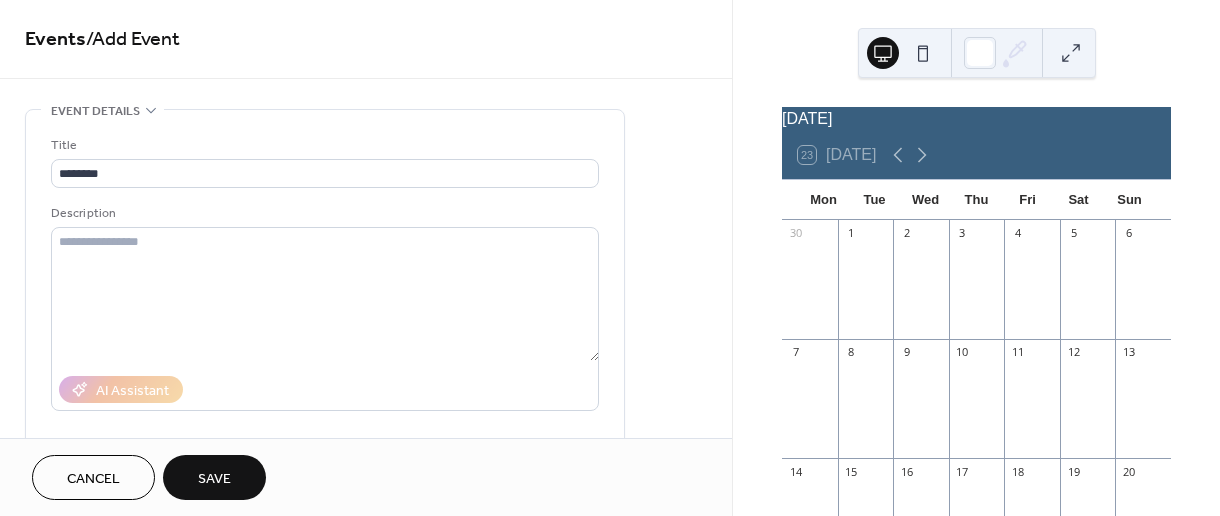 scroll, scrollTop: 0, scrollLeft: 0, axis: both 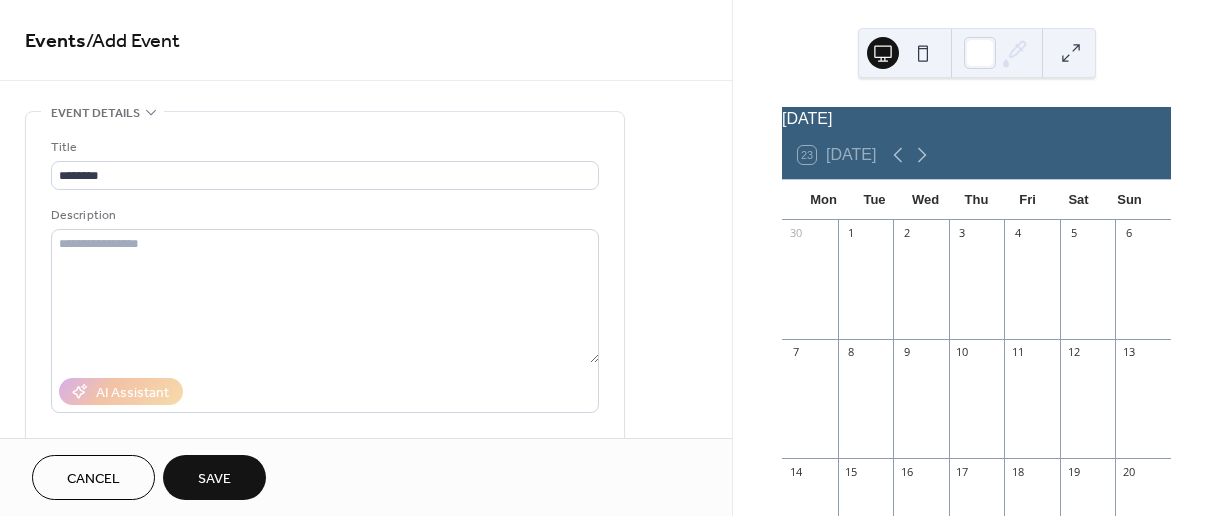 click on "Save" at bounding box center (214, 479) 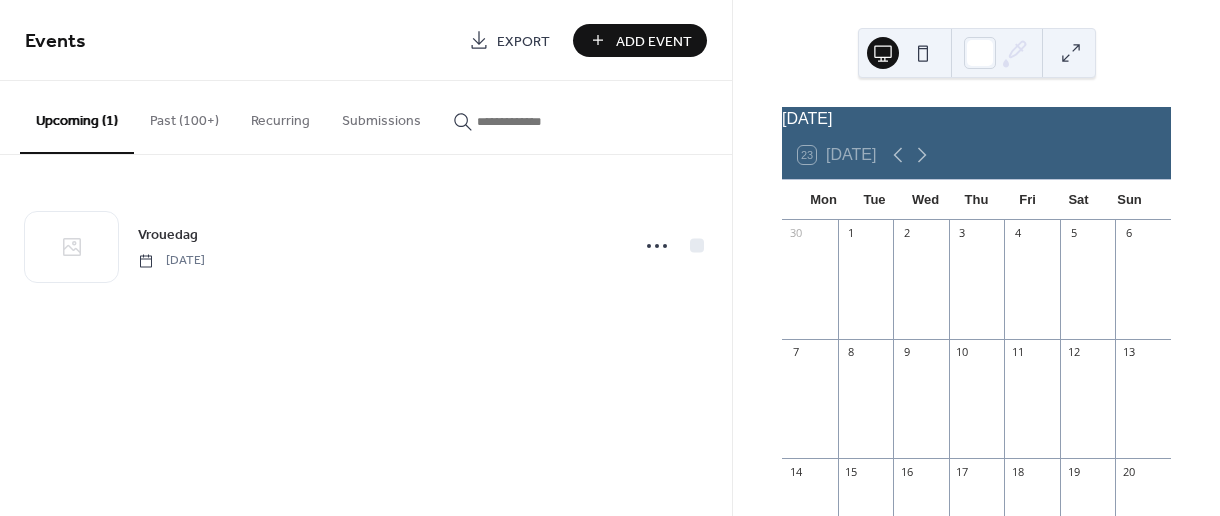click on "Add Event" at bounding box center [654, 41] 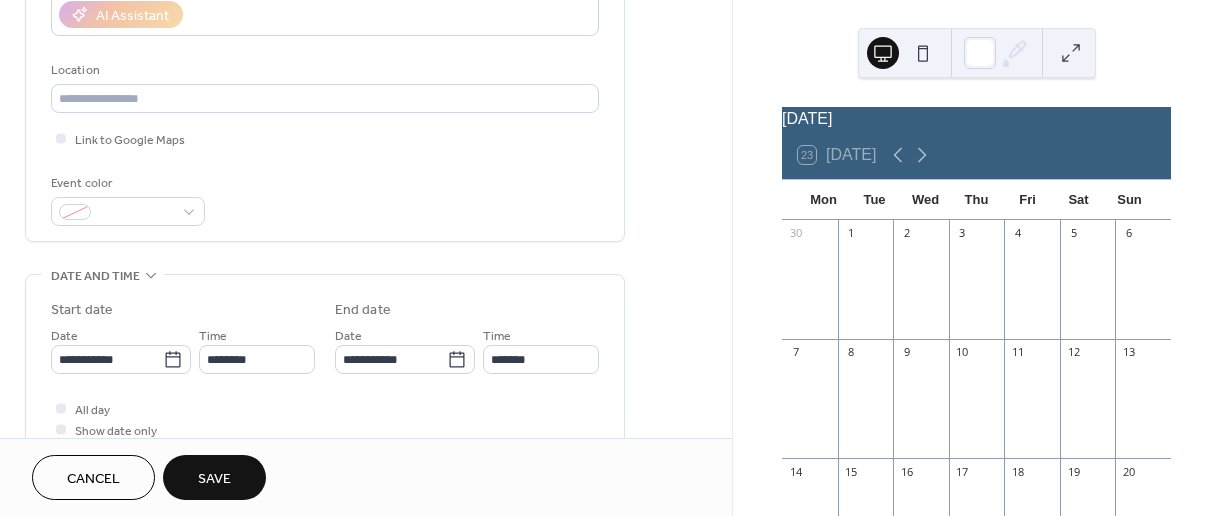 scroll, scrollTop: 477, scrollLeft: 0, axis: vertical 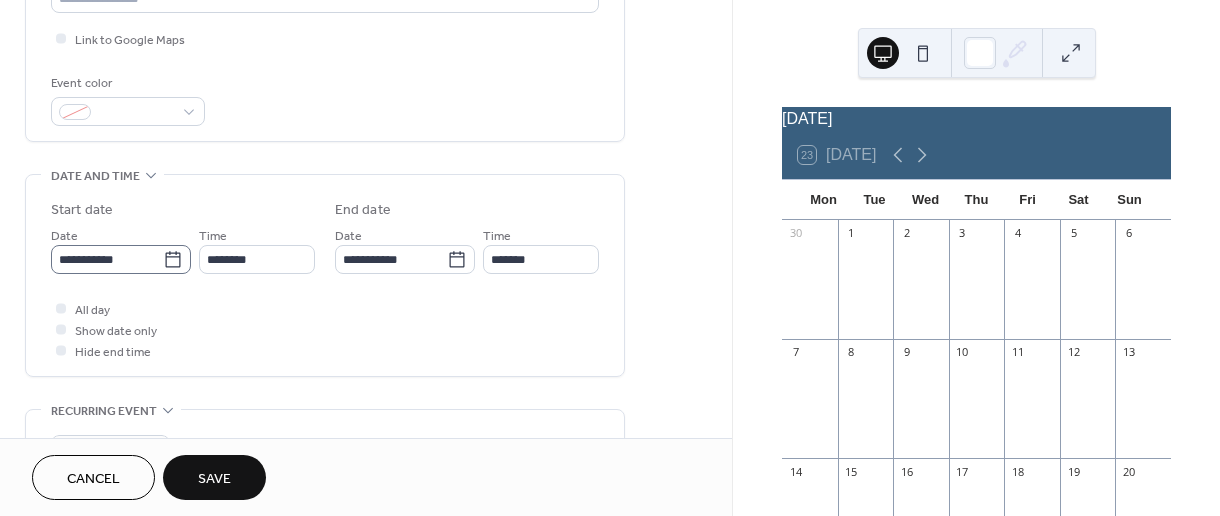 type on "********" 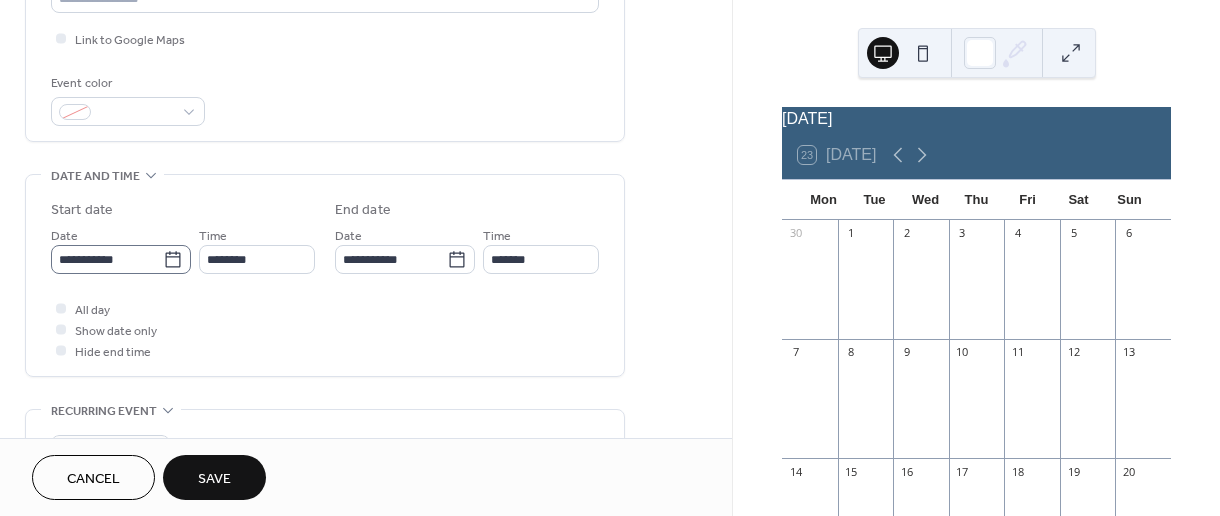 click 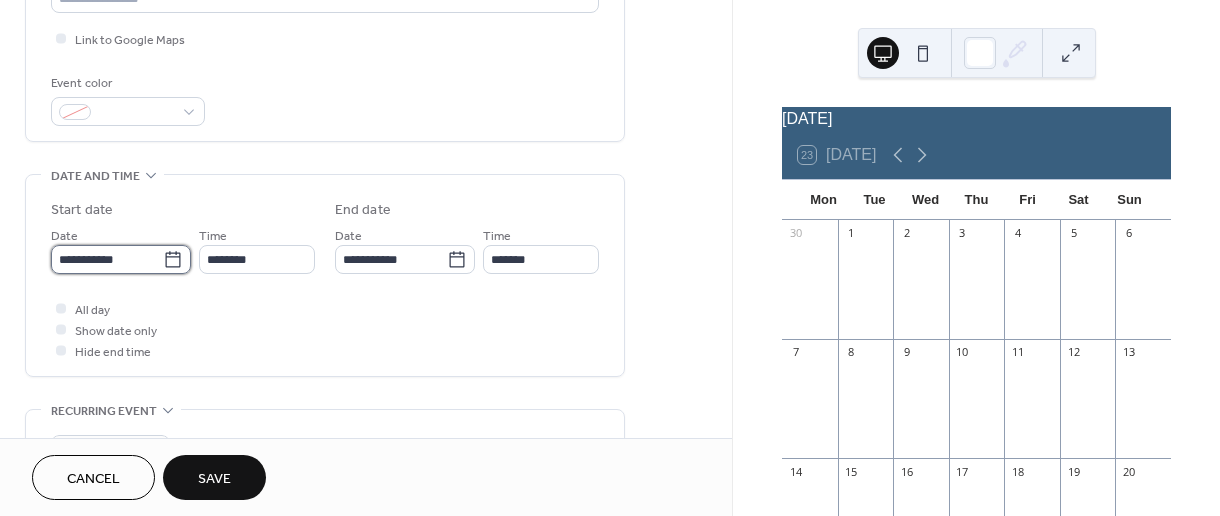 click on "**********" at bounding box center [107, 259] 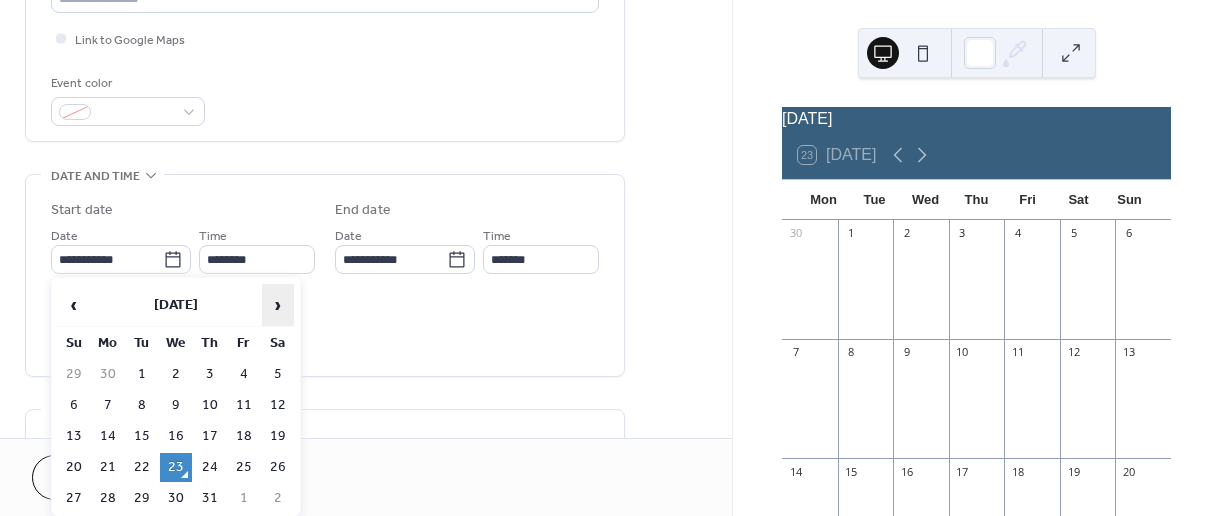 click on "›" at bounding box center [278, 305] 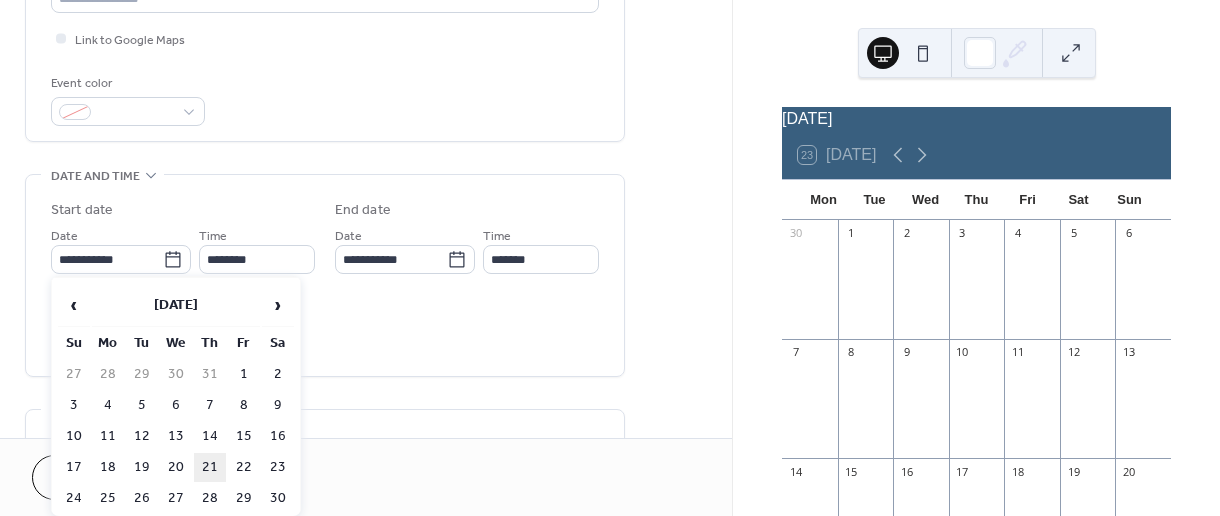 click on "21" at bounding box center (210, 467) 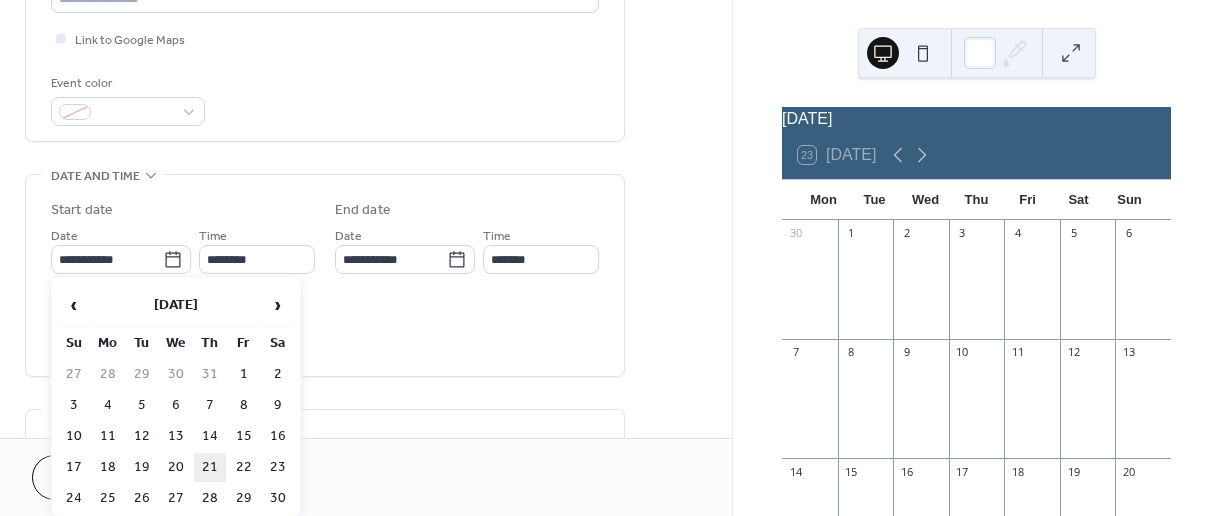 type on "**********" 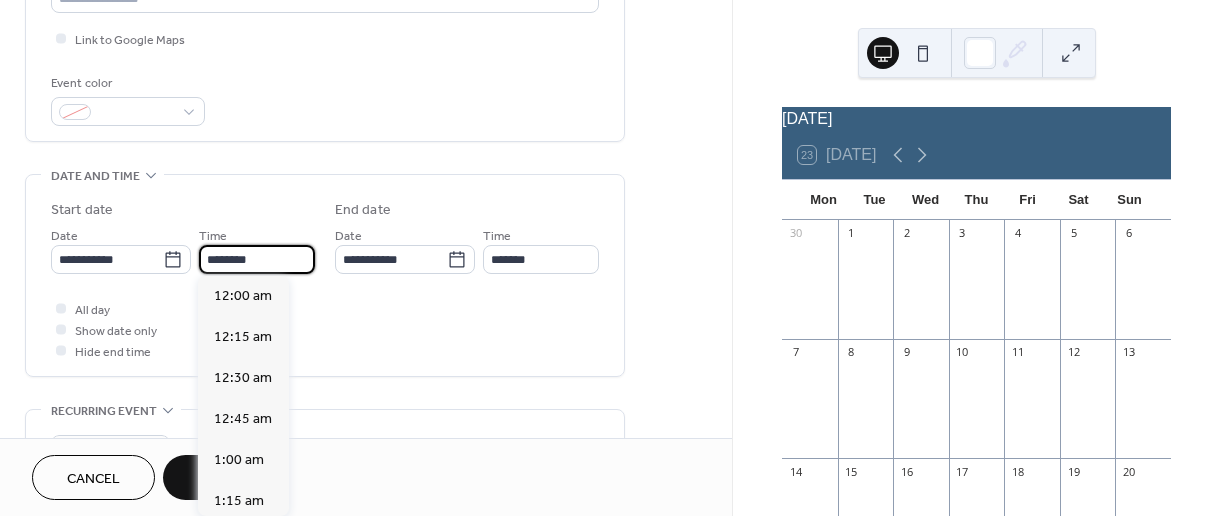 click on "********" at bounding box center [257, 259] 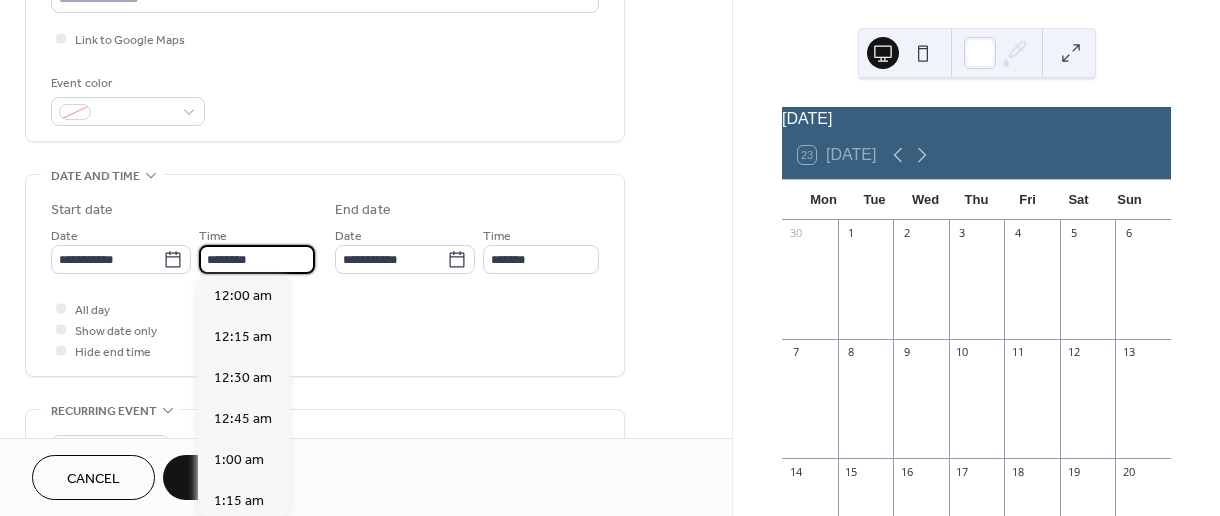 scroll, scrollTop: 1944, scrollLeft: 0, axis: vertical 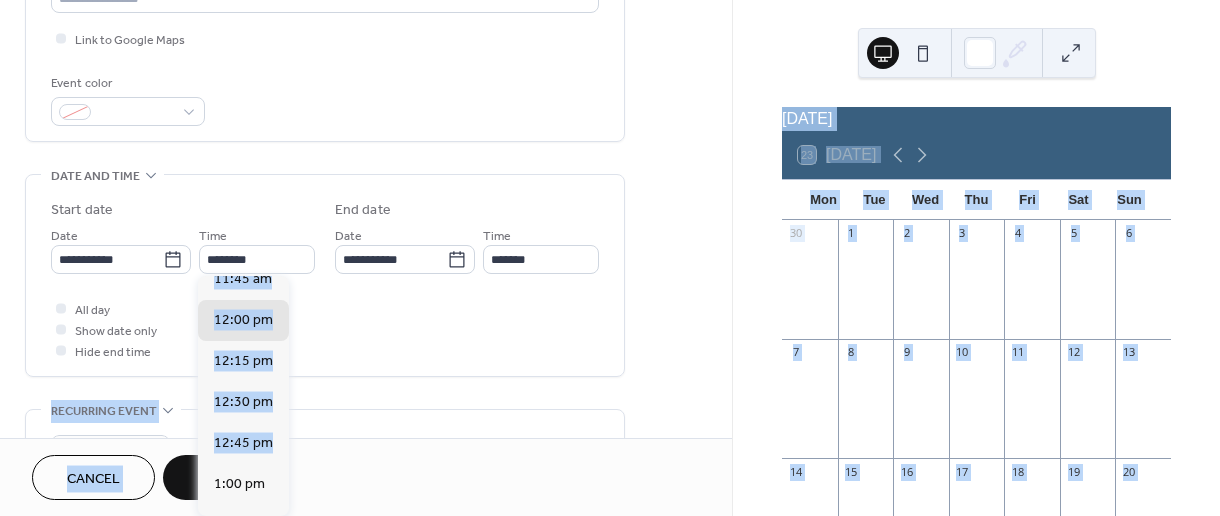 drag, startPoint x: 291, startPoint y: 403, endPoint x: 292, endPoint y: 355, distance: 48.010414 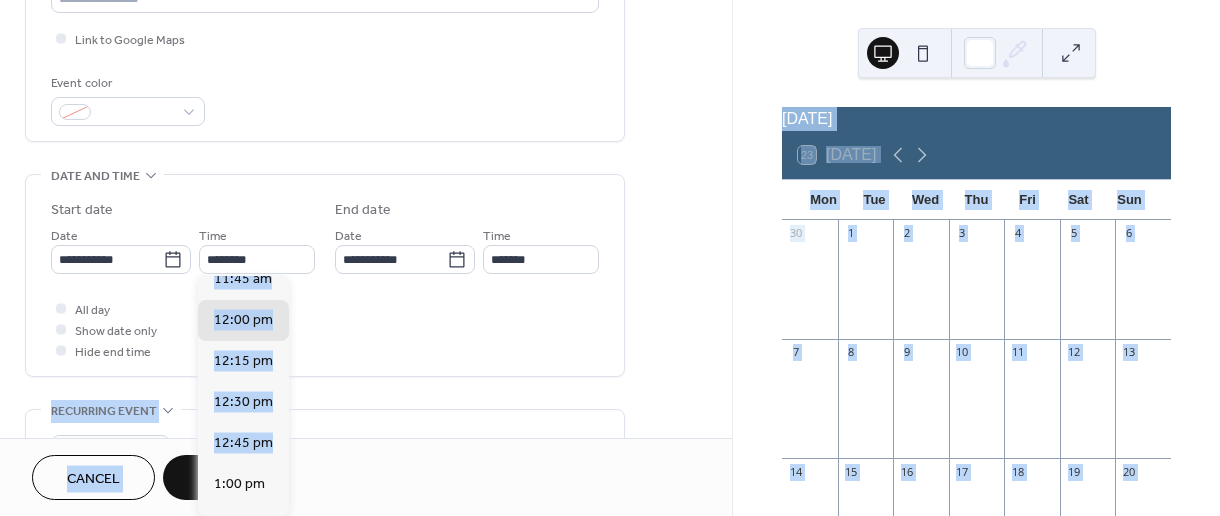 click on "**********" at bounding box center (610, 258) 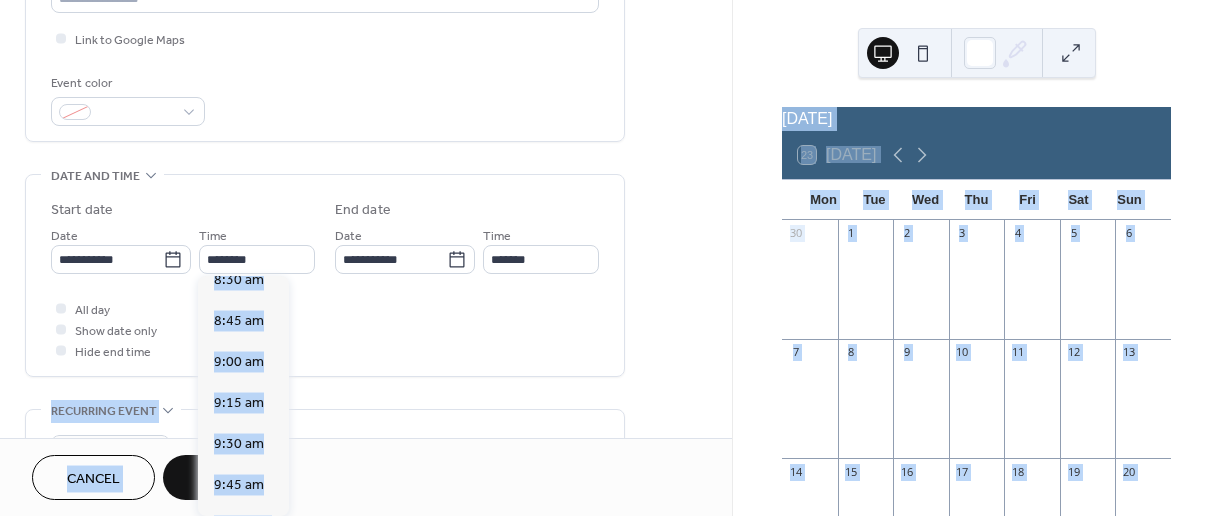 scroll, scrollTop: 1422, scrollLeft: 0, axis: vertical 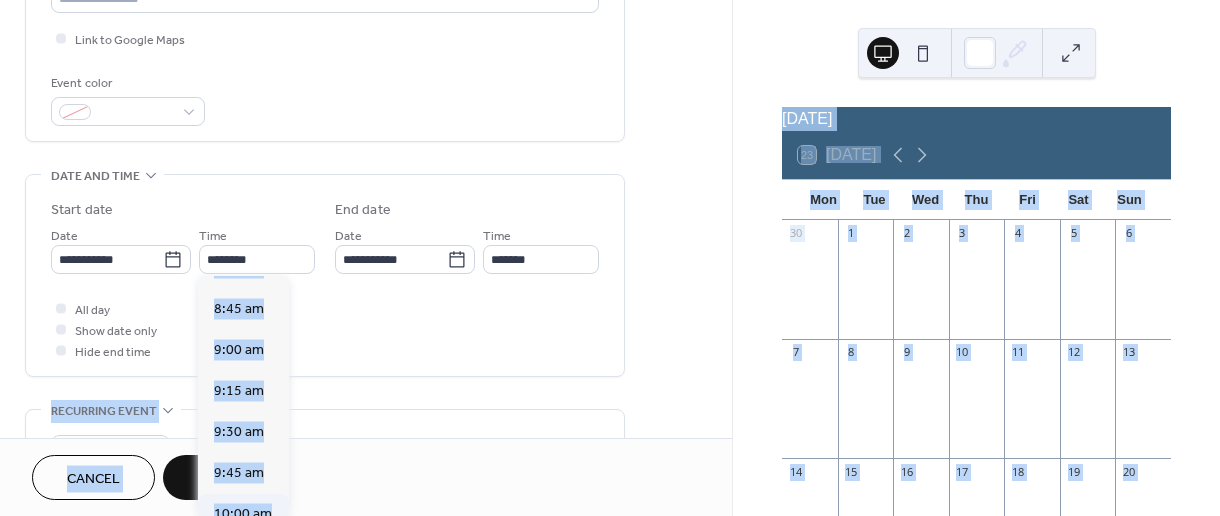 click on "10:00 am" at bounding box center [243, 514] 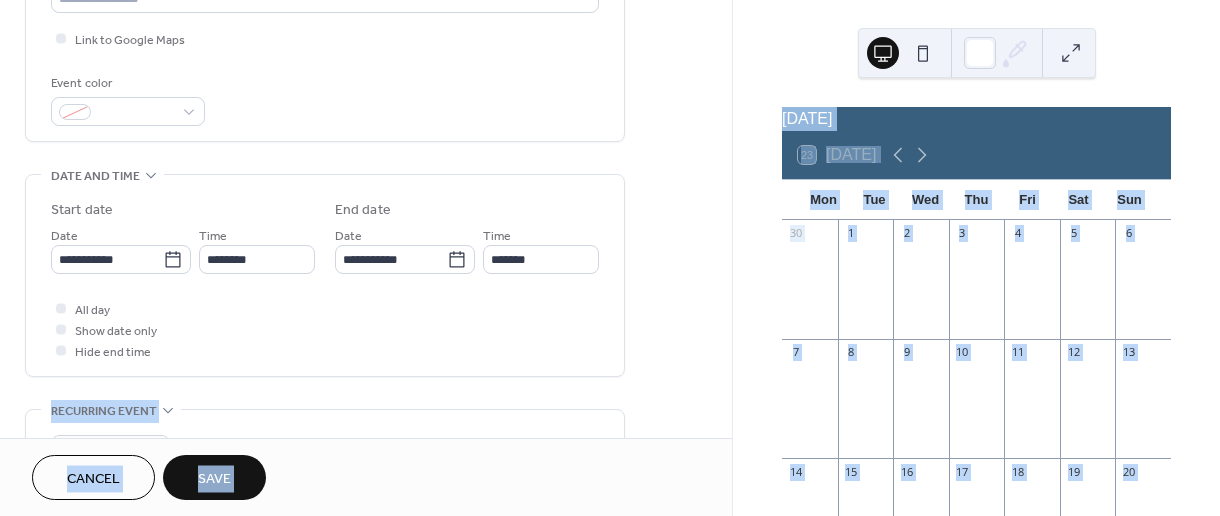 type on "********" 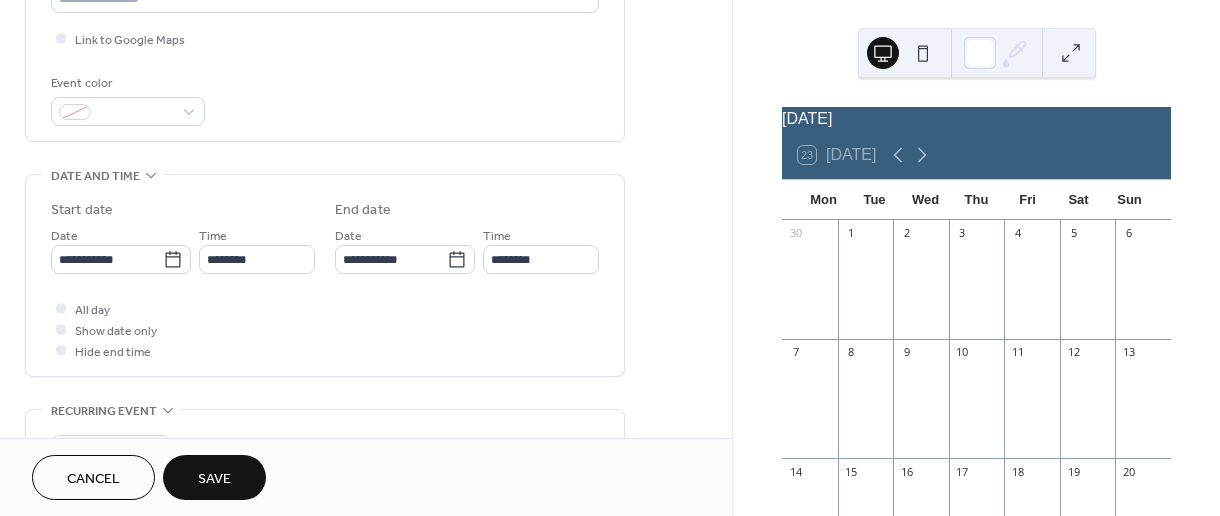 click on "Save" at bounding box center (214, 477) 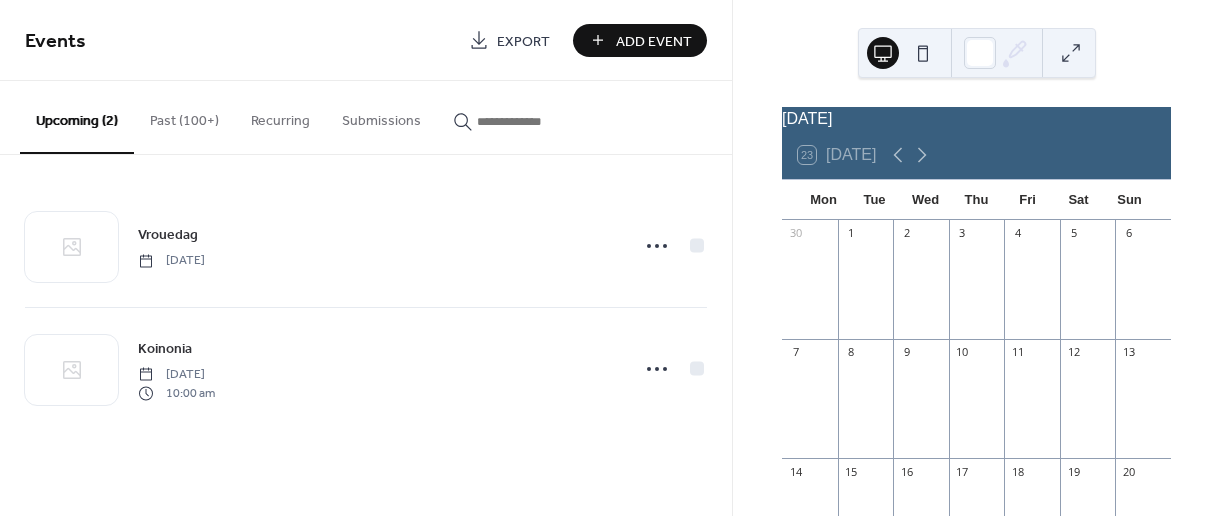 click on "Add Event" at bounding box center [640, 40] 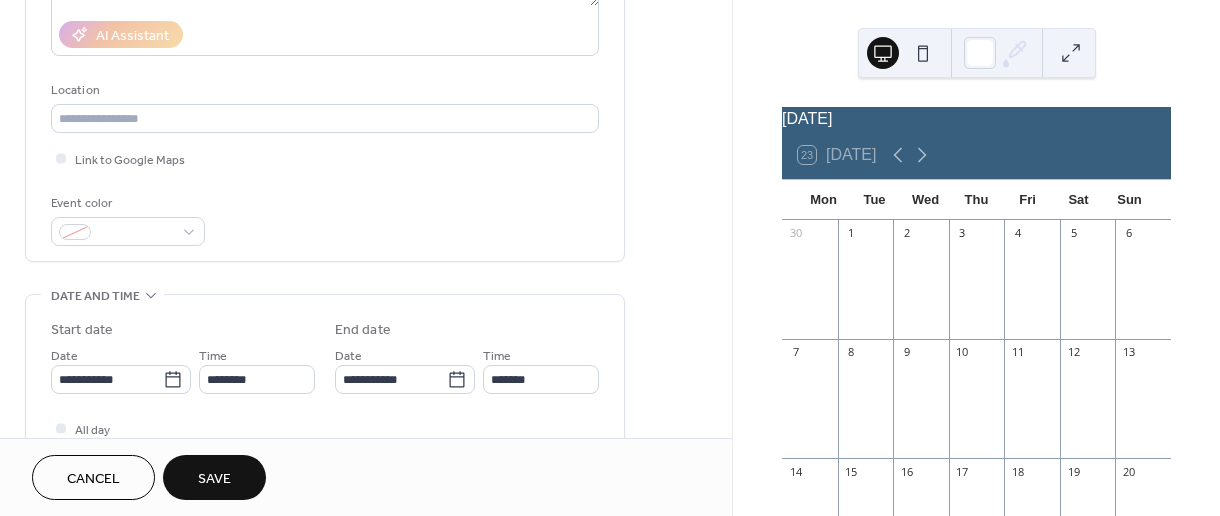 scroll, scrollTop: 338, scrollLeft: 0, axis: vertical 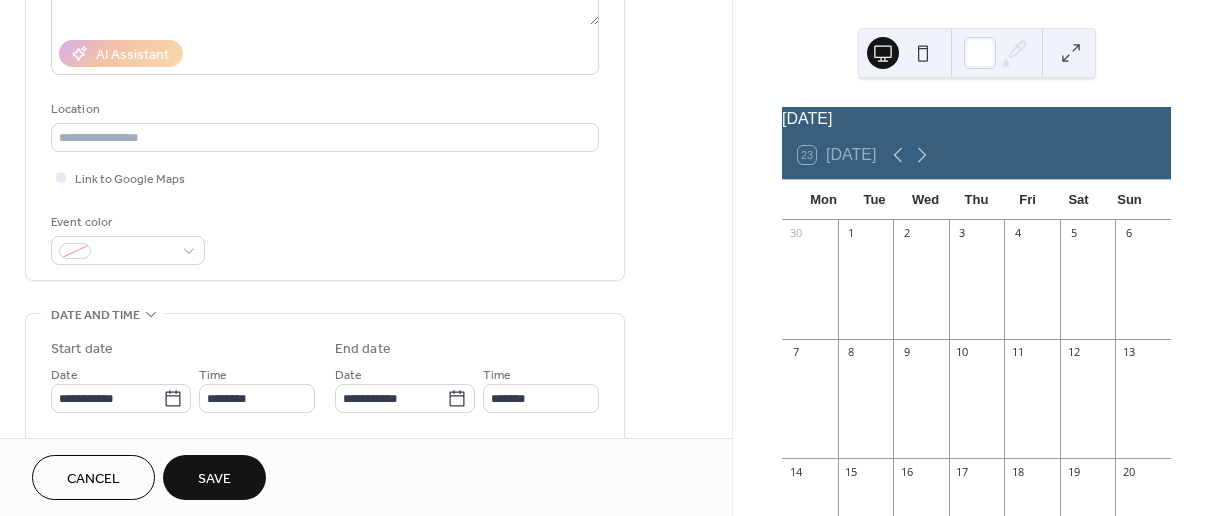 type on "**********" 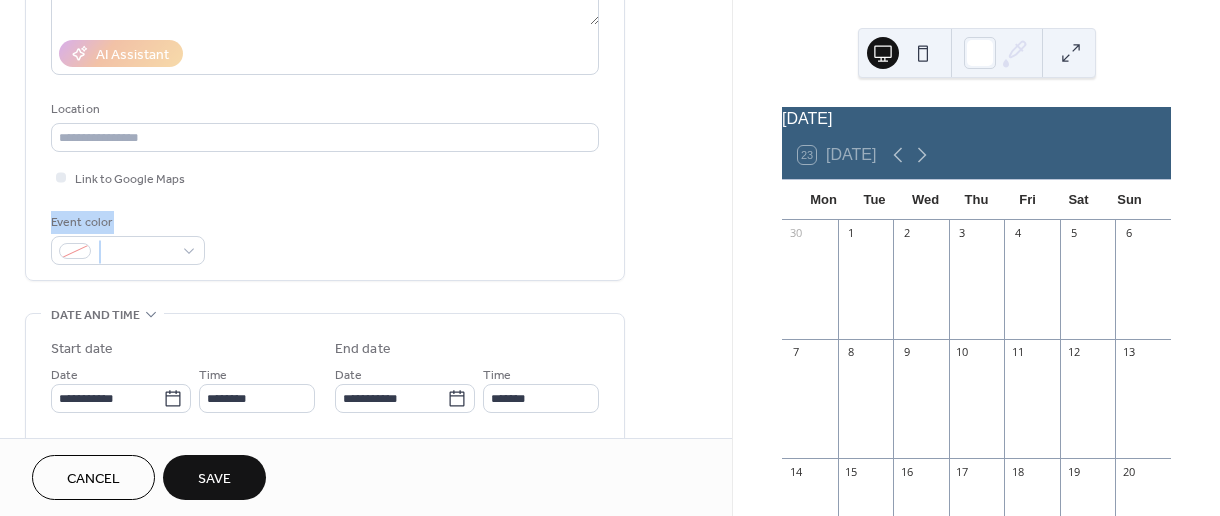 drag, startPoint x: 721, startPoint y: 237, endPoint x: 723, endPoint y: 176, distance: 61.03278 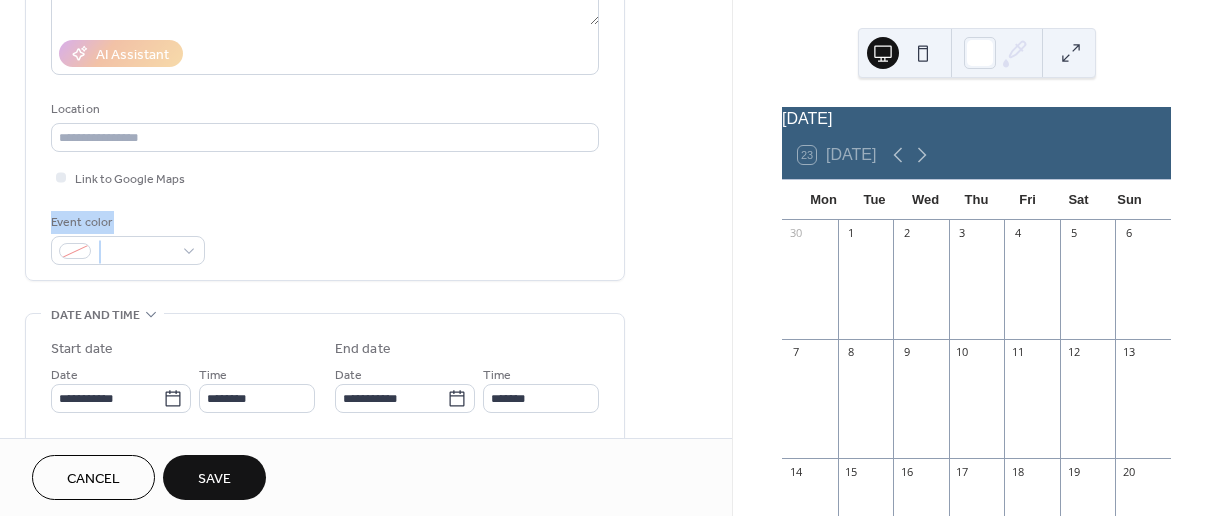 click on "**********" at bounding box center [366, 382] 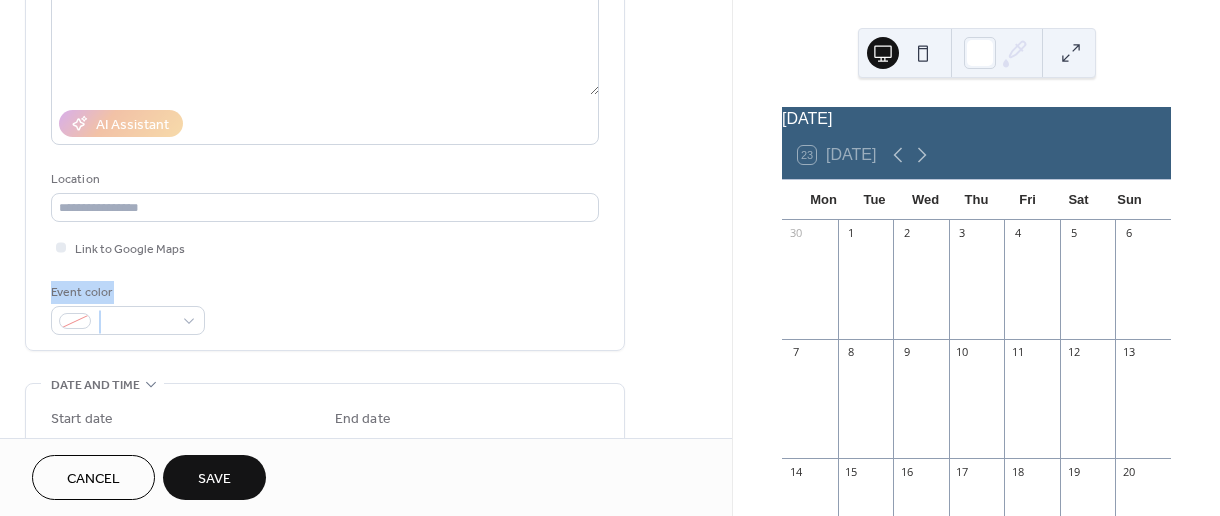 scroll, scrollTop: 336, scrollLeft: 0, axis: vertical 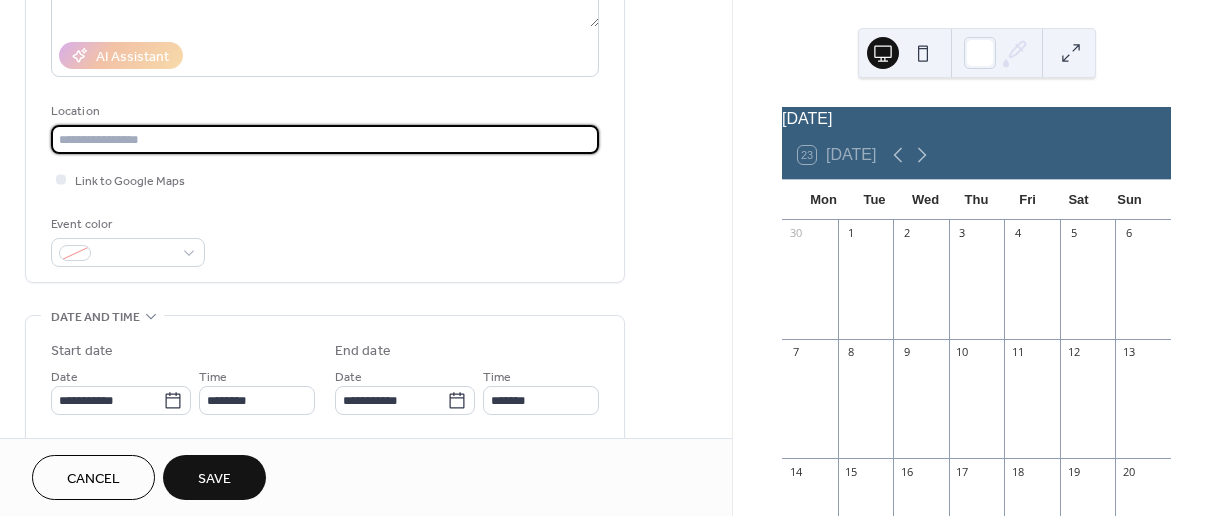 click at bounding box center [325, 139] 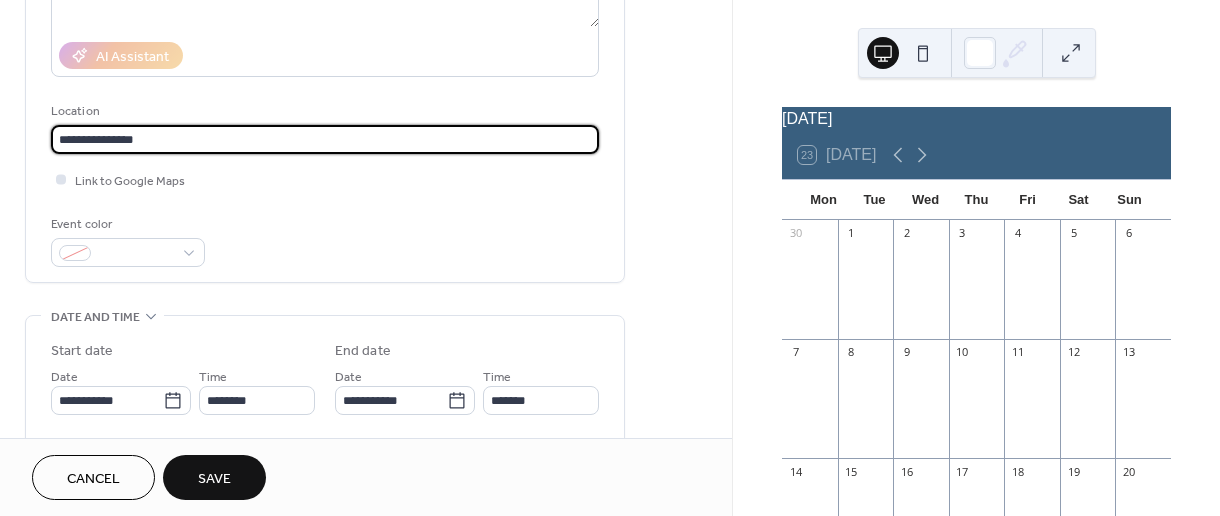 type on "**********" 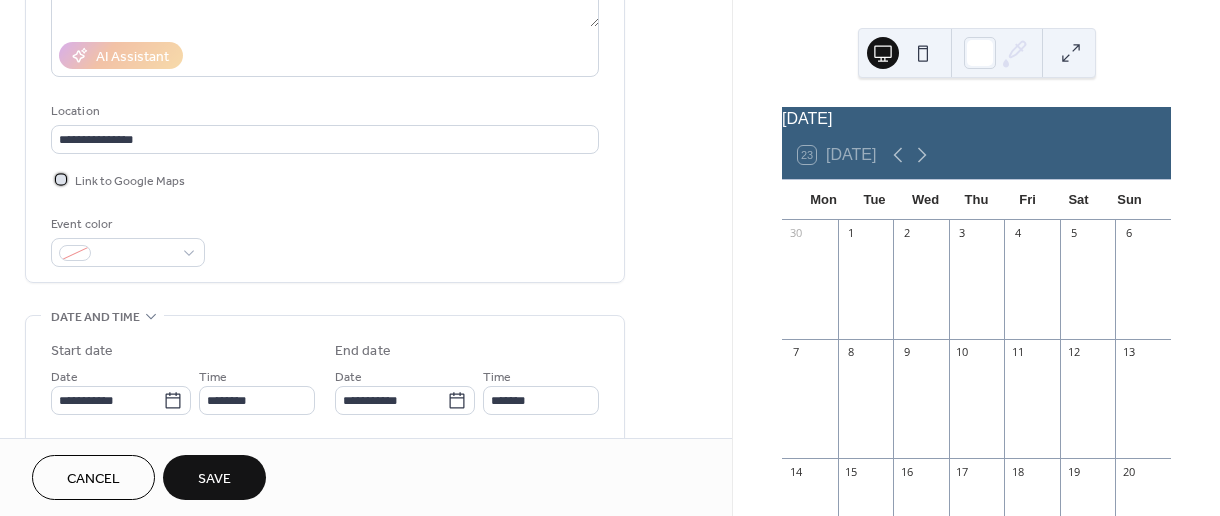 click at bounding box center [61, 179] 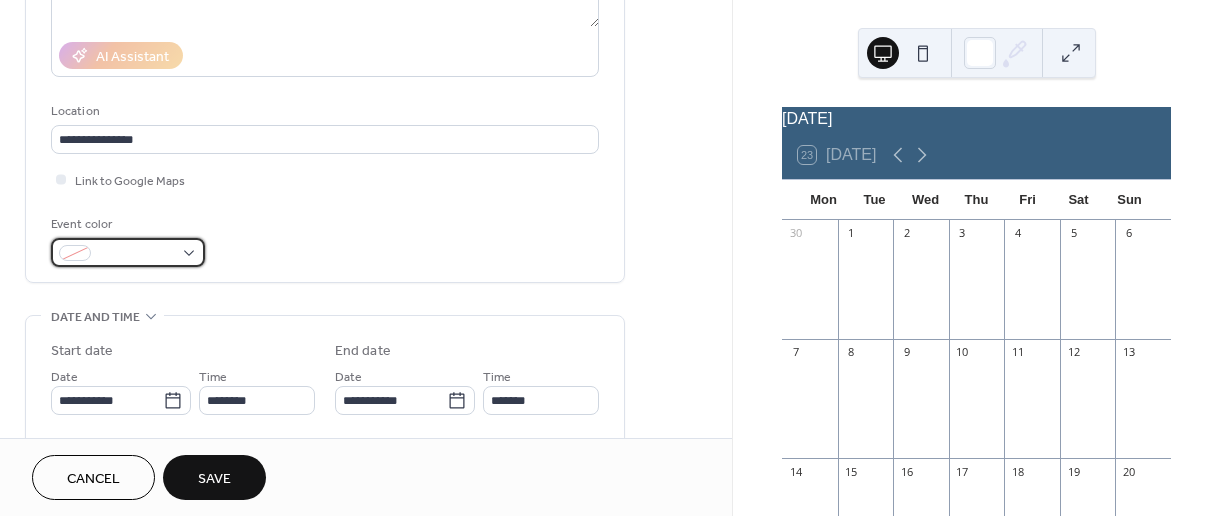 click at bounding box center (128, 252) 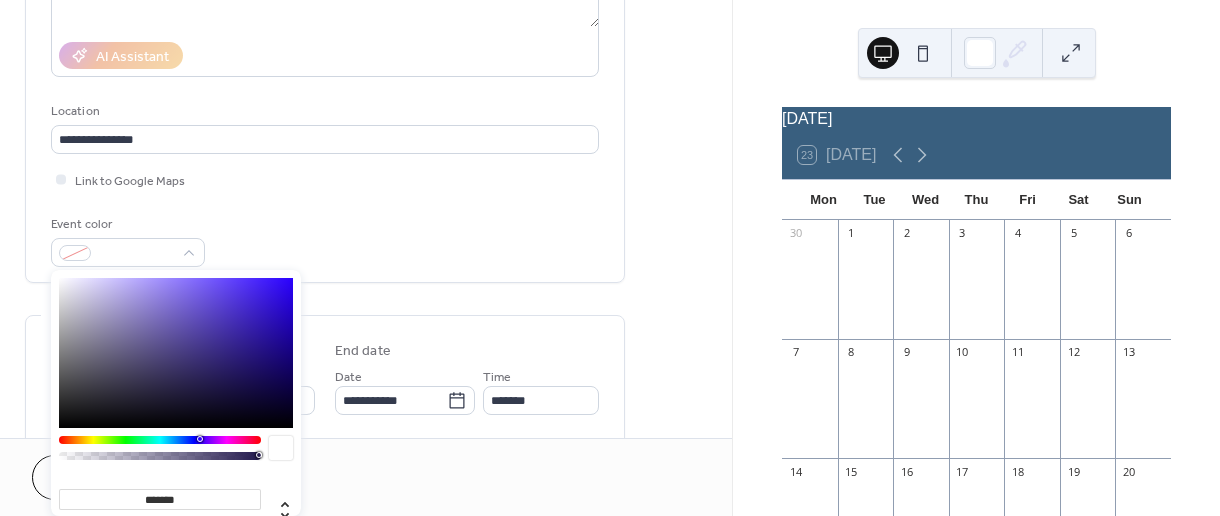 type on "*******" 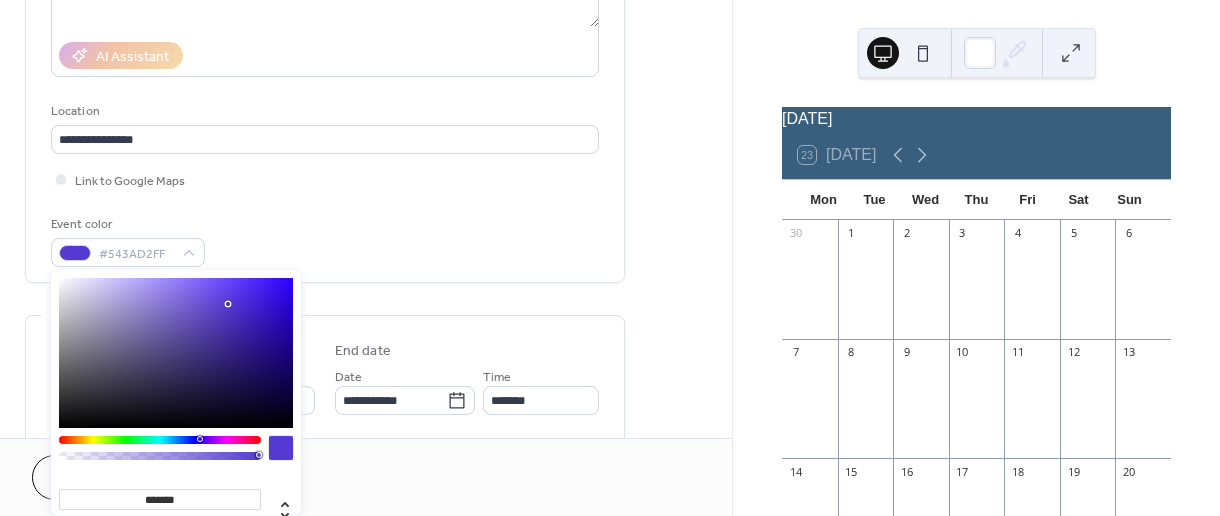 click at bounding box center [176, 353] 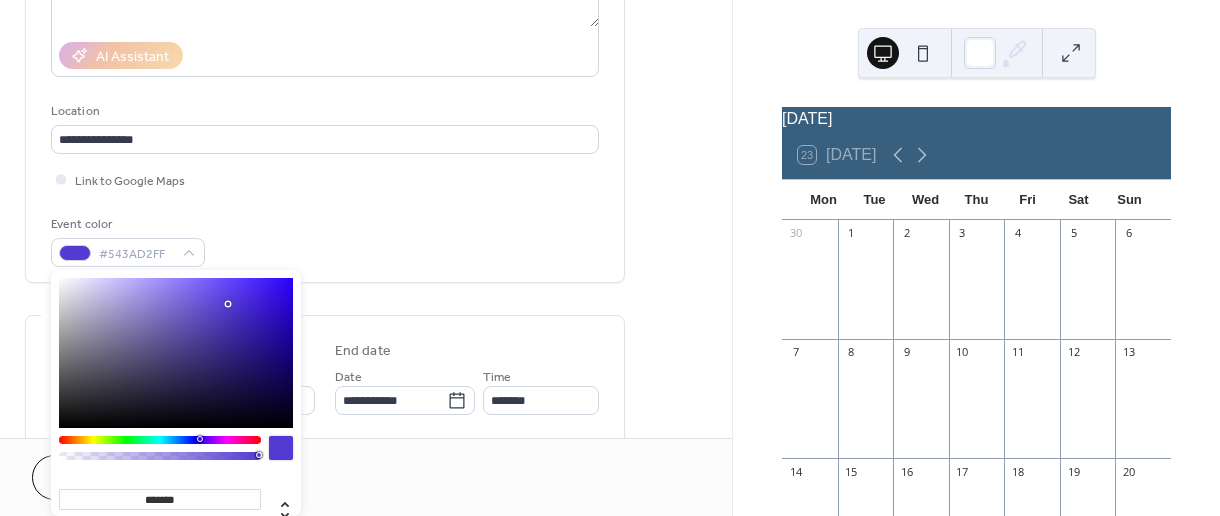 click on "**********" at bounding box center (325, 34) 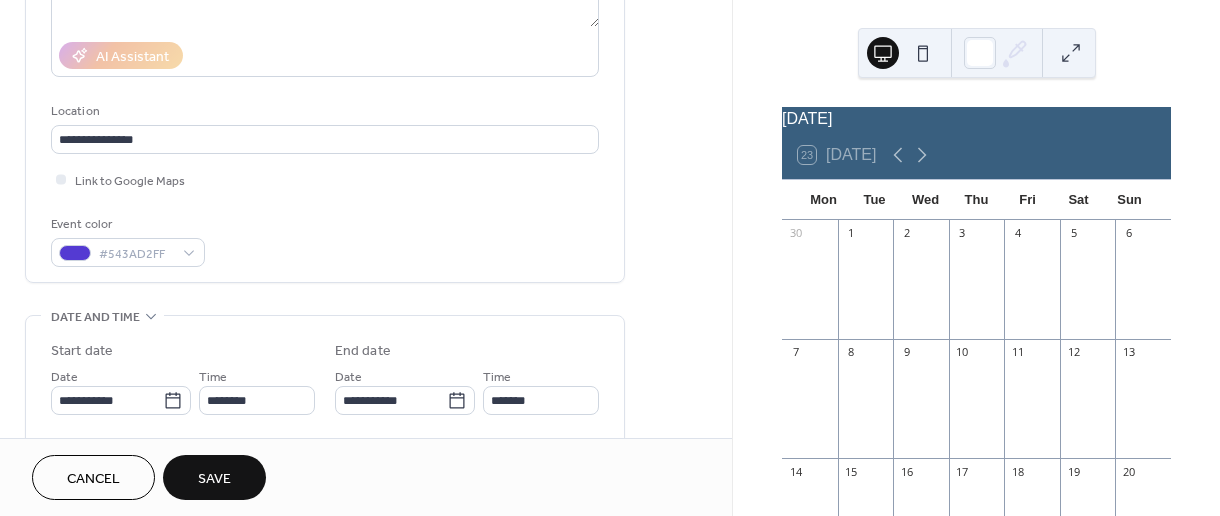 click on "**********" at bounding box center [366, 384] 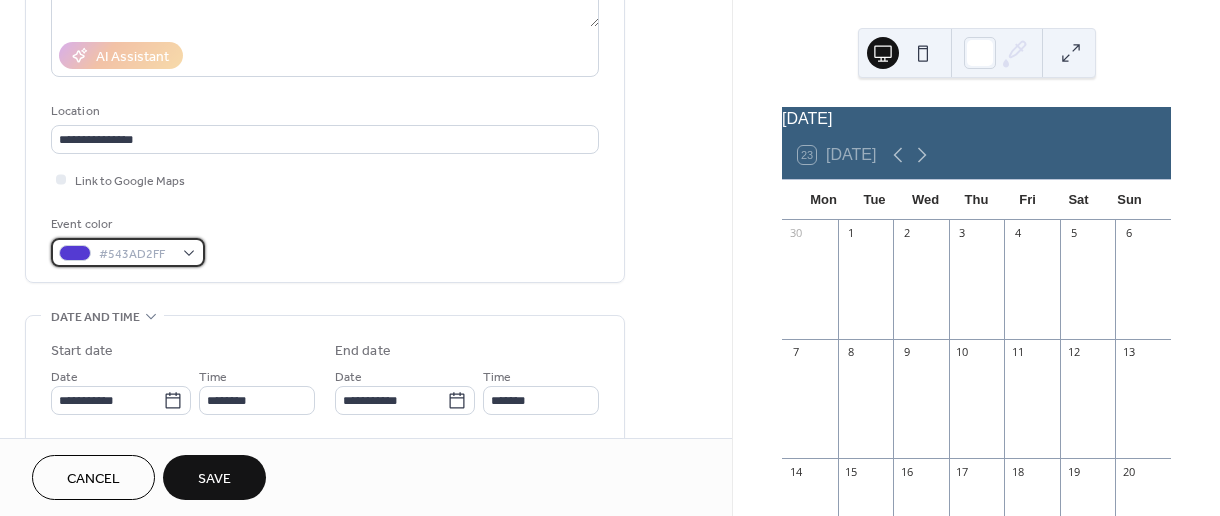 click at bounding box center (75, 253) 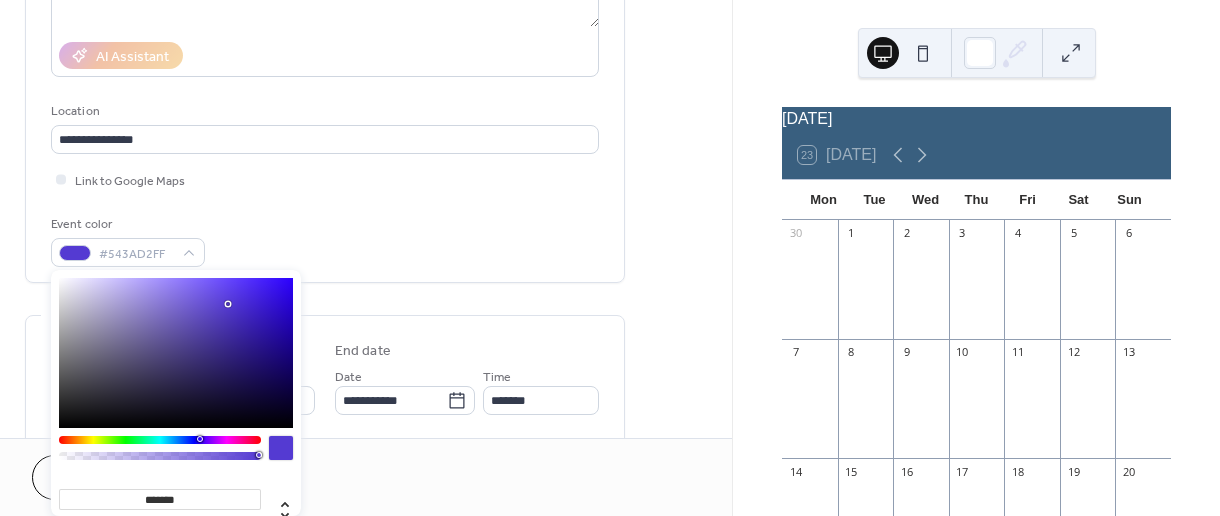click on "******* hex" at bounding box center [176, 444] 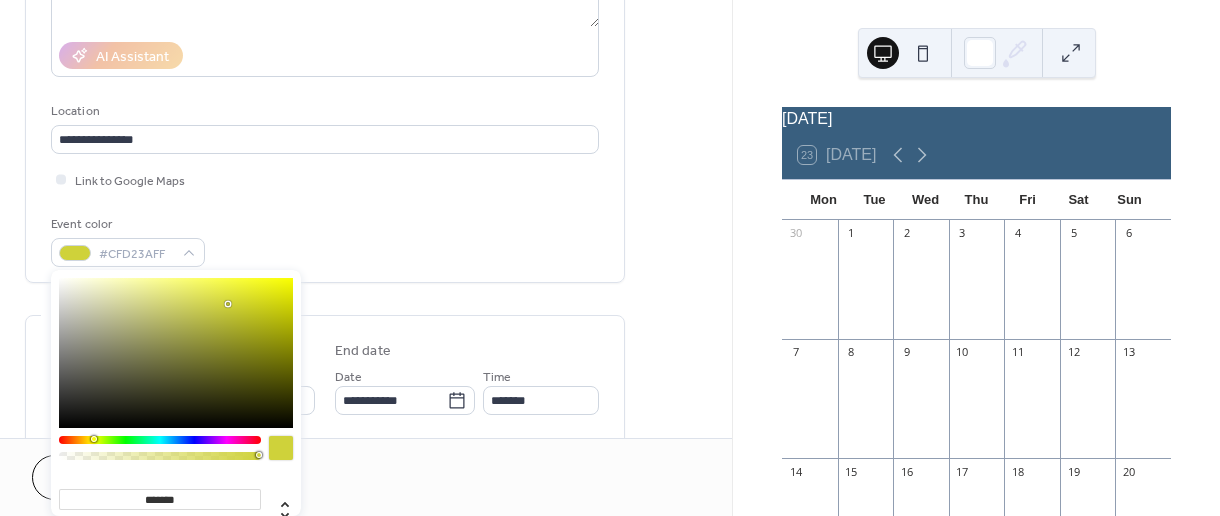 click at bounding box center [160, 440] 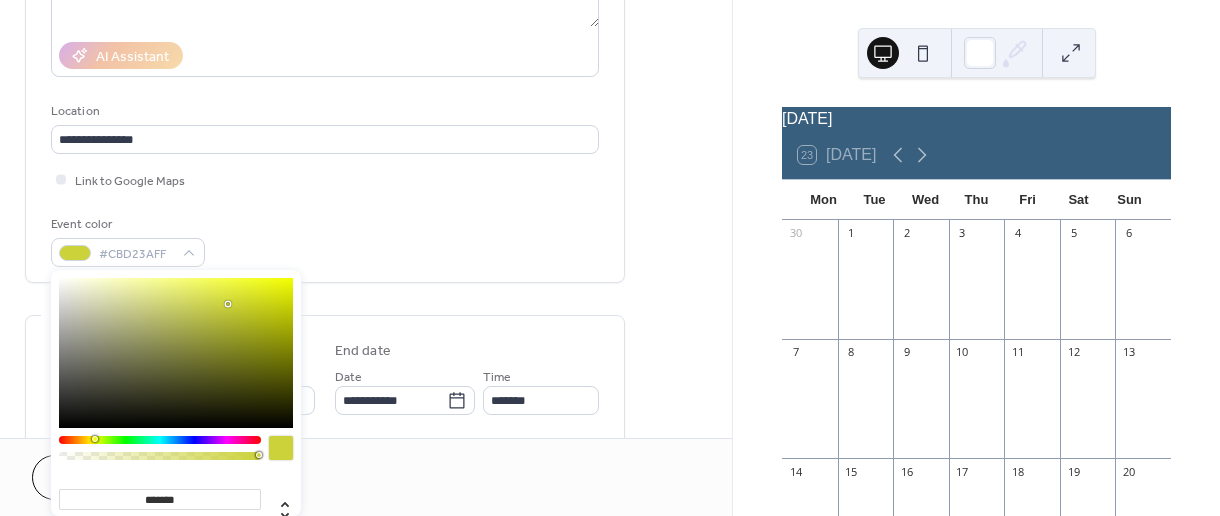 type on "*******" 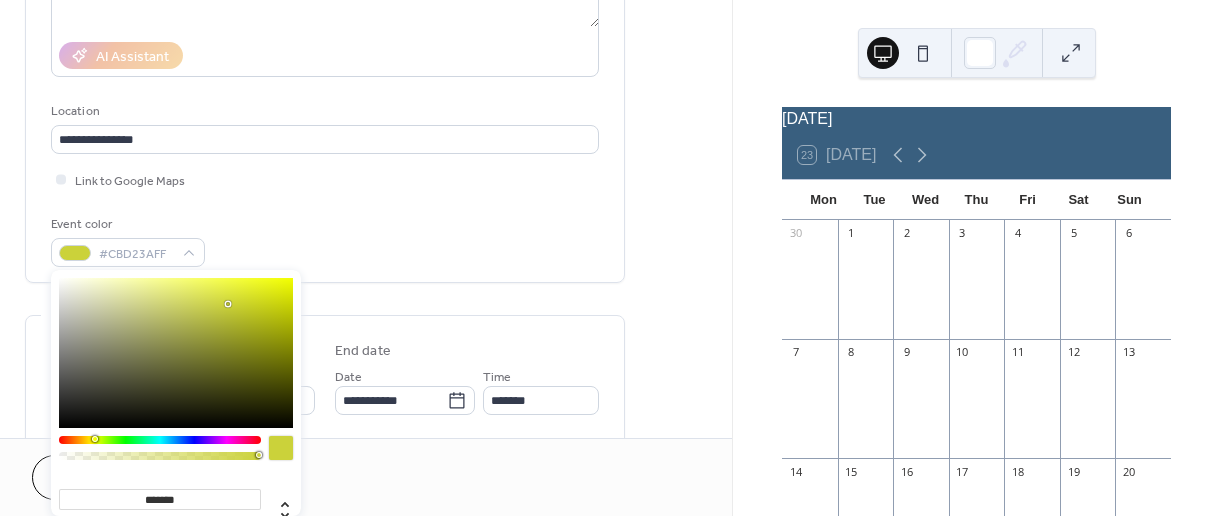 click at bounding box center [176, 353] 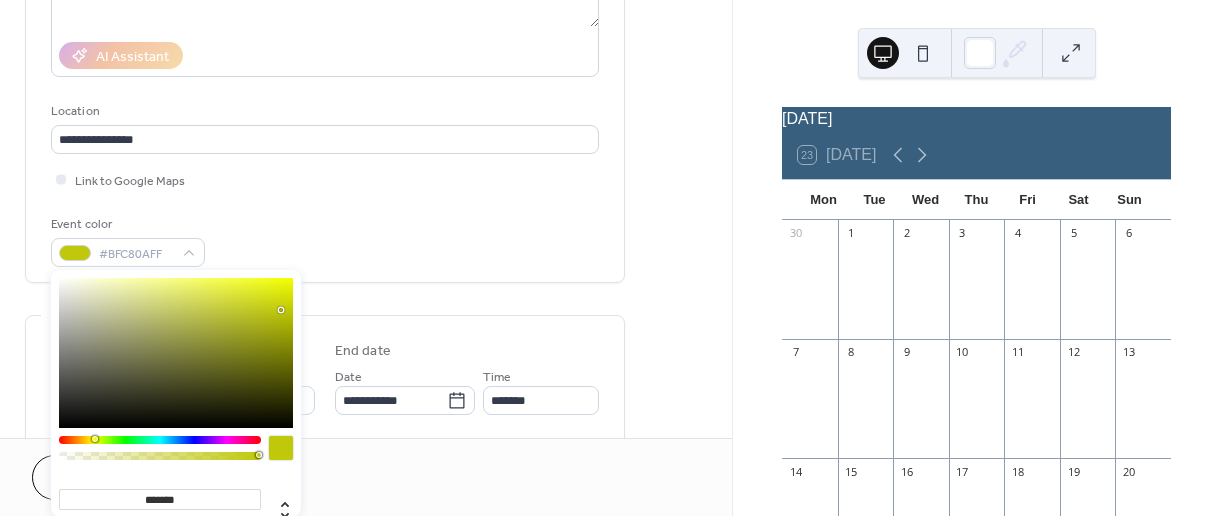 click on "Event color #BFC80AFF" at bounding box center [325, 240] 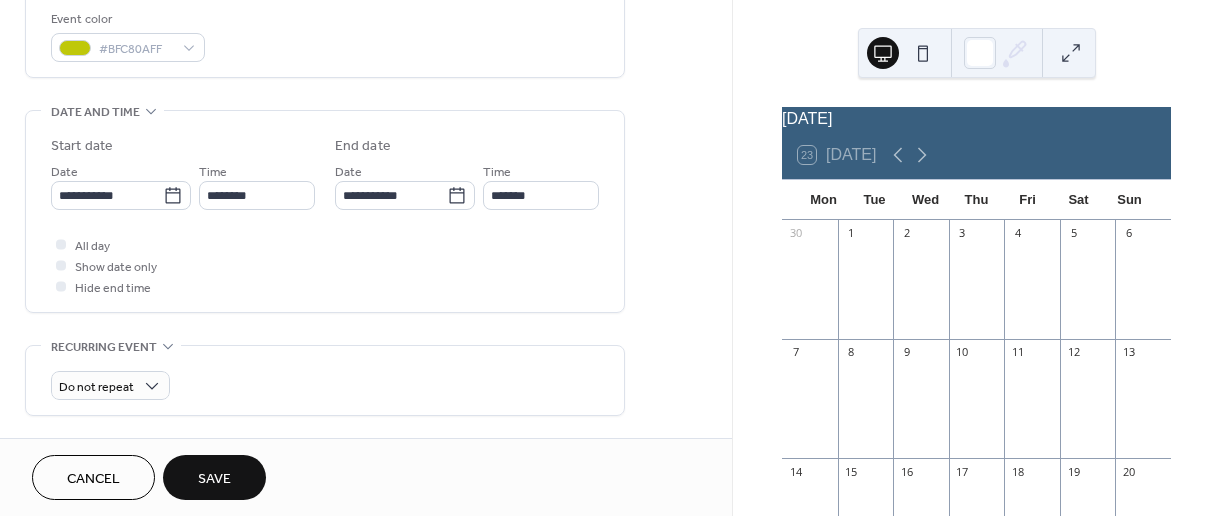 scroll, scrollTop: 548, scrollLeft: 0, axis: vertical 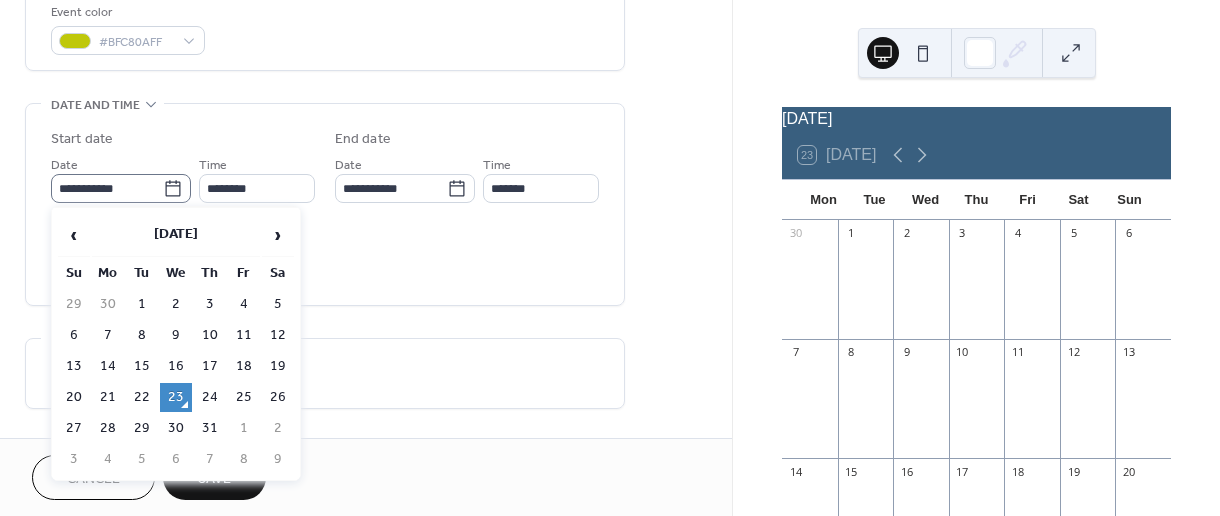 click 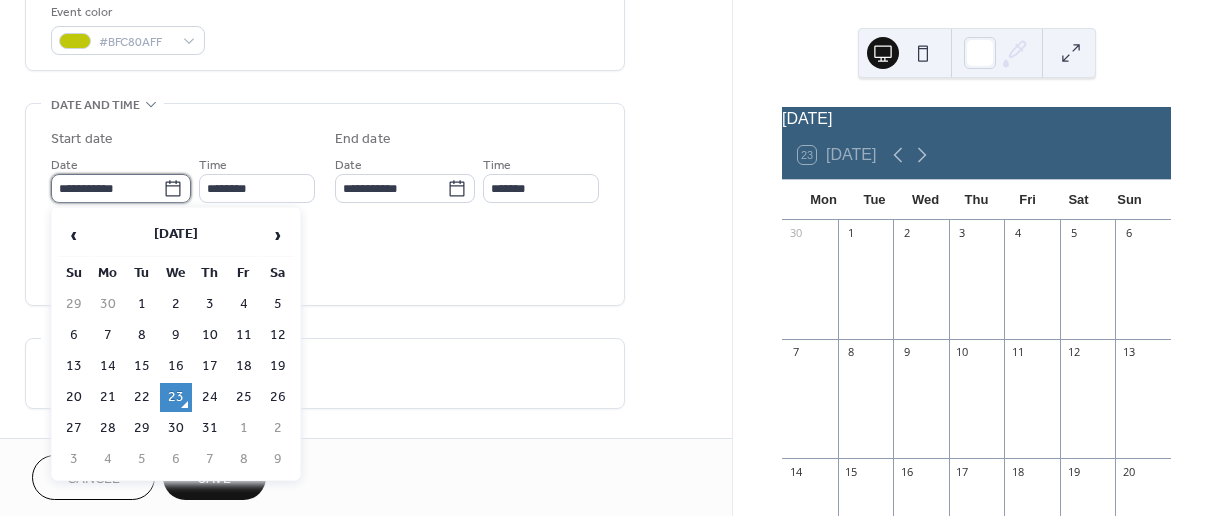 click on "**********" at bounding box center [107, 188] 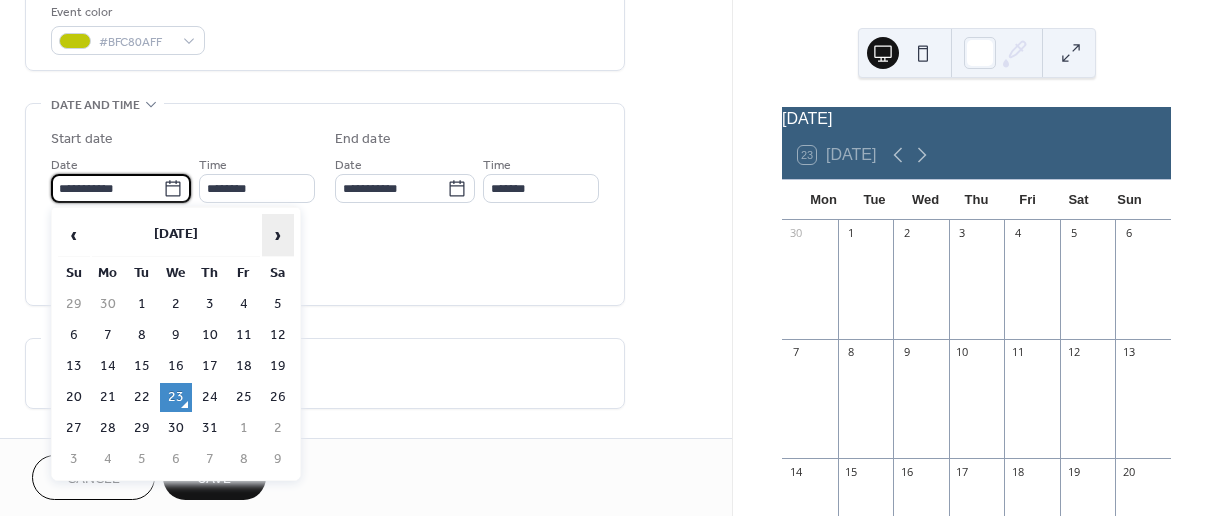 click on "›" at bounding box center [278, 235] 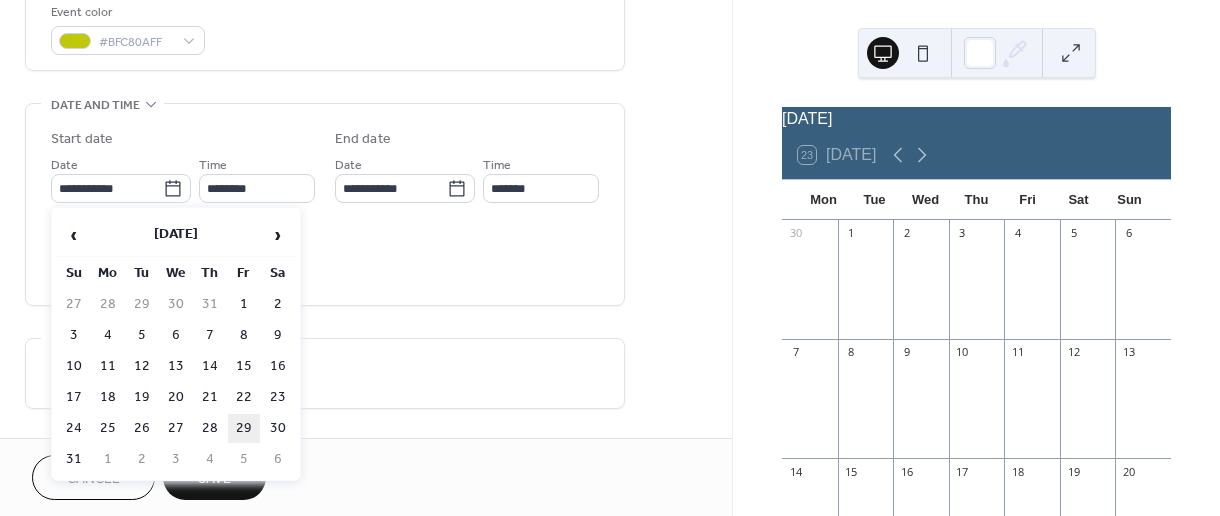 click on "29" at bounding box center (244, 428) 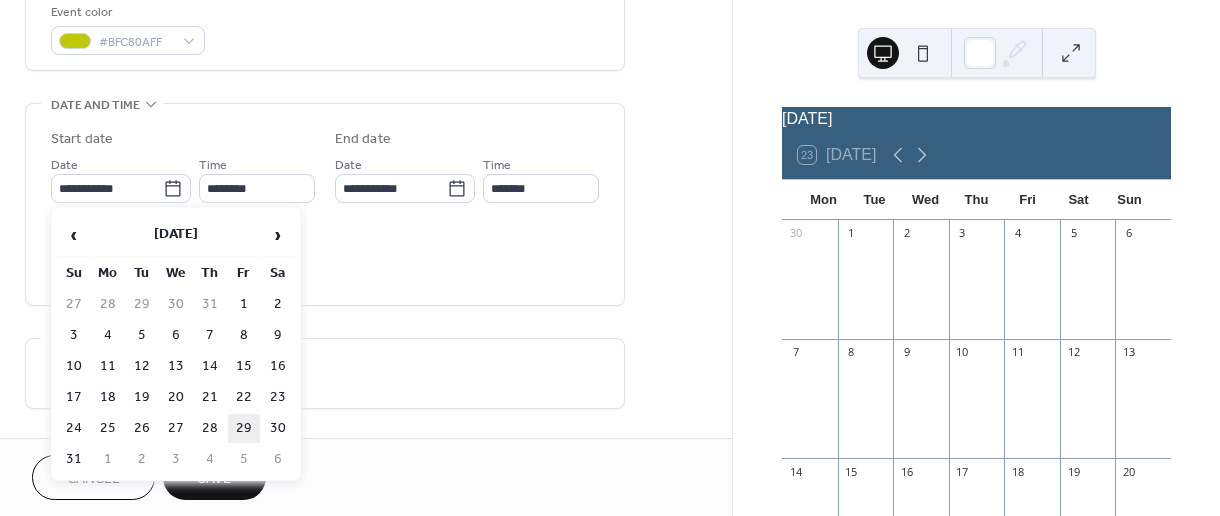 type on "**********" 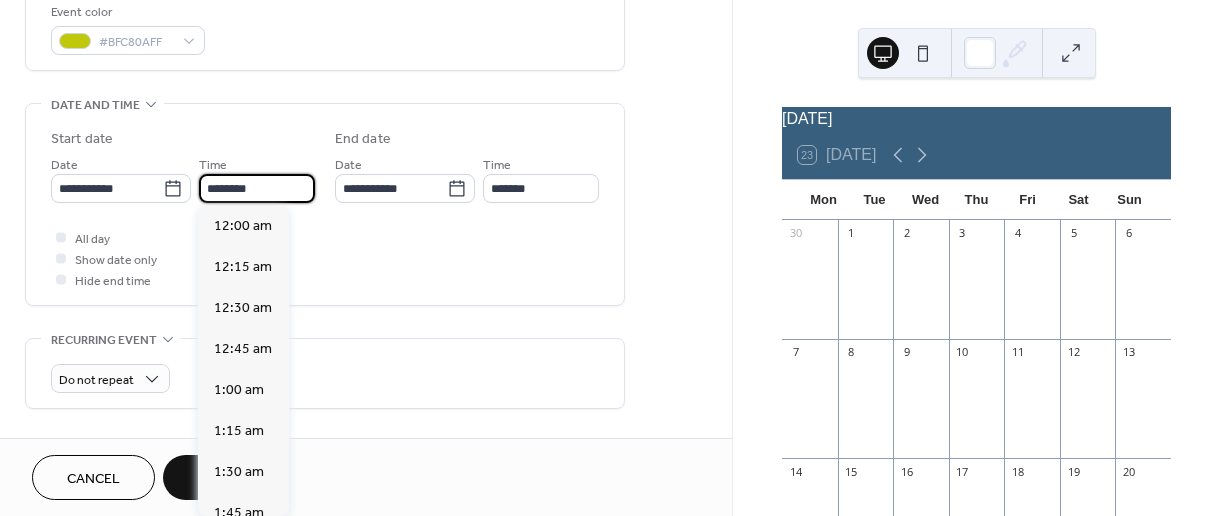 scroll, scrollTop: 1944, scrollLeft: 0, axis: vertical 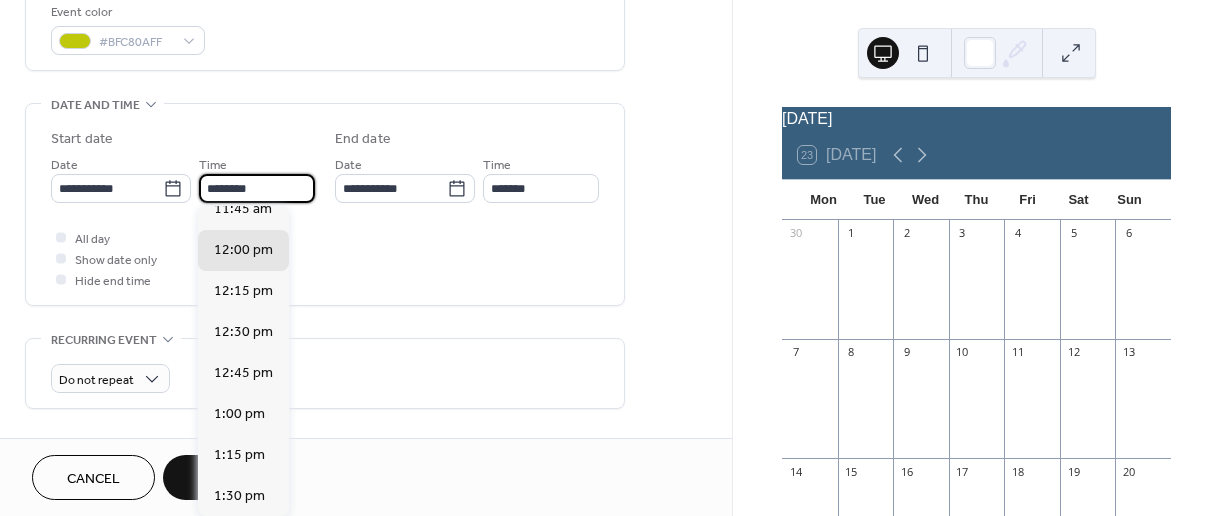 click on "********" at bounding box center [257, 188] 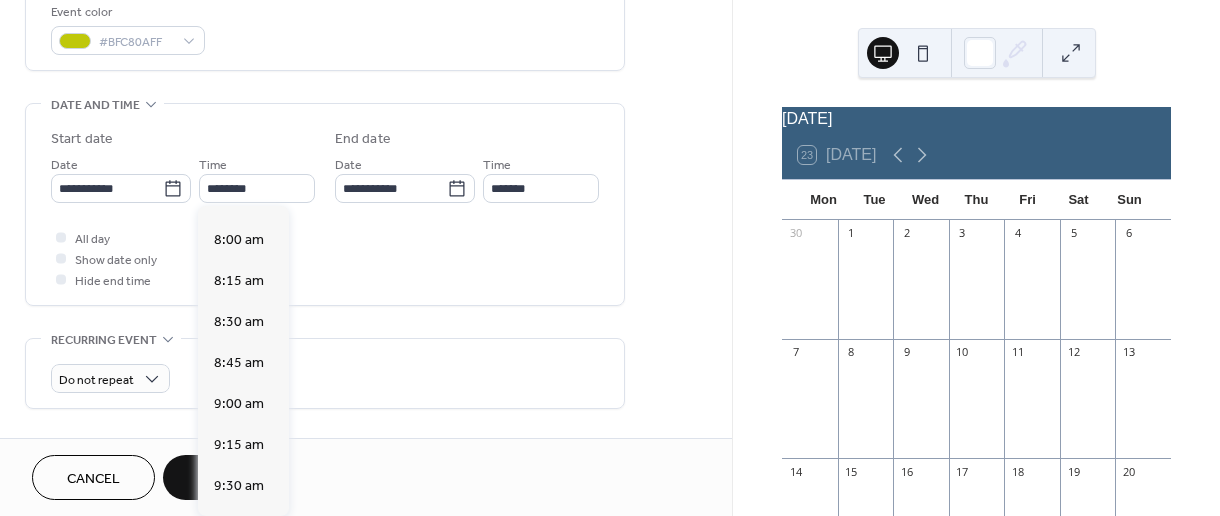 scroll, scrollTop: 1308, scrollLeft: 0, axis: vertical 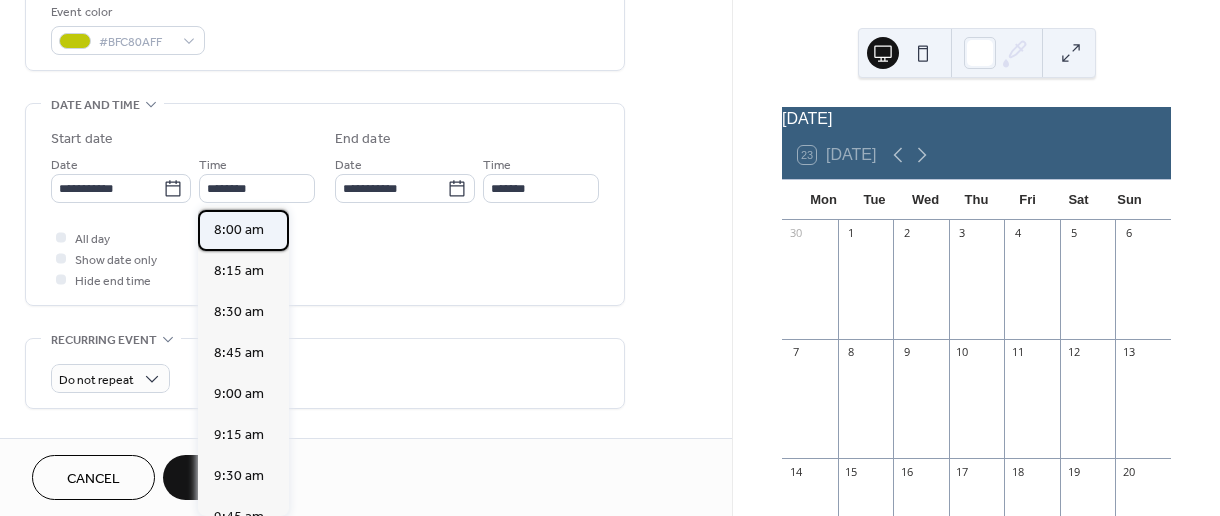 click on "8:00 am" at bounding box center (239, 229) 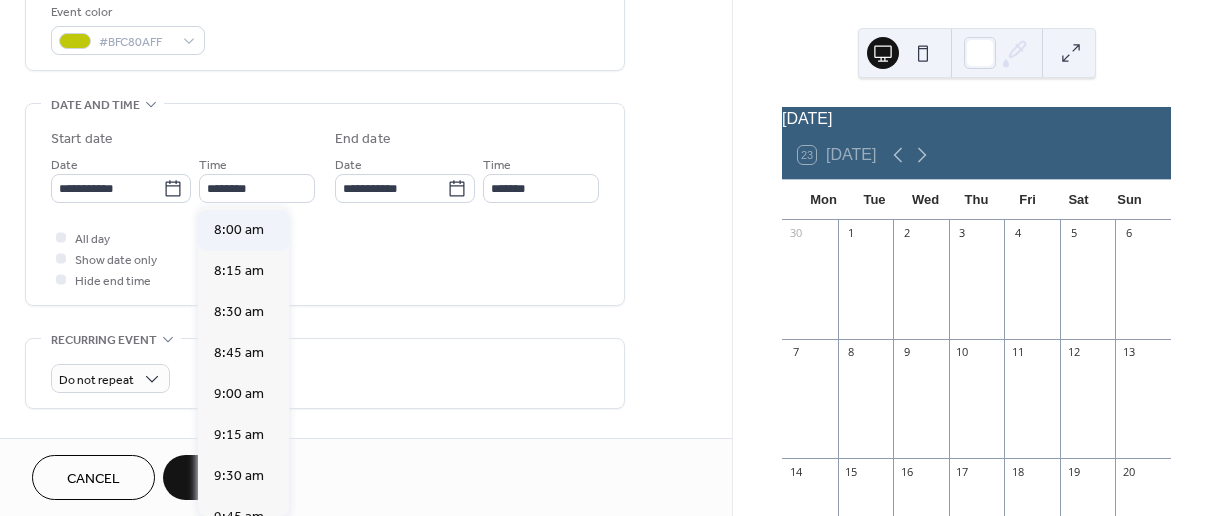 type on "*******" 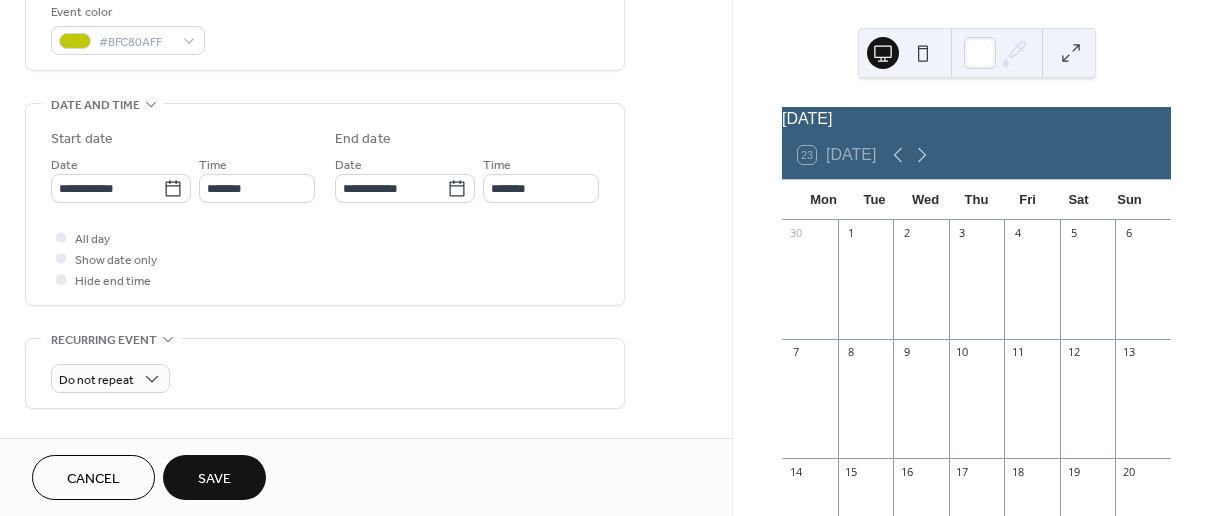 drag, startPoint x: 726, startPoint y: 252, endPoint x: 724, endPoint y: 263, distance: 11.18034 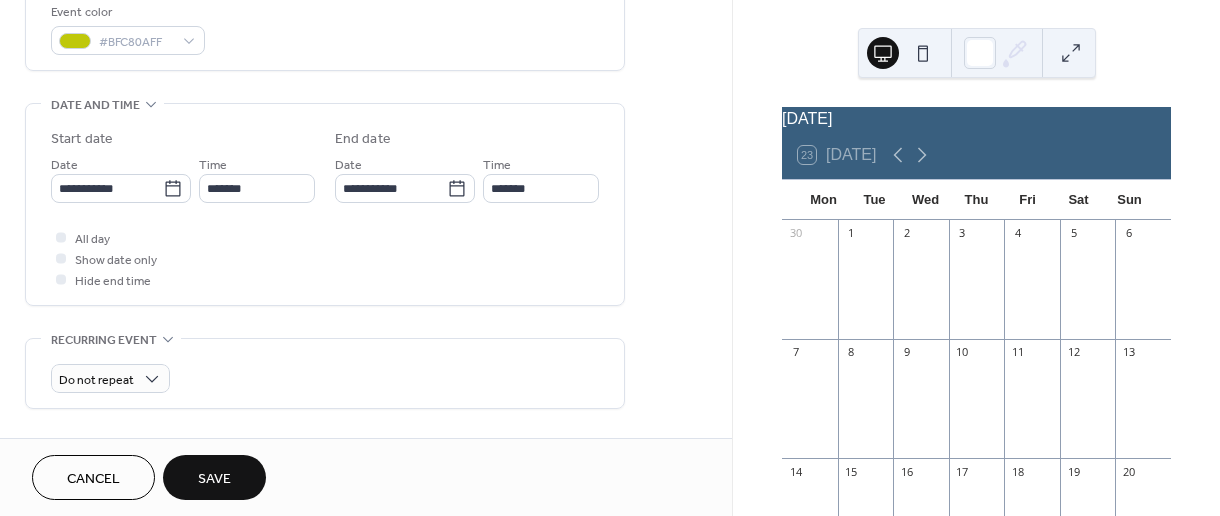 click on "**********" at bounding box center [366, 172] 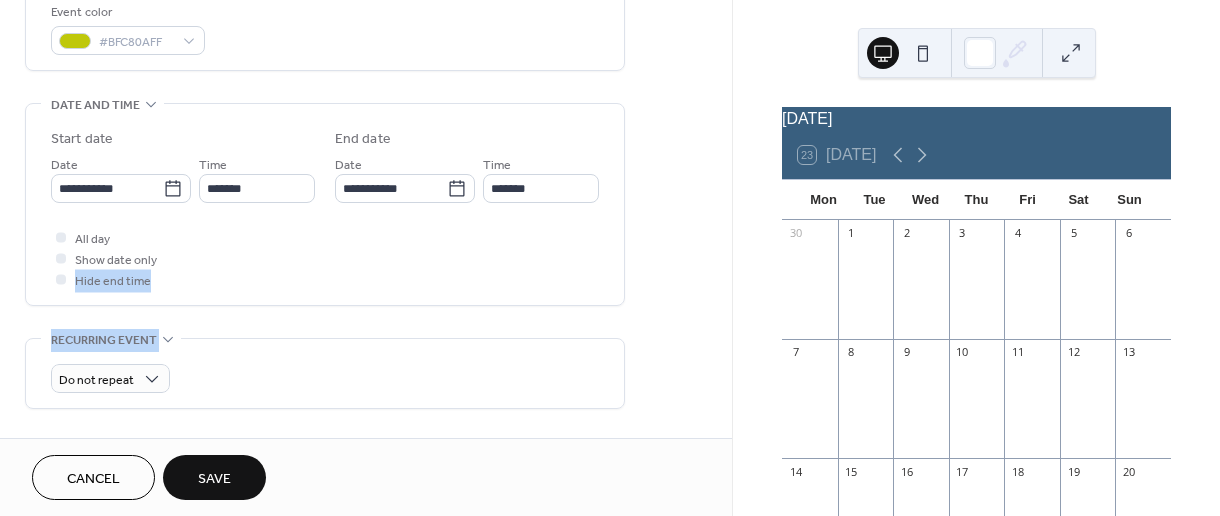 drag, startPoint x: 725, startPoint y: 261, endPoint x: 719, endPoint y: 338, distance: 77.23341 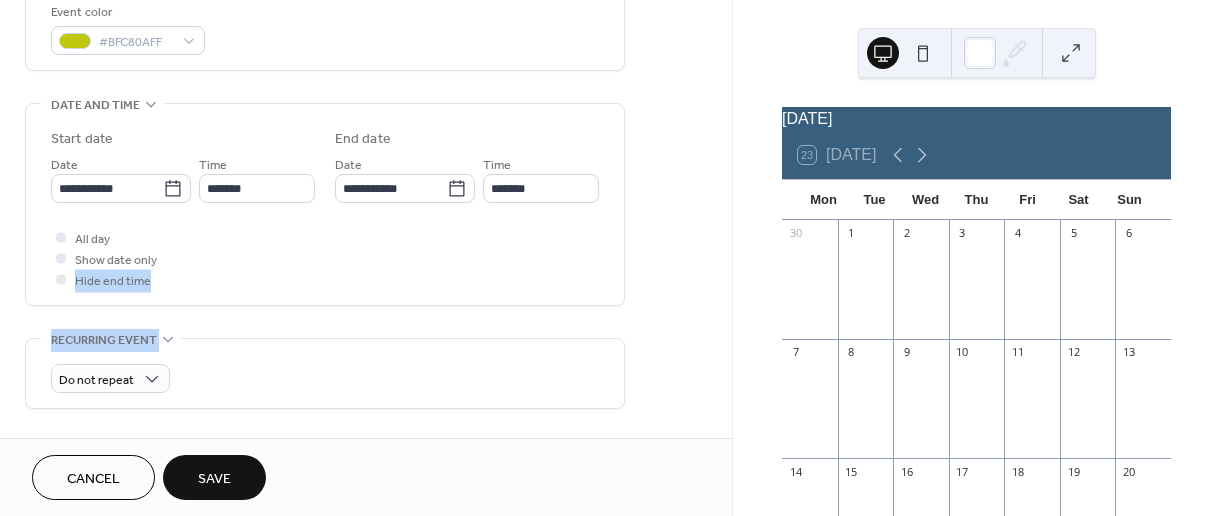 click on "**********" at bounding box center (366, 172) 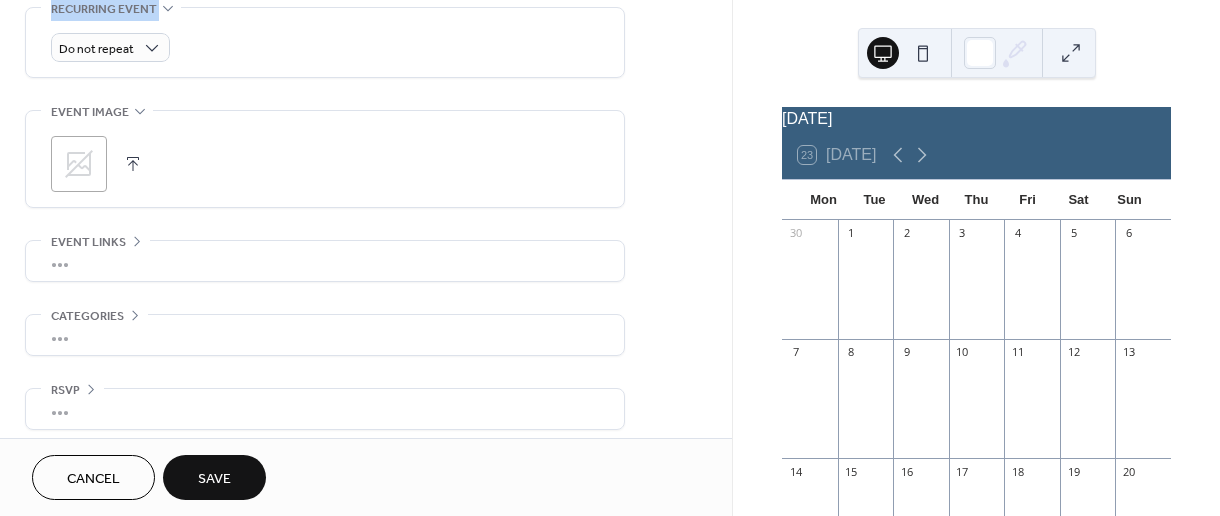 scroll, scrollTop: 886, scrollLeft: 0, axis: vertical 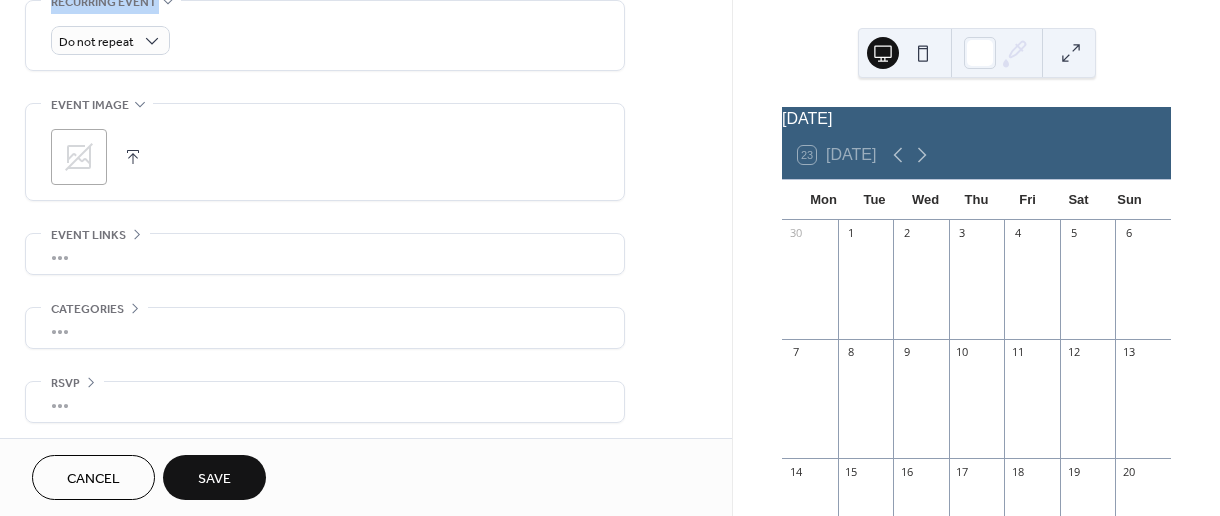 click on "Save" at bounding box center (214, 479) 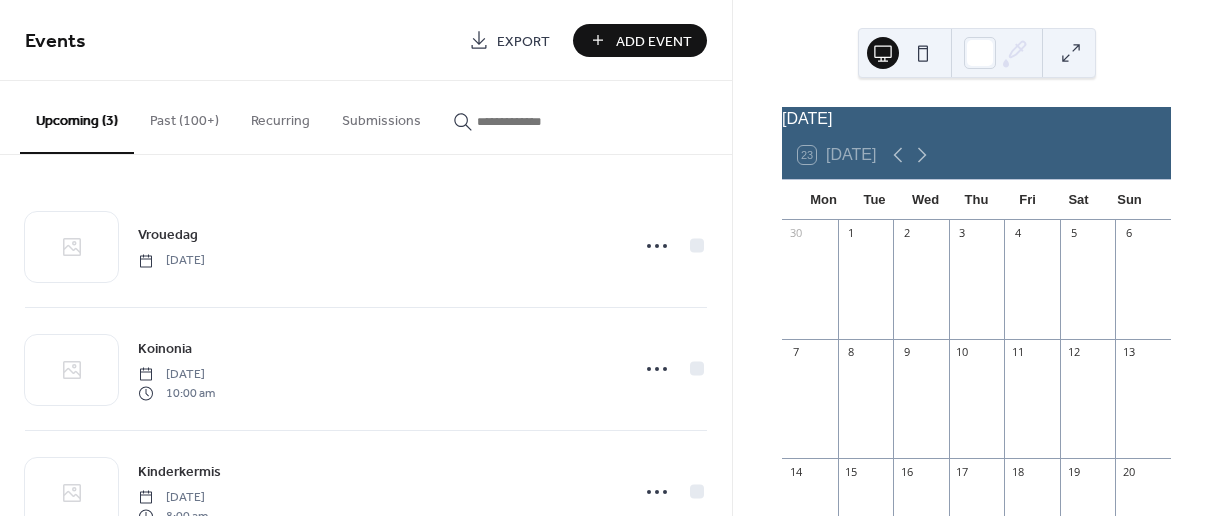 click on "Add Event" at bounding box center (640, 40) 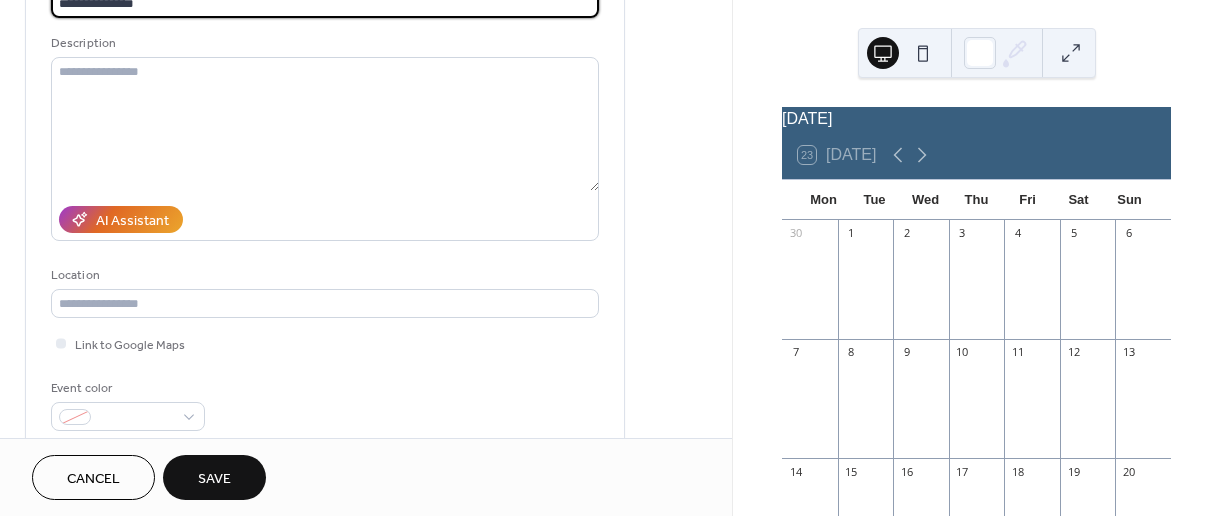 scroll, scrollTop: 174, scrollLeft: 0, axis: vertical 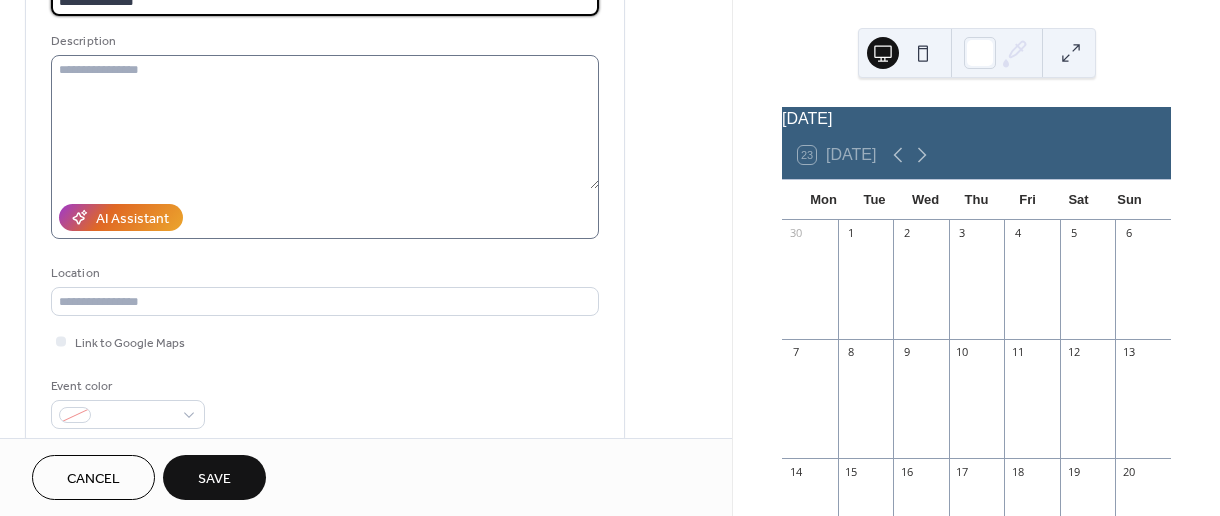 type on "**********" 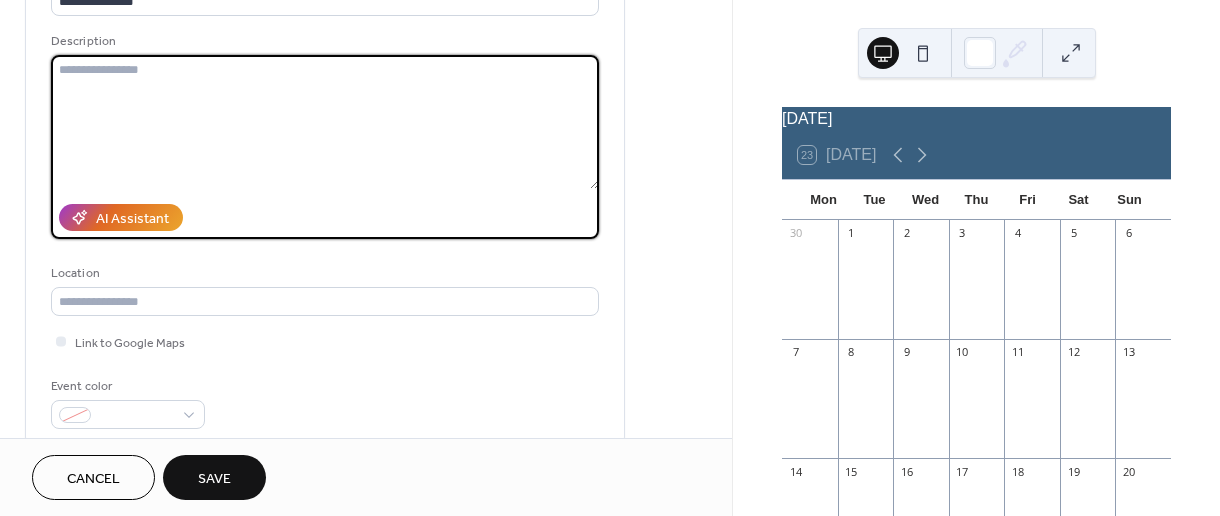 click at bounding box center [325, 122] 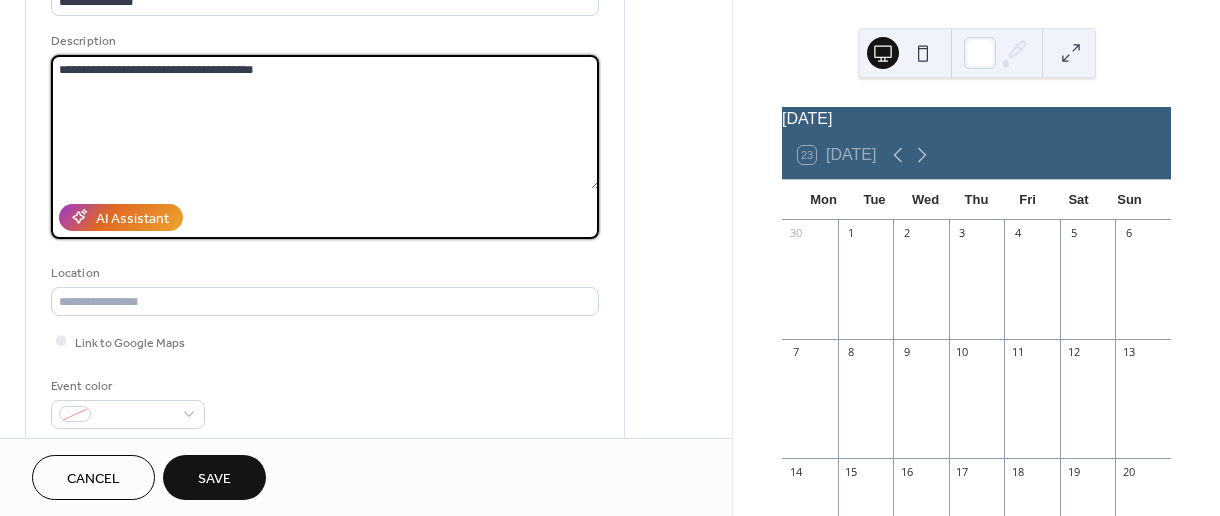 click on "**********" at bounding box center [325, 122] 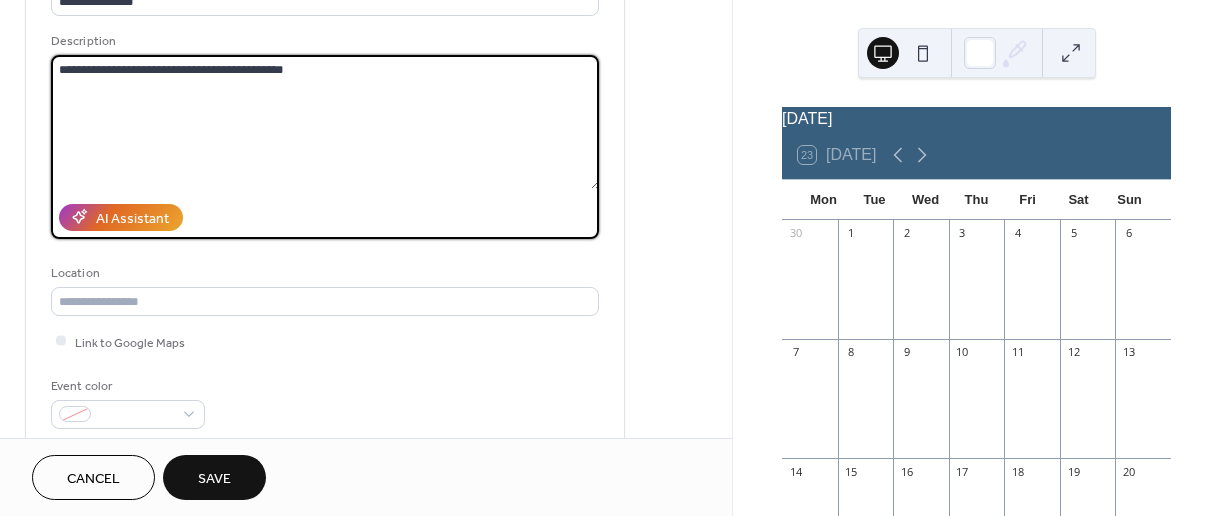 click on "**********" at bounding box center [325, 122] 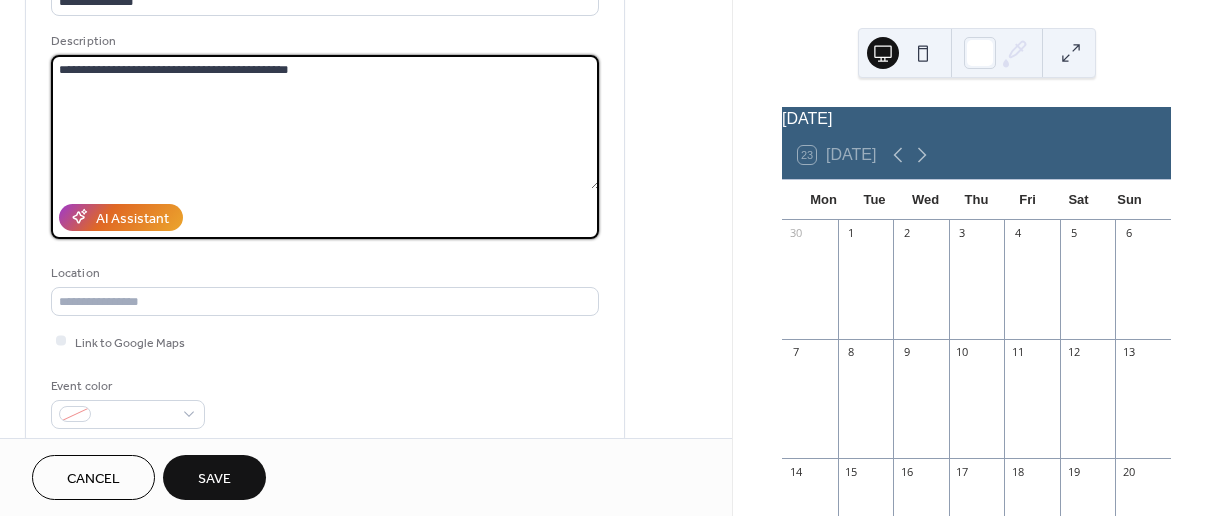 drag, startPoint x: 306, startPoint y: 69, endPoint x: -44, endPoint y: 77, distance: 350.09143 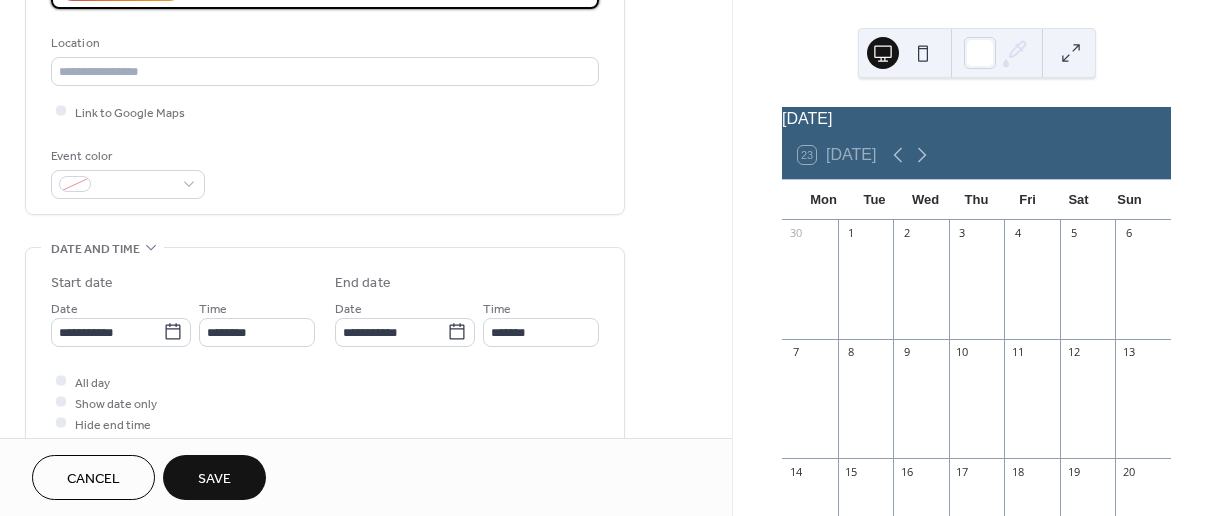 scroll, scrollTop: 426, scrollLeft: 0, axis: vertical 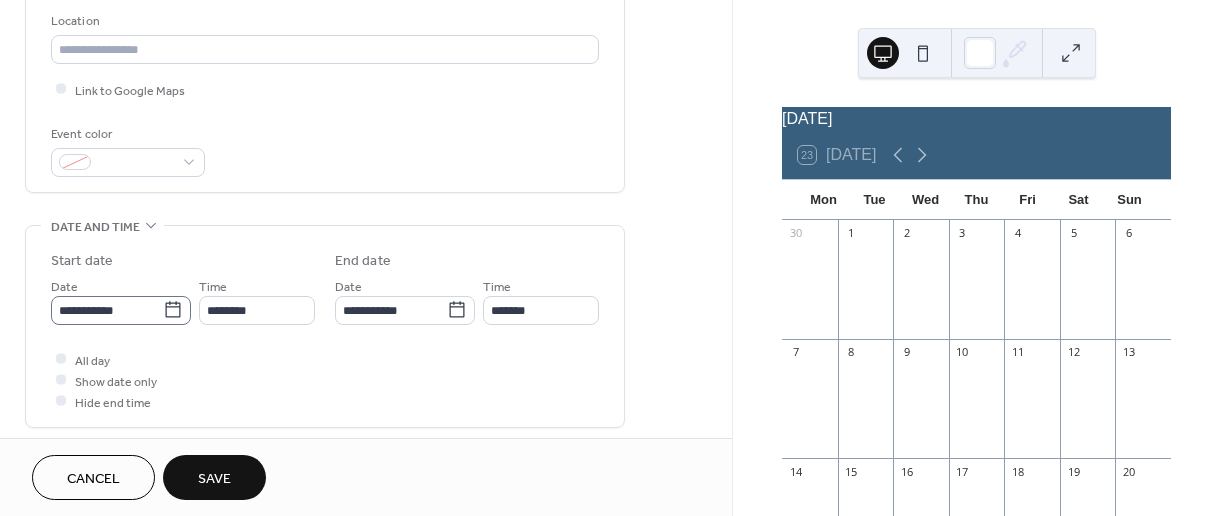 type on "*" 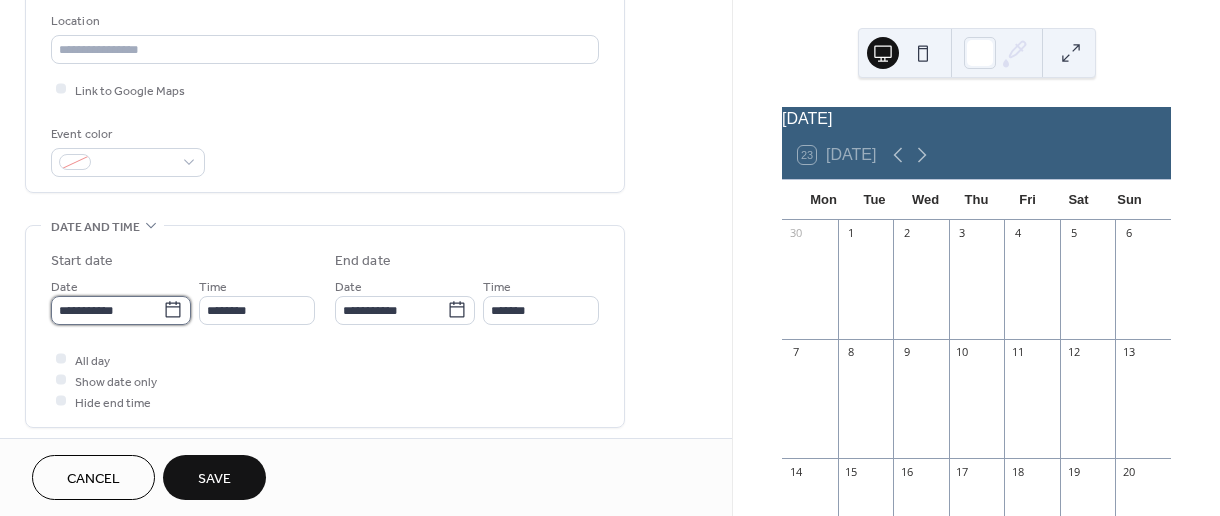 click on "**********" at bounding box center (107, 310) 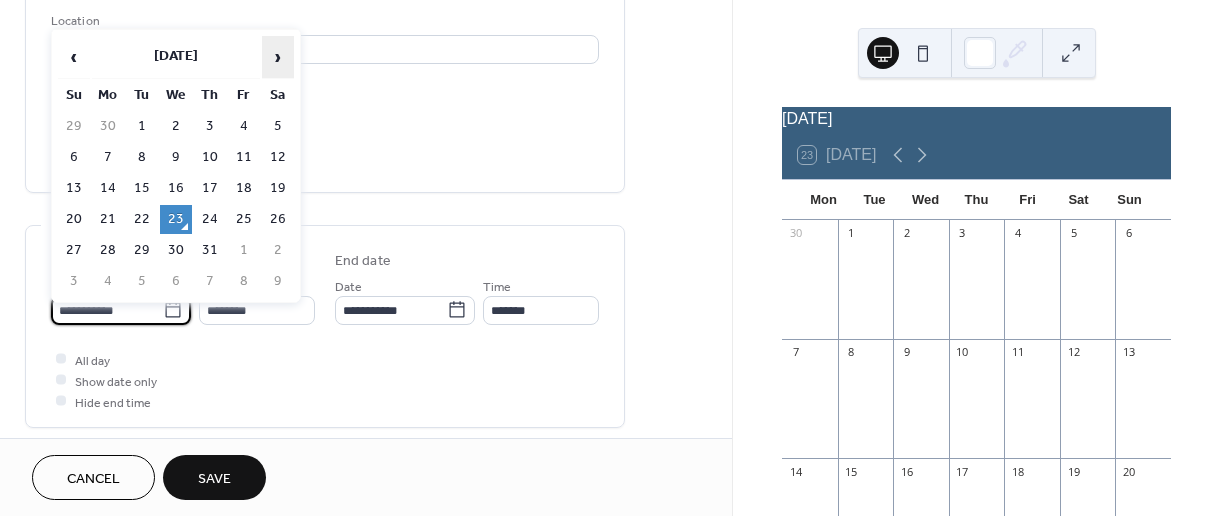 click on "›" at bounding box center (278, 57) 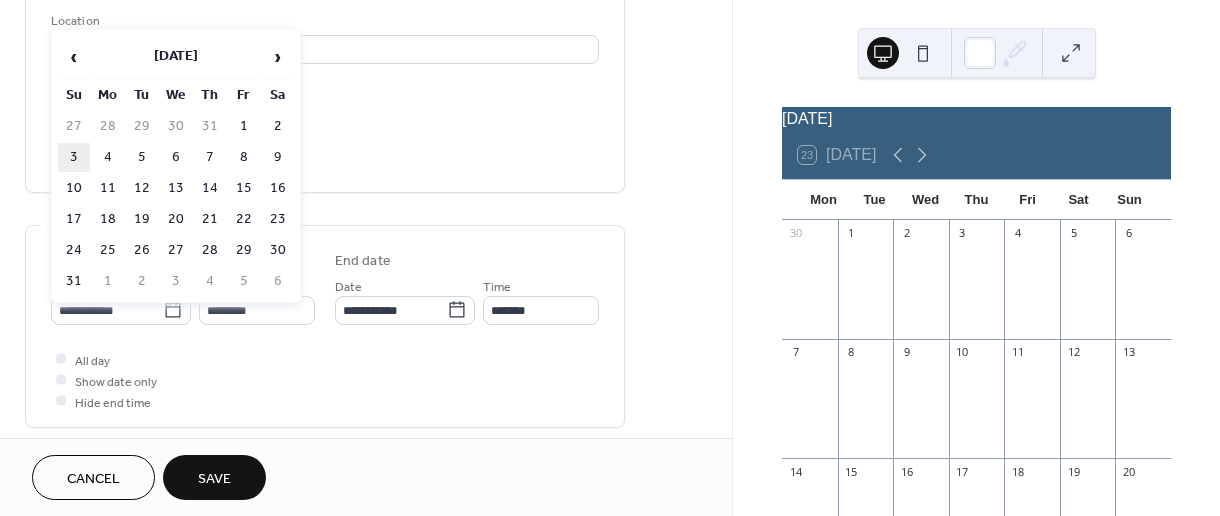click on "3" at bounding box center [74, 157] 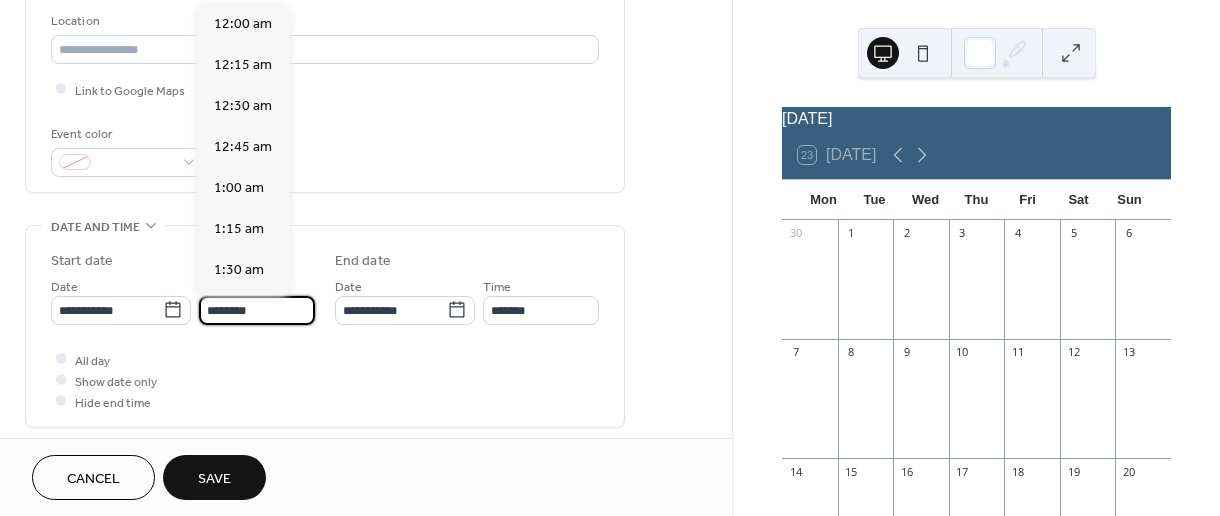 click on "********" at bounding box center [257, 310] 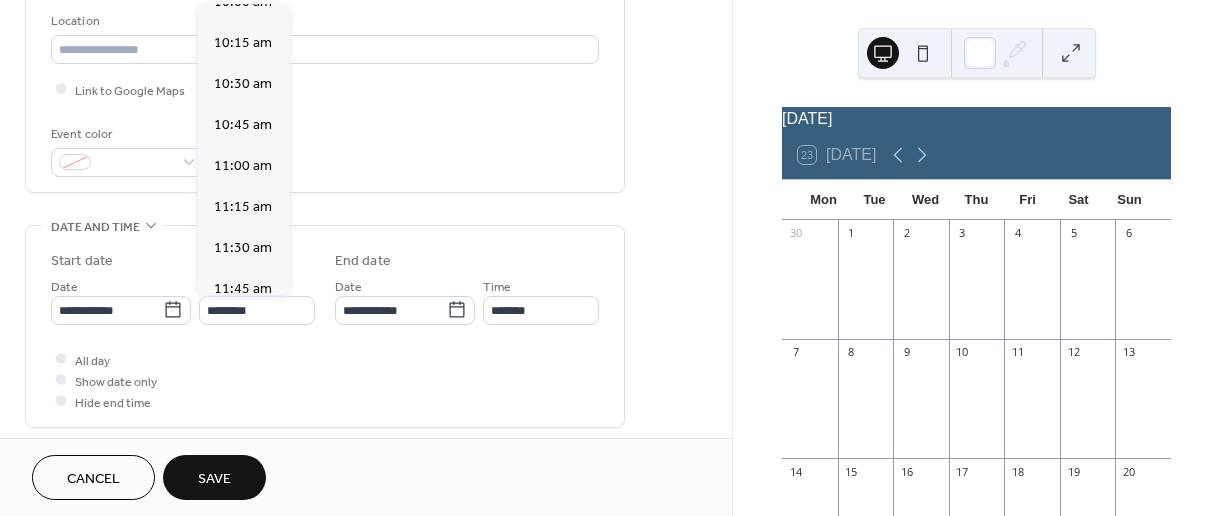 scroll, scrollTop: 1416, scrollLeft: 0, axis: vertical 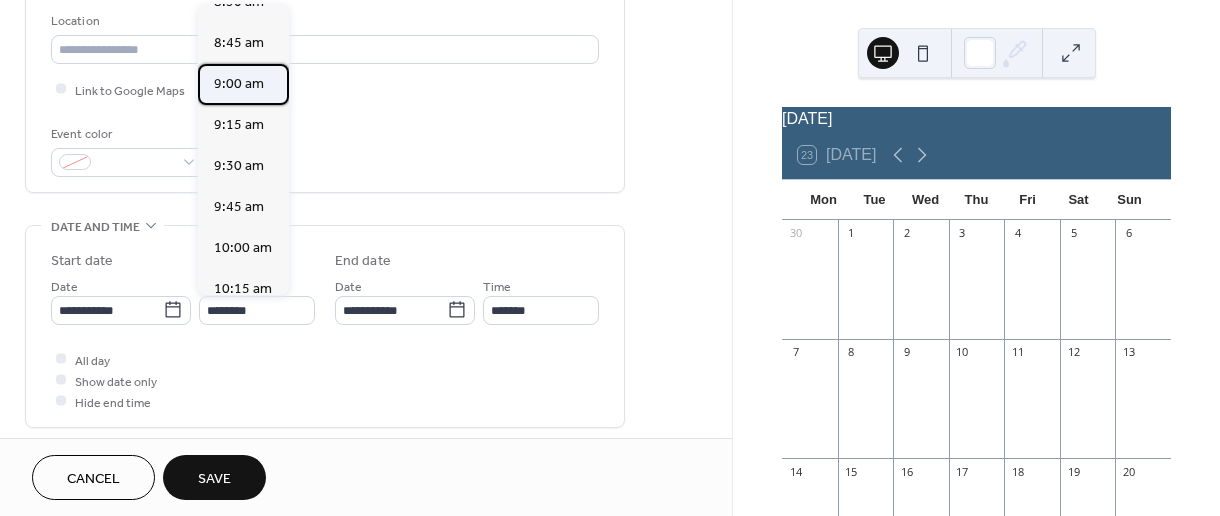click on "9:00 am" at bounding box center (239, 84) 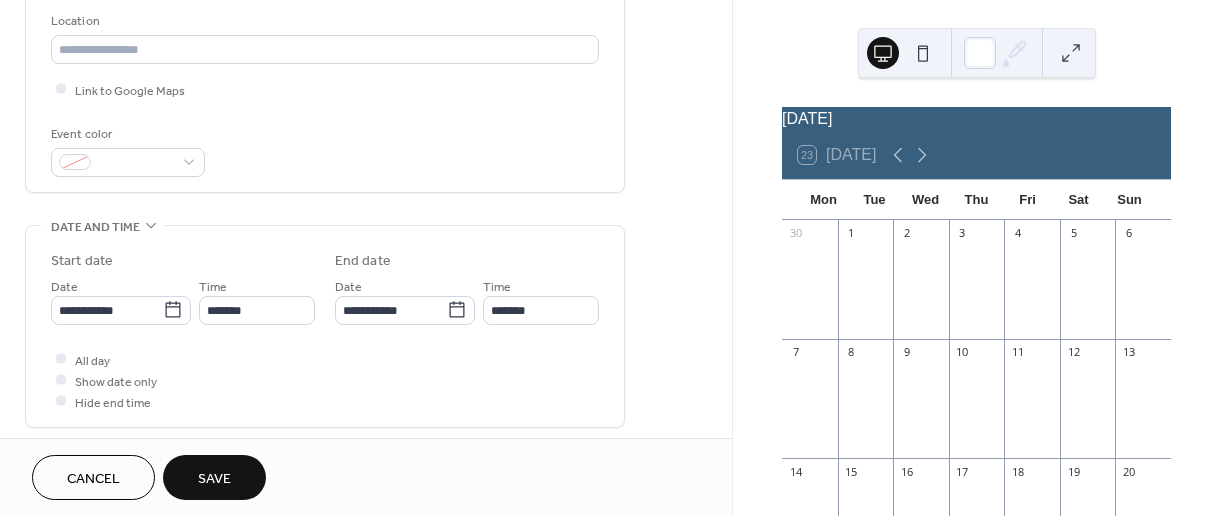 type on "*******" 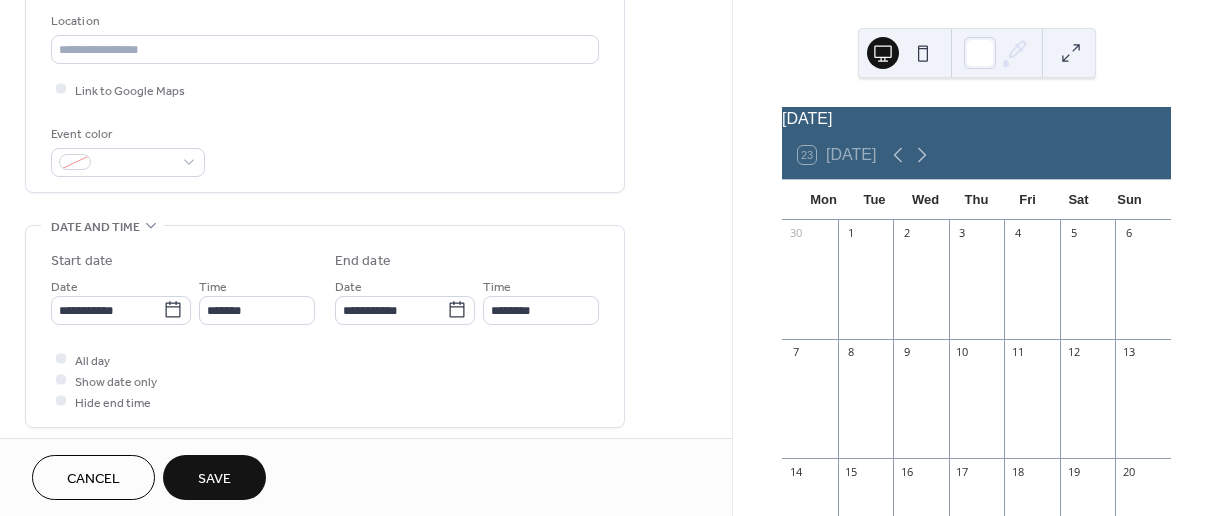 click on "**********" at bounding box center [366, 294] 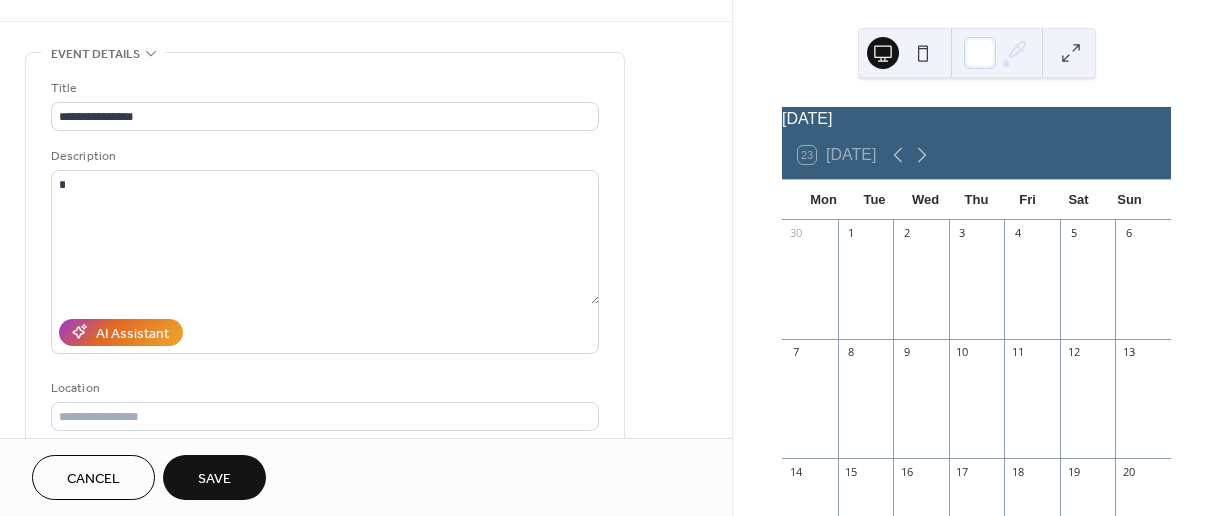 scroll, scrollTop: 0, scrollLeft: 0, axis: both 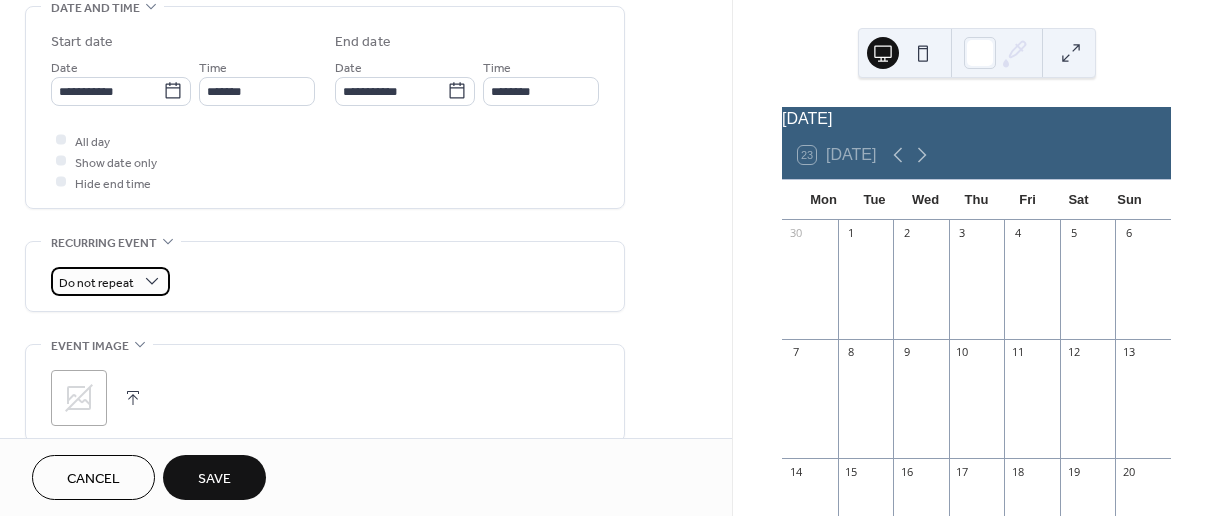 click on "Do not repeat" at bounding box center [110, 281] 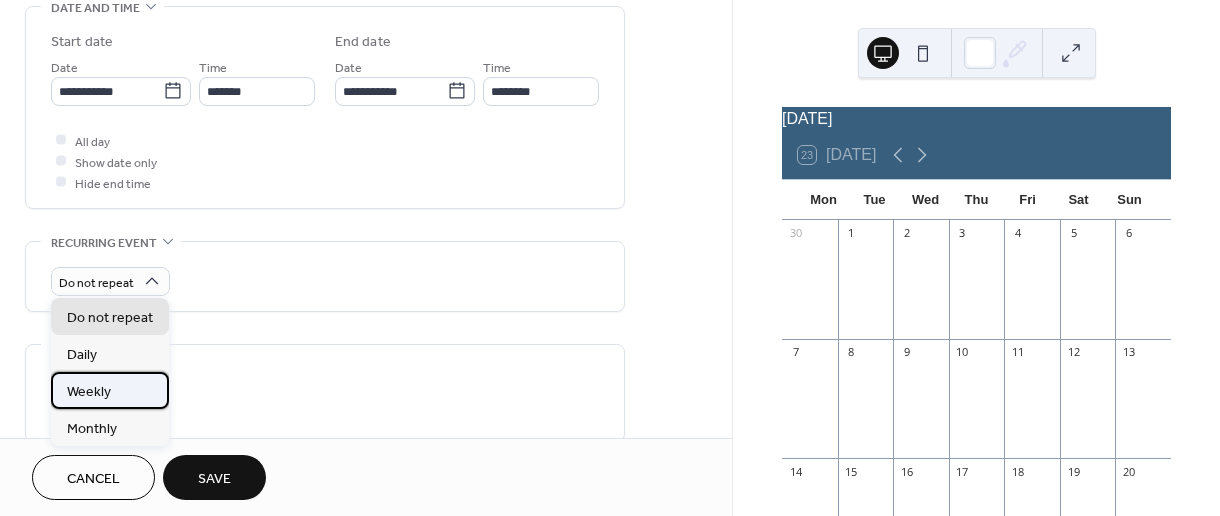 click on "Weekly" at bounding box center (110, 390) 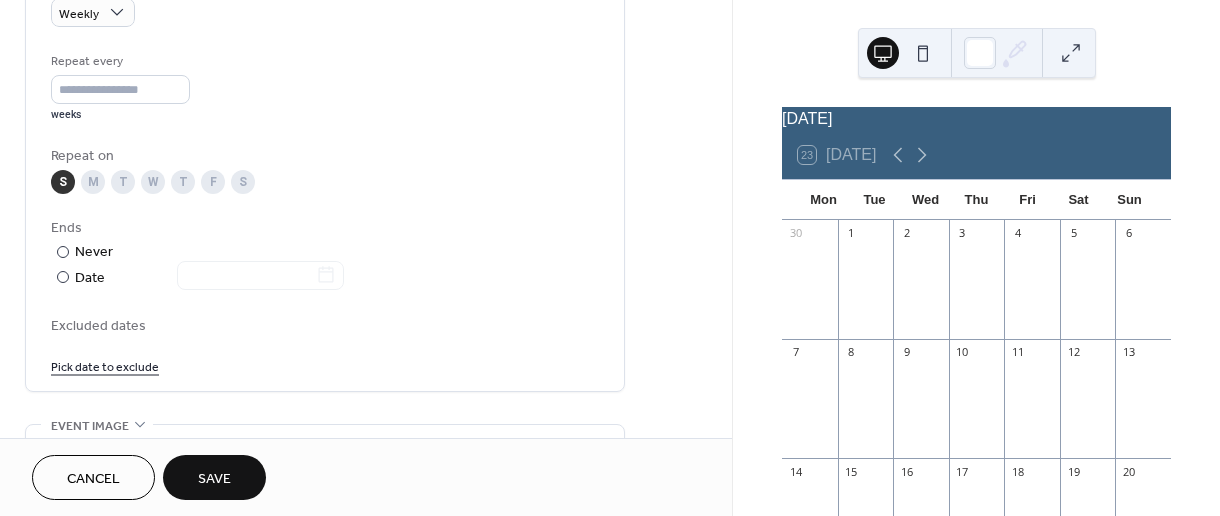 scroll, scrollTop: 931, scrollLeft: 0, axis: vertical 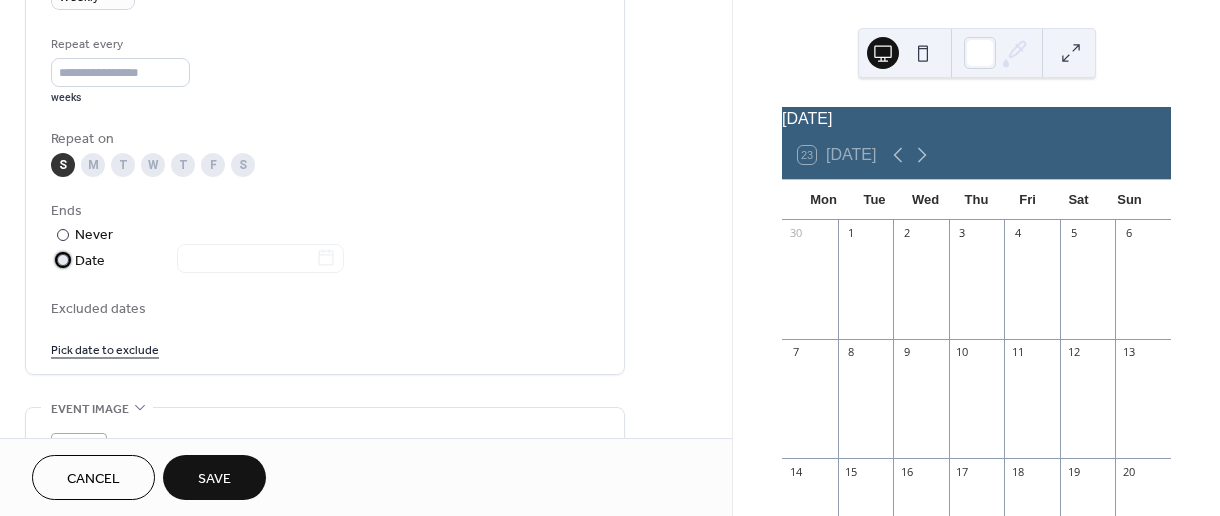 click on "Date" at bounding box center [209, 261] 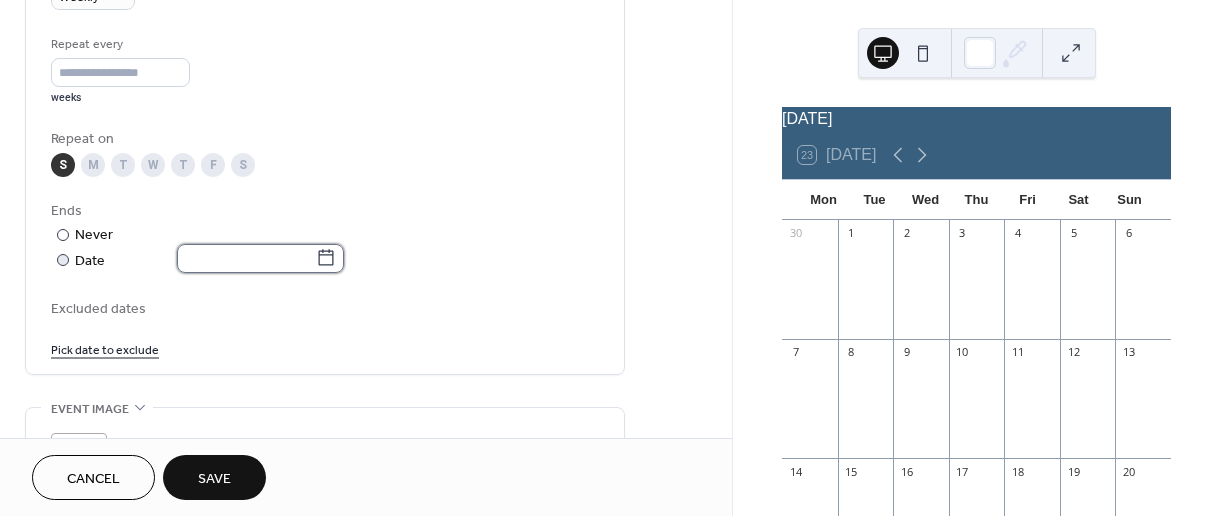 click at bounding box center (246, 258) 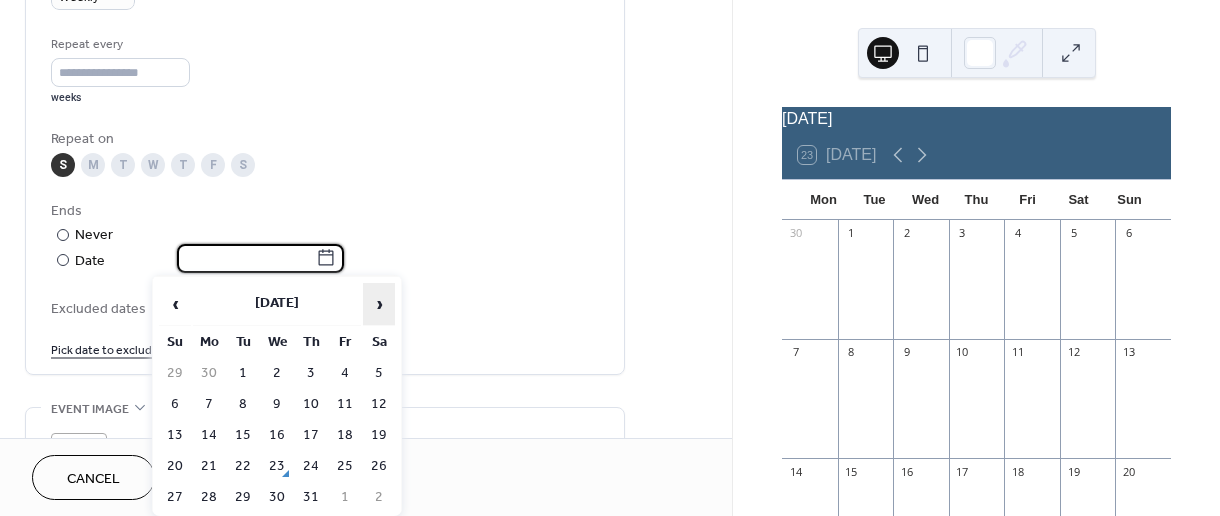 click on "›" at bounding box center (379, 304) 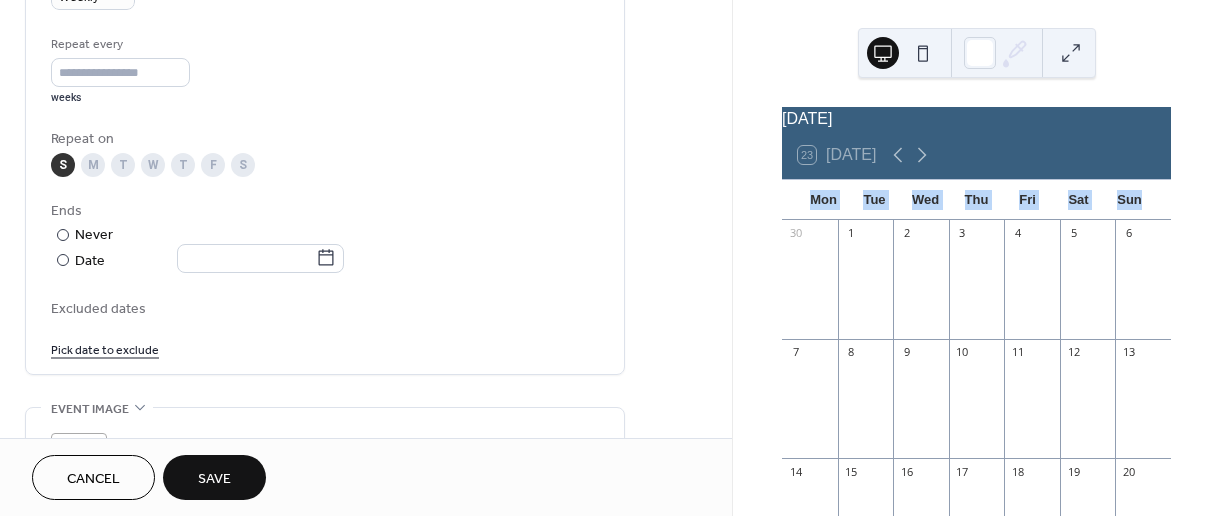 drag, startPoint x: 1213, startPoint y: 186, endPoint x: 1209, endPoint y: 201, distance: 15.524175 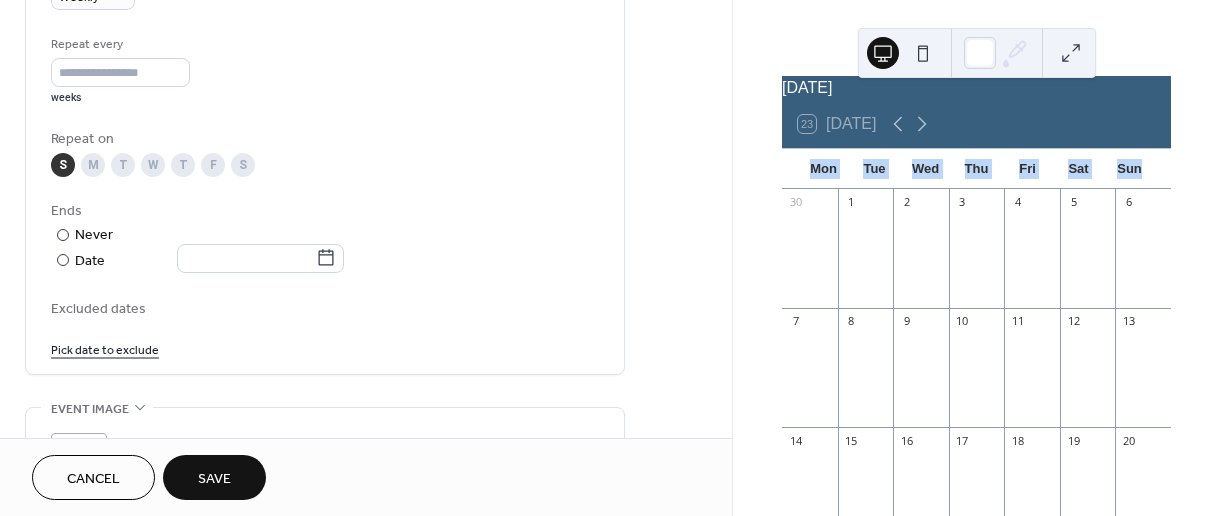 scroll, scrollTop: 73, scrollLeft: 0, axis: vertical 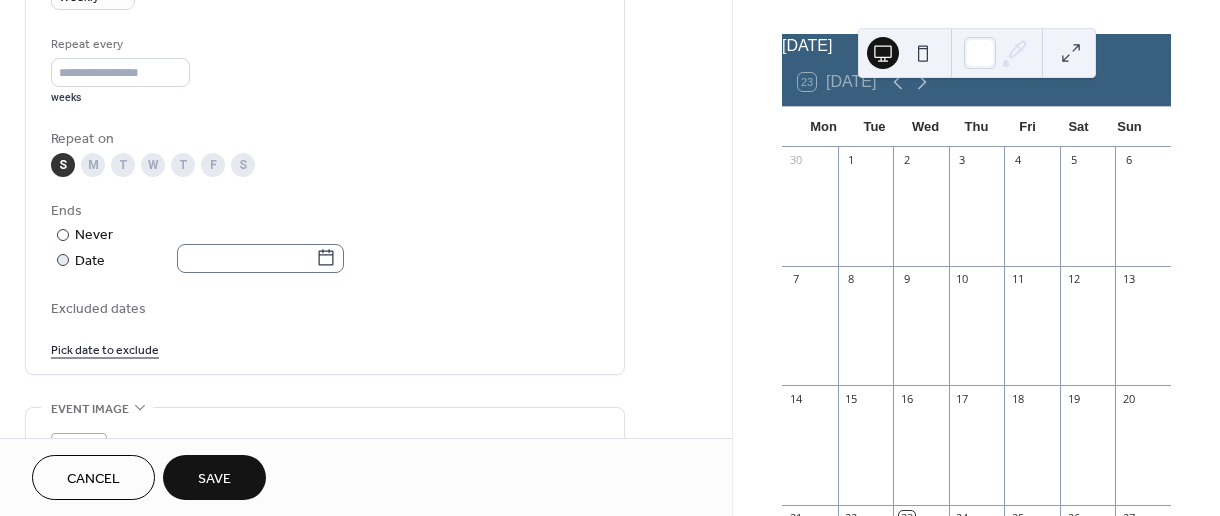 click at bounding box center [260, 258] 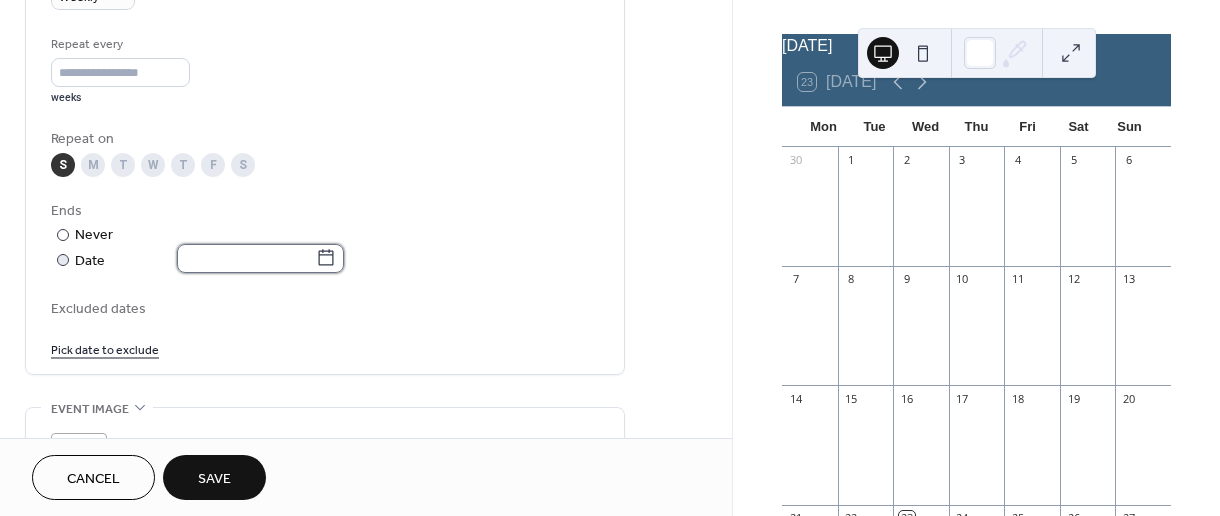 click at bounding box center [246, 258] 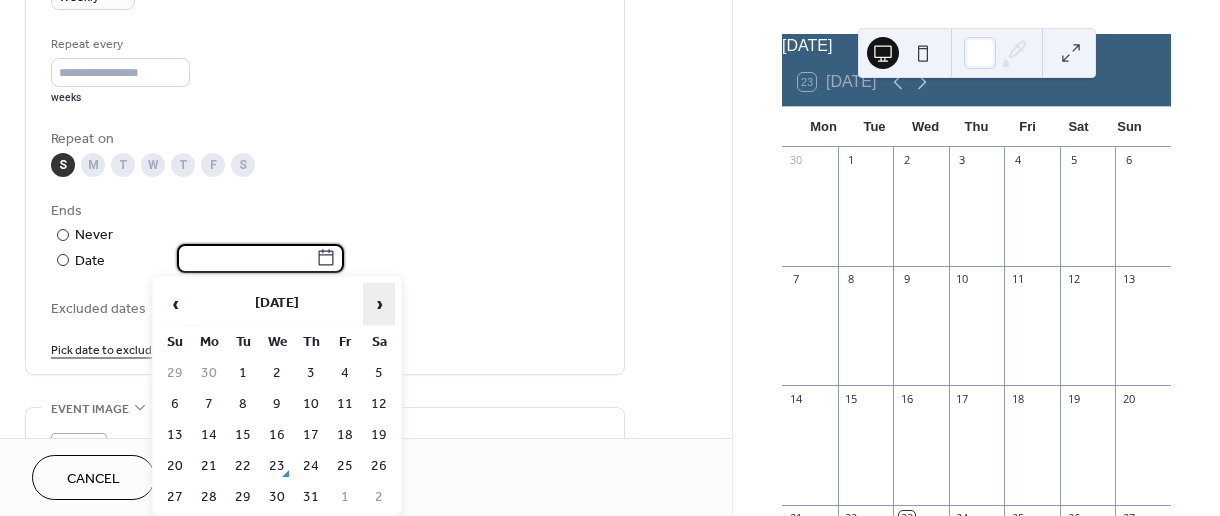 click on "›" at bounding box center [379, 304] 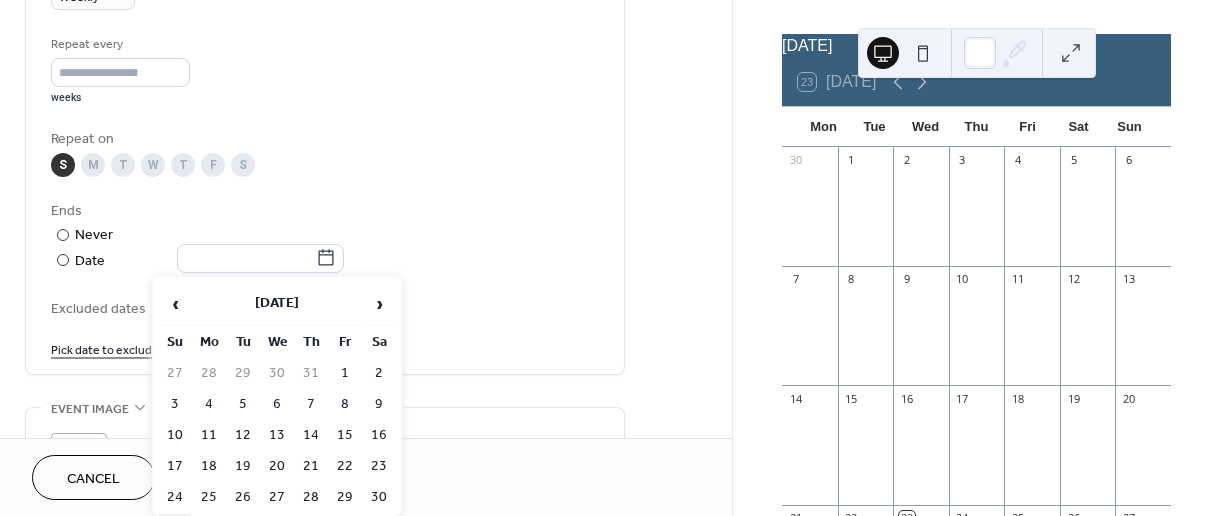 click on "31" at bounding box center (175, 528) 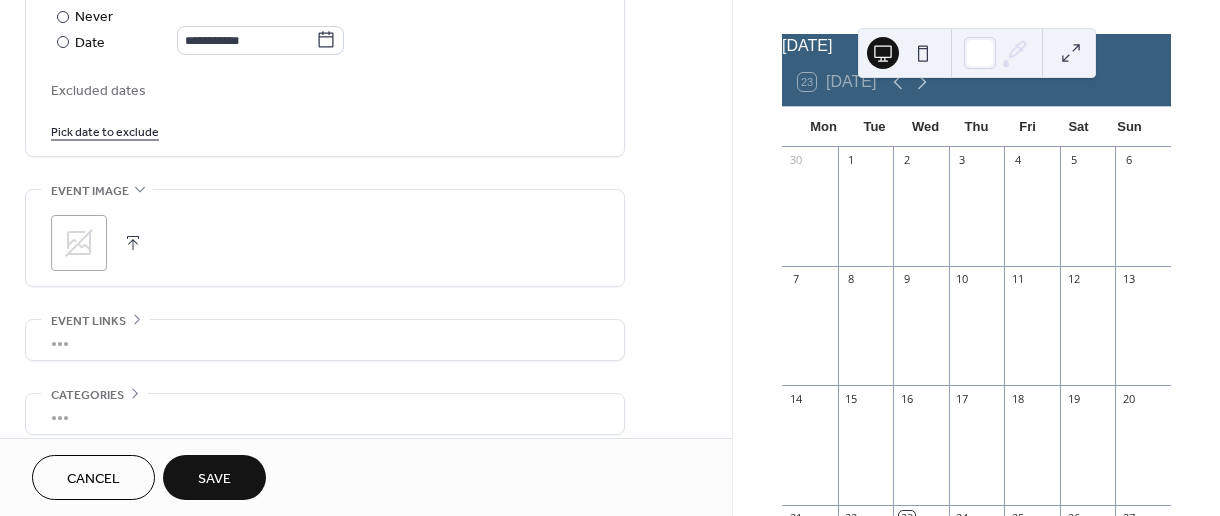 scroll, scrollTop: 1235, scrollLeft: 0, axis: vertical 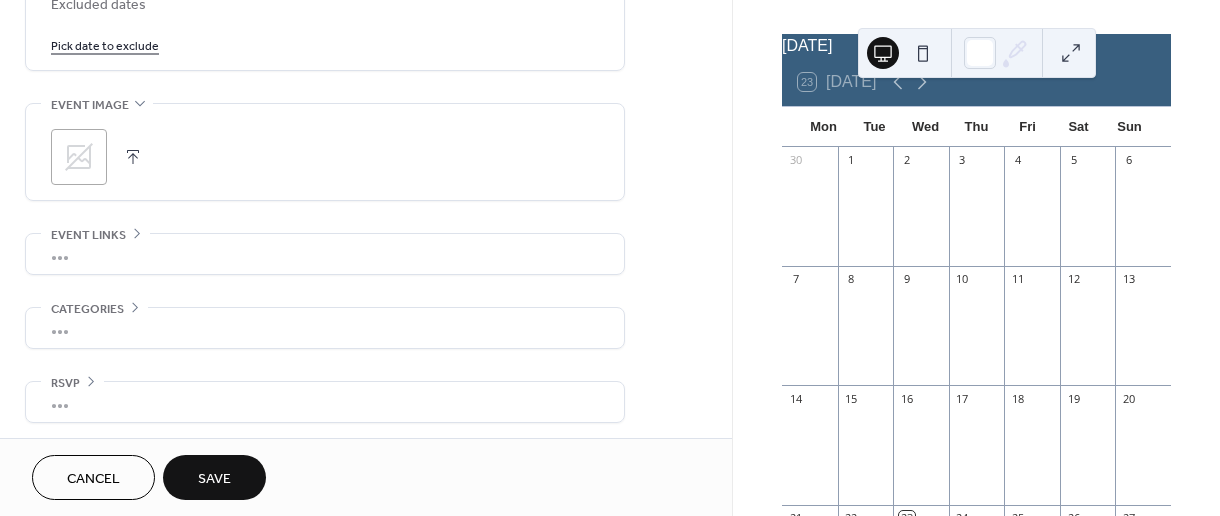 click on "Save" at bounding box center [214, 479] 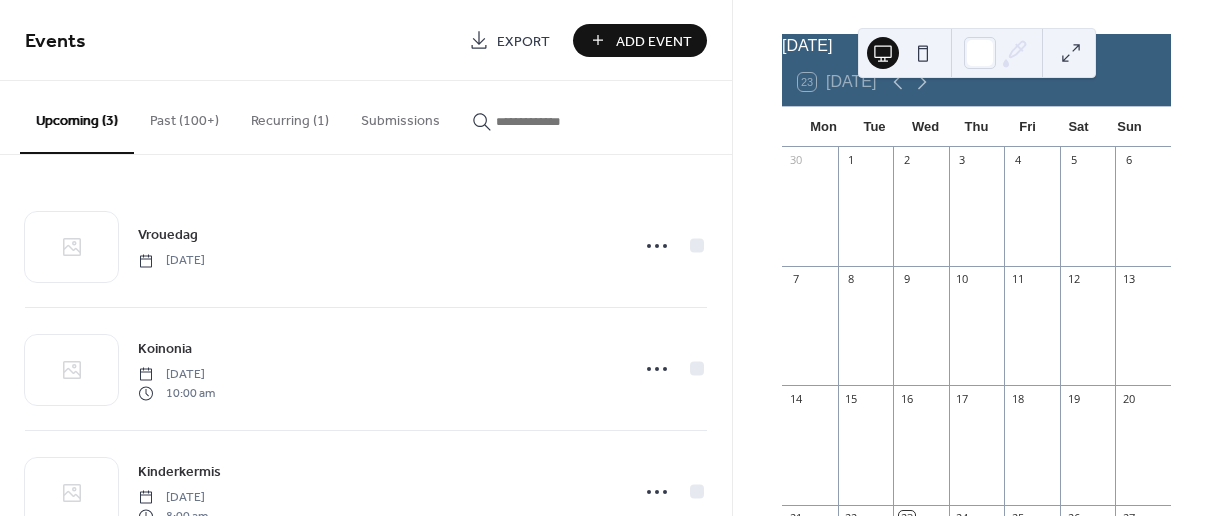 click on "Add Event" at bounding box center [654, 41] 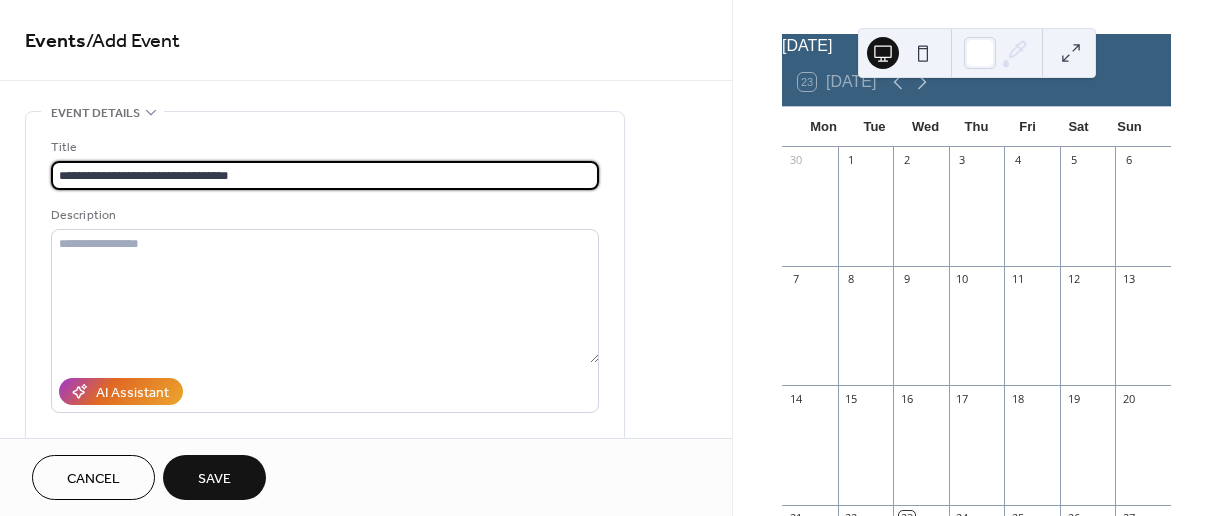 click on "**********" at bounding box center [325, 175] 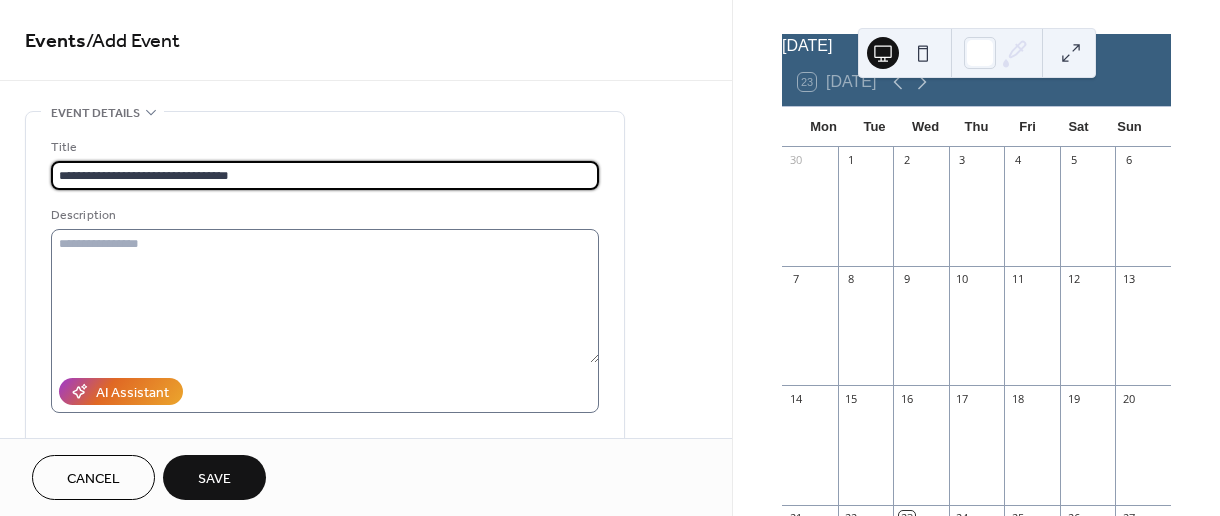 type on "**********" 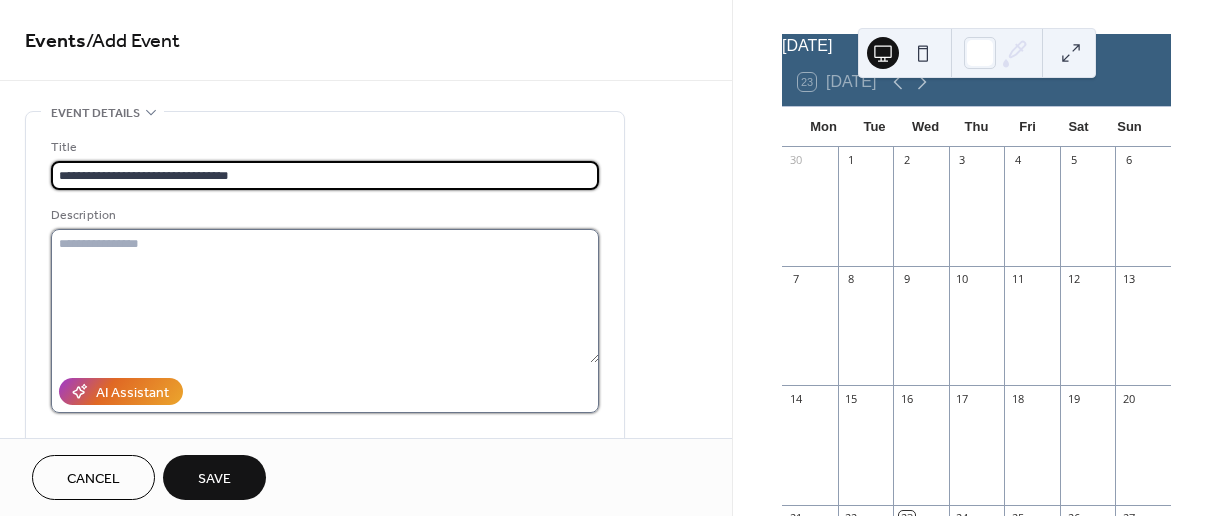 click at bounding box center [325, 296] 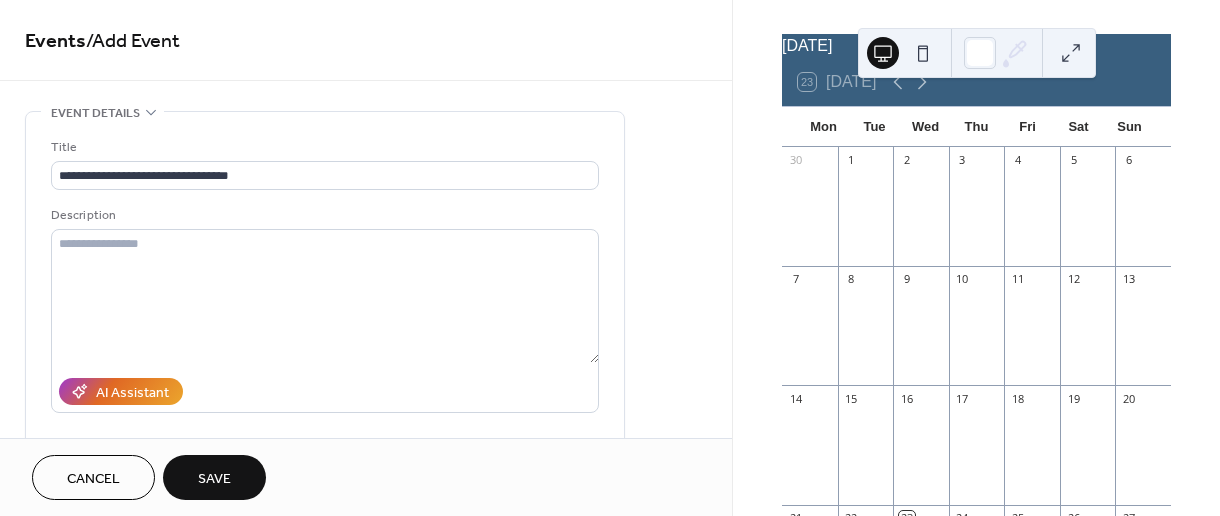 drag, startPoint x: 722, startPoint y: 109, endPoint x: 722, endPoint y: 133, distance: 24 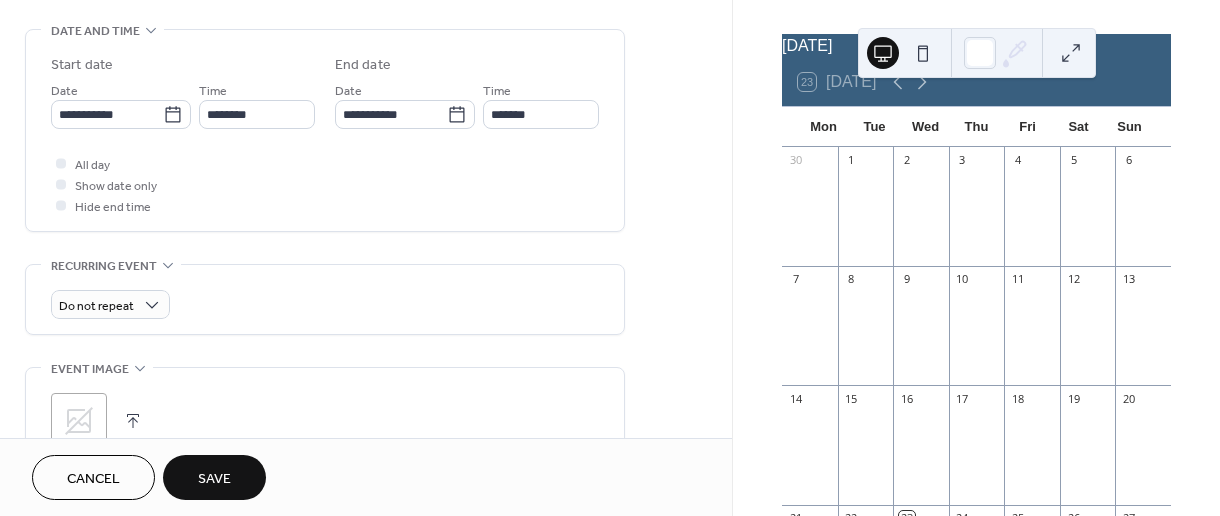 scroll, scrollTop: 627, scrollLeft: 0, axis: vertical 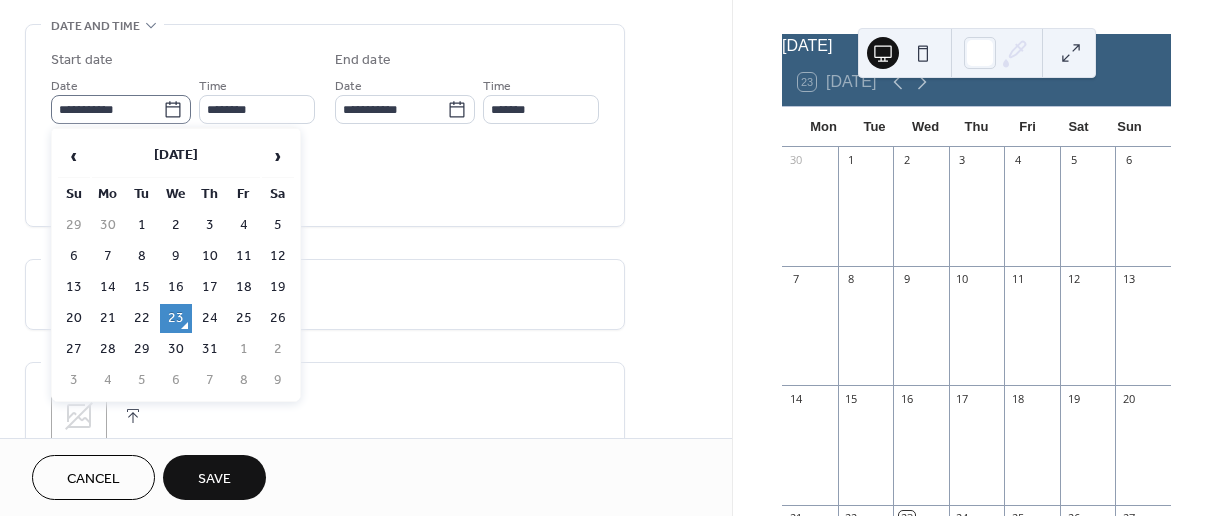 click 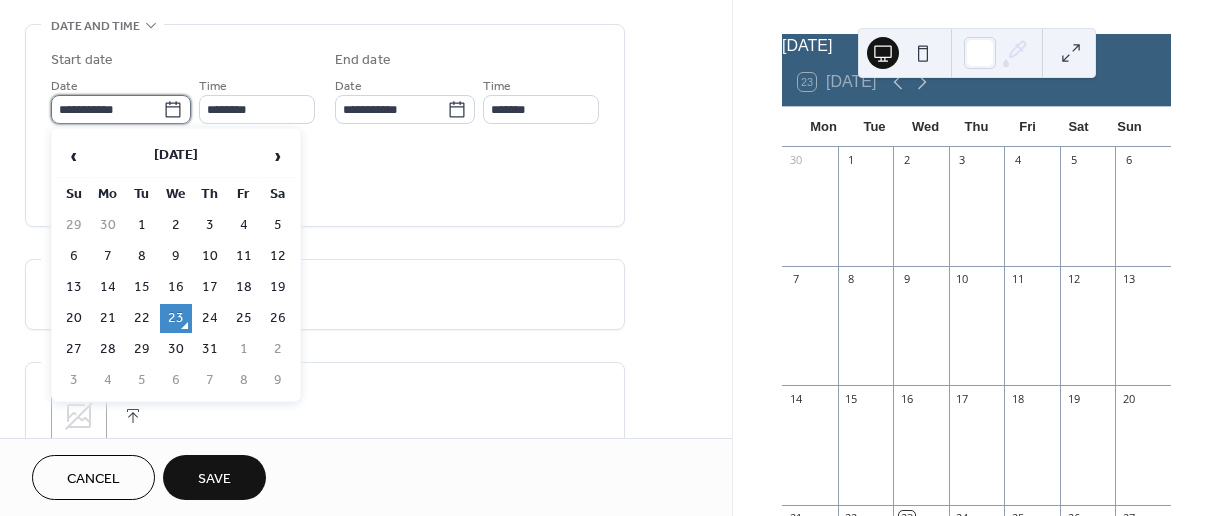 click on "**********" at bounding box center (107, 109) 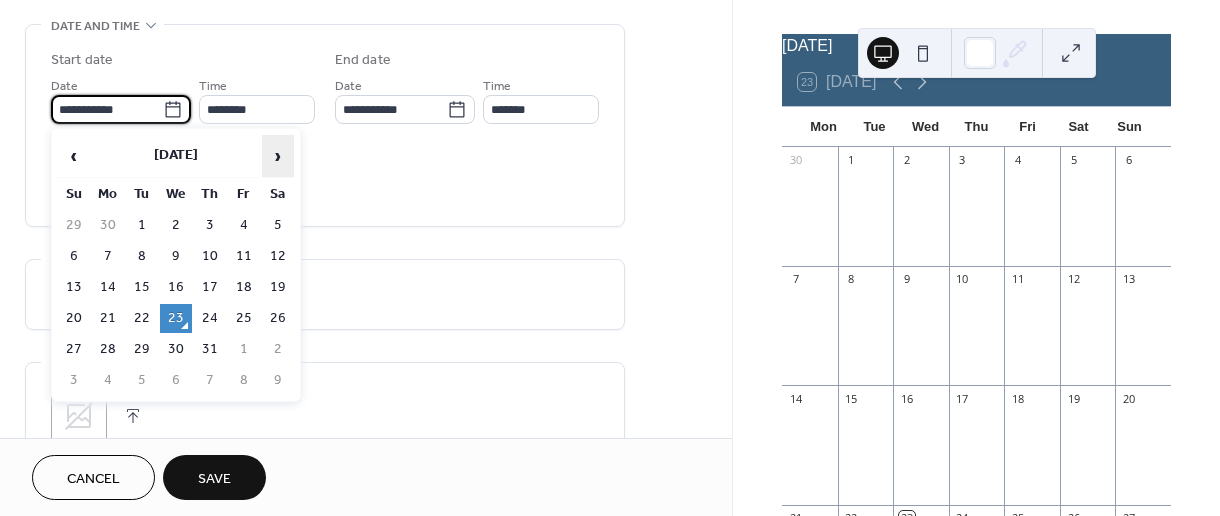 click on "›" at bounding box center [278, 156] 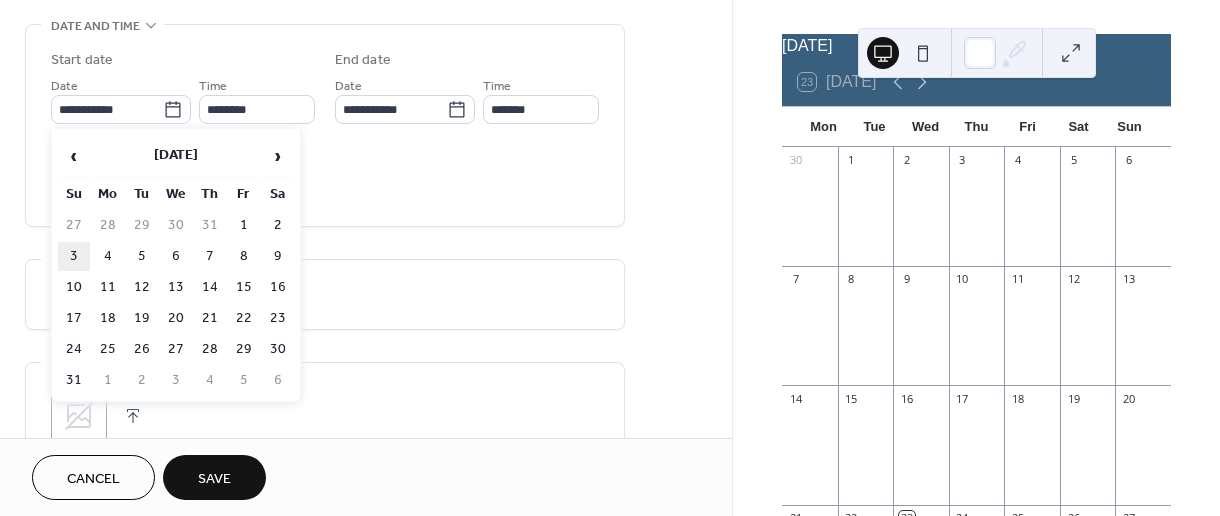 click on "3" at bounding box center (74, 256) 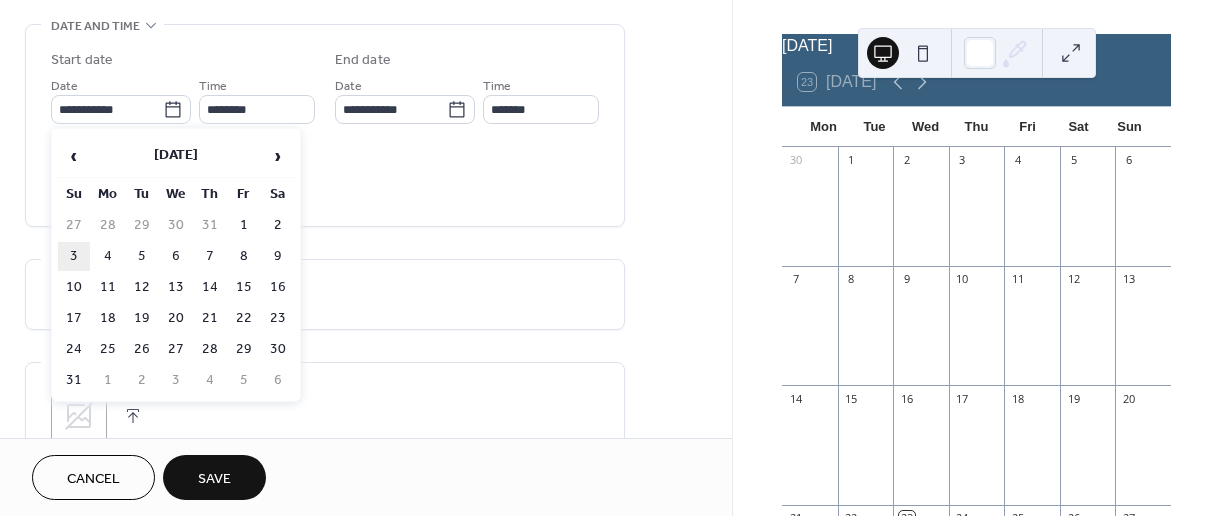 type on "**********" 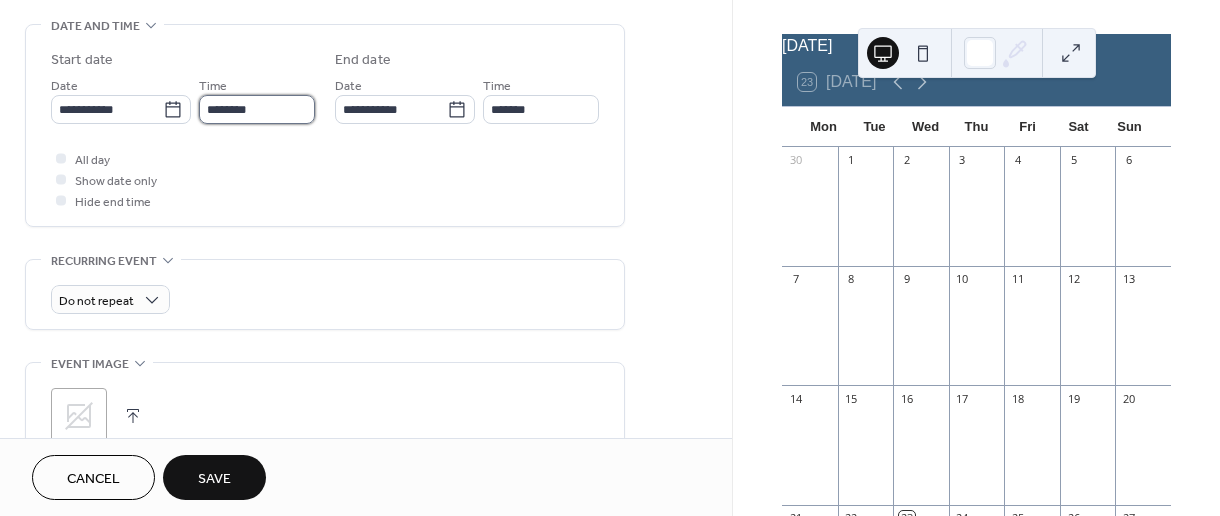 click on "********" at bounding box center [257, 109] 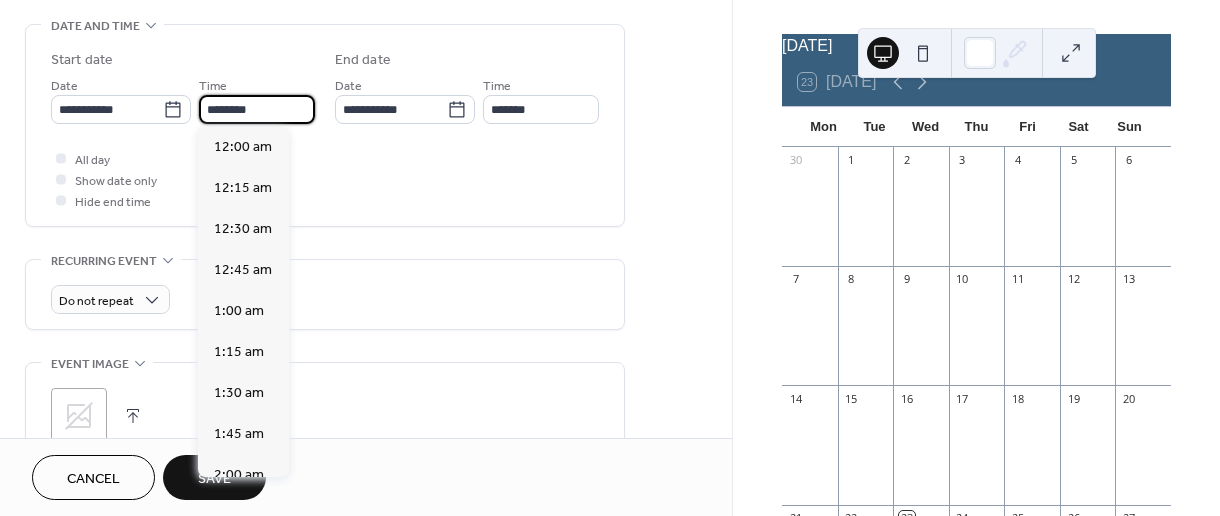 scroll, scrollTop: 1944, scrollLeft: 0, axis: vertical 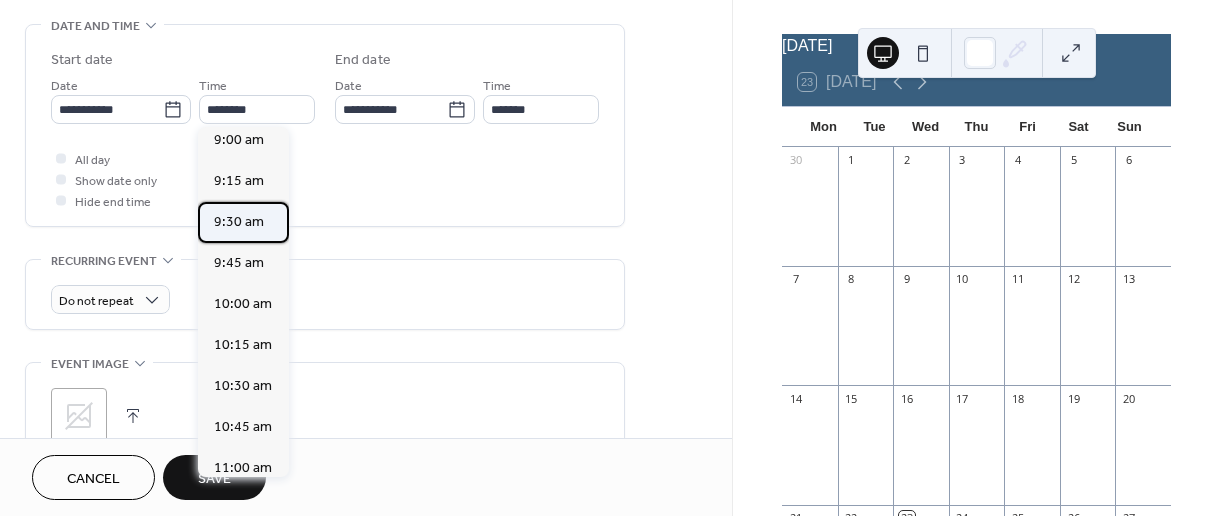 click on "9:30 am" at bounding box center [239, 221] 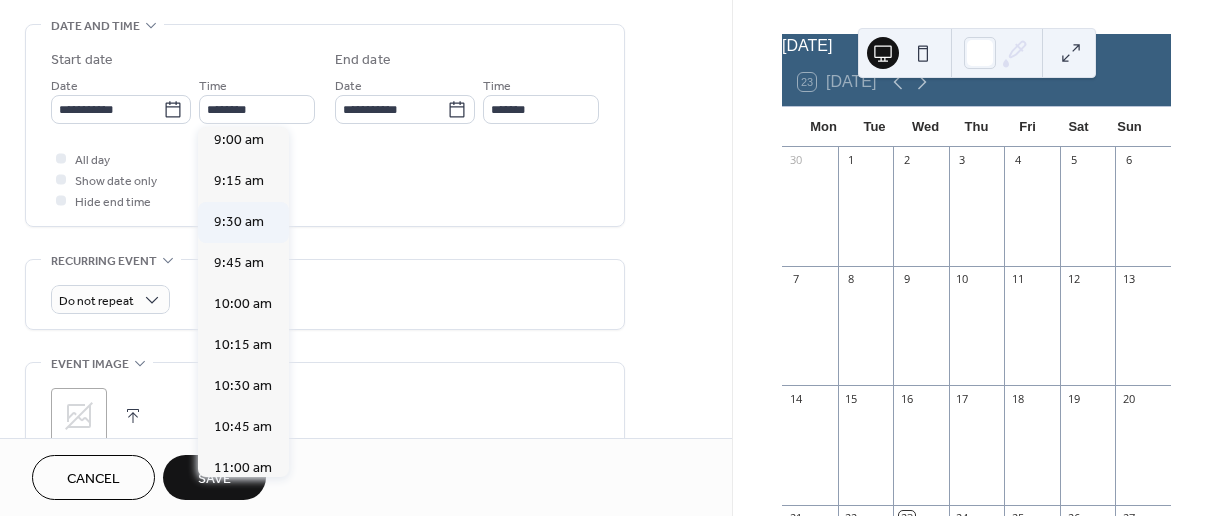 type on "*******" 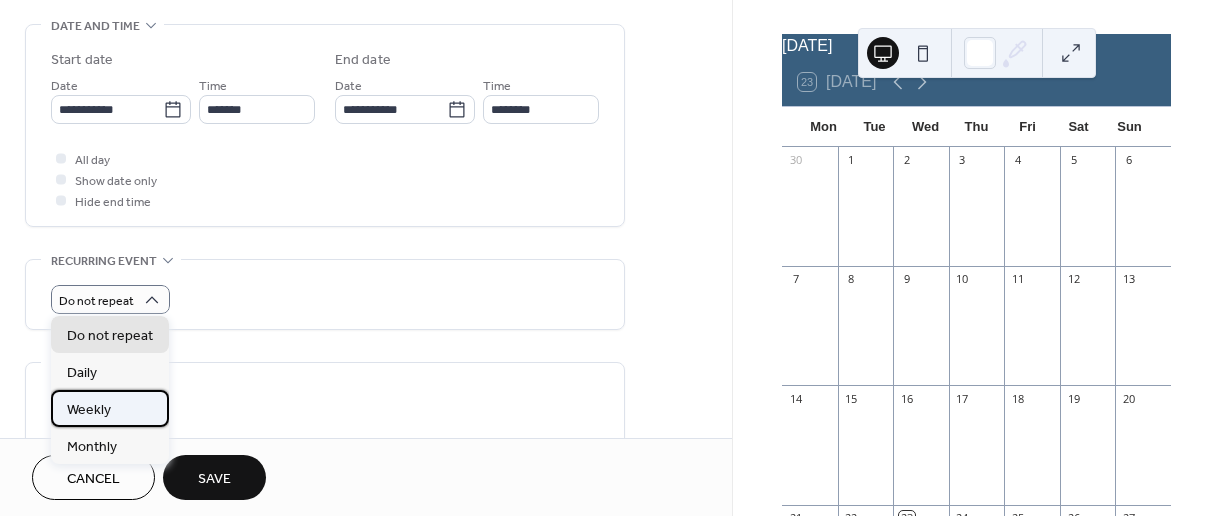 click on "Weekly" at bounding box center [110, 408] 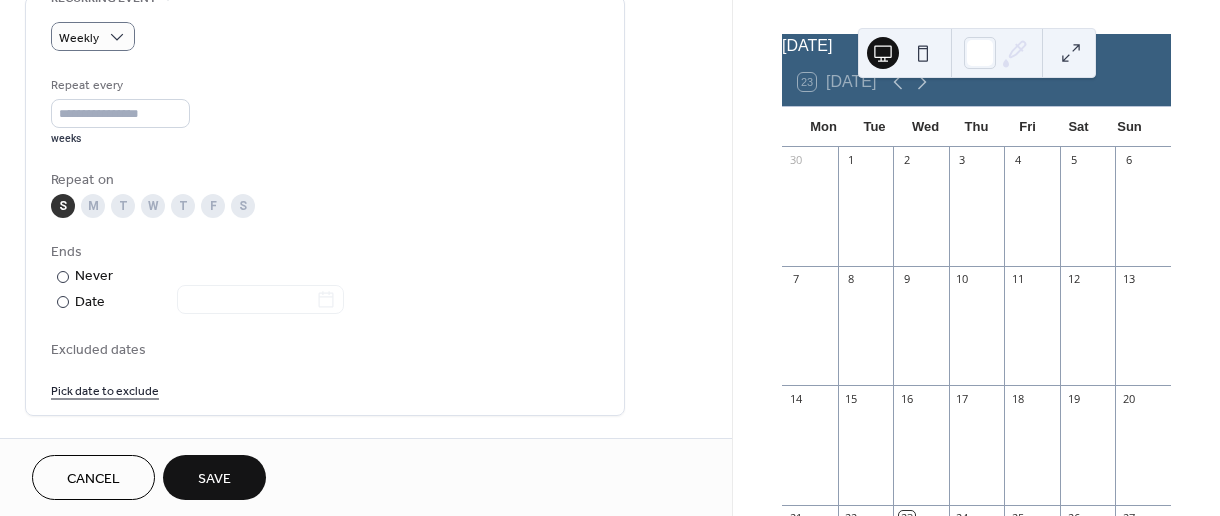 scroll, scrollTop: 906, scrollLeft: 0, axis: vertical 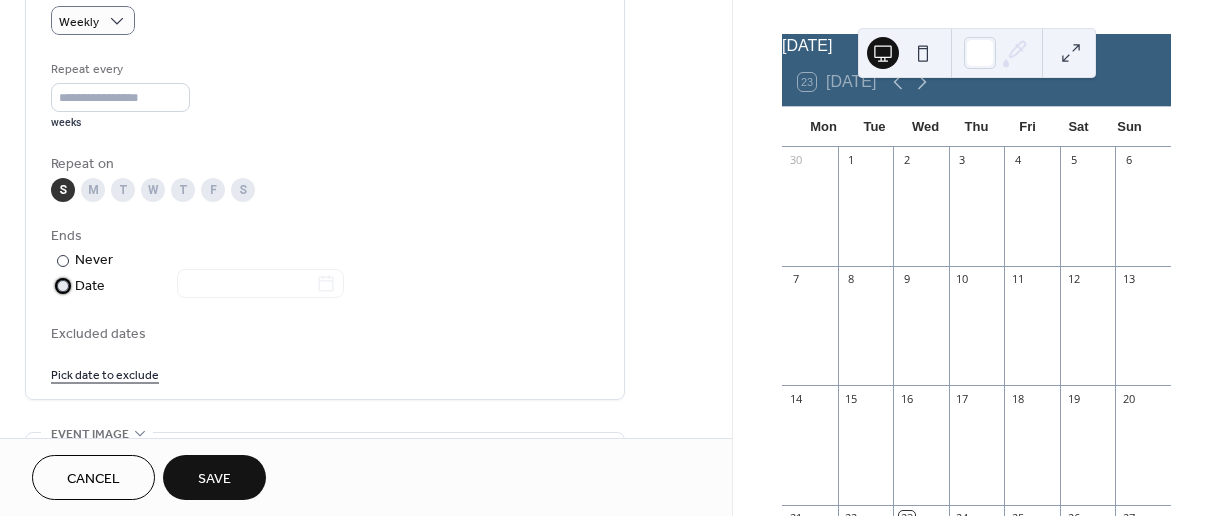 click on "Date" at bounding box center (209, 286) 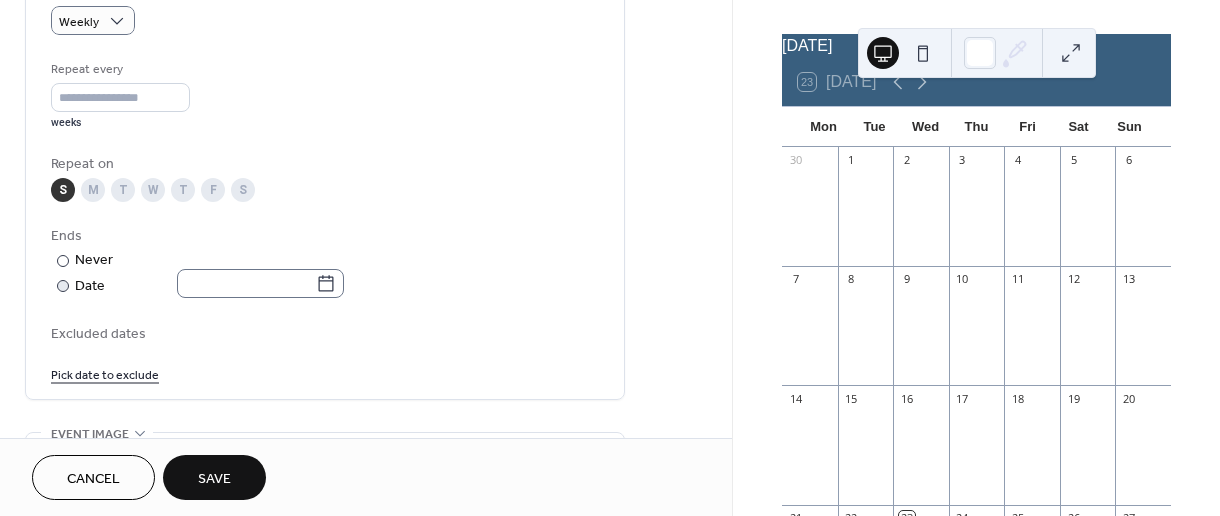 click 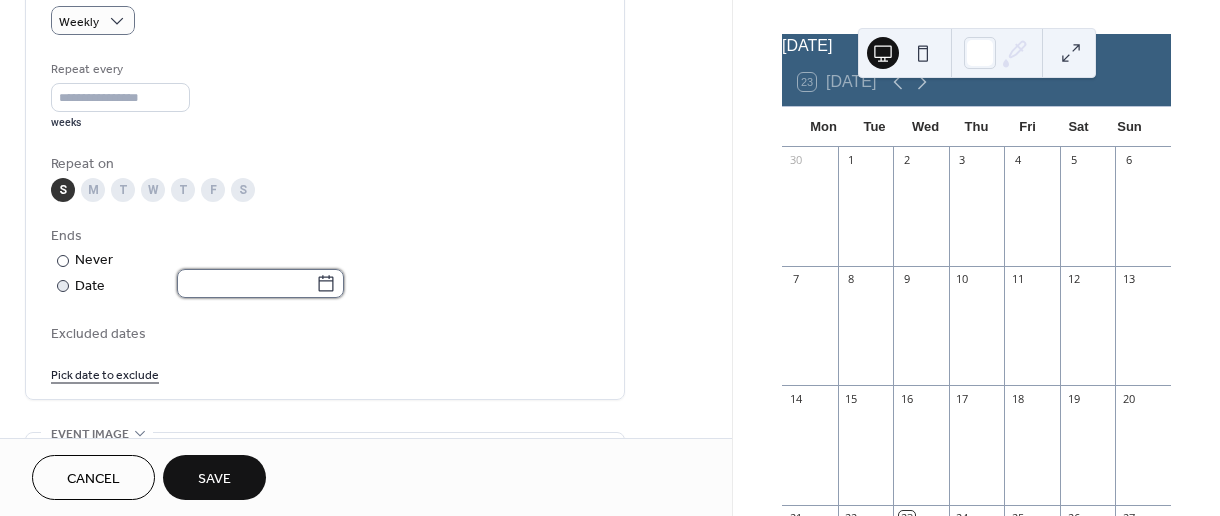 click at bounding box center (246, 283) 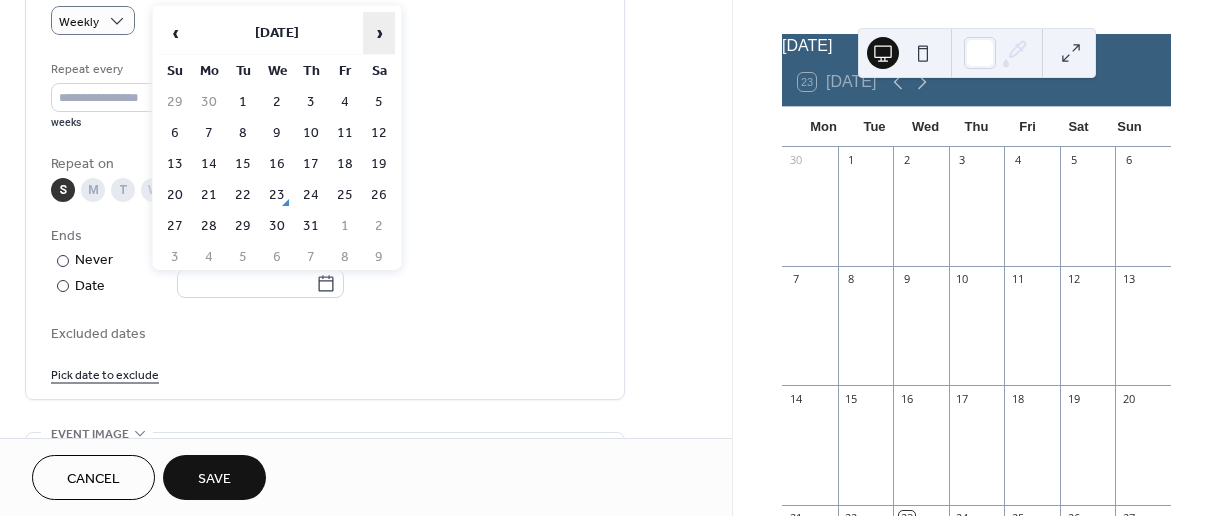 click on "›" at bounding box center (379, 33) 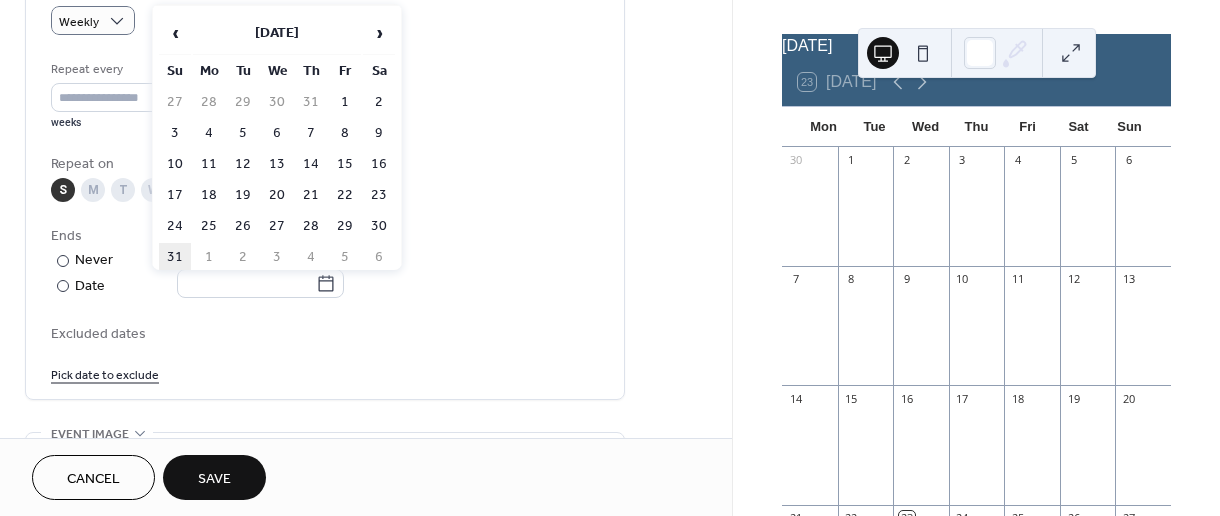 click on "31" at bounding box center [175, 257] 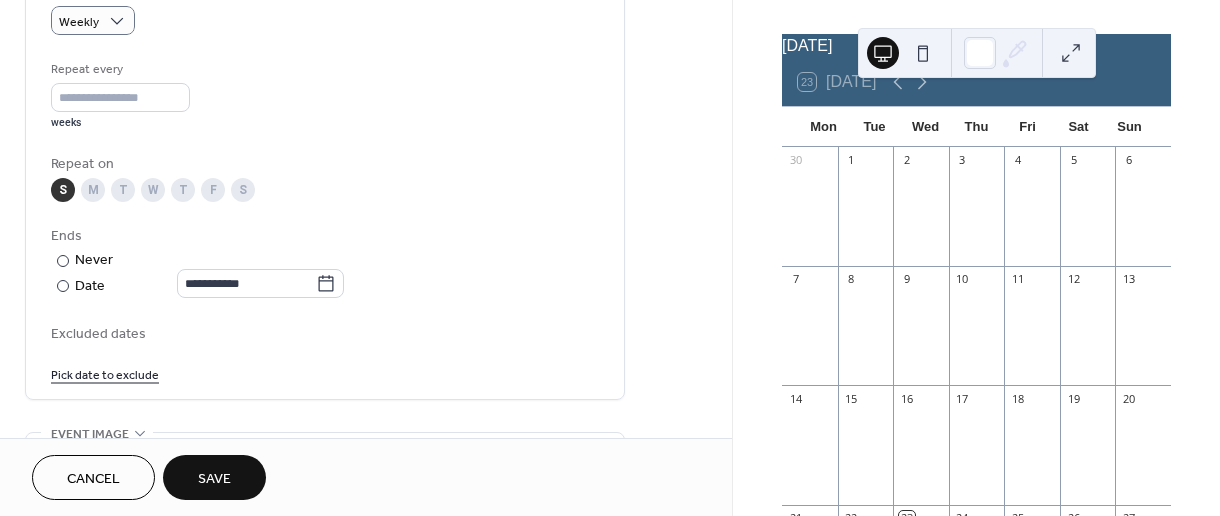 scroll, scrollTop: 1235, scrollLeft: 0, axis: vertical 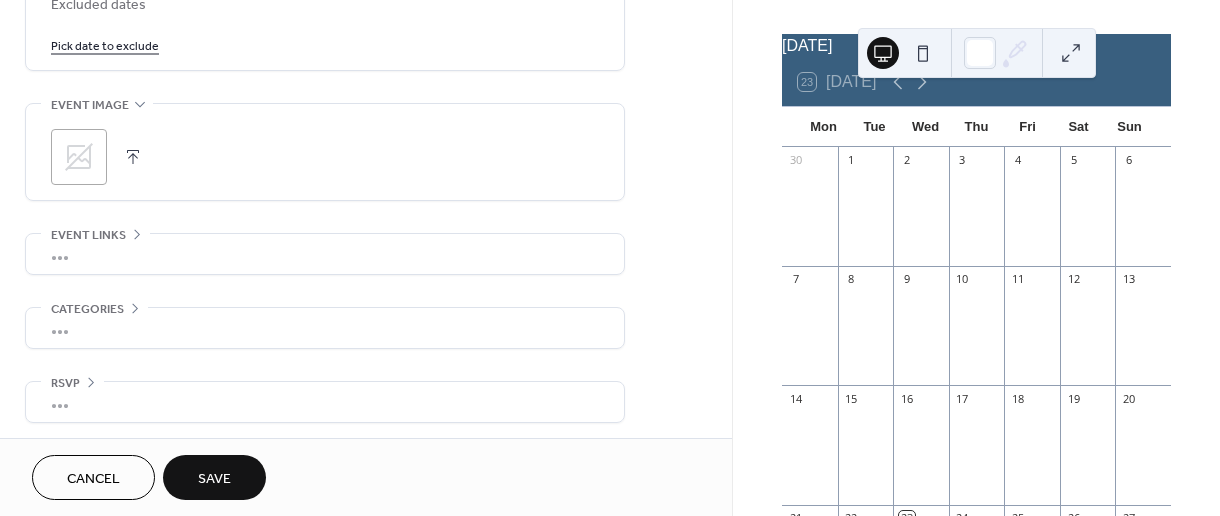click on "Save" at bounding box center (214, 477) 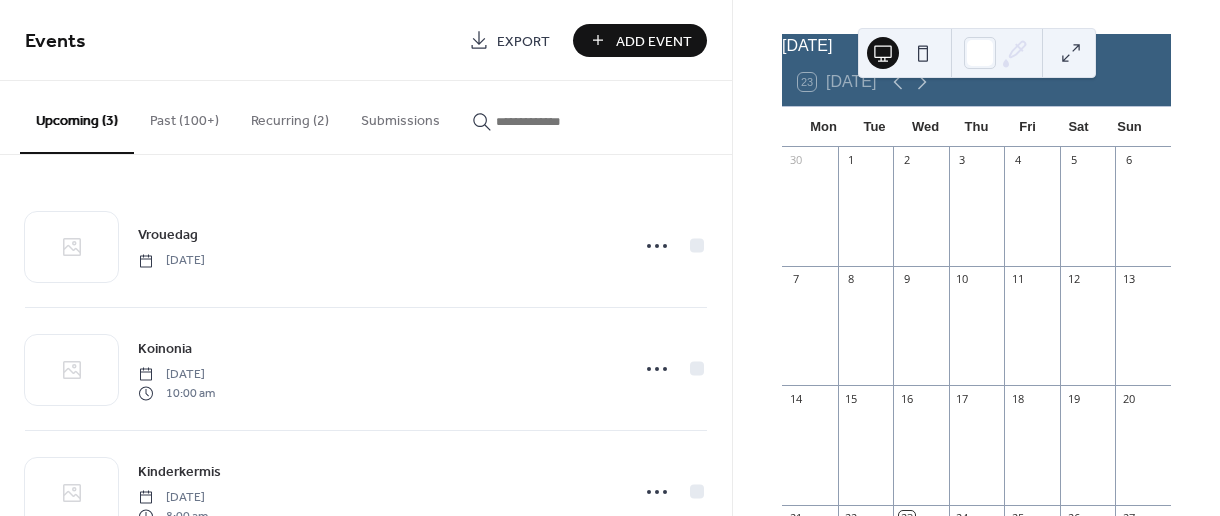 click on "Add Event" at bounding box center (654, 41) 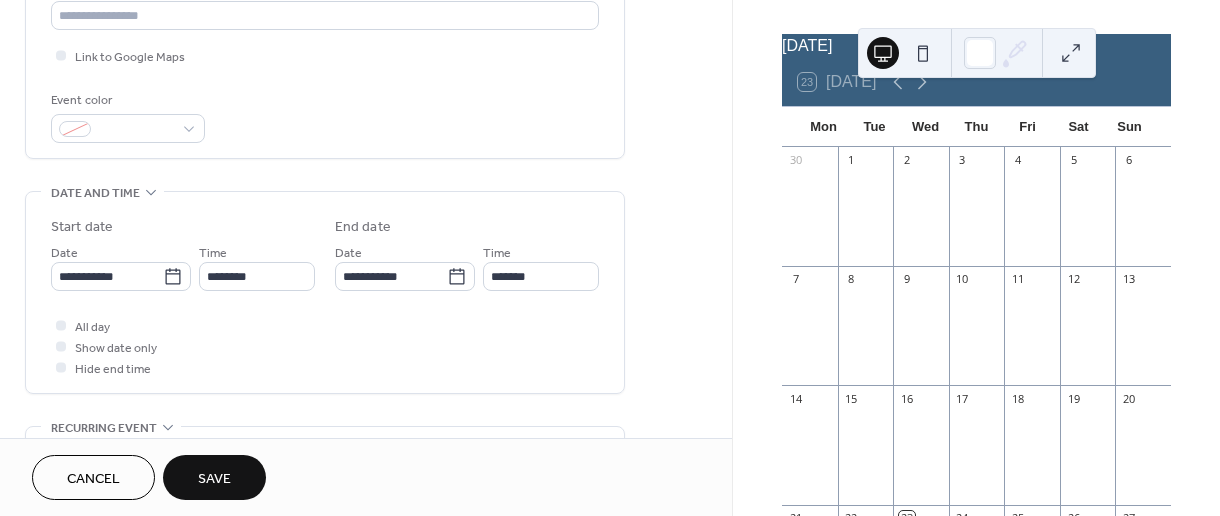 scroll, scrollTop: 467, scrollLeft: 0, axis: vertical 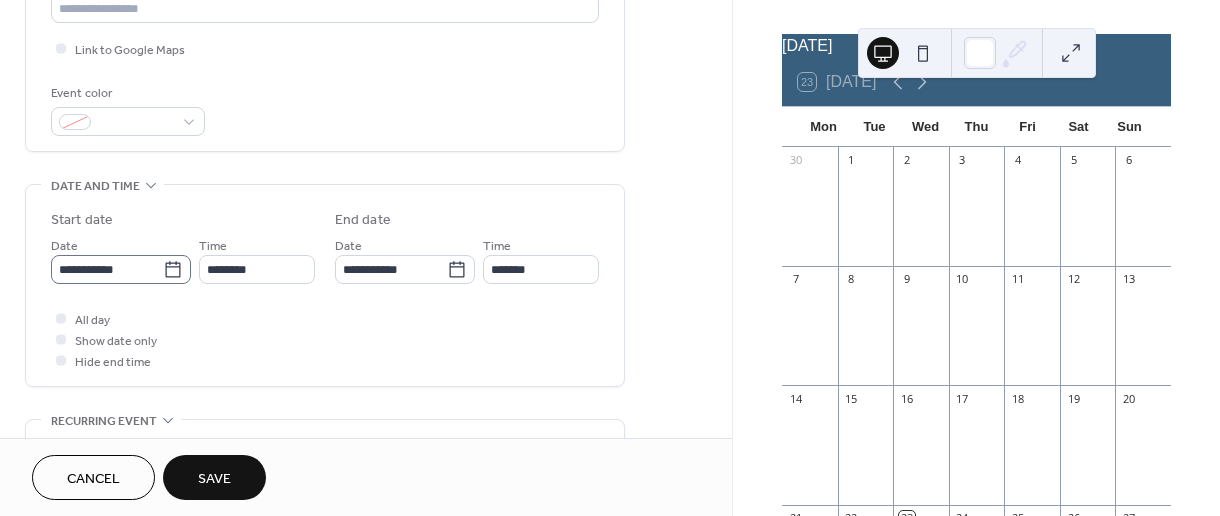 type on "****" 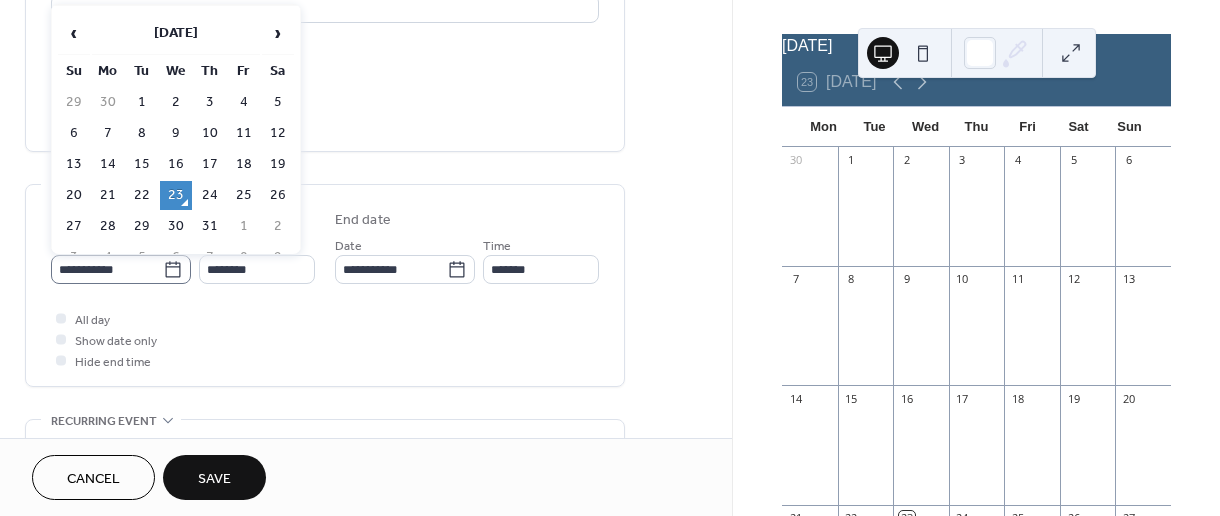 click 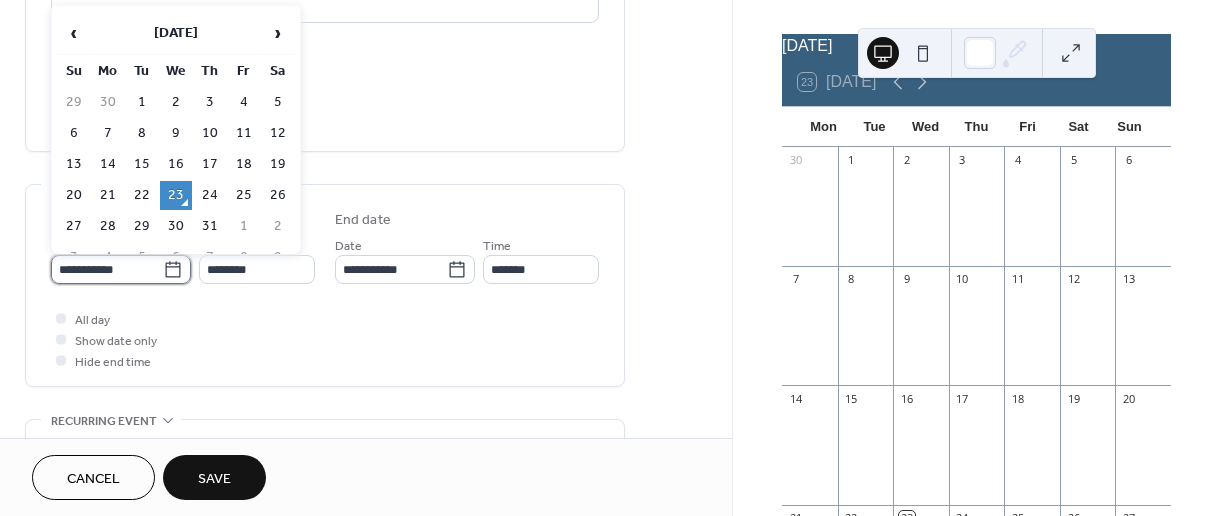 click on "**********" at bounding box center (107, 269) 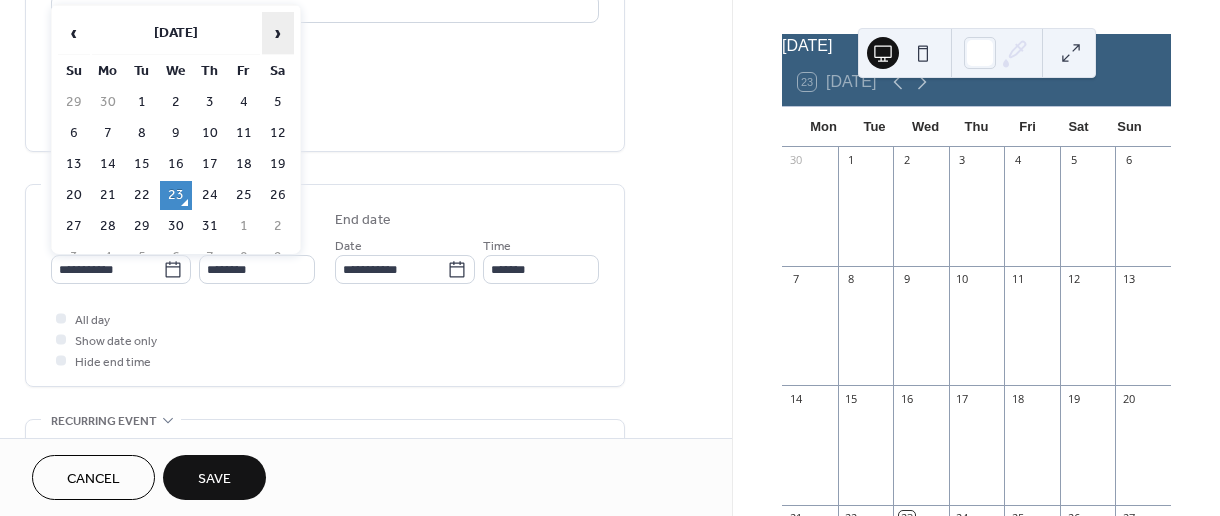 click on "›" at bounding box center (278, 33) 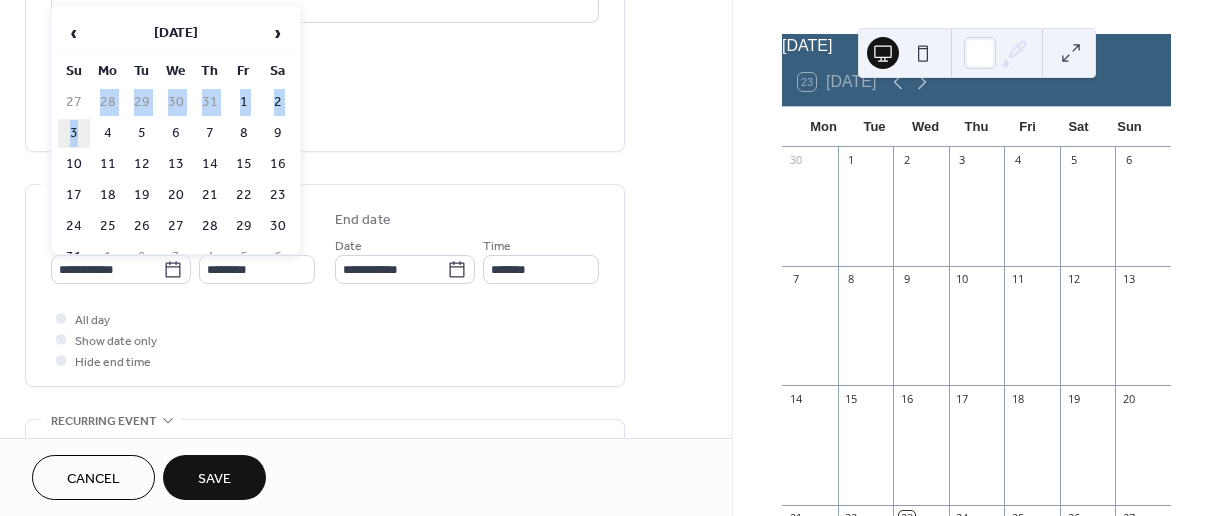 drag, startPoint x: 79, startPoint y: 112, endPoint x: 74, endPoint y: 130, distance: 18.681541 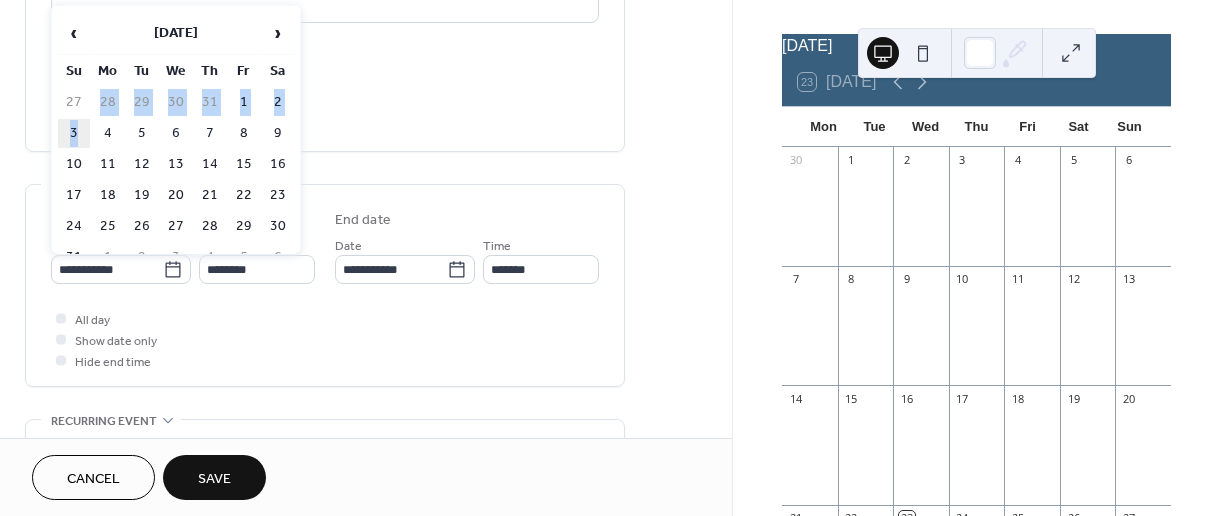 click on "27 28 29 30 31 1 2 3 4 5 6 7 8 9 10 11 12 13 14 15 16 17 18 19 20 21 22 23 24 25 26 27 28 29 30 31 1 2 3 4 5 6" at bounding box center (176, 180) 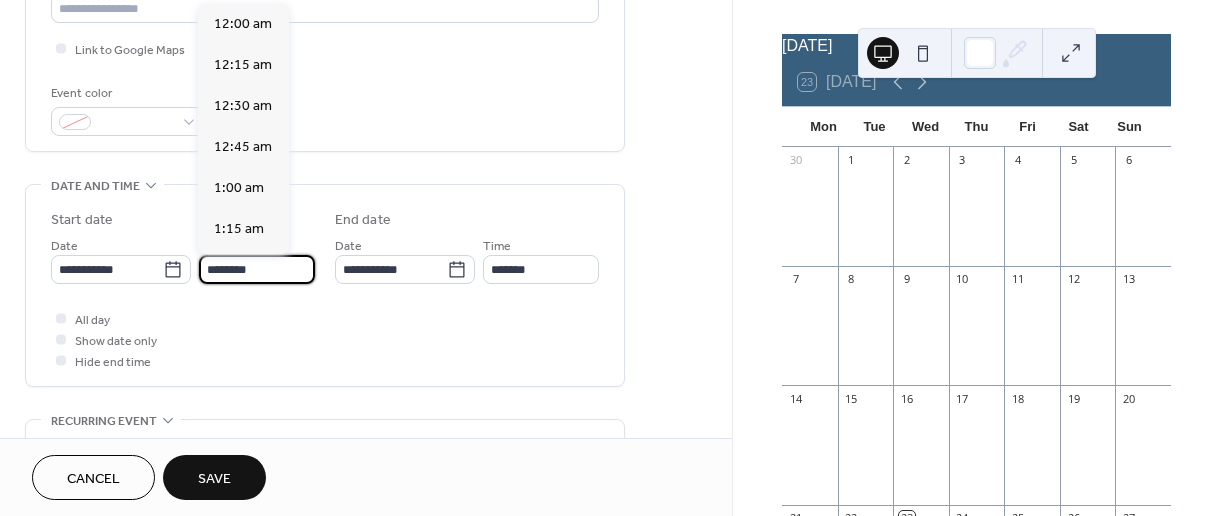 click on "********" at bounding box center [257, 269] 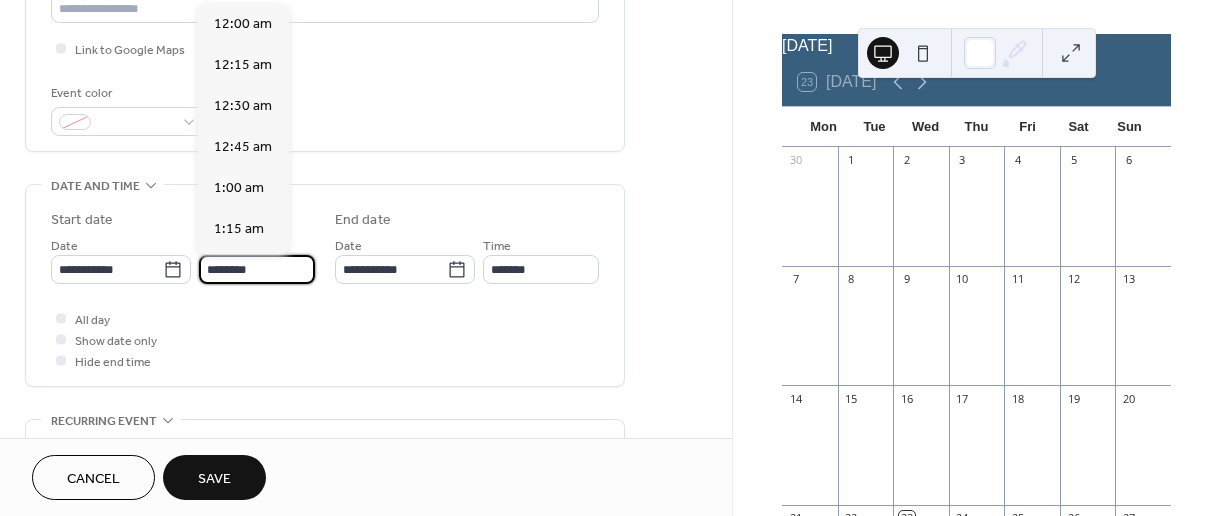 scroll, scrollTop: 1944, scrollLeft: 0, axis: vertical 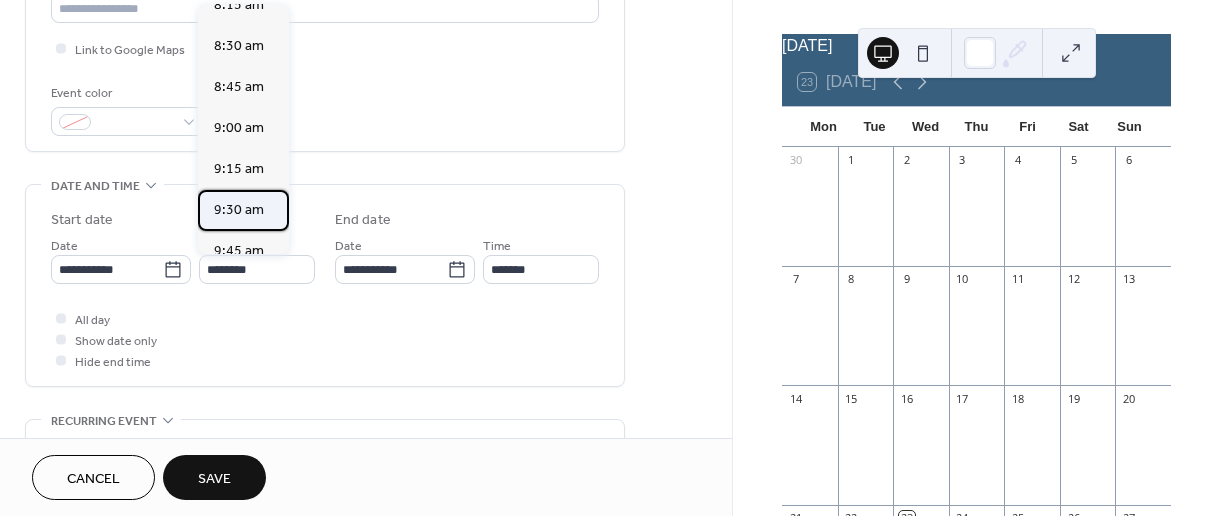click on "9:30 am" at bounding box center [239, 210] 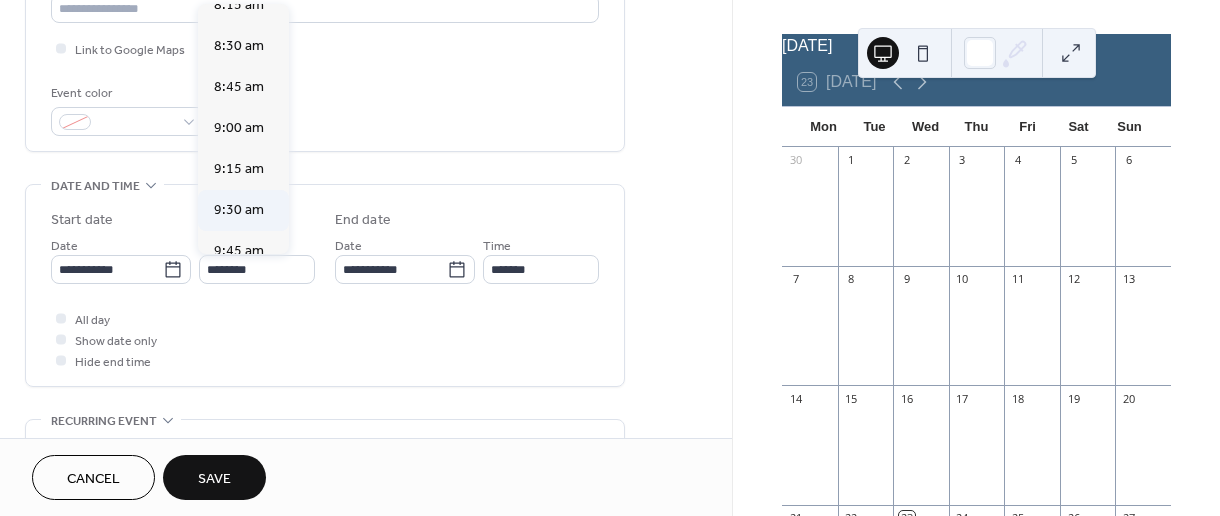 type on "*******" 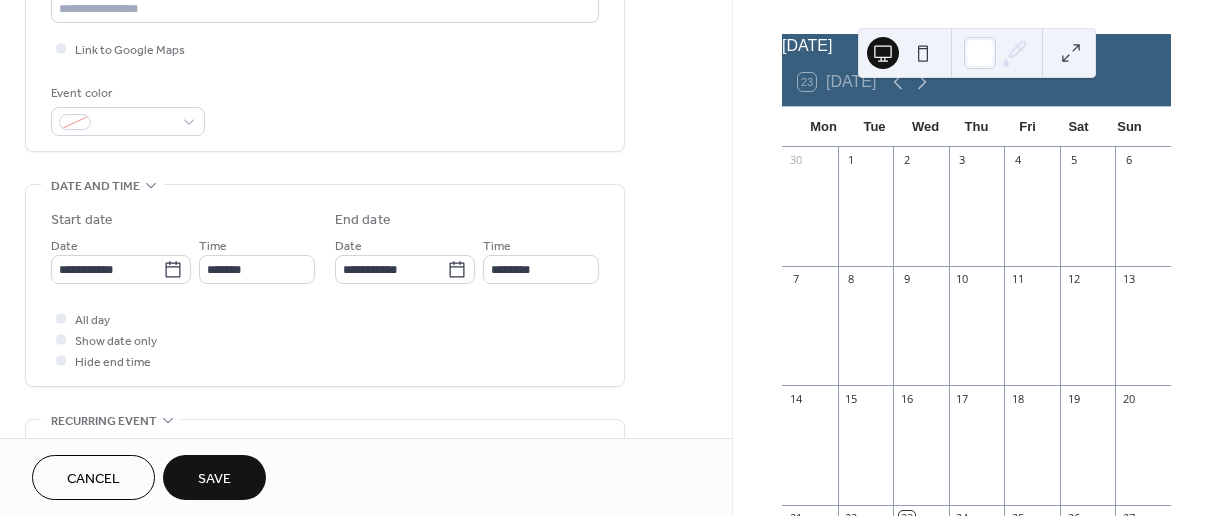 click on "**********" at bounding box center (325, 285) 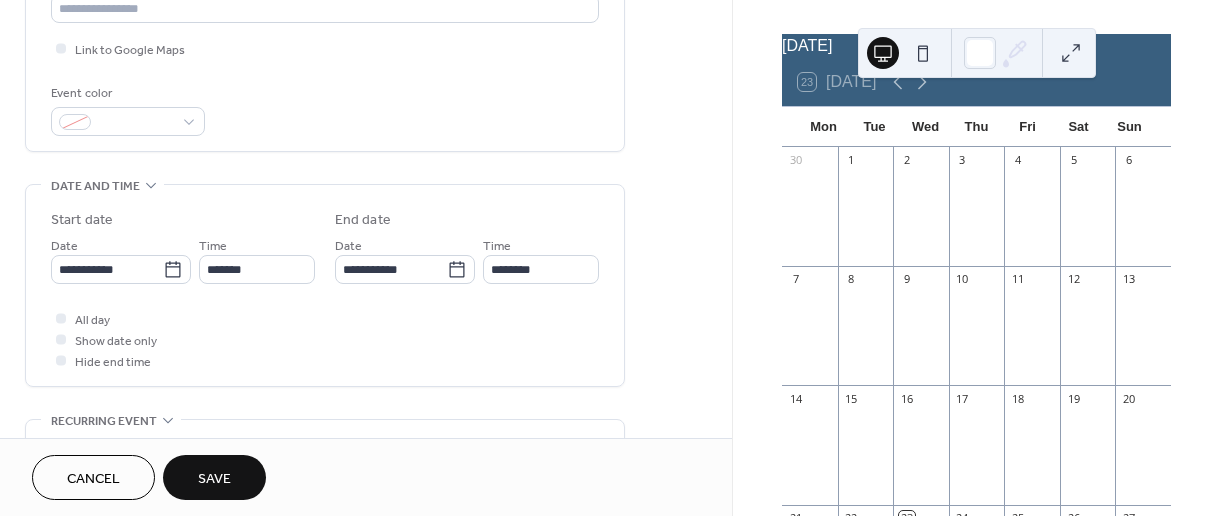click on "**********" at bounding box center (366, 253) 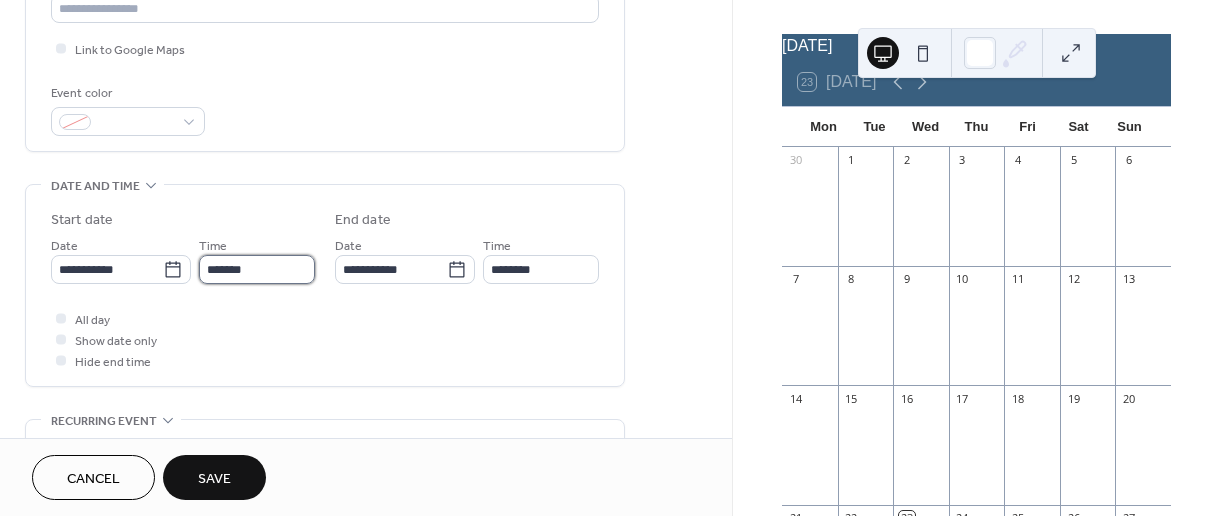 click on "*******" at bounding box center [257, 269] 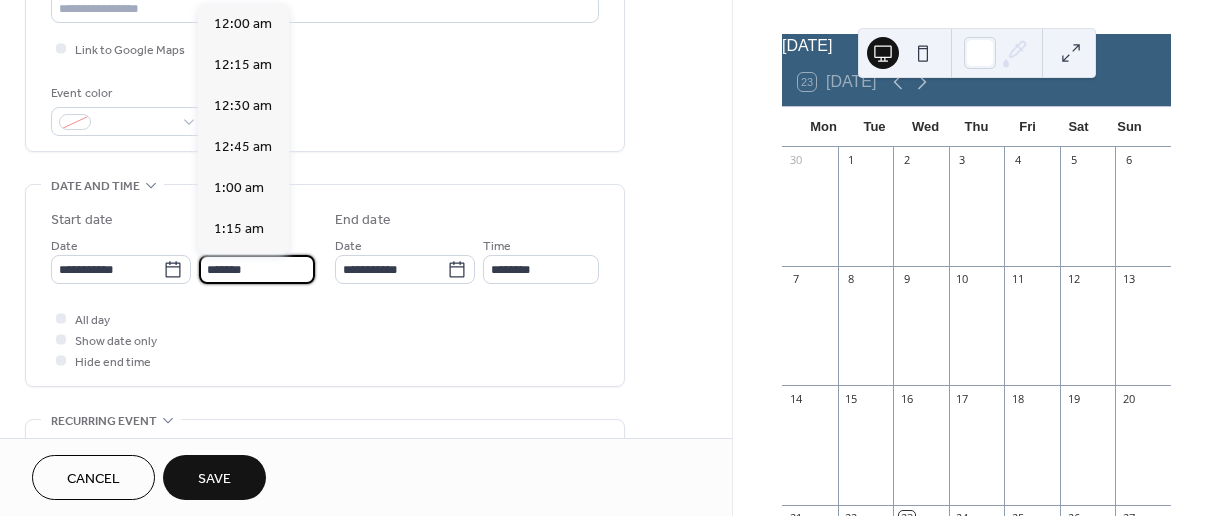 scroll, scrollTop: 1539, scrollLeft: 0, axis: vertical 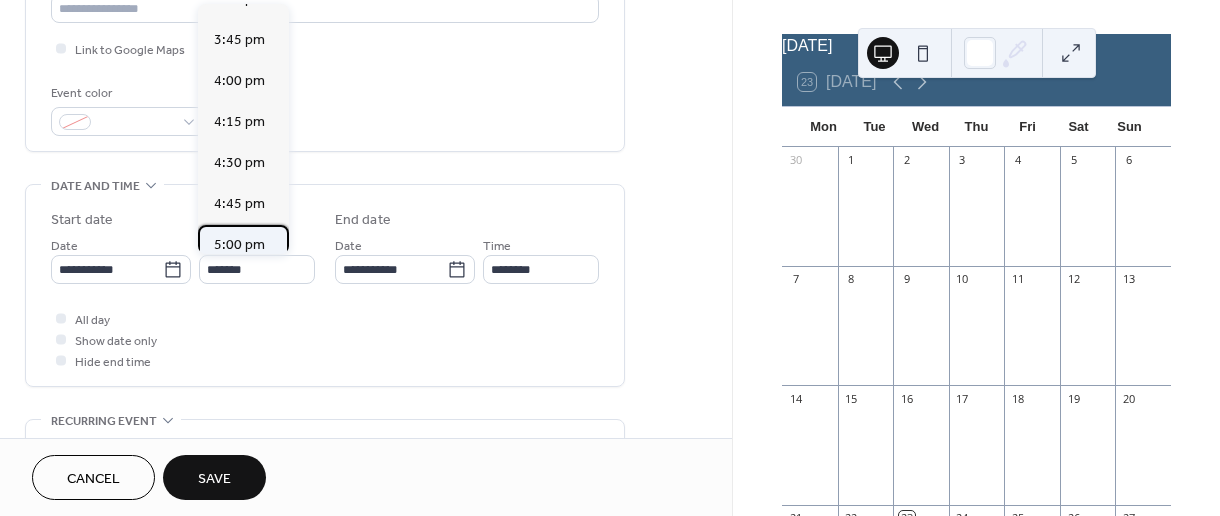 click on "5:00 pm" at bounding box center [243, 245] 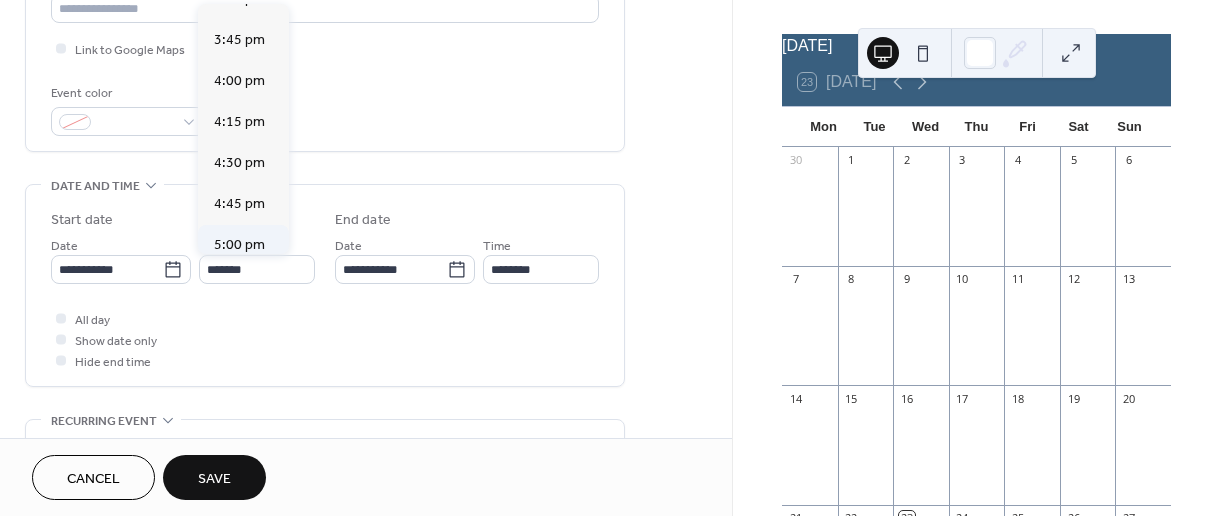 type on "*******" 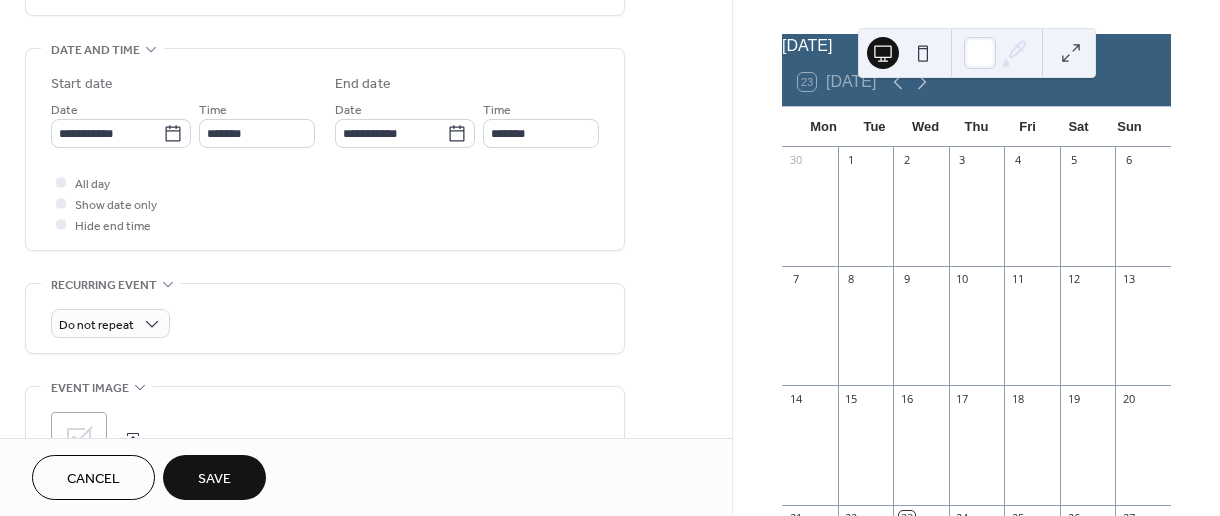 scroll, scrollTop: 675, scrollLeft: 0, axis: vertical 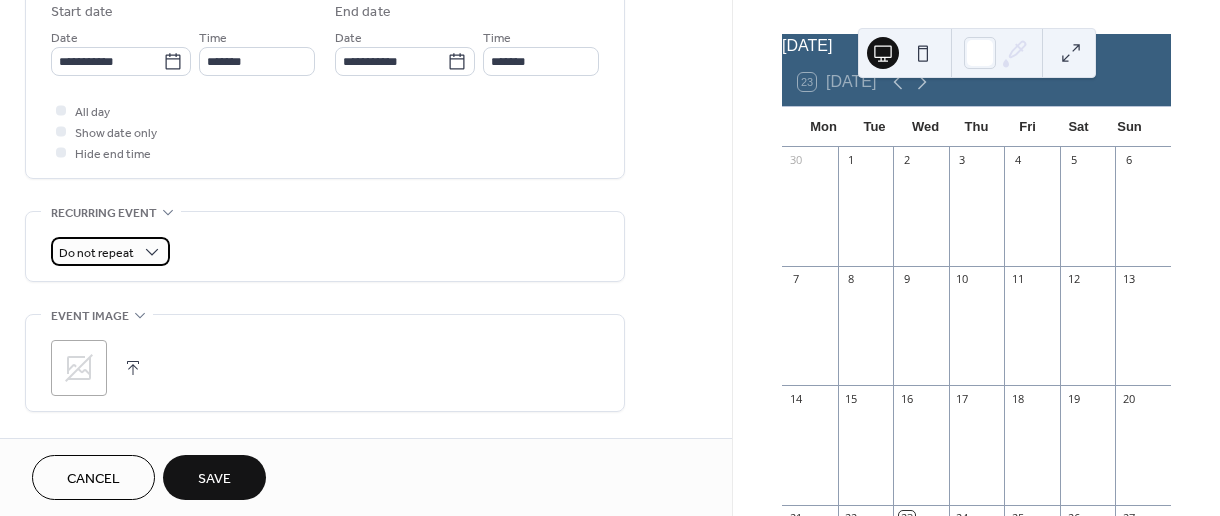 click on "Do not repeat" at bounding box center (110, 251) 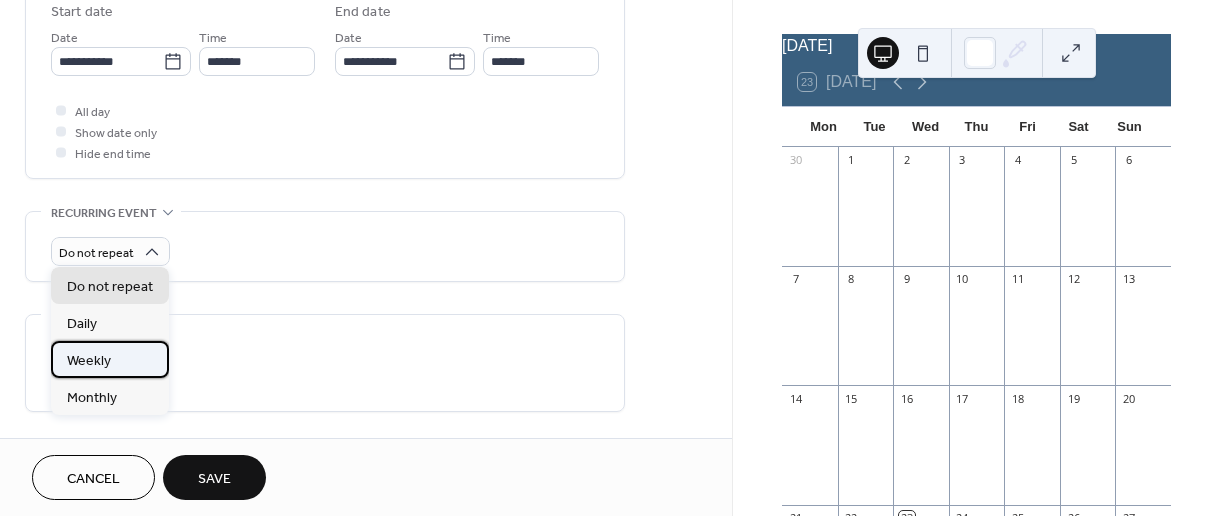 click on "Weekly" at bounding box center [89, 361] 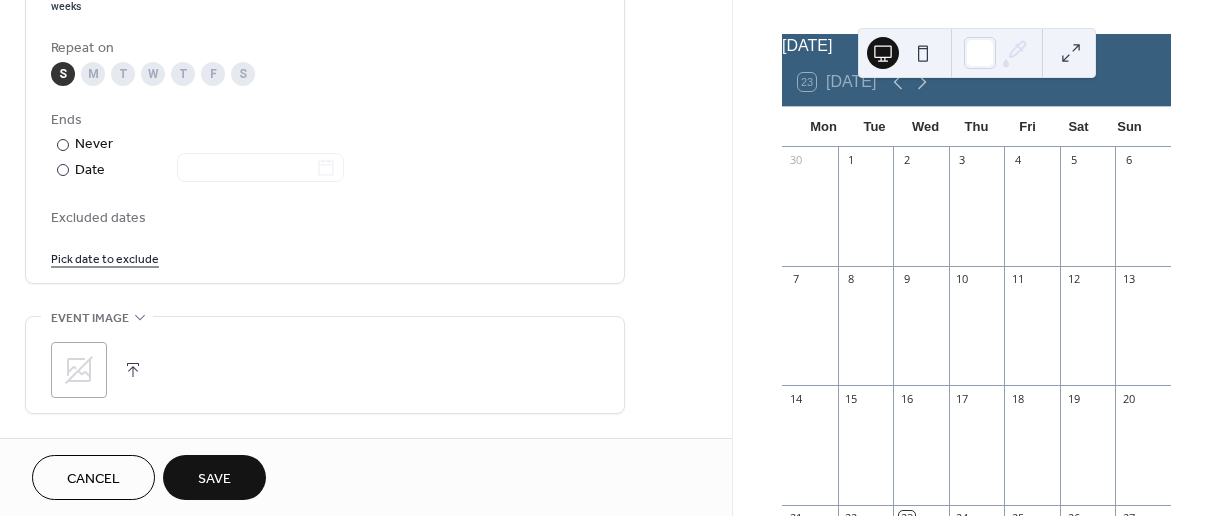 scroll, scrollTop: 1033, scrollLeft: 0, axis: vertical 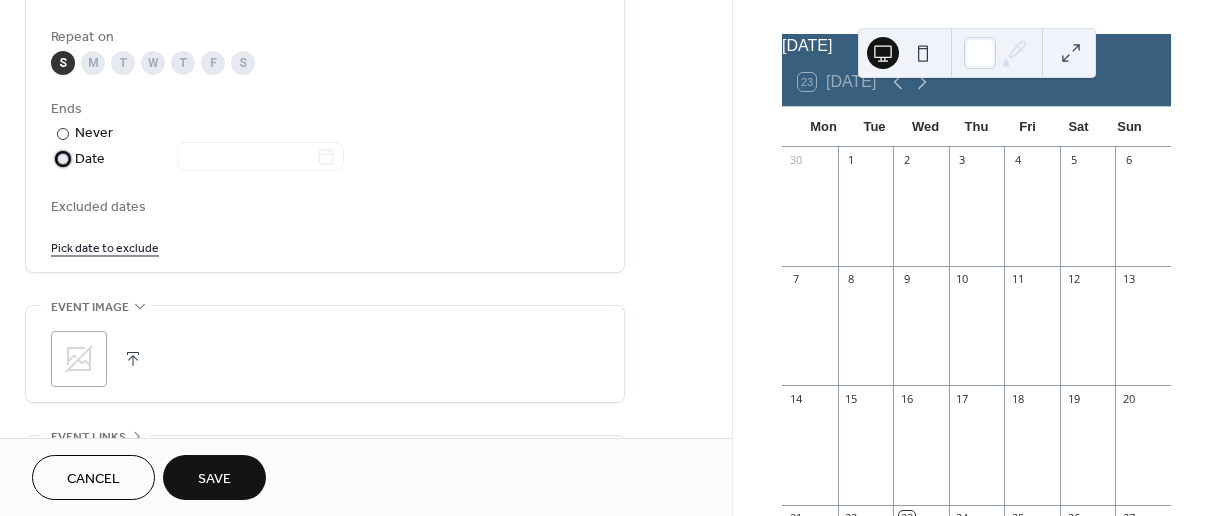 click on "Date" at bounding box center (209, 159) 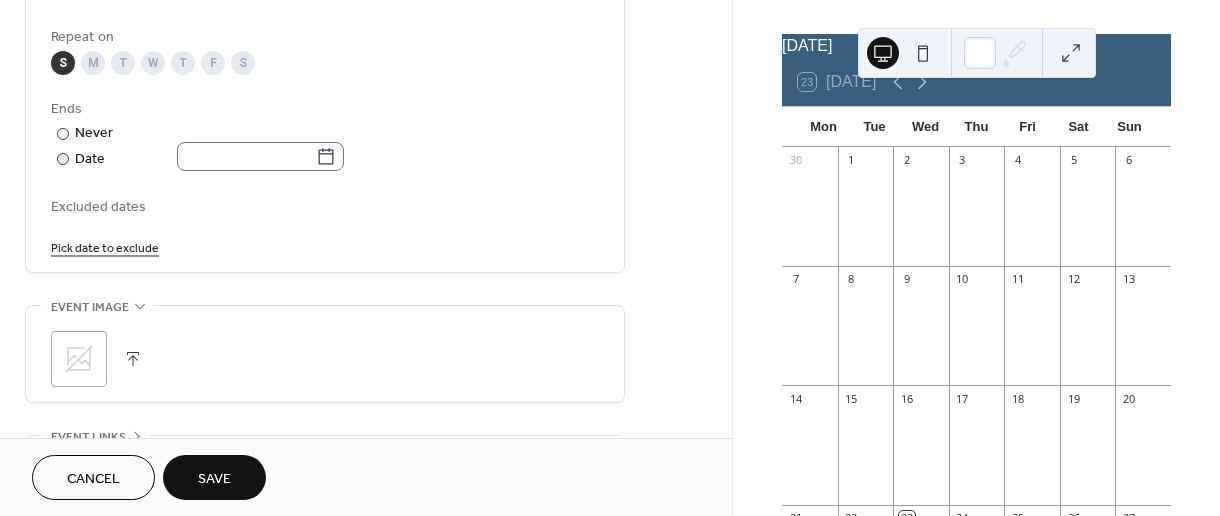 click 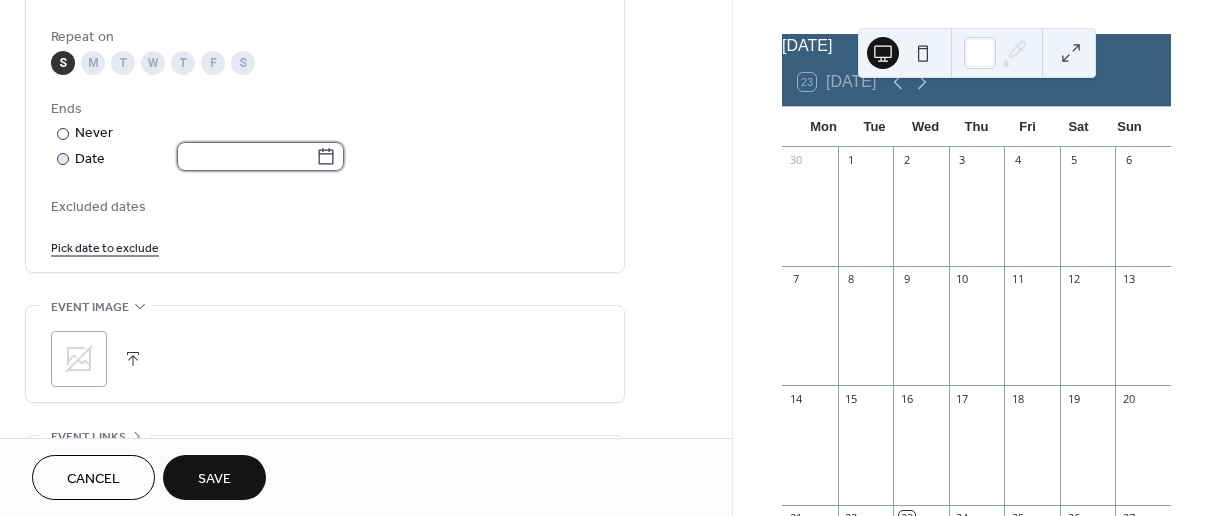 click at bounding box center (246, 156) 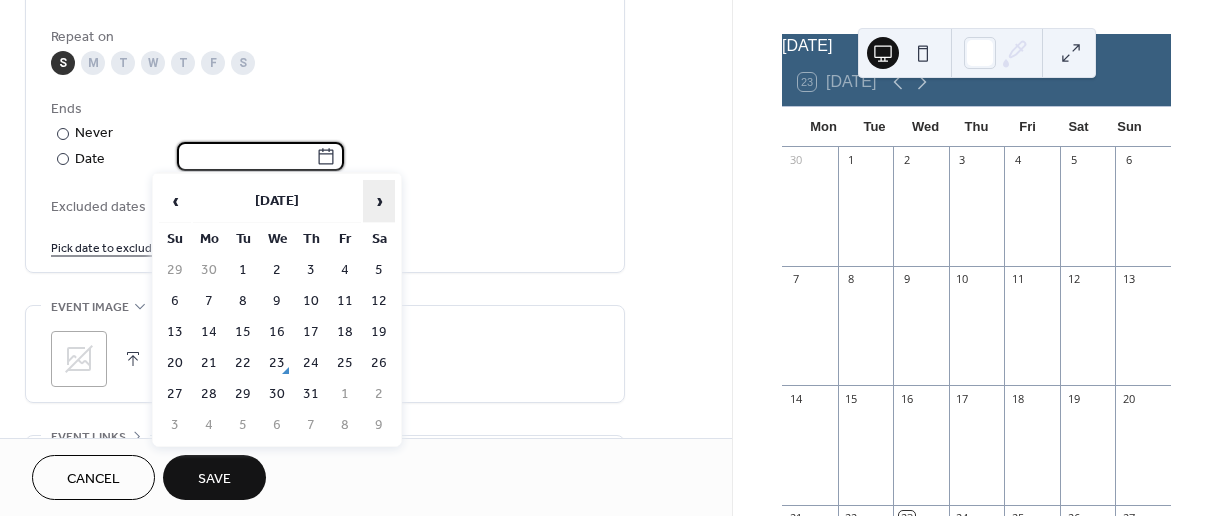 click on "›" at bounding box center [379, 201] 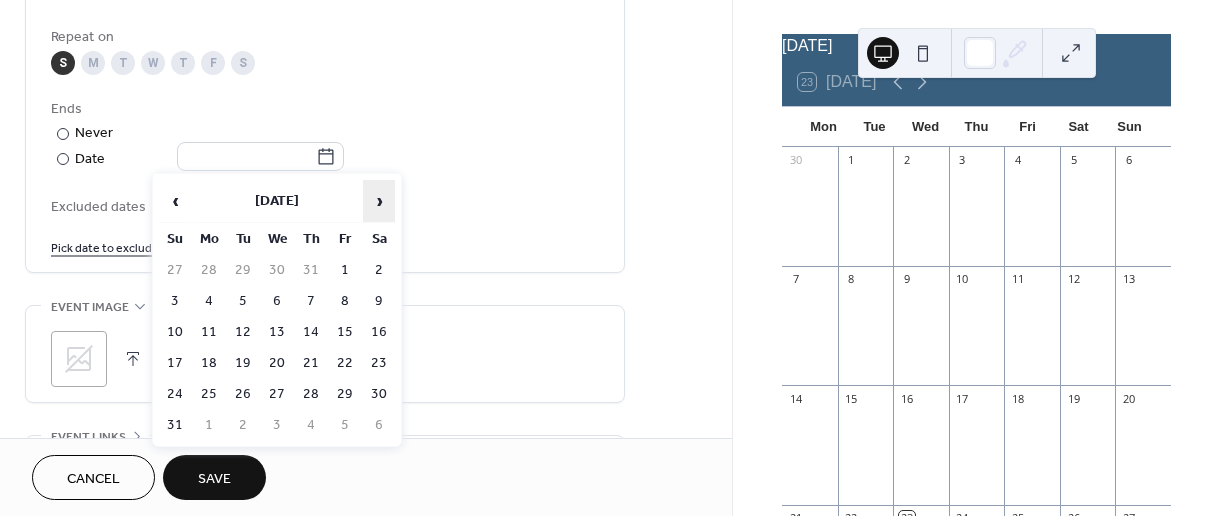 click on "›" at bounding box center [379, 201] 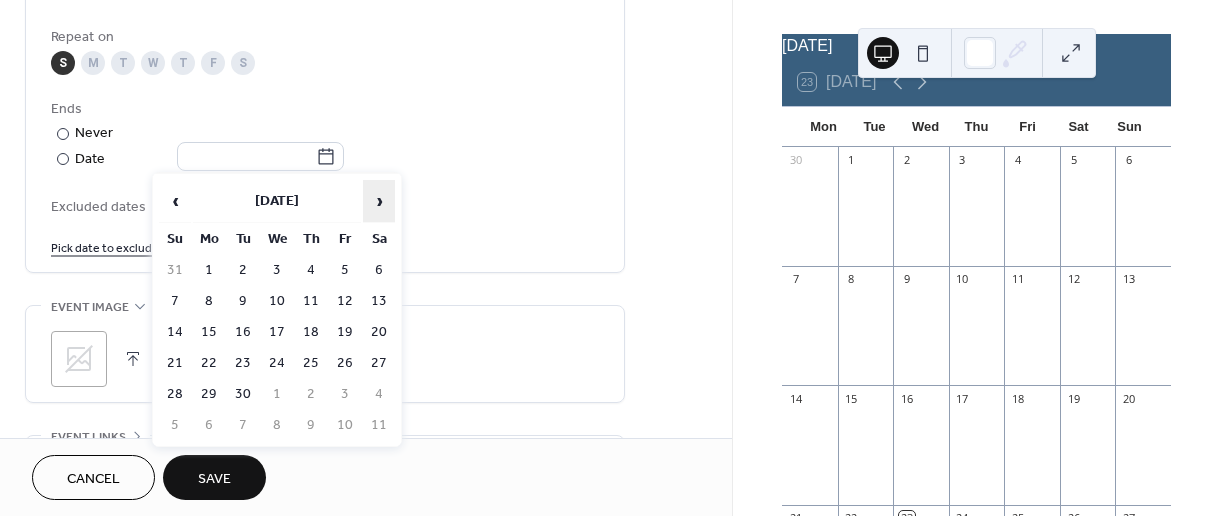 click on "›" at bounding box center [379, 201] 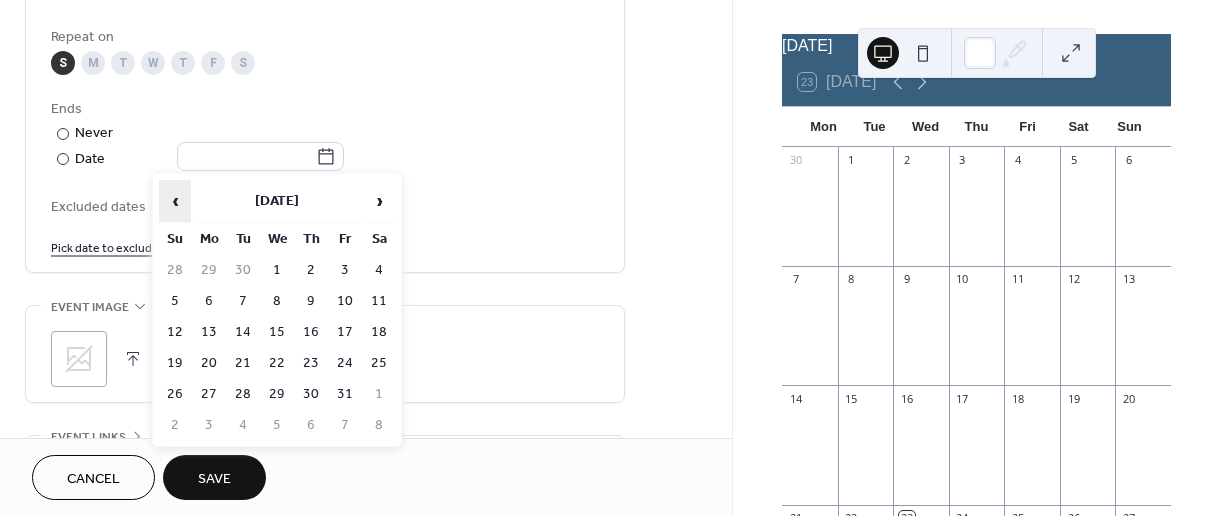 click on "‹" at bounding box center (175, 201) 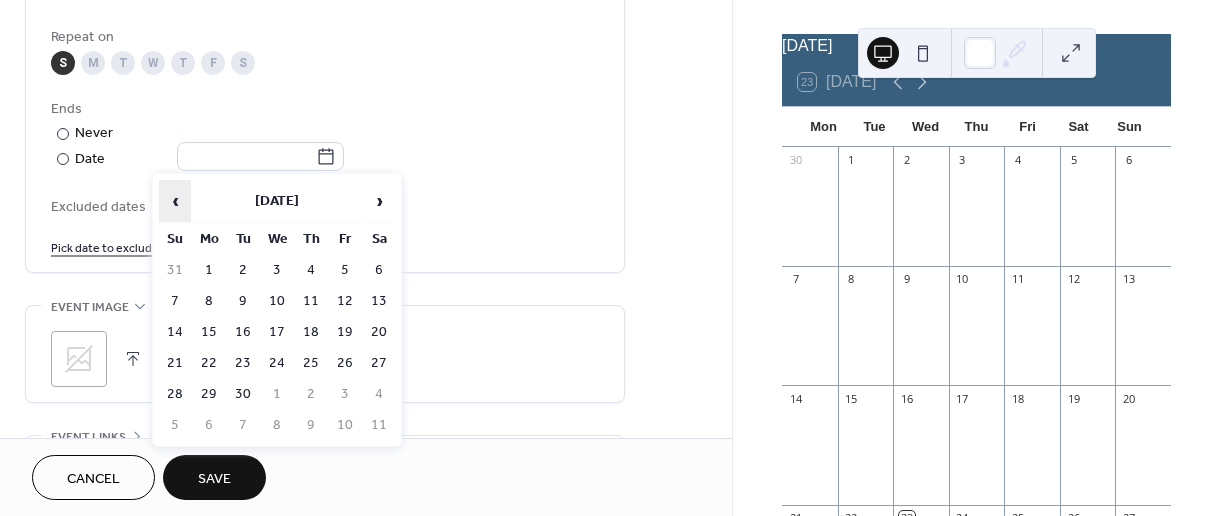 click on "‹" at bounding box center [175, 201] 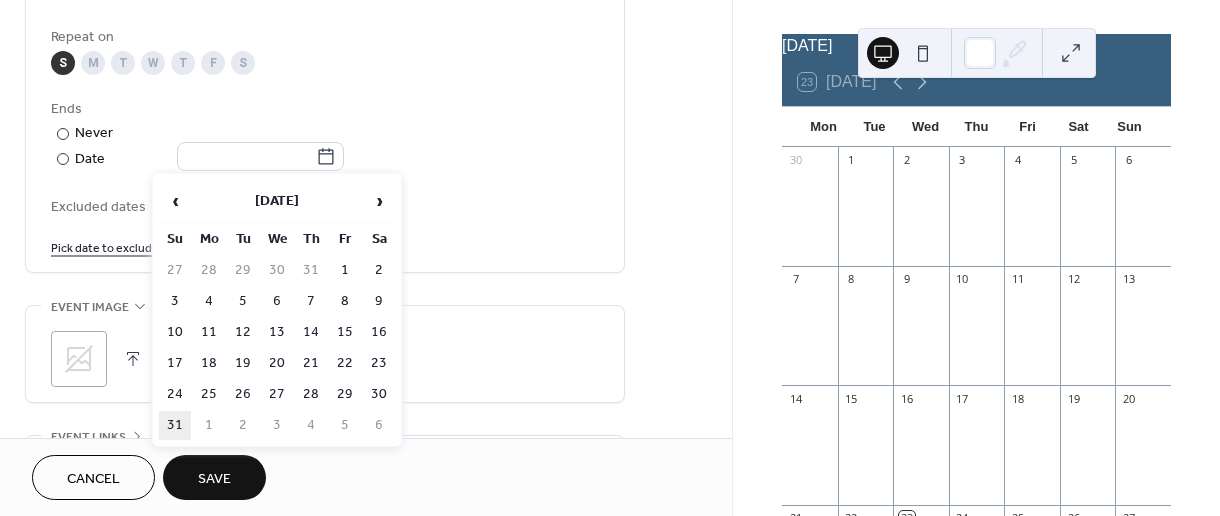 click on "31" at bounding box center (175, 425) 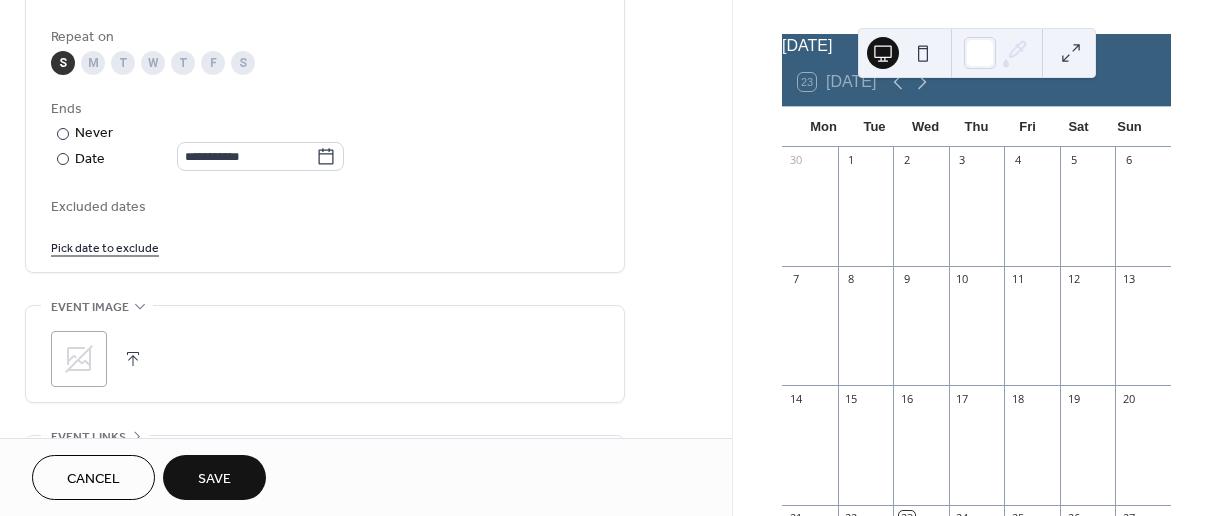 click on "Save" at bounding box center [214, 477] 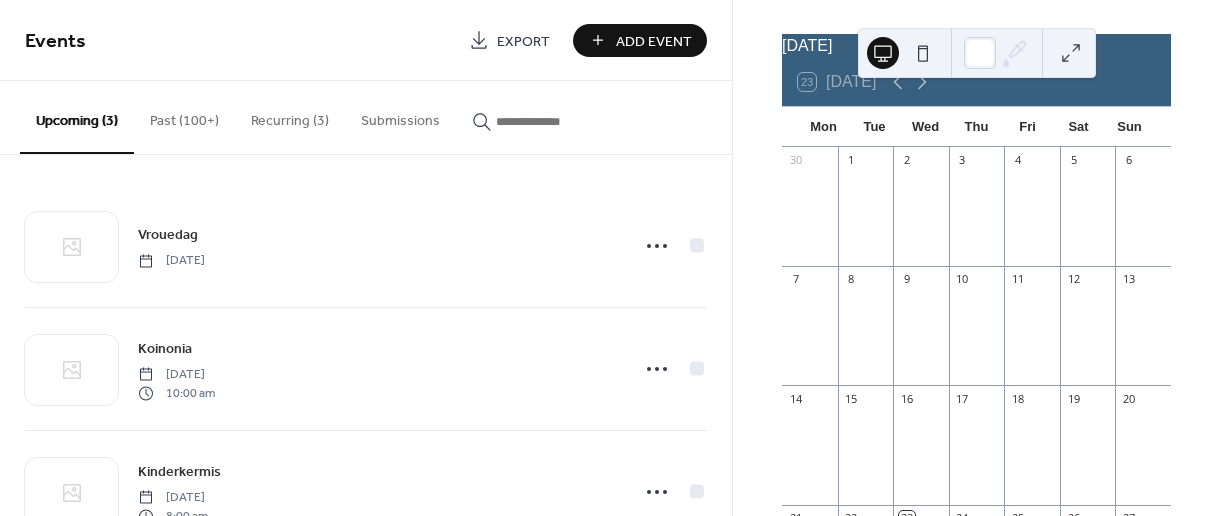 click on "Add Event" at bounding box center (654, 41) 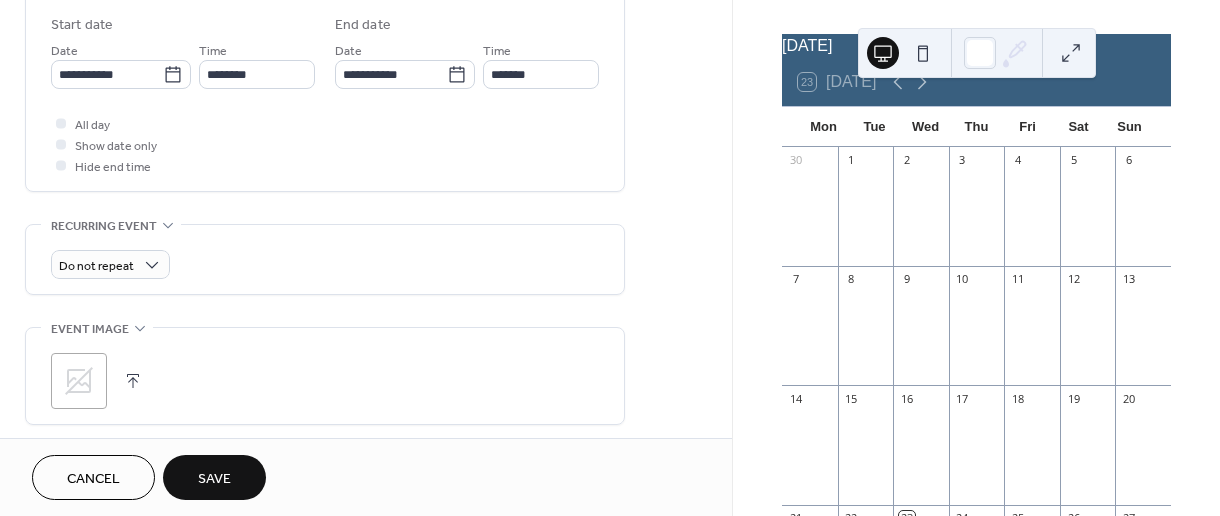 scroll, scrollTop: 665, scrollLeft: 0, axis: vertical 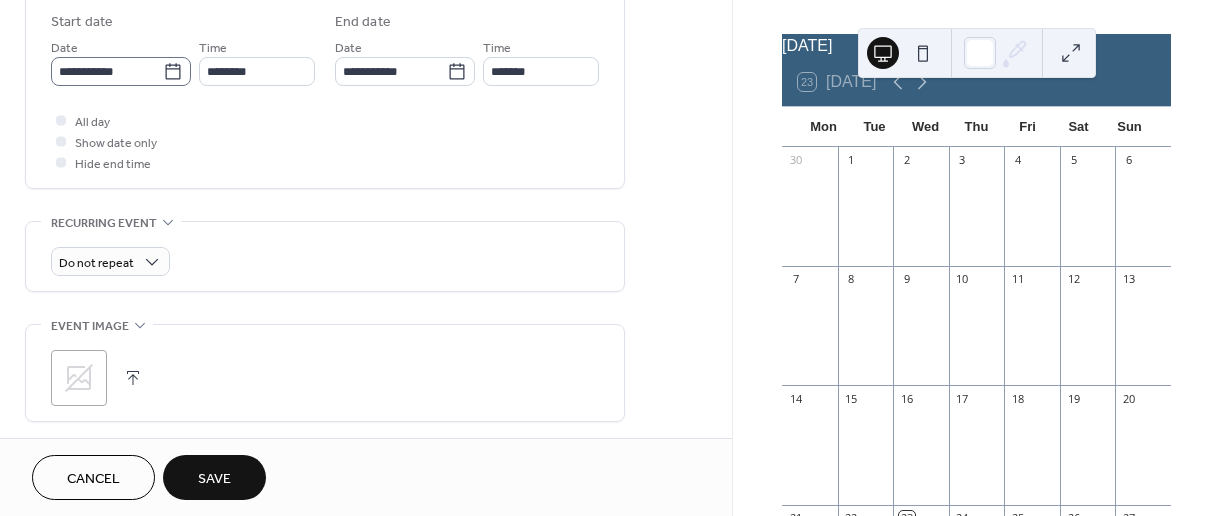 type on "**********" 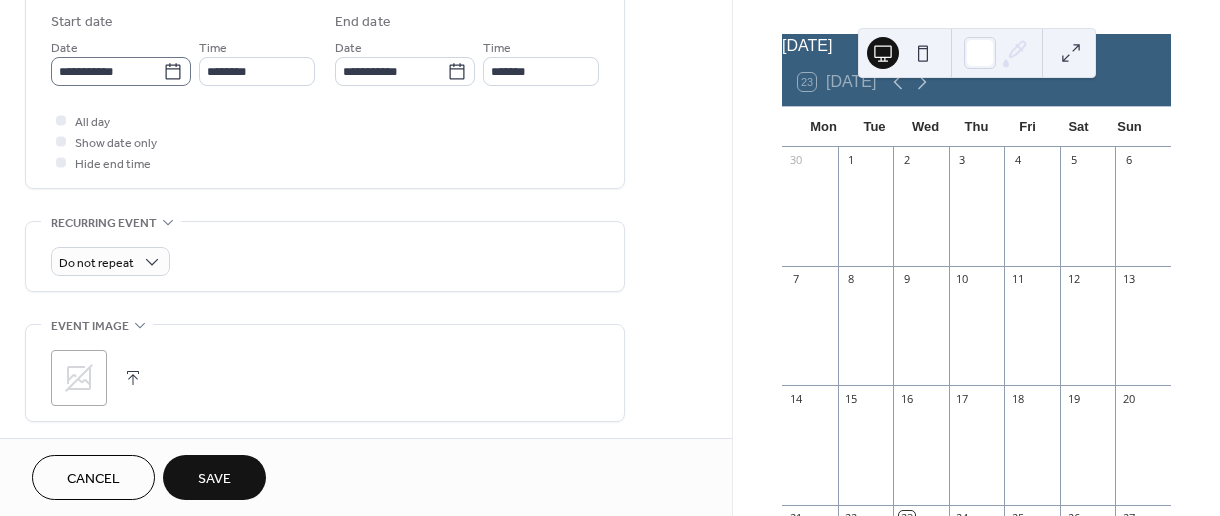 click 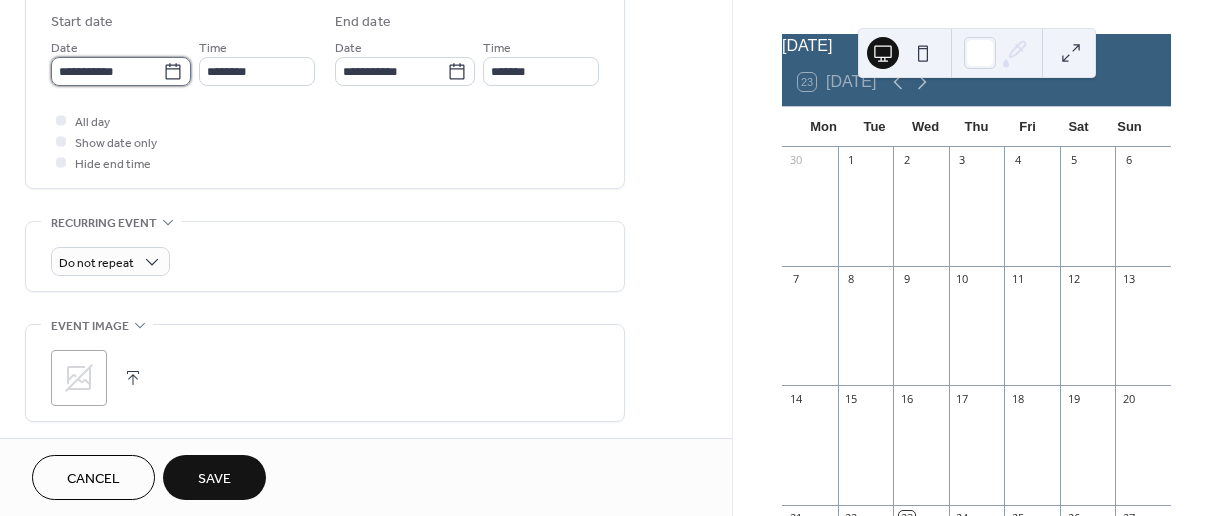 click on "**********" at bounding box center [107, 71] 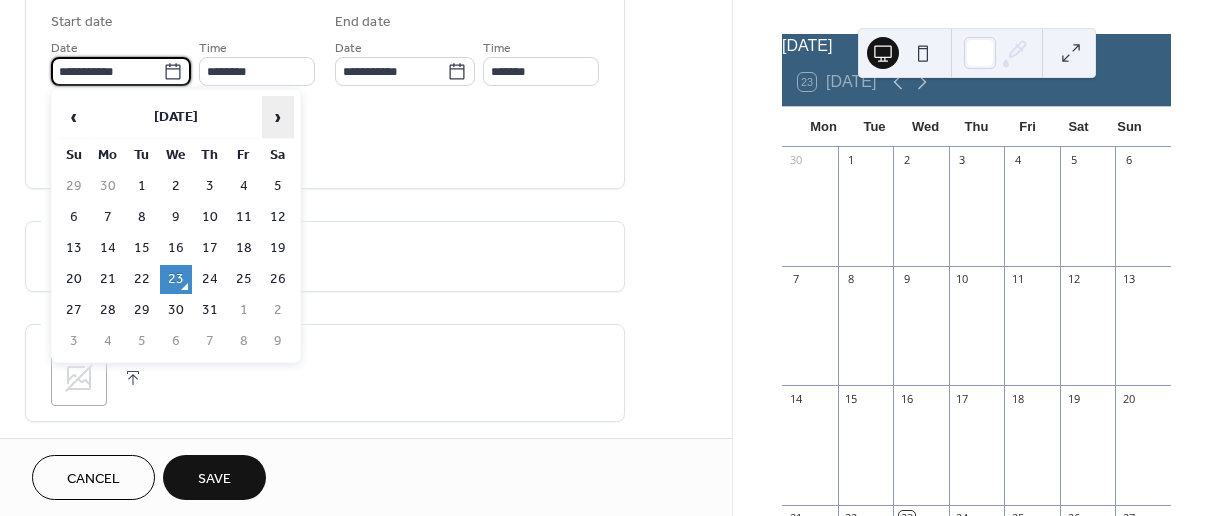 click on "›" at bounding box center (278, 117) 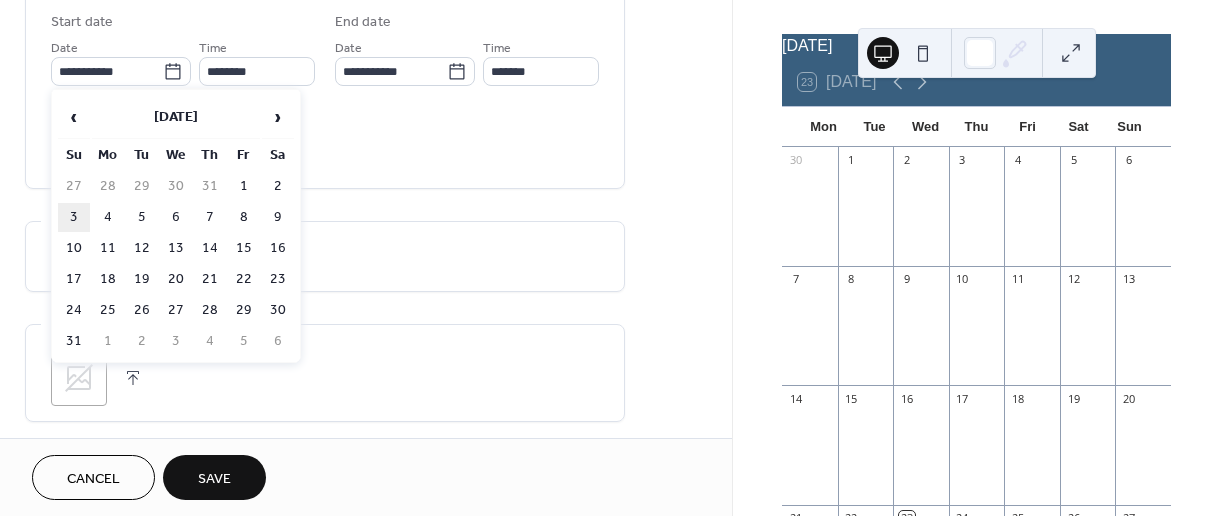 click on "3" at bounding box center [74, 217] 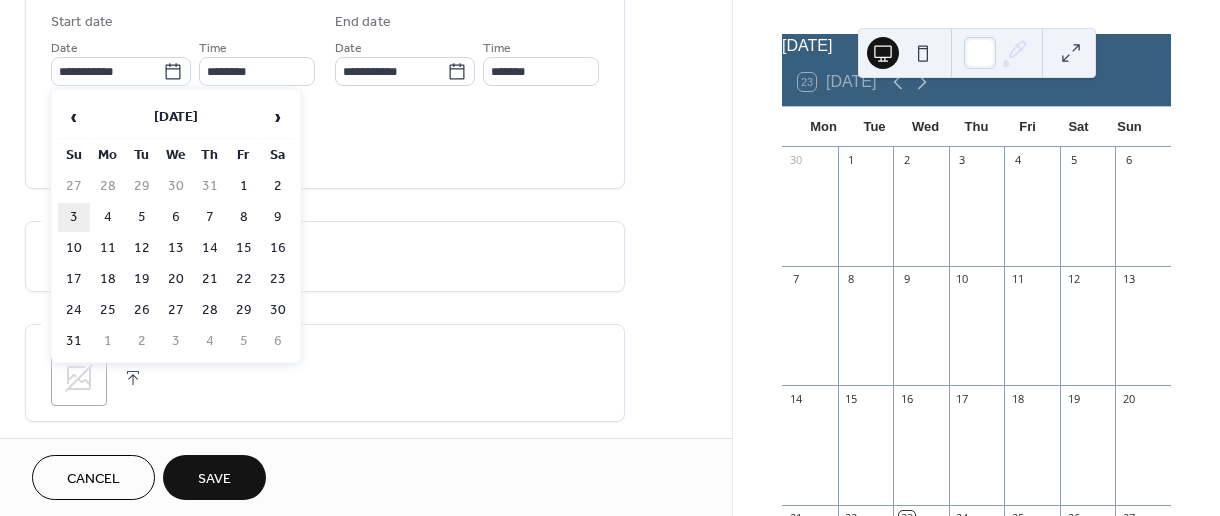 type on "**********" 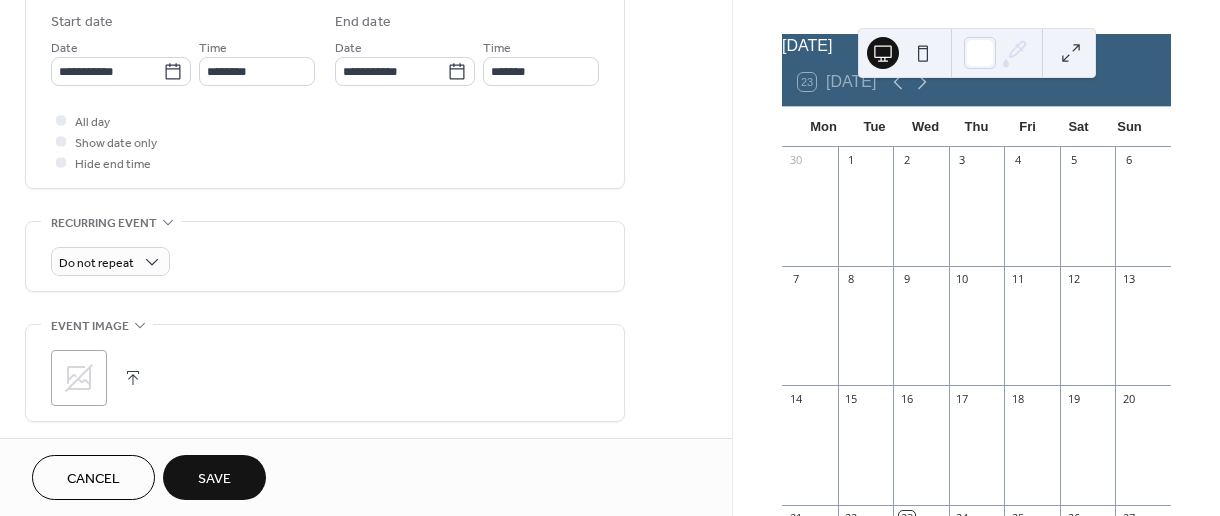 click on "Time ********" at bounding box center [257, 61] 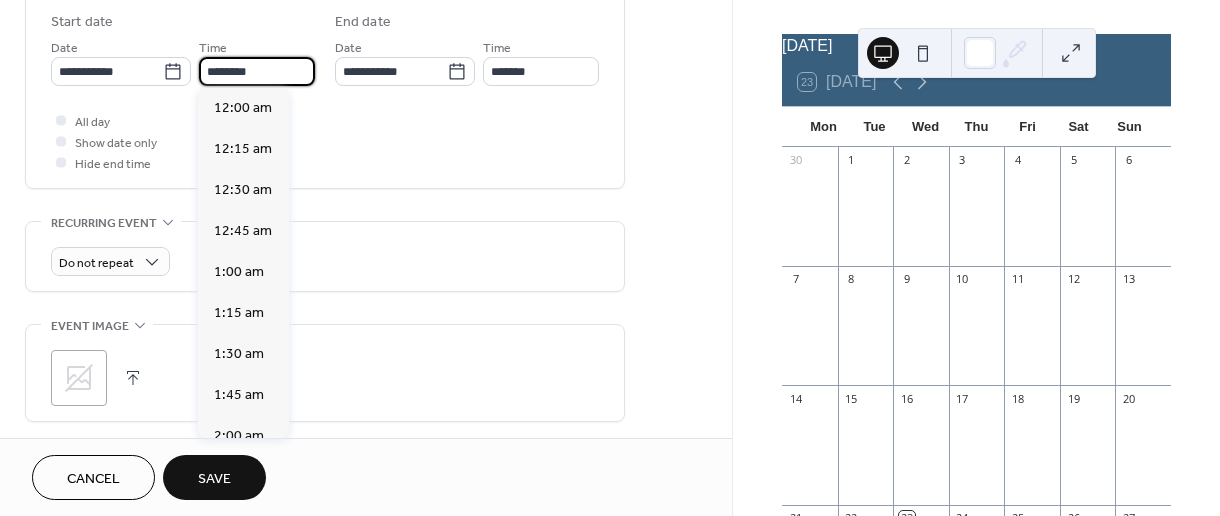 click on "********" at bounding box center (257, 71) 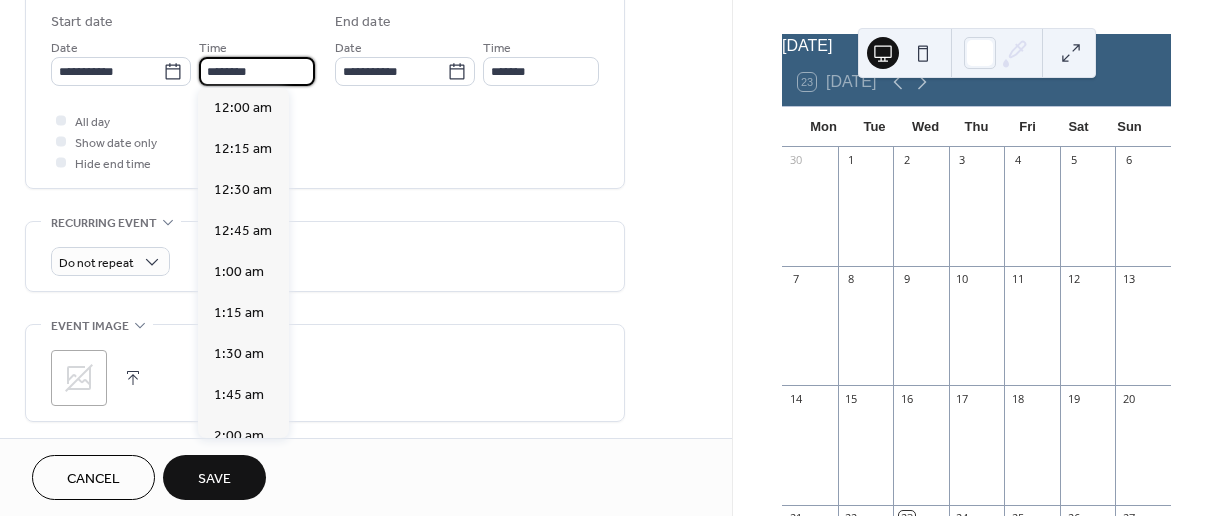 scroll, scrollTop: 1944, scrollLeft: 0, axis: vertical 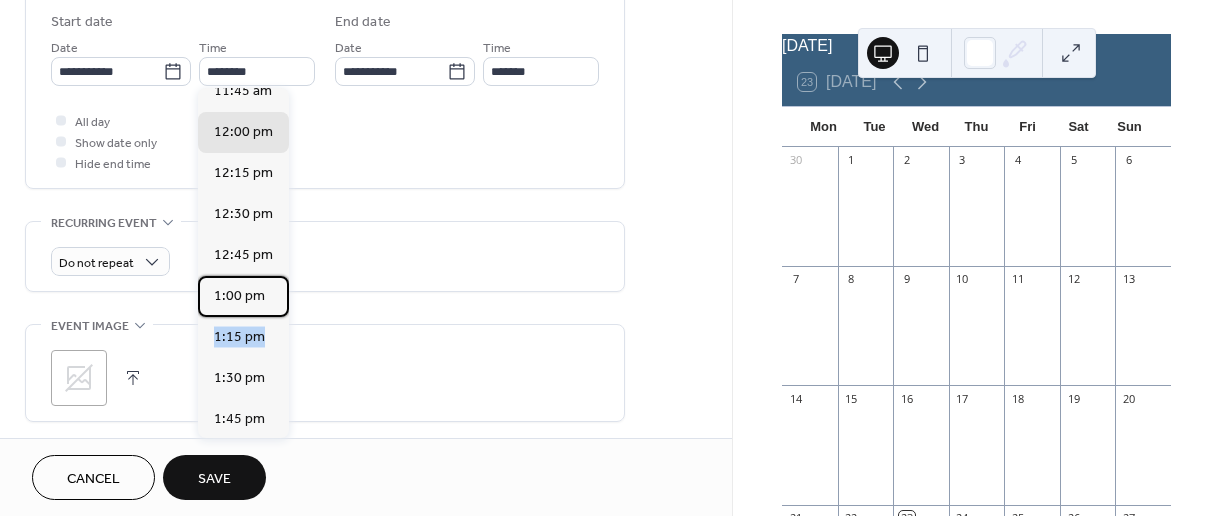 drag, startPoint x: 285, startPoint y: 282, endPoint x: 287, endPoint y: 295, distance: 13.152946 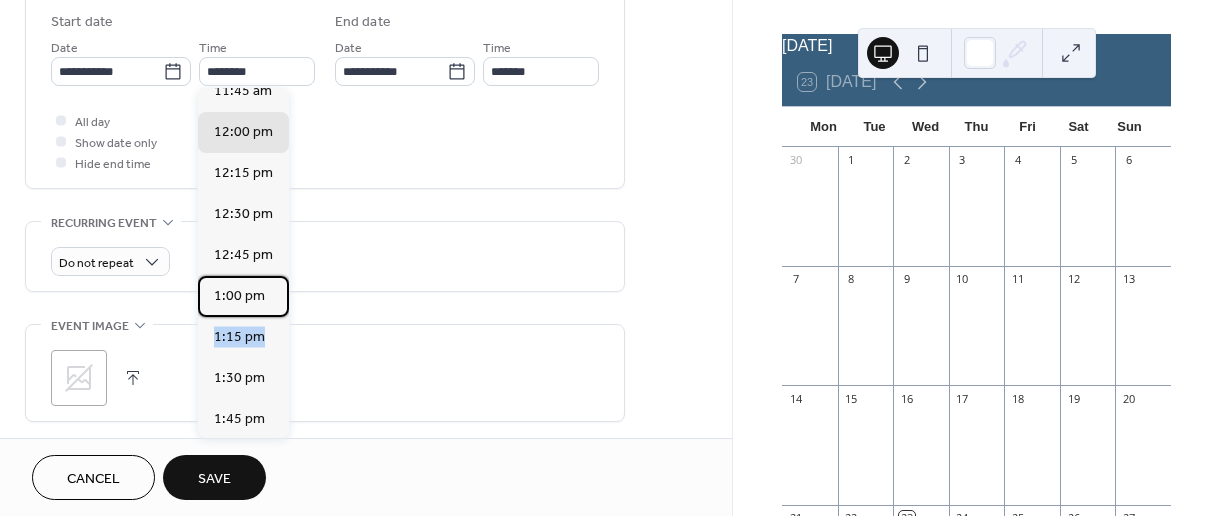 click on "12:00 am 12:15 am 12:30 am 12:45 am 1:00 am 1:15 am 1:30 am 1:45 am 2:00 am 2:15 am 2:30 am 2:45 am 3:00 am 3:15 am 3:30 am 3:45 am 4:00 am 4:15 am 4:30 am 4:45 am 5:00 am 5:15 am 5:30 am 5:45 am 6:00 am 6:15 am 6:30 am 6:45 am 7:00 am 7:15 am 7:30 am 7:45 am 8:00 am 8:15 am 8:30 am 8:45 am 9:00 am 9:15 am 9:30 am 9:45 am 10:00 am 10:15 am 10:30 am 10:45 am 11:00 am 11:15 am 11:30 am 11:45 am 12:00 pm 12:15 pm 12:30 pm 12:45 pm 1:00 pm 1:15 pm 1:30 pm 1:45 pm 2:00 pm 2:15 pm 2:30 pm 2:45 pm 3:00 pm 3:15 pm 3:30 pm 3:45 pm 4:00 pm 4:15 pm 4:30 pm 4:45 pm 5:00 pm 5:15 pm 5:30 pm 5:45 pm 6:00 pm 6:15 pm 6:30 pm 6:45 pm 7:00 pm 7:15 pm 7:30 pm 7:45 pm 8:00 pm 8:15 pm 8:30 pm 8:45 pm 9:00 pm 9:15 pm 9:30 pm 9:45 pm 10:00 pm 10:15 pm 10:30 pm 10:45 pm 11:00 pm 11:15 pm 11:30 pm 11:45 pm" at bounding box center [243, 263] 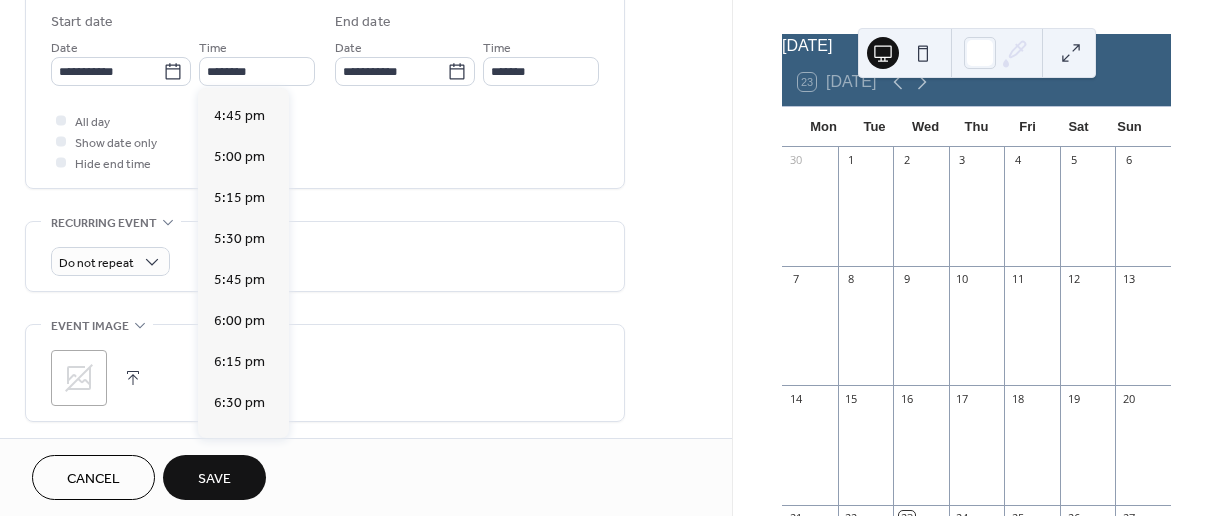 scroll, scrollTop: 2730, scrollLeft: 0, axis: vertical 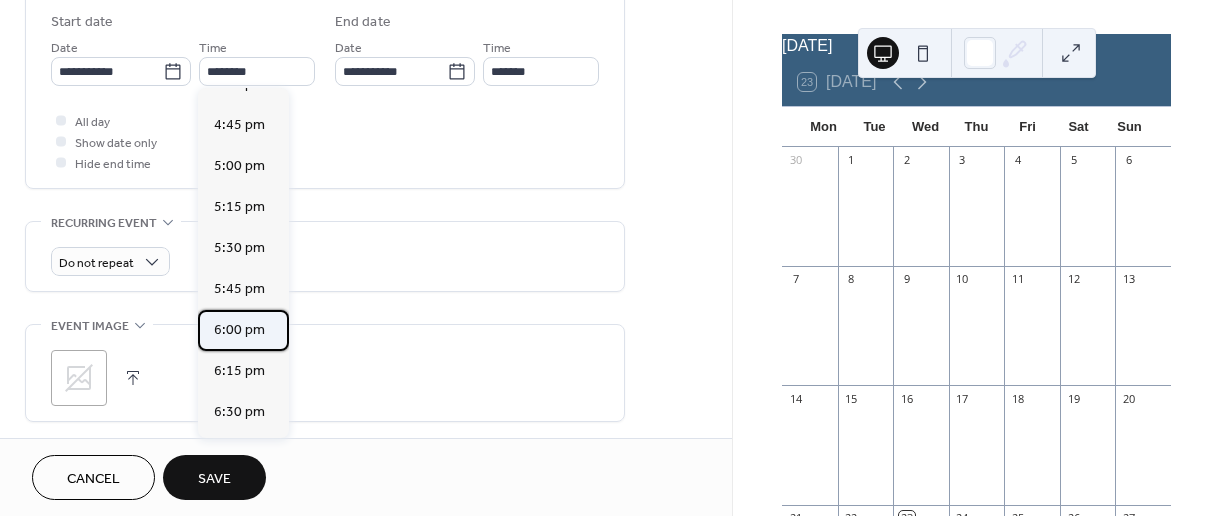 click on "6:00 pm" at bounding box center [239, 330] 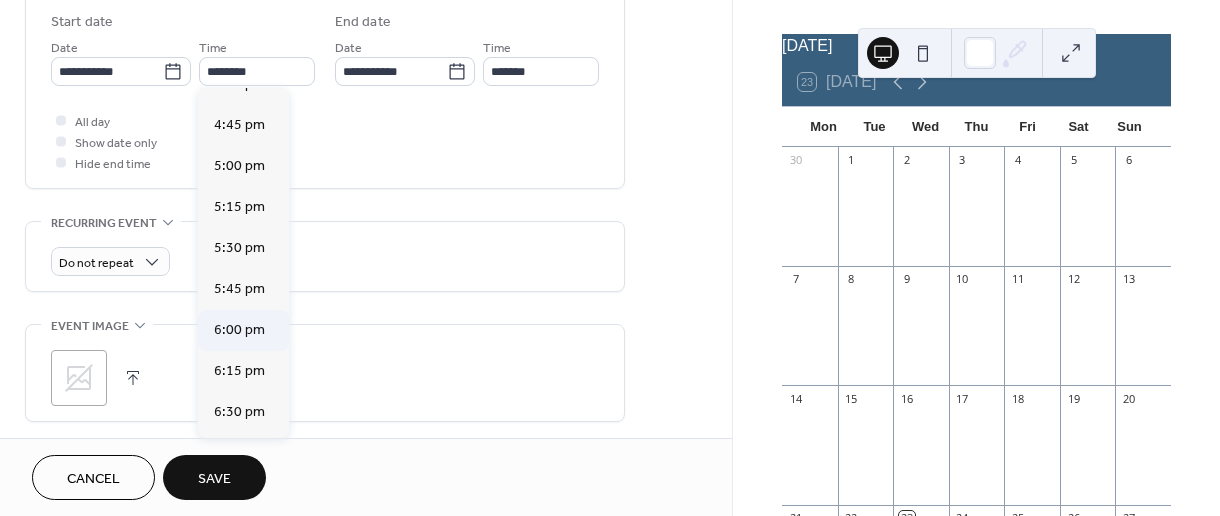 type on "*******" 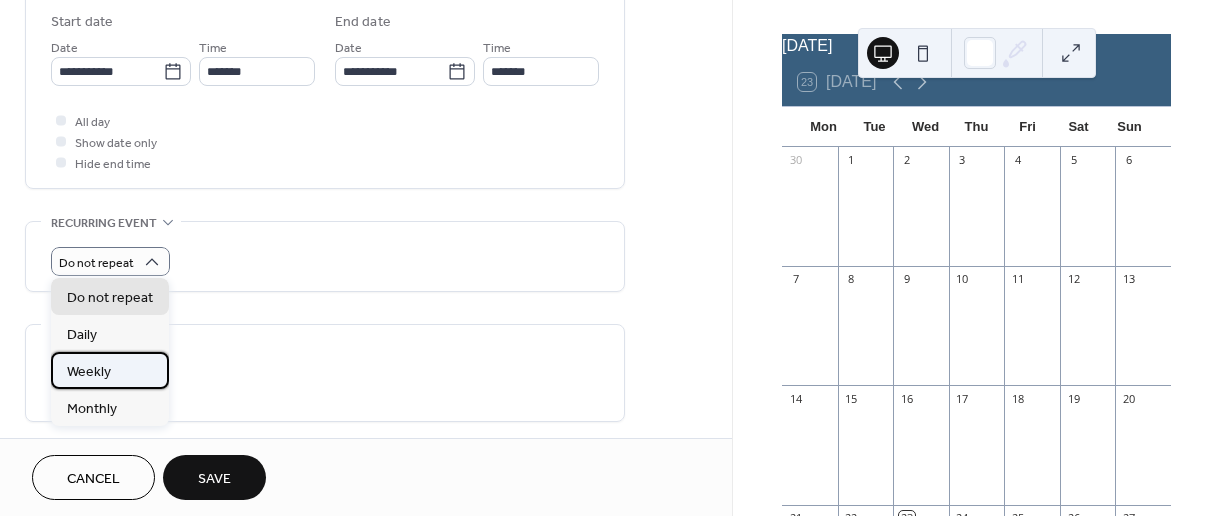 click on "Weekly" at bounding box center (89, 371) 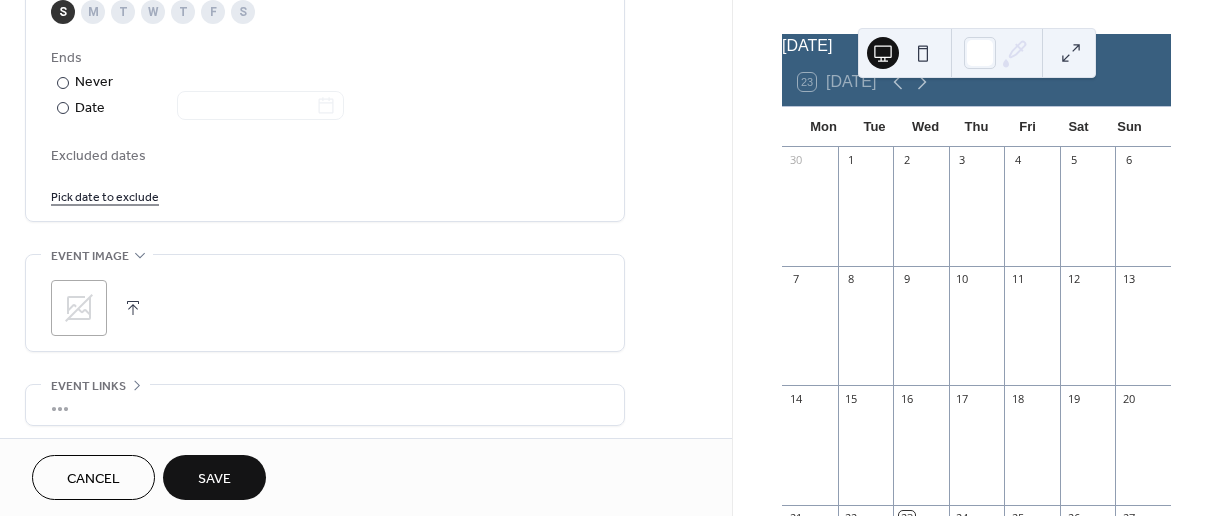 scroll, scrollTop: 1085, scrollLeft: 0, axis: vertical 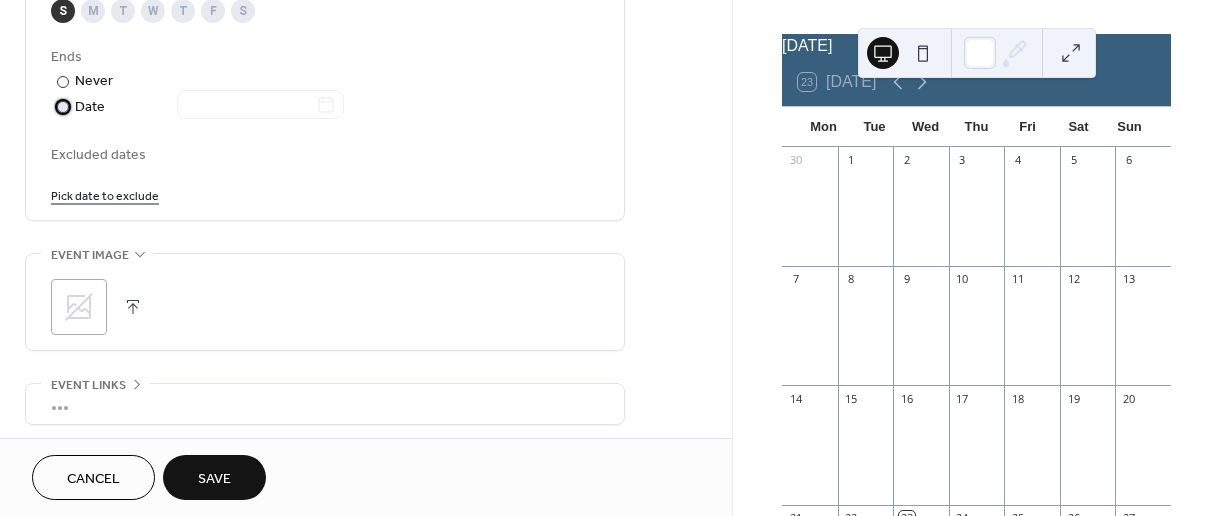 click on "Date" at bounding box center (209, 107) 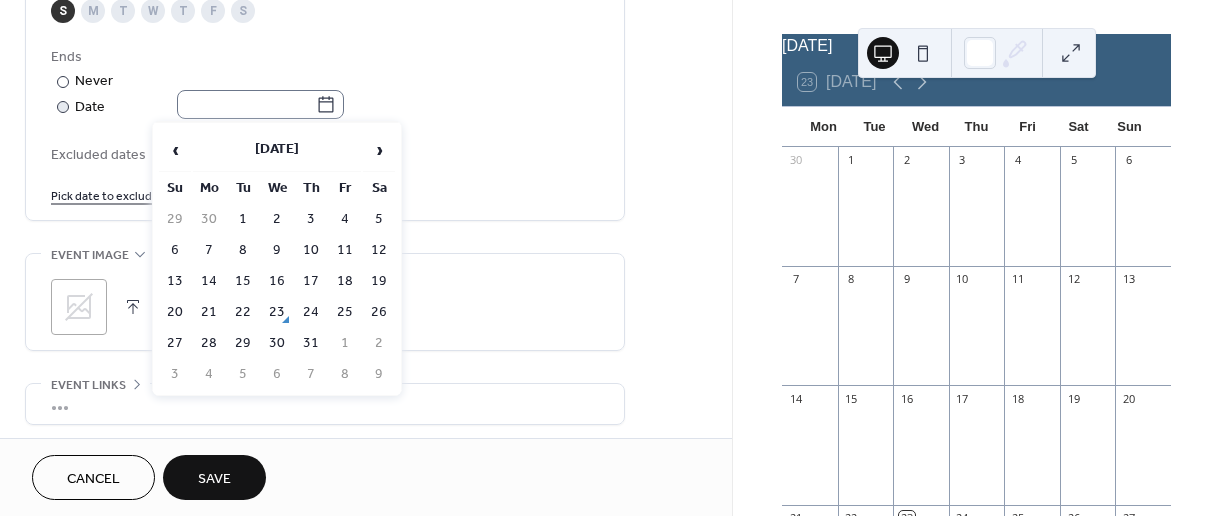 click 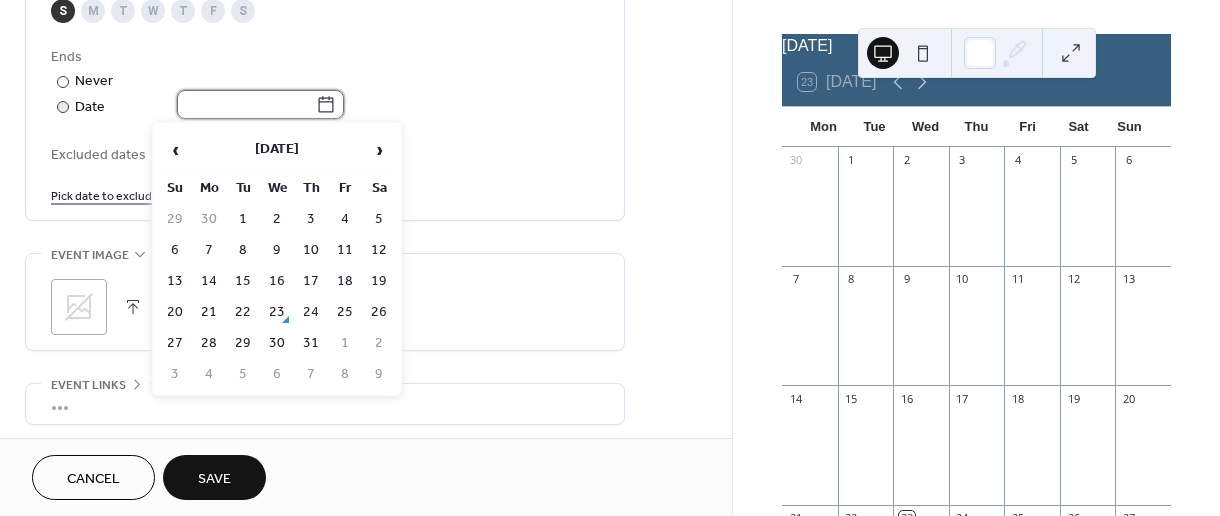 click at bounding box center (246, 104) 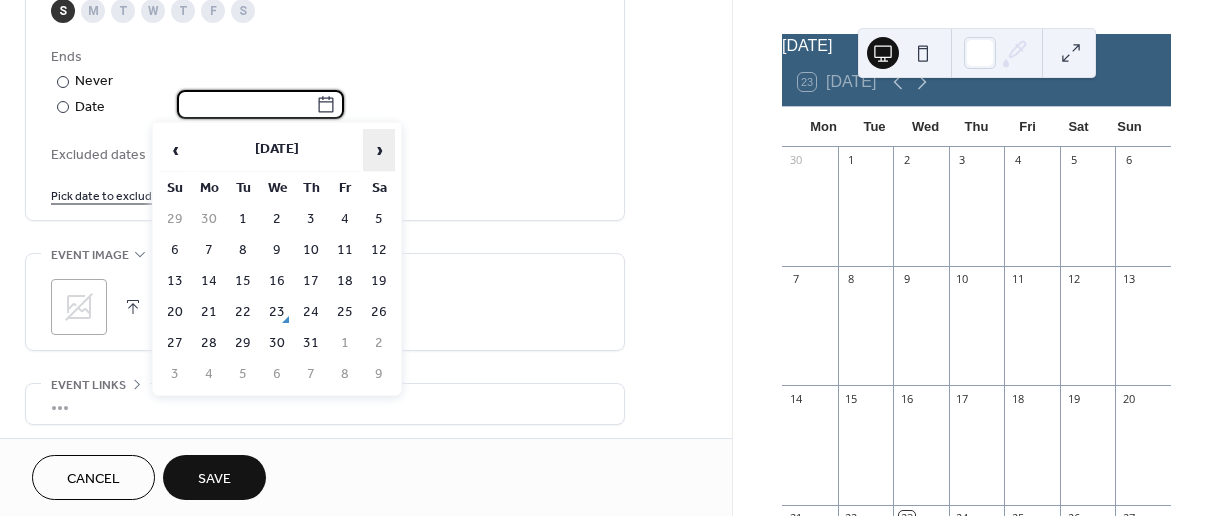 click on "›" at bounding box center [379, 150] 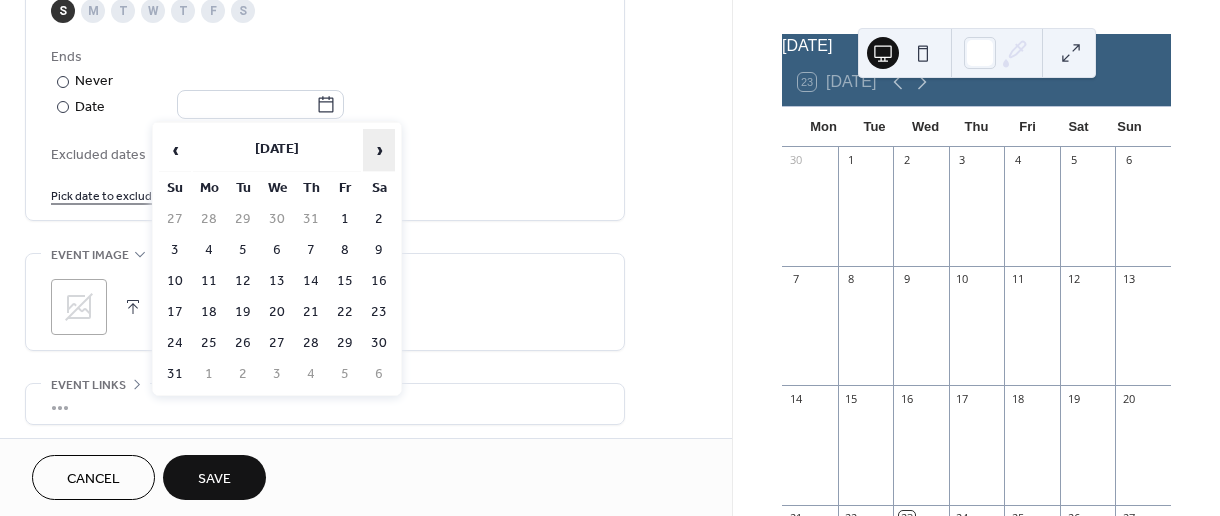 click on "›" at bounding box center [379, 150] 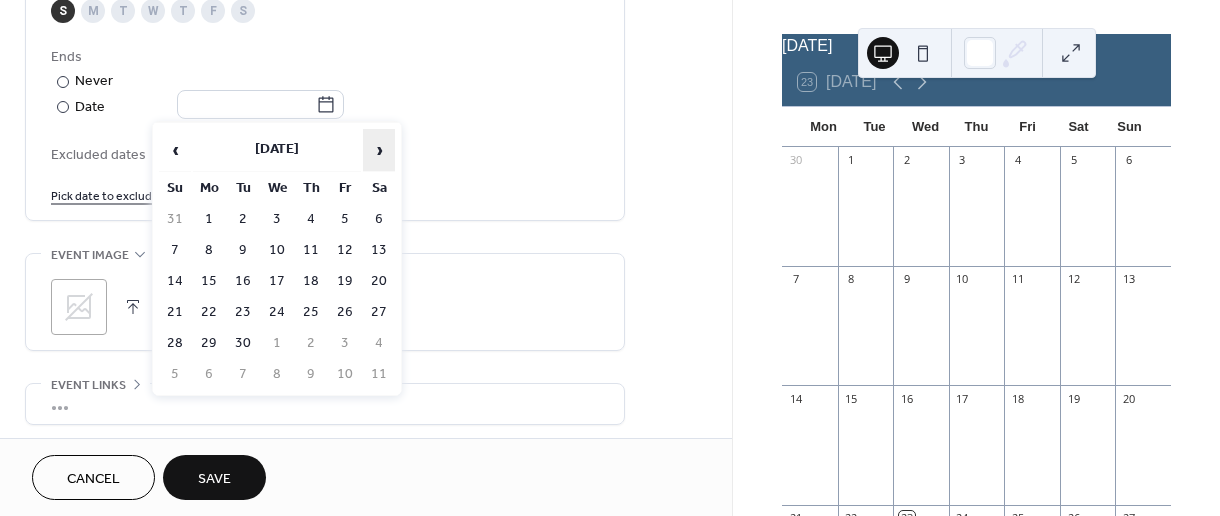 click on "›" at bounding box center (379, 150) 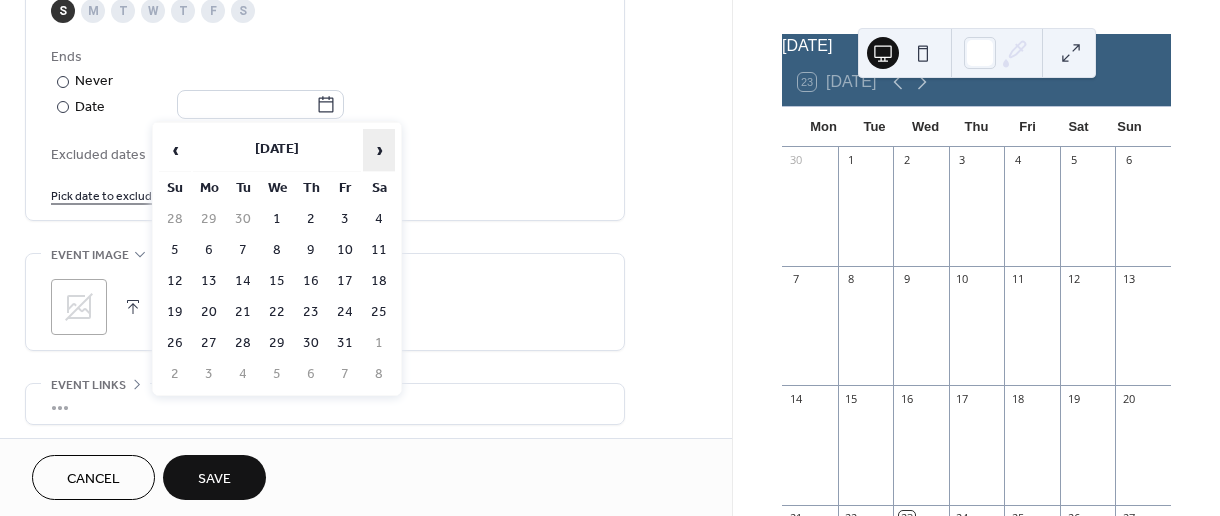 click on "›" at bounding box center (379, 150) 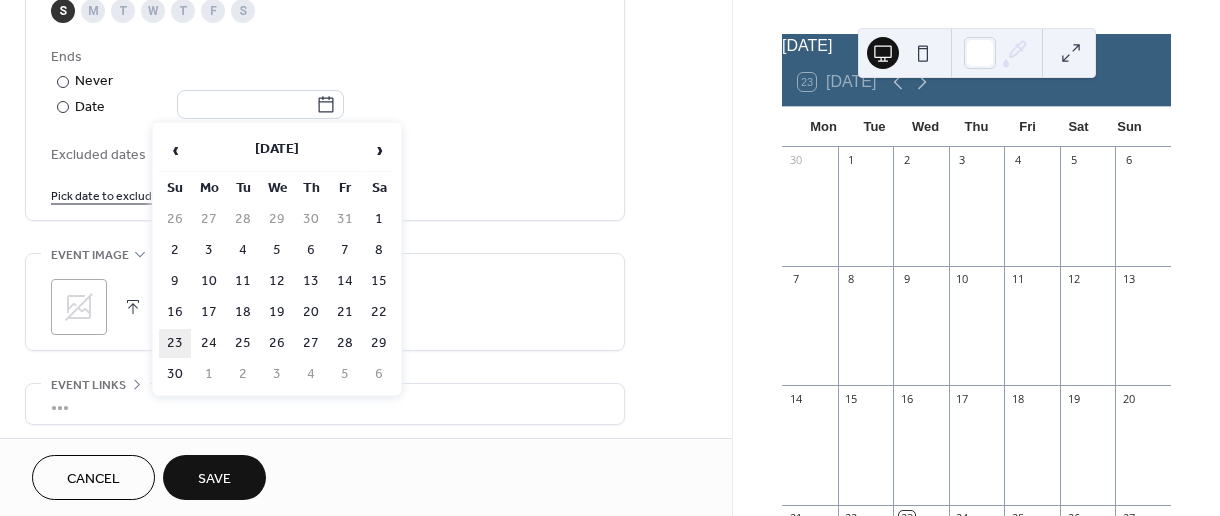 click on "23" at bounding box center [175, 343] 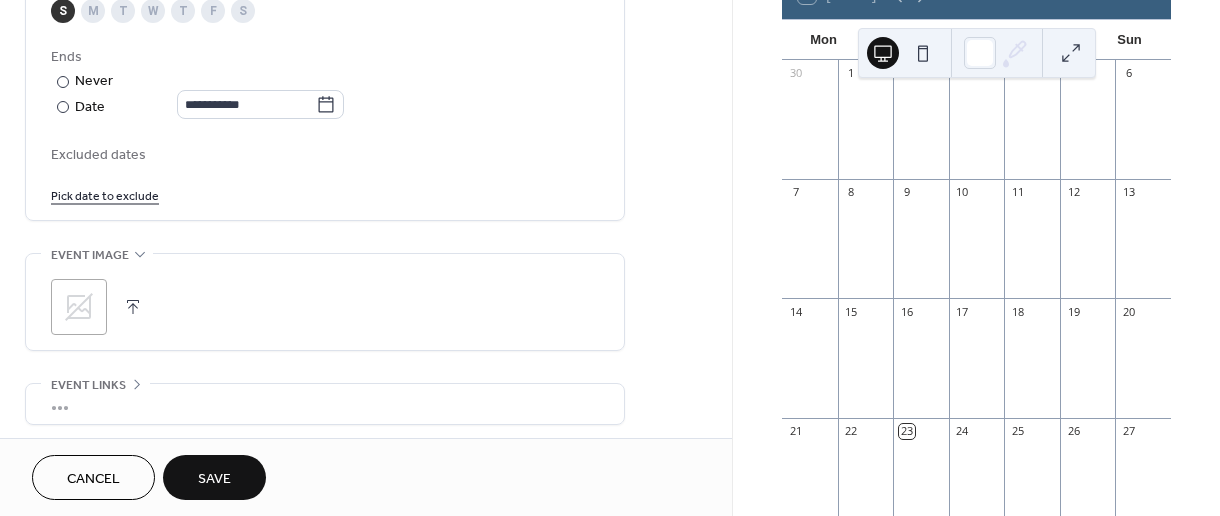 scroll, scrollTop: 241, scrollLeft: 0, axis: vertical 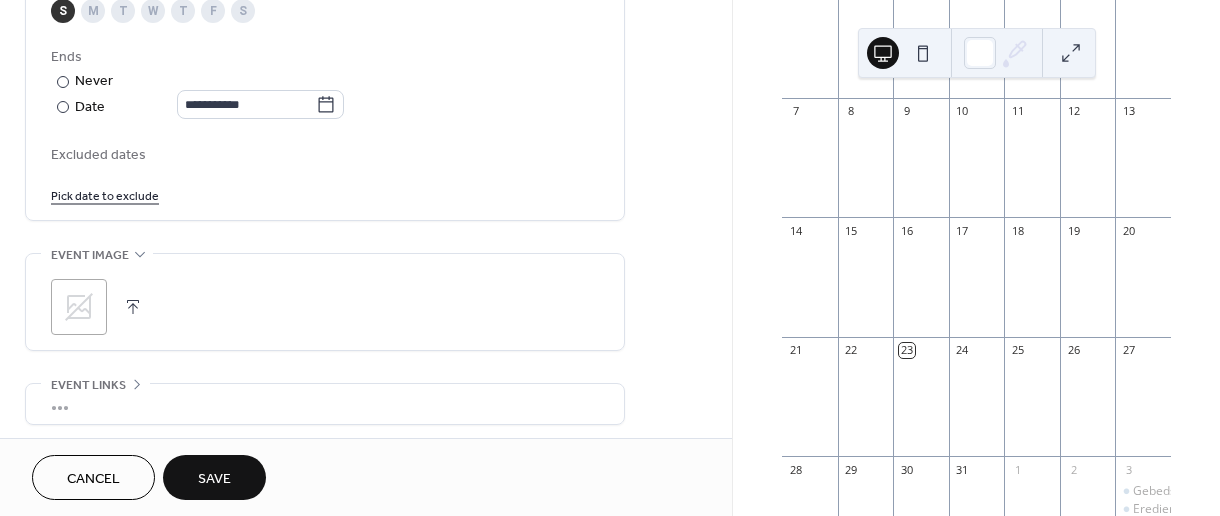 click on "Save" at bounding box center (214, 477) 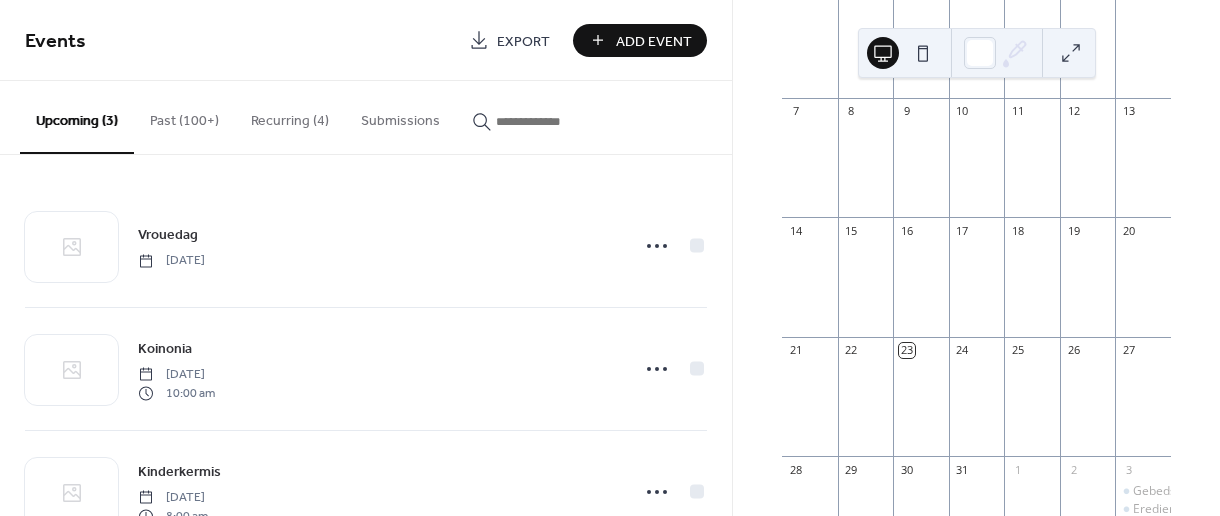 click on "Add Event" at bounding box center (640, 40) 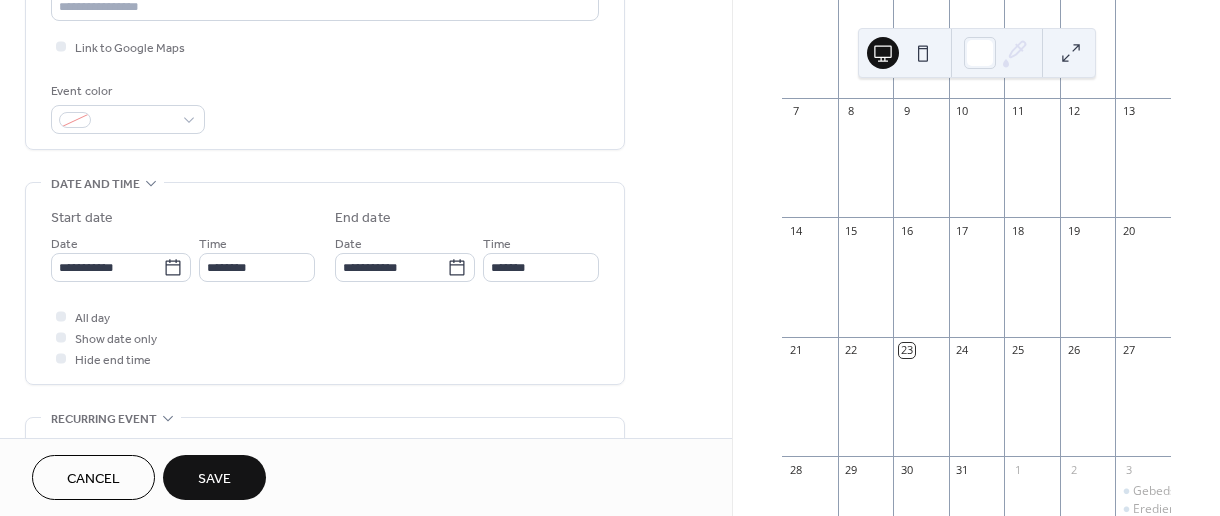 scroll, scrollTop: 490, scrollLeft: 0, axis: vertical 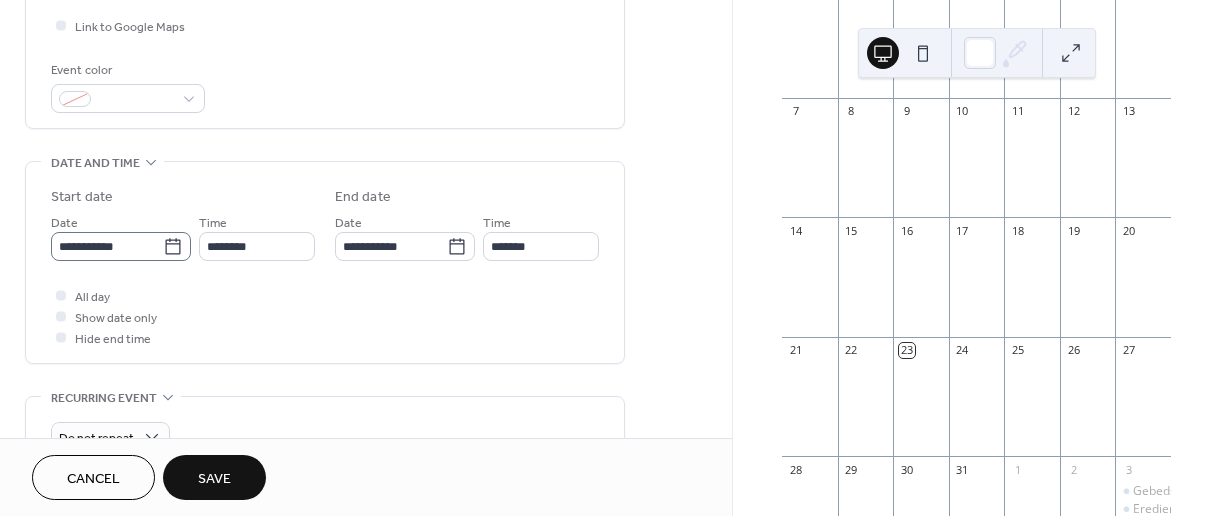 type on "**********" 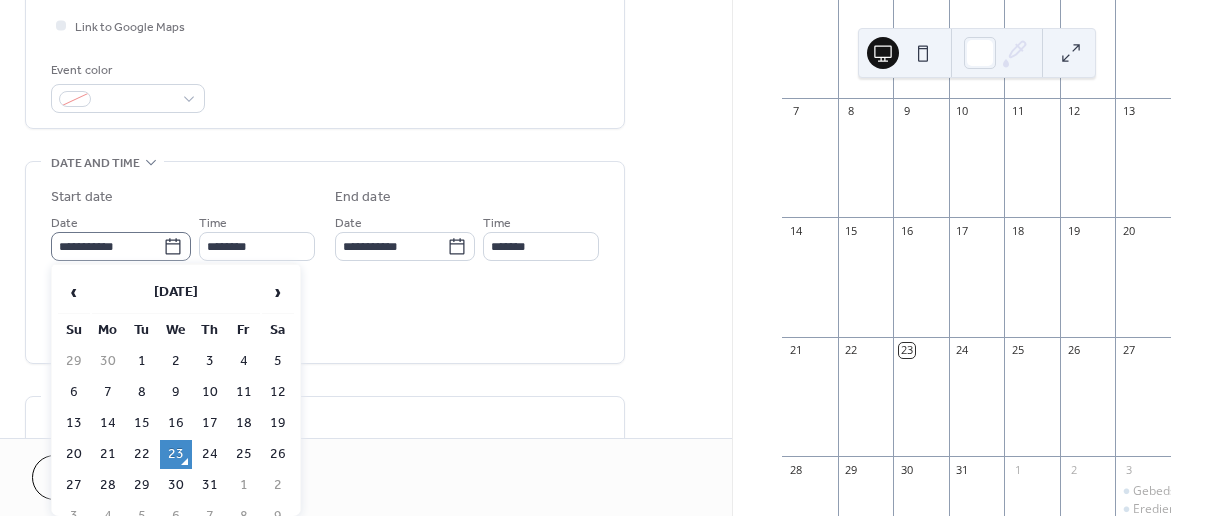 click 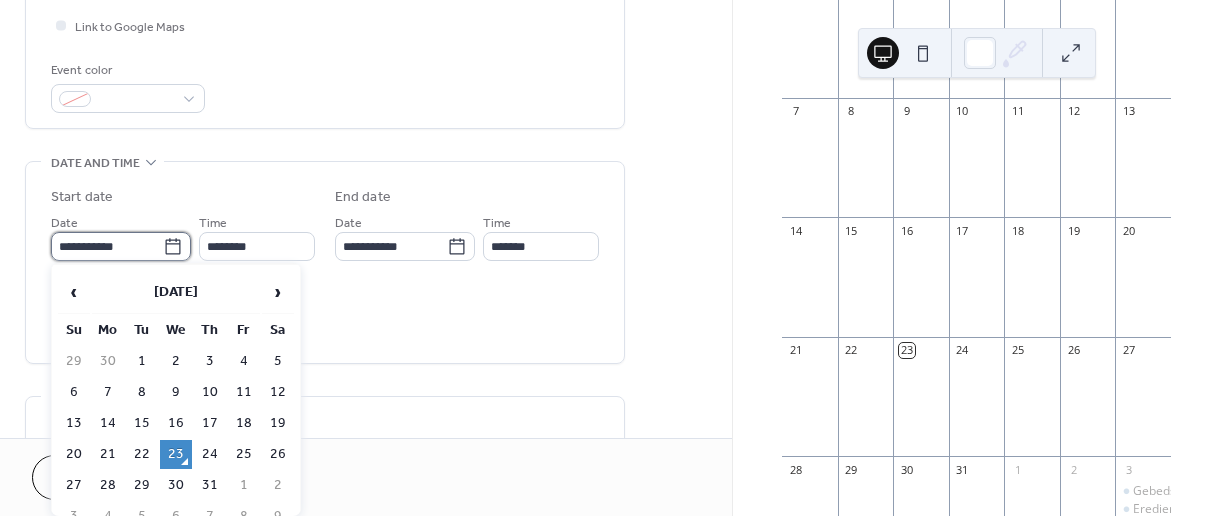 click on "**********" at bounding box center [107, 246] 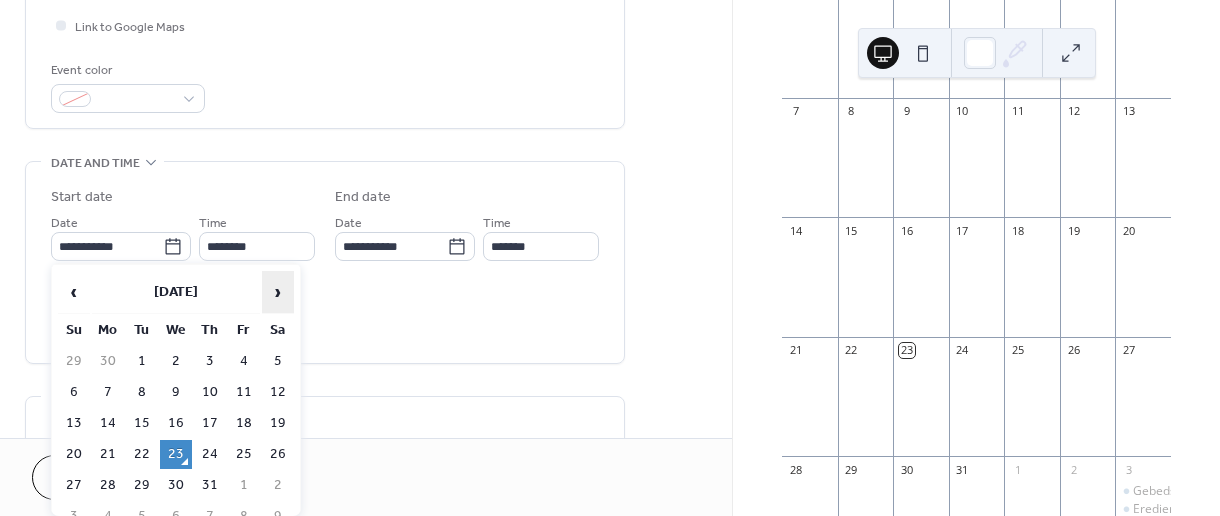 click on "›" at bounding box center (278, 292) 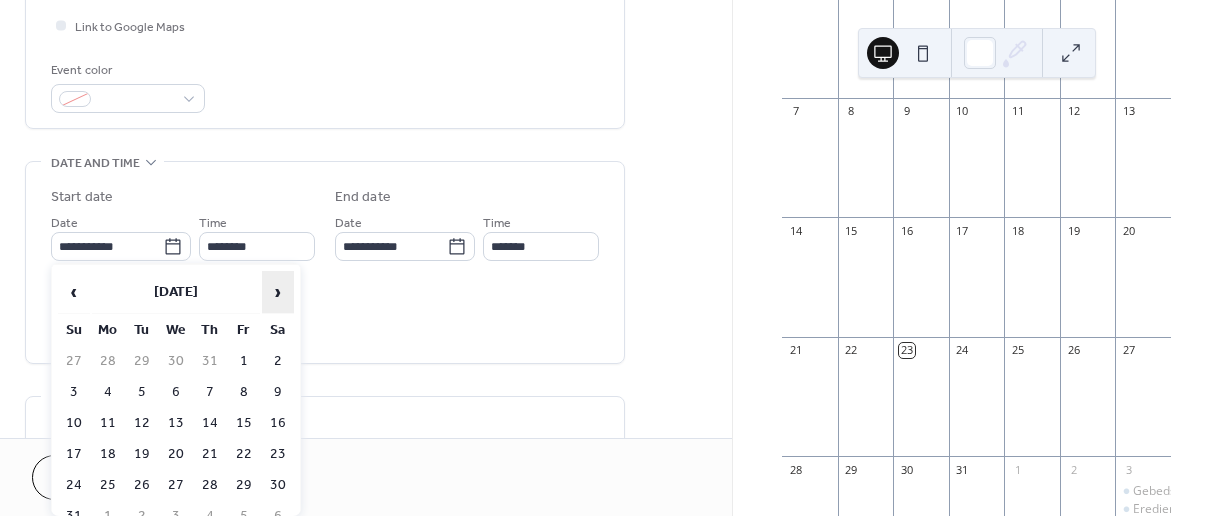 click on "›" at bounding box center (278, 292) 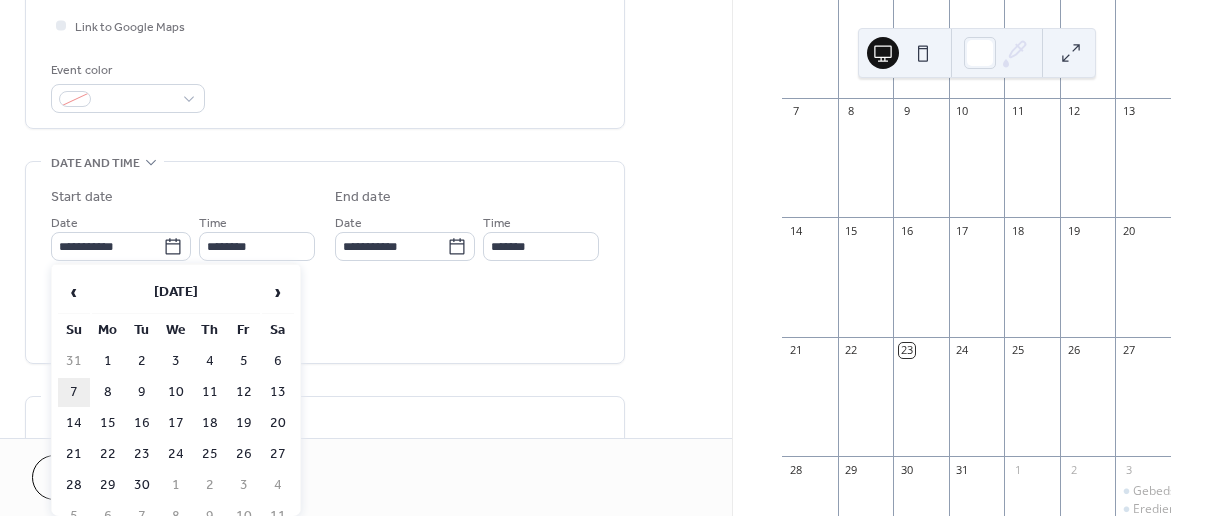 click on "7" at bounding box center (74, 392) 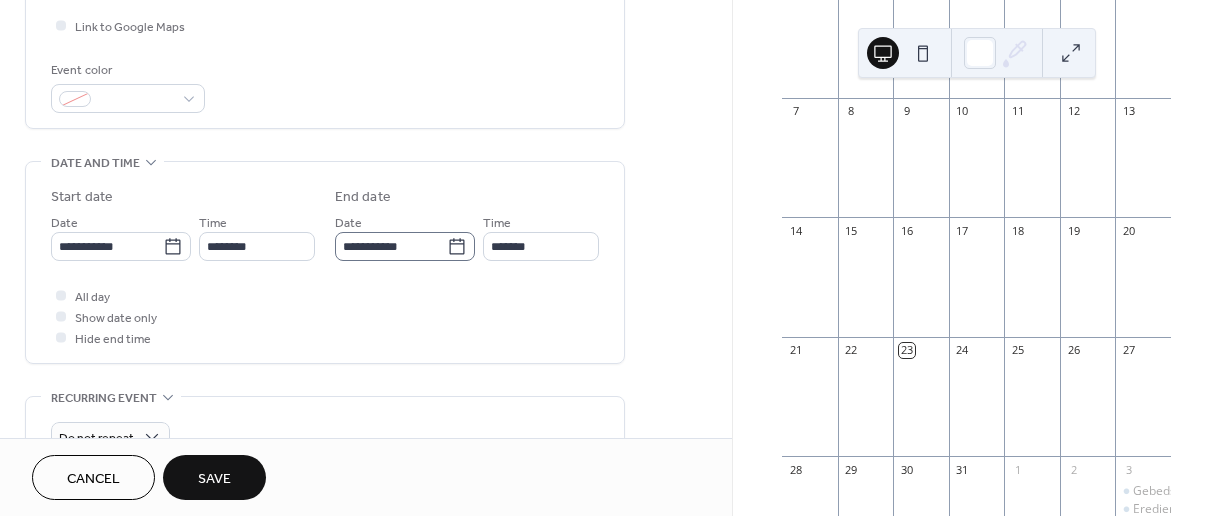 click 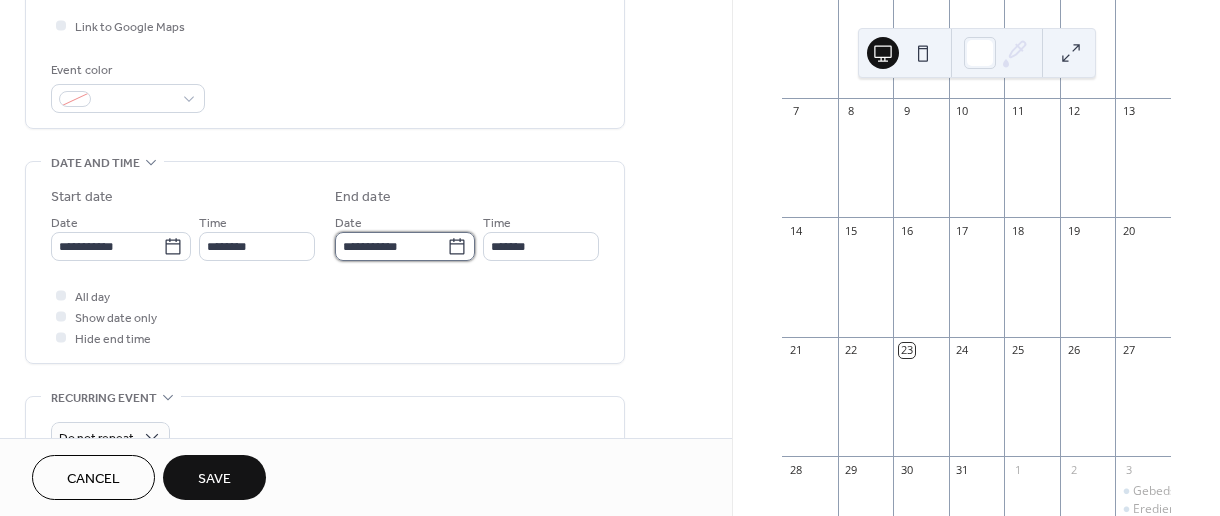 click on "**********" at bounding box center (391, 246) 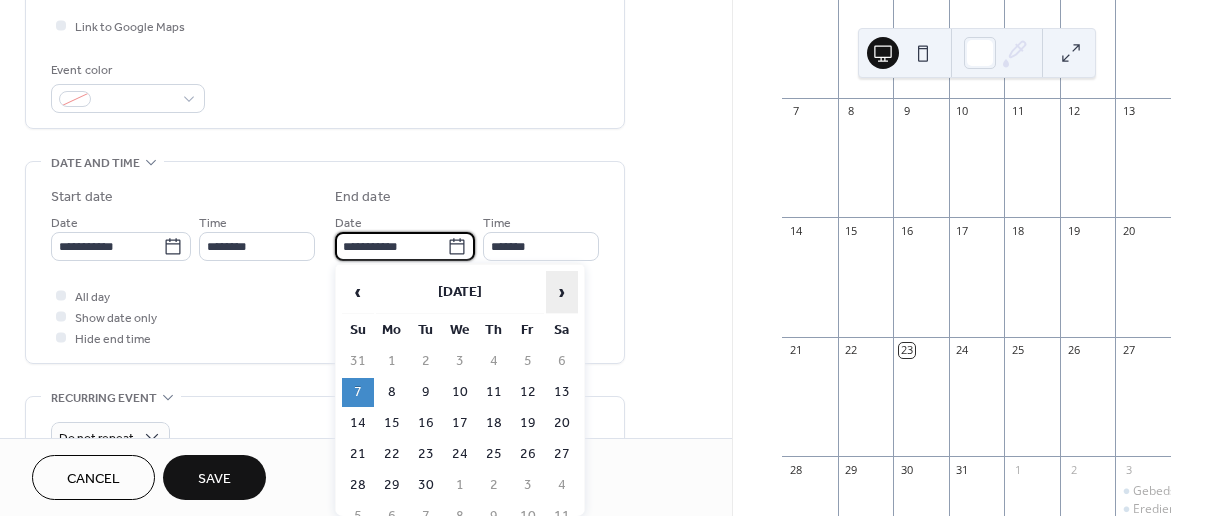 click on "›" at bounding box center [562, 292] 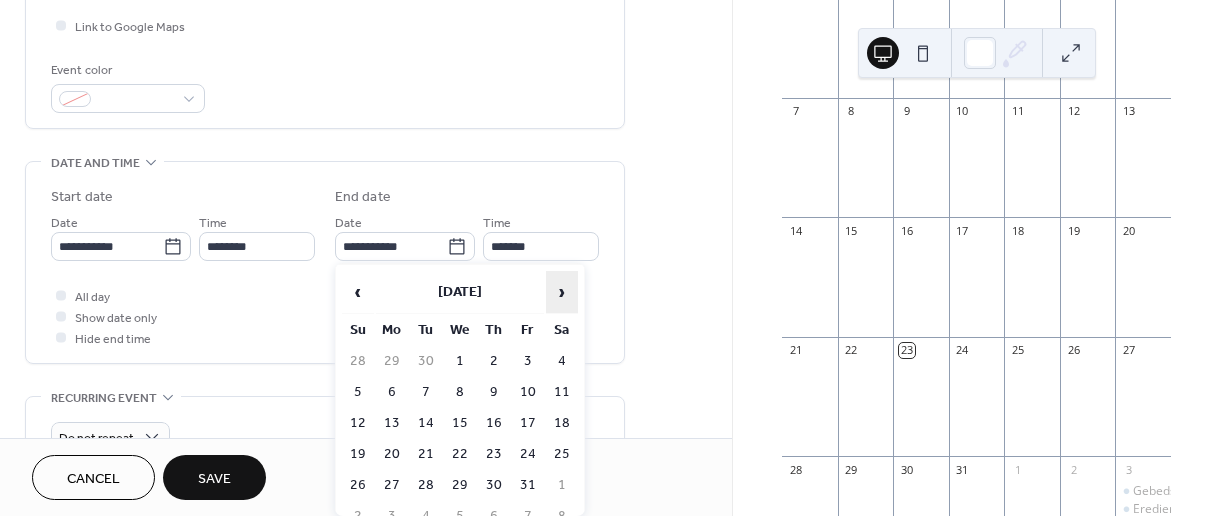 click on "›" at bounding box center [562, 292] 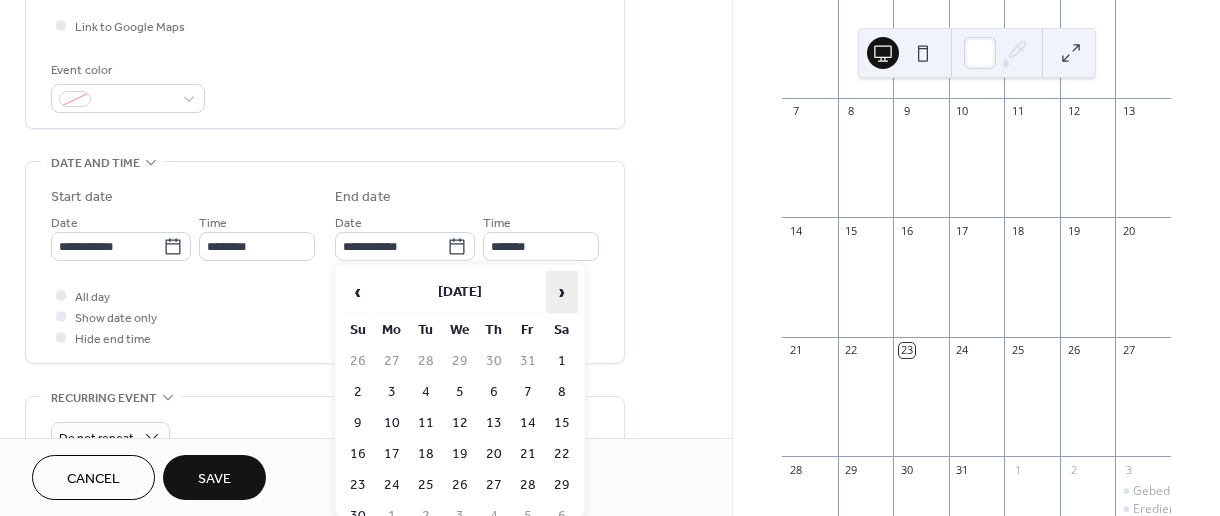 click on "›" at bounding box center [562, 292] 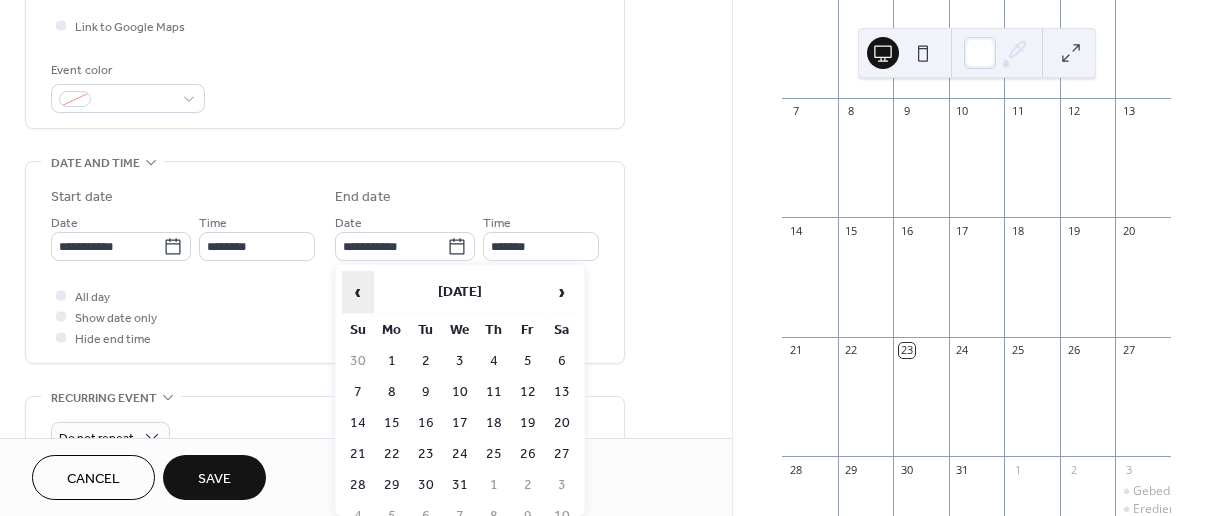 click on "‹" at bounding box center (358, 292) 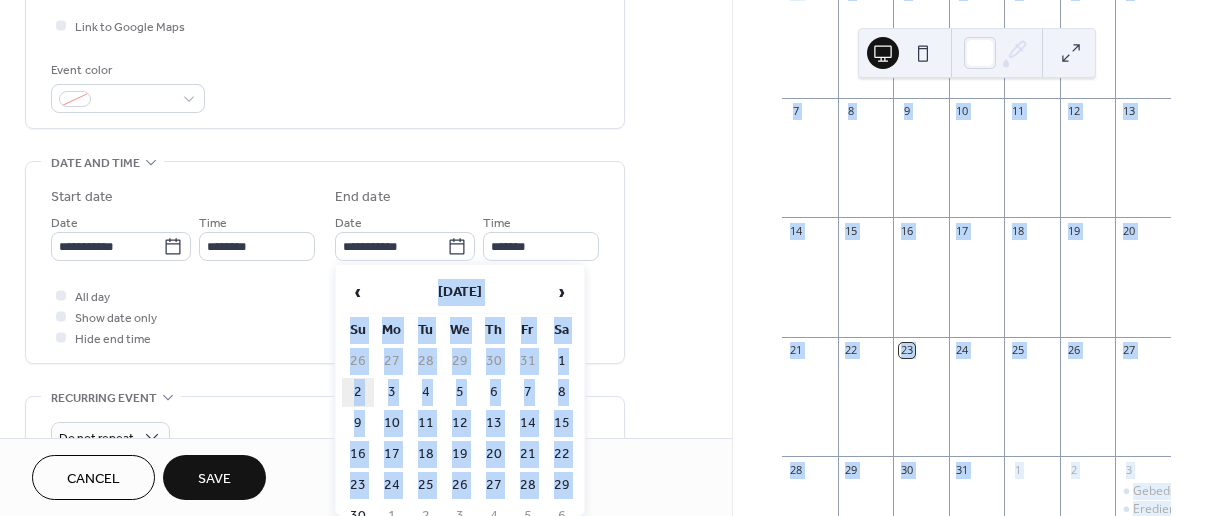 drag, startPoint x: 349, startPoint y: 500, endPoint x: 372, endPoint y: 374, distance: 128.082 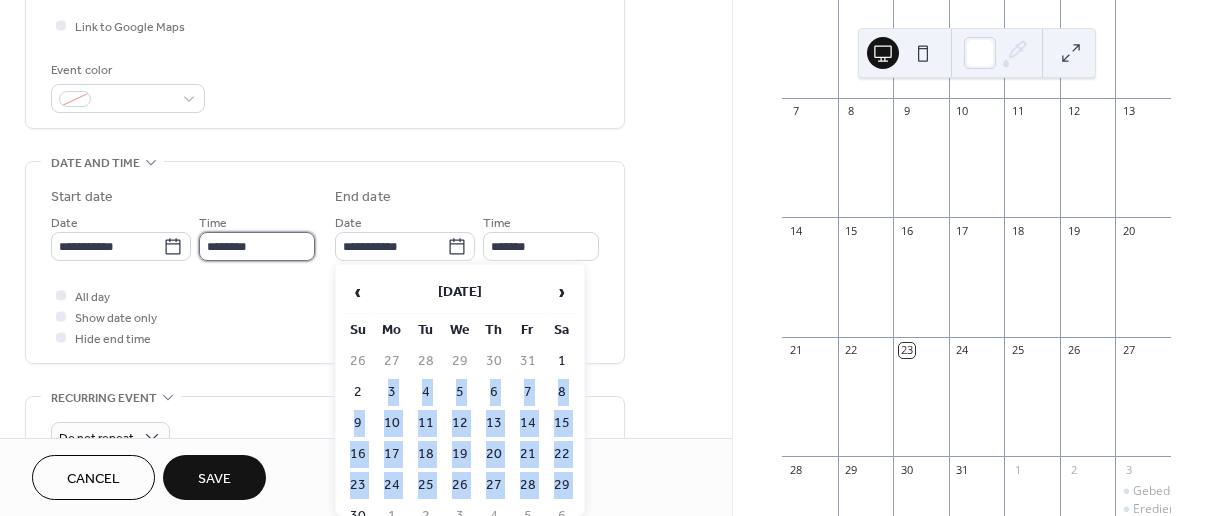 click on "********" at bounding box center [257, 246] 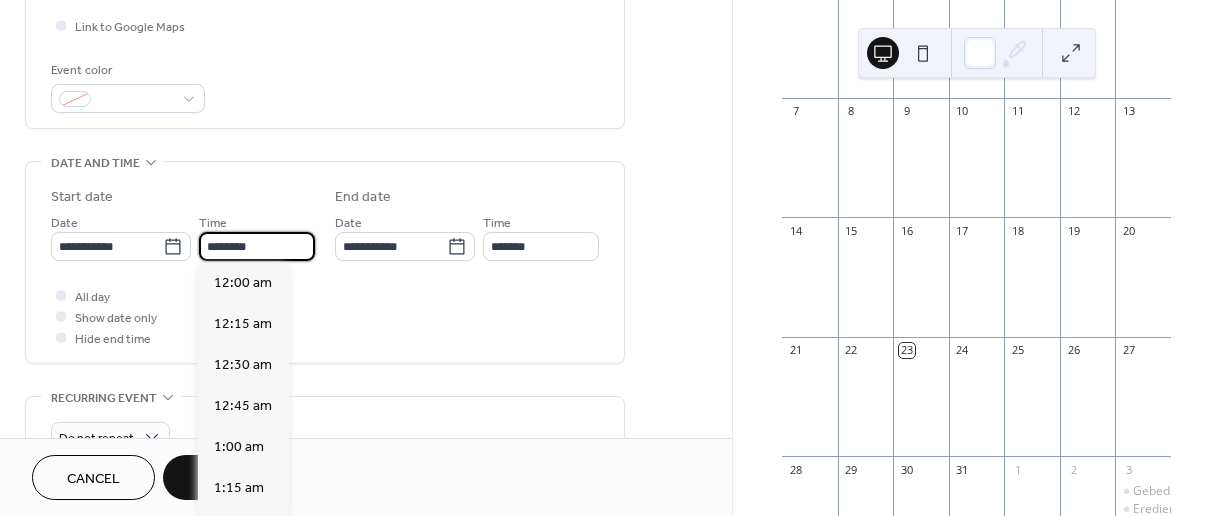 scroll, scrollTop: 1944, scrollLeft: 0, axis: vertical 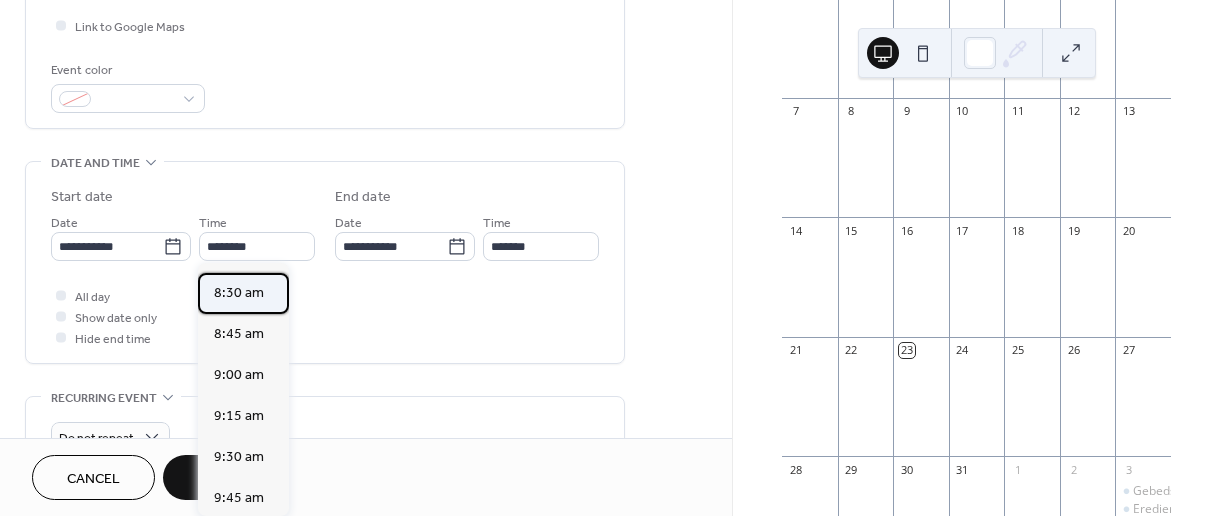 click on "8:30 am" at bounding box center [239, 293] 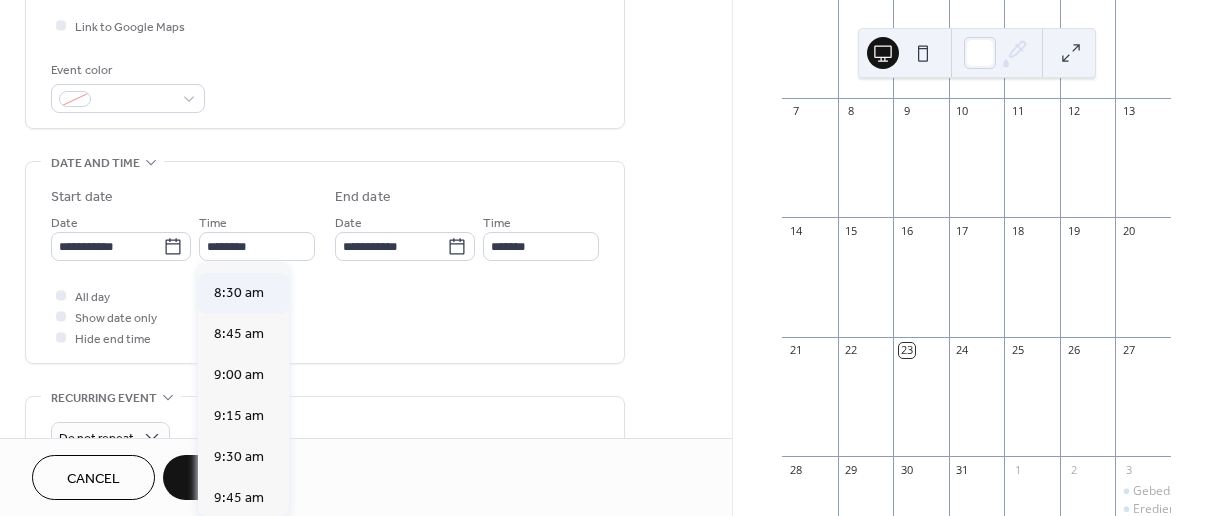 type on "*******" 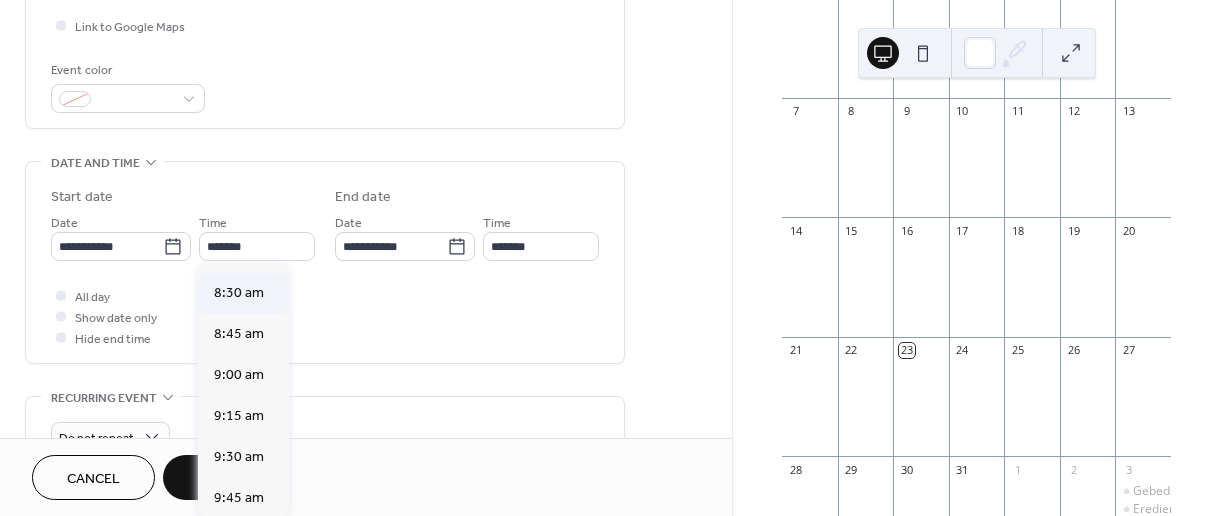 type on "*******" 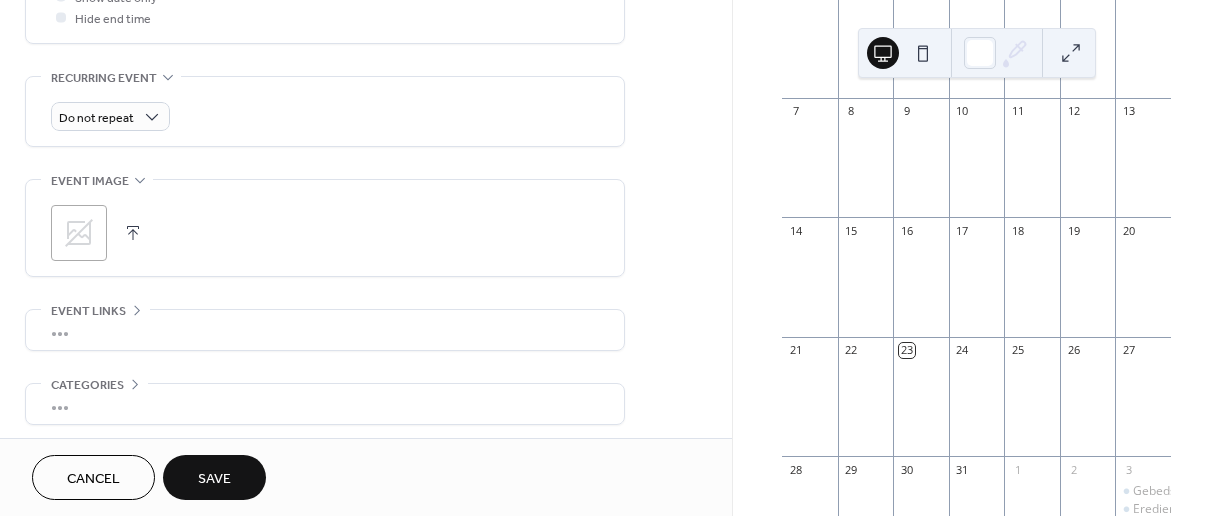 scroll, scrollTop: 847, scrollLeft: 0, axis: vertical 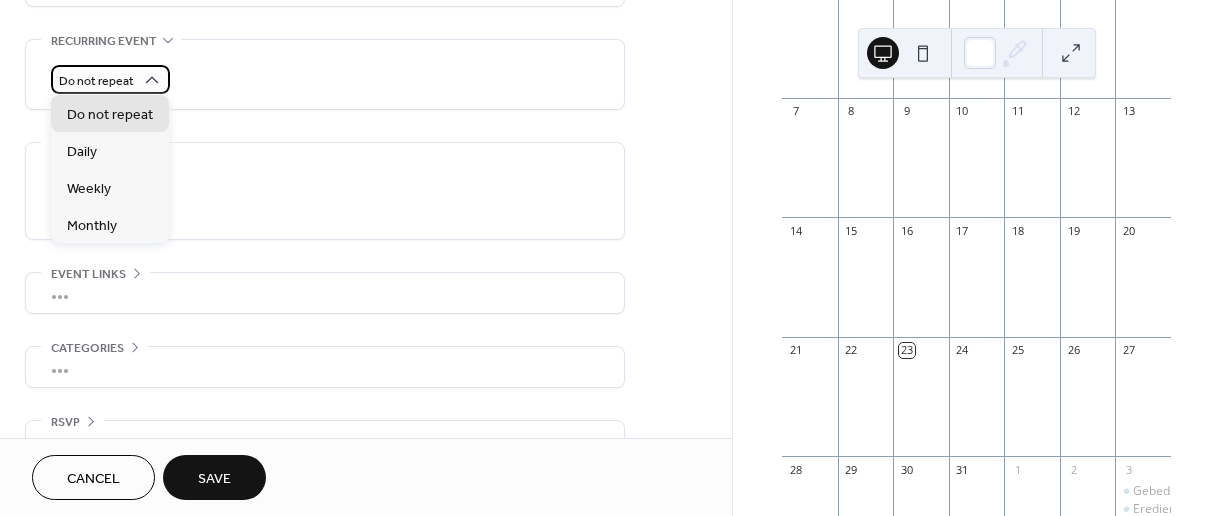 click on "Do not repeat" at bounding box center (110, 79) 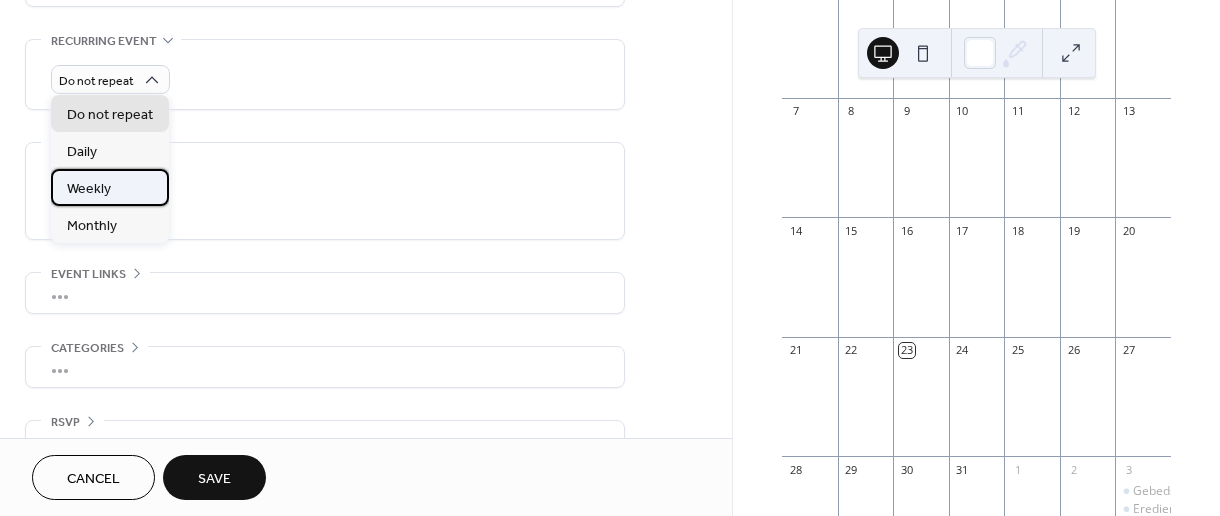 click on "Weekly" at bounding box center (89, 189) 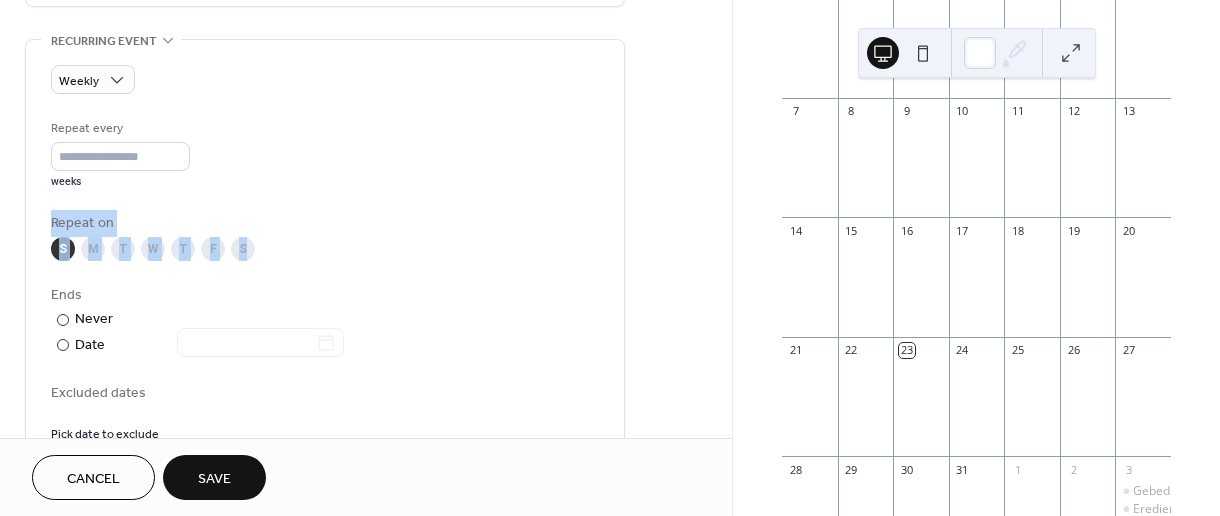 drag, startPoint x: 725, startPoint y: 237, endPoint x: 730, endPoint y: 149, distance: 88.14193 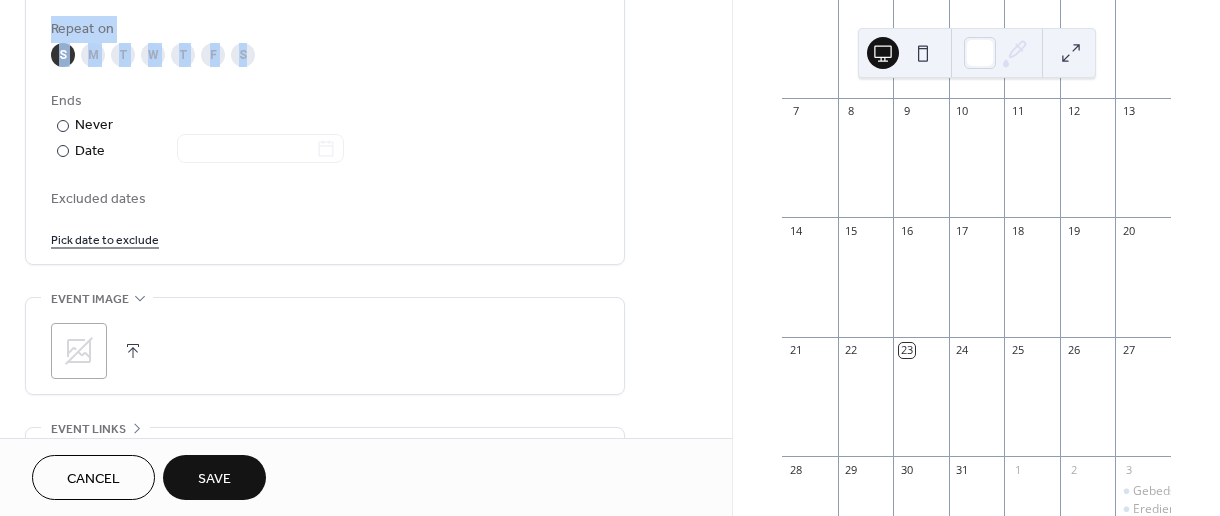 scroll, scrollTop: 1038, scrollLeft: 0, axis: vertical 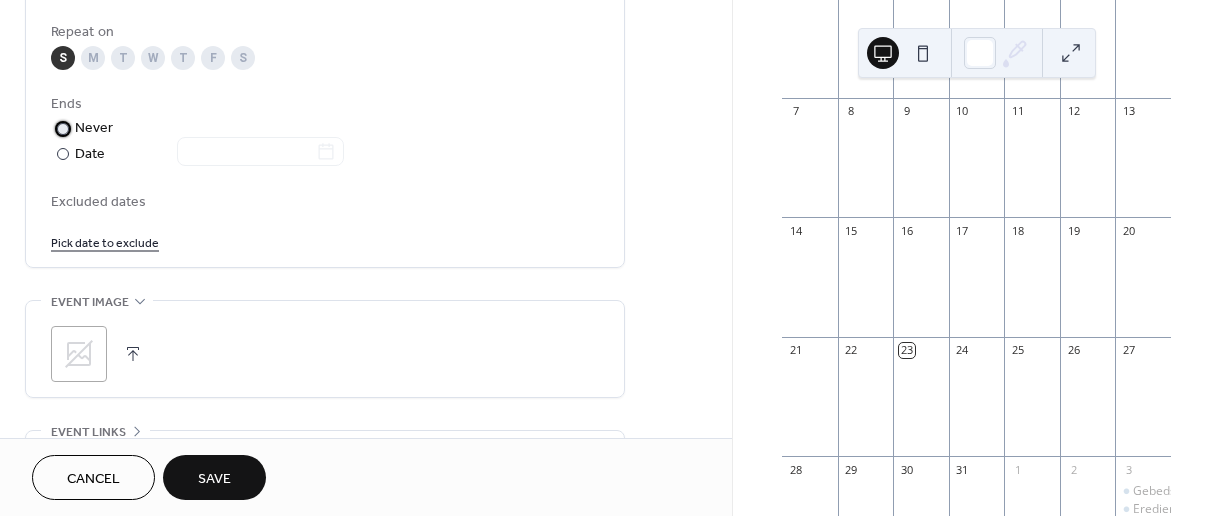 click on "Never" at bounding box center (94, 128) 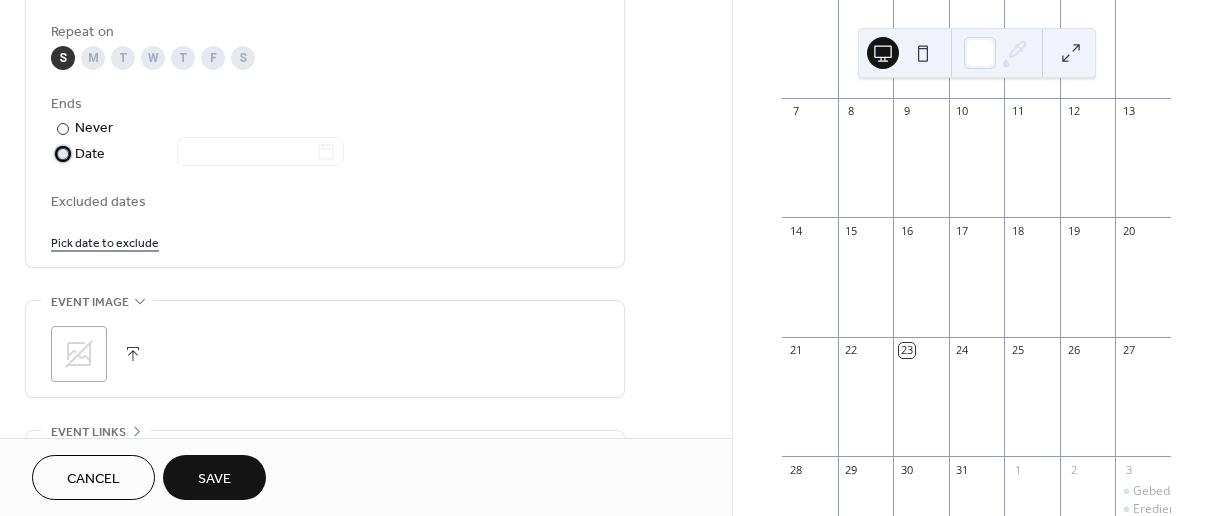 click on "Date" at bounding box center [209, 154] 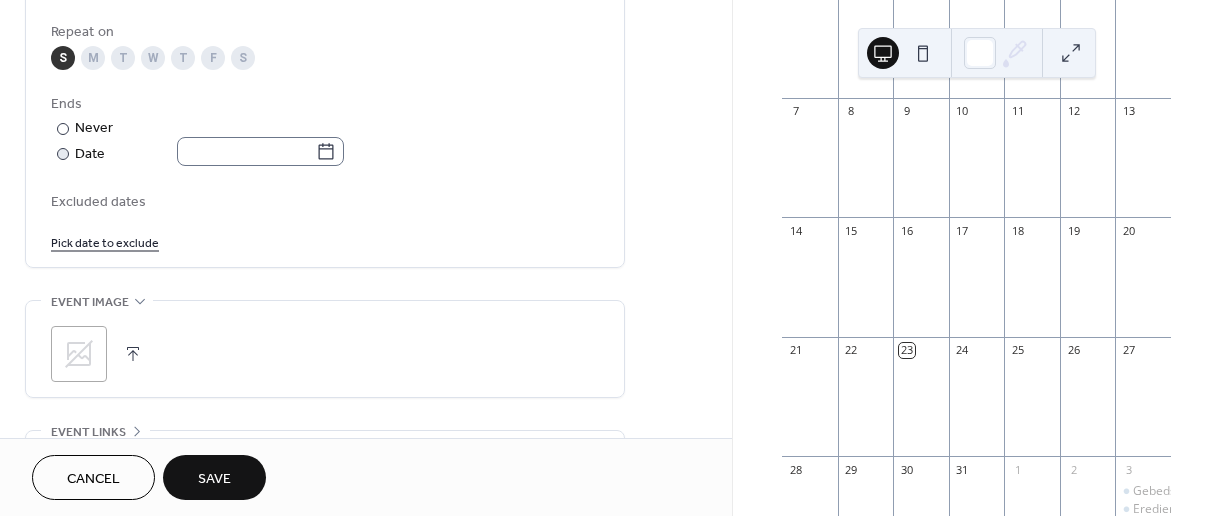 click at bounding box center (260, 151) 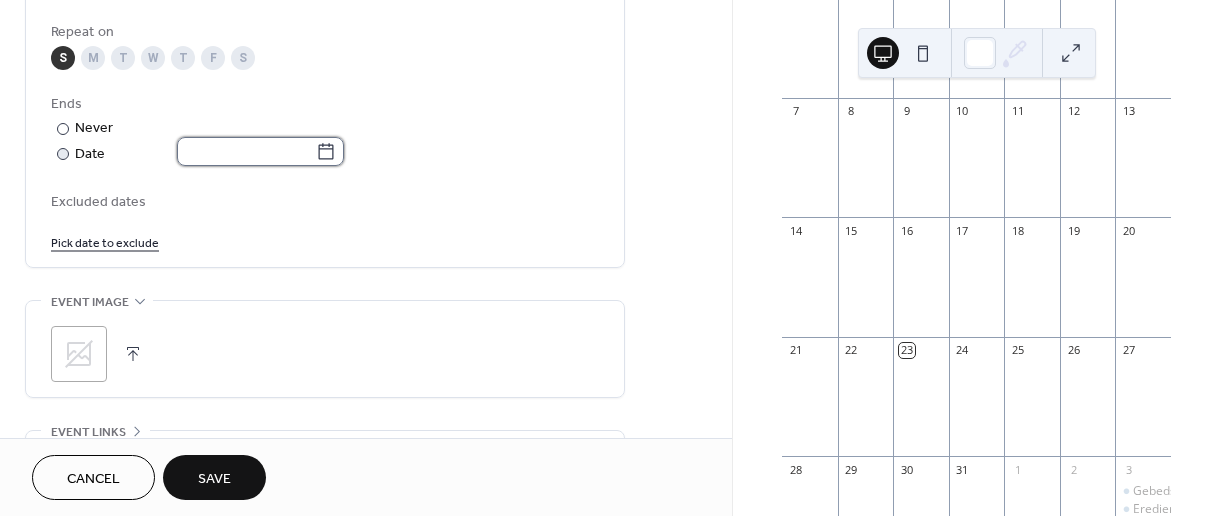 click at bounding box center [246, 151] 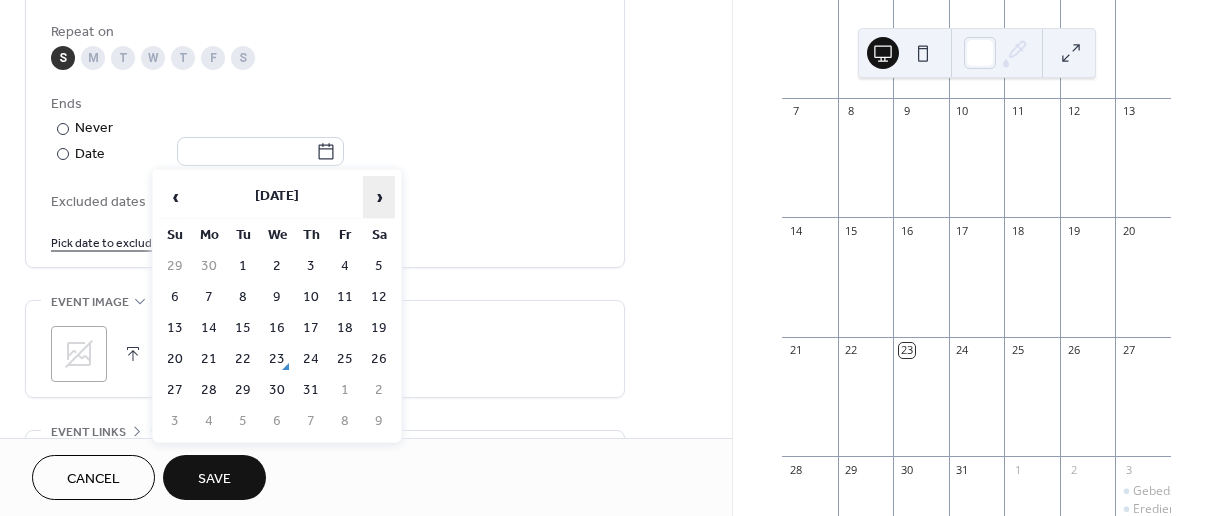 click on "›" at bounding box center (379, 197) 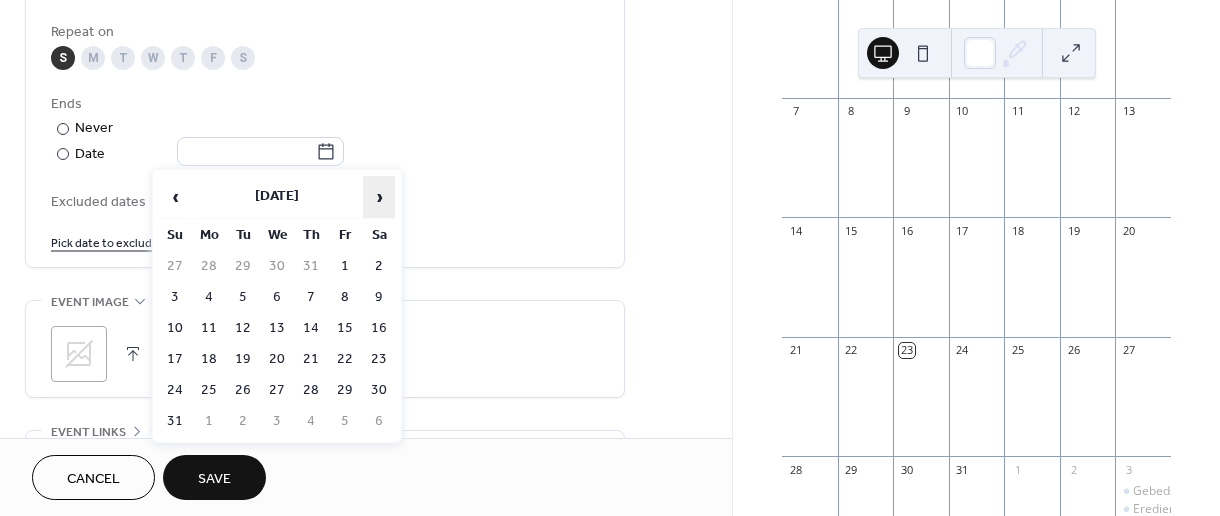 click on "›" at bounding box center (379, 197) 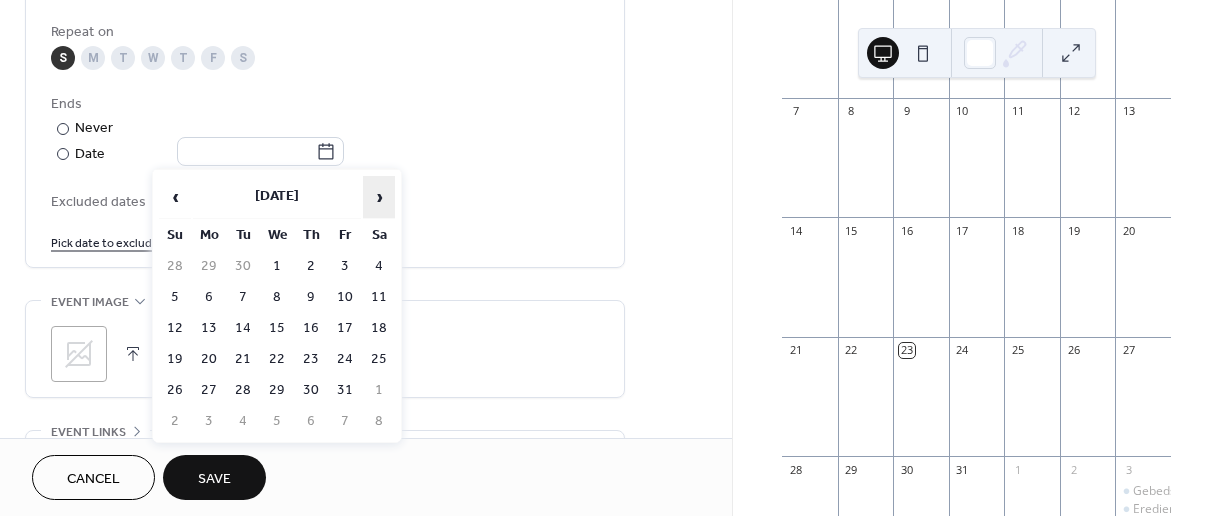 click on "›" at bounding box center [379, 197] 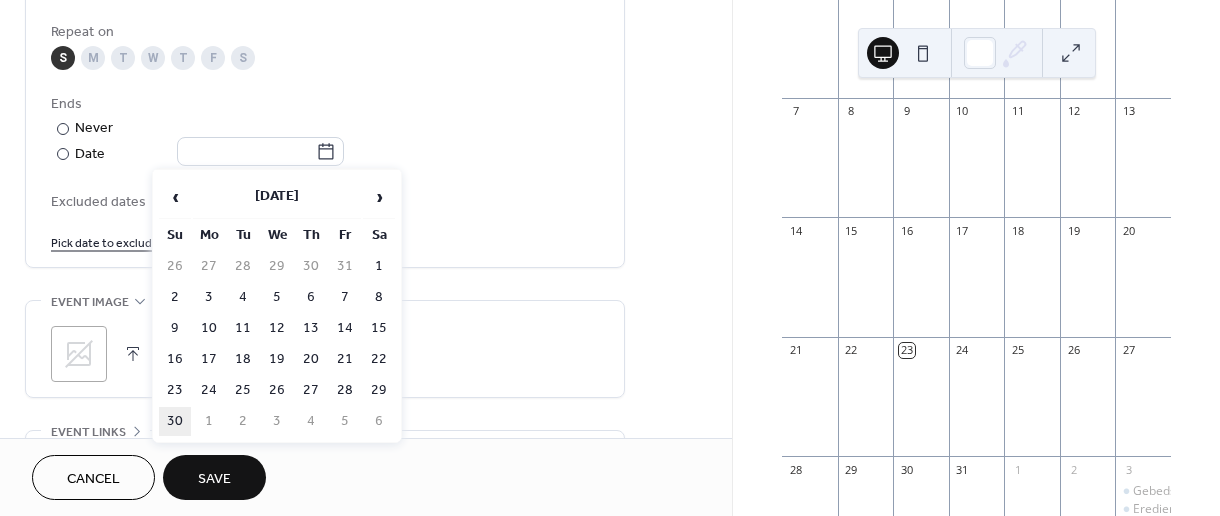 click on "30" at bounding box center [175, 421] 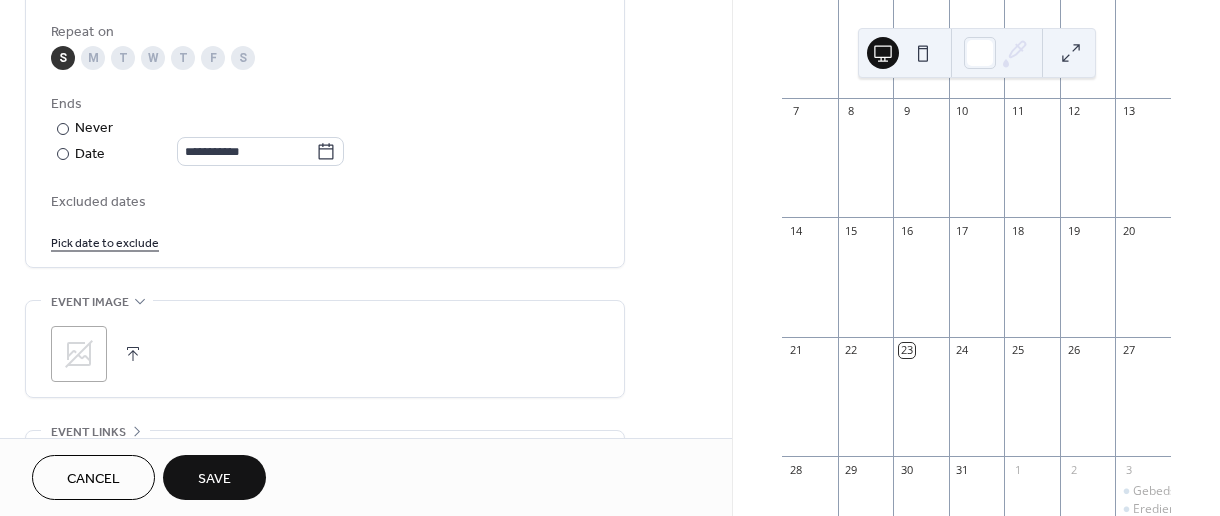 click on "Save" at bounding box center [214, 479] 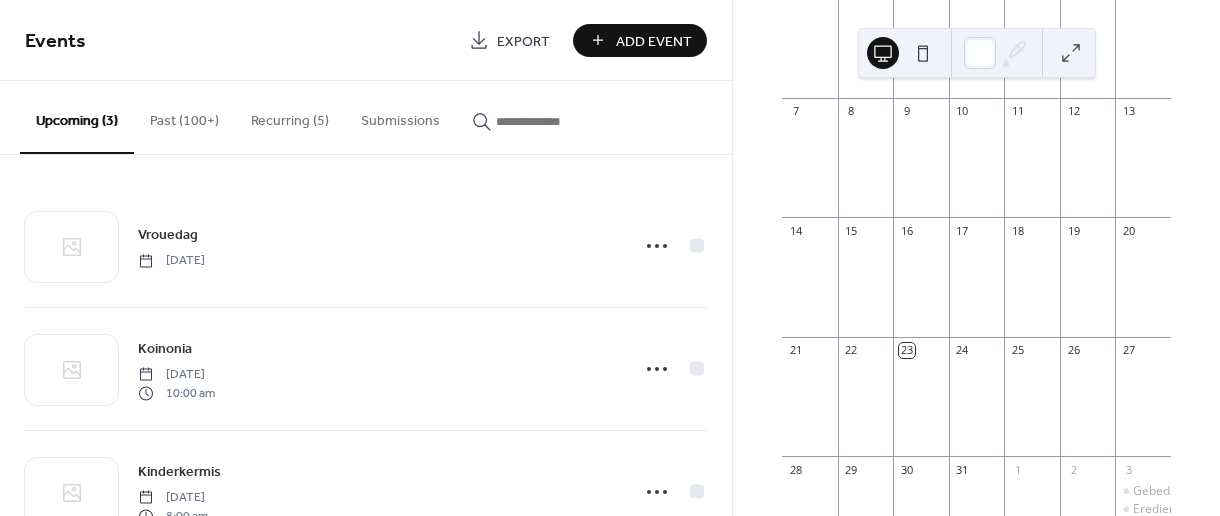 click on "Add Event" at bounding box center [654, 41] 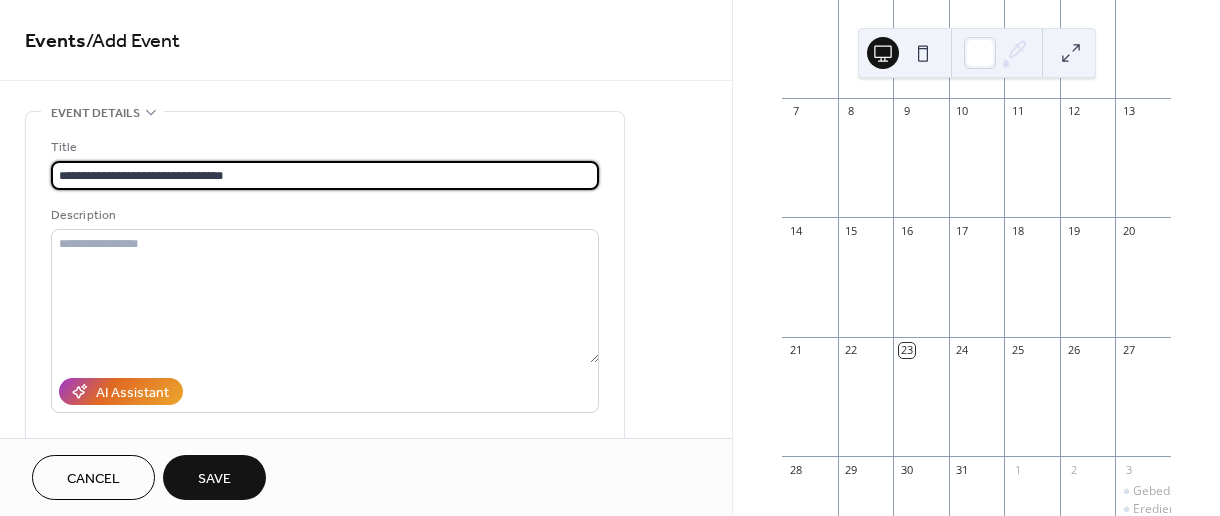 type on "**********" 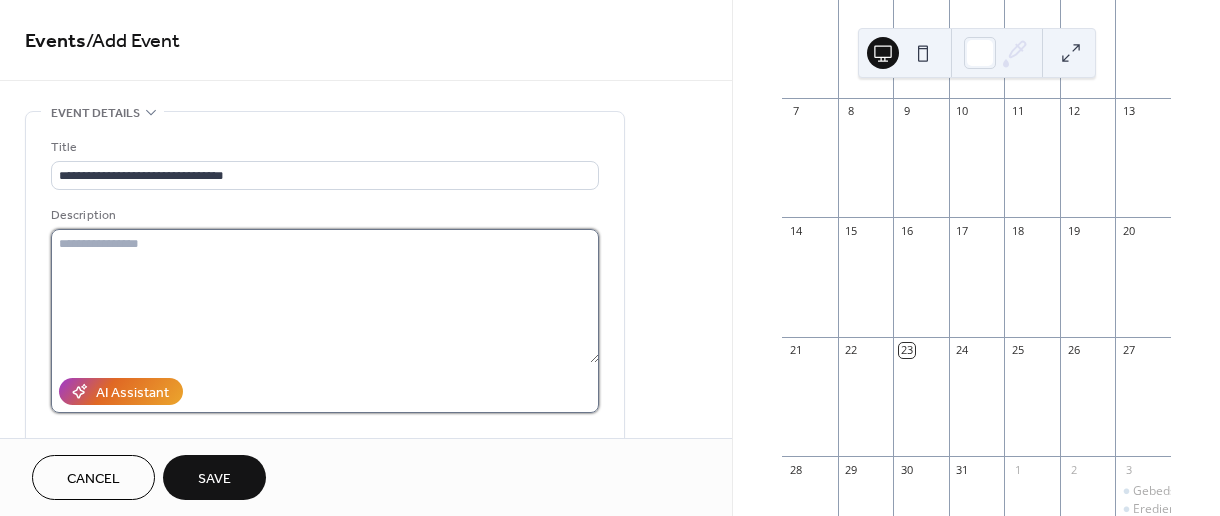 click at bounding box center [325, 296] 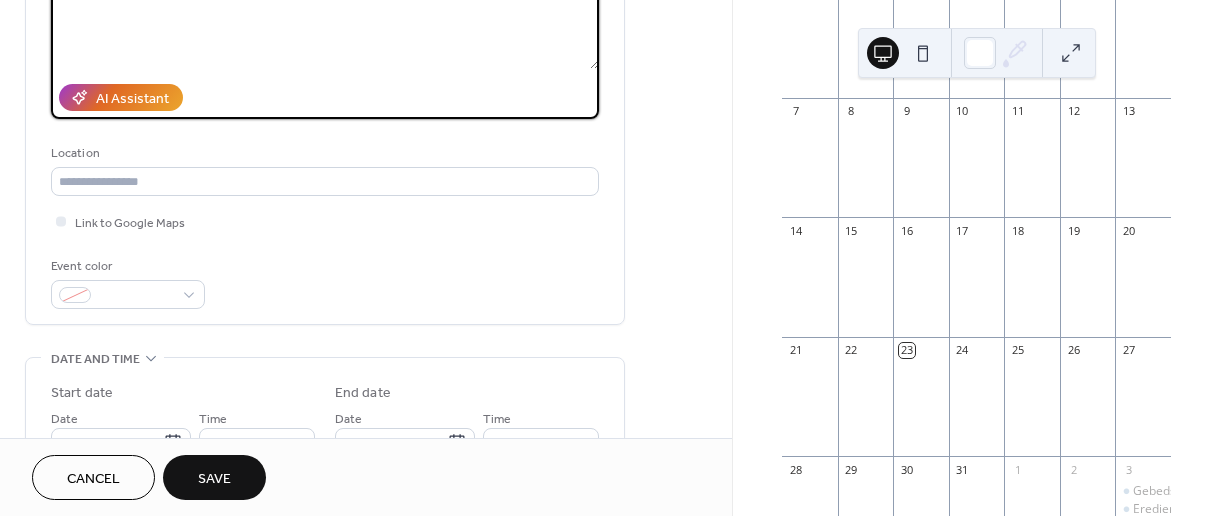 scroll, scrollTop: 296, scrollLeft: 0, axis: vertical 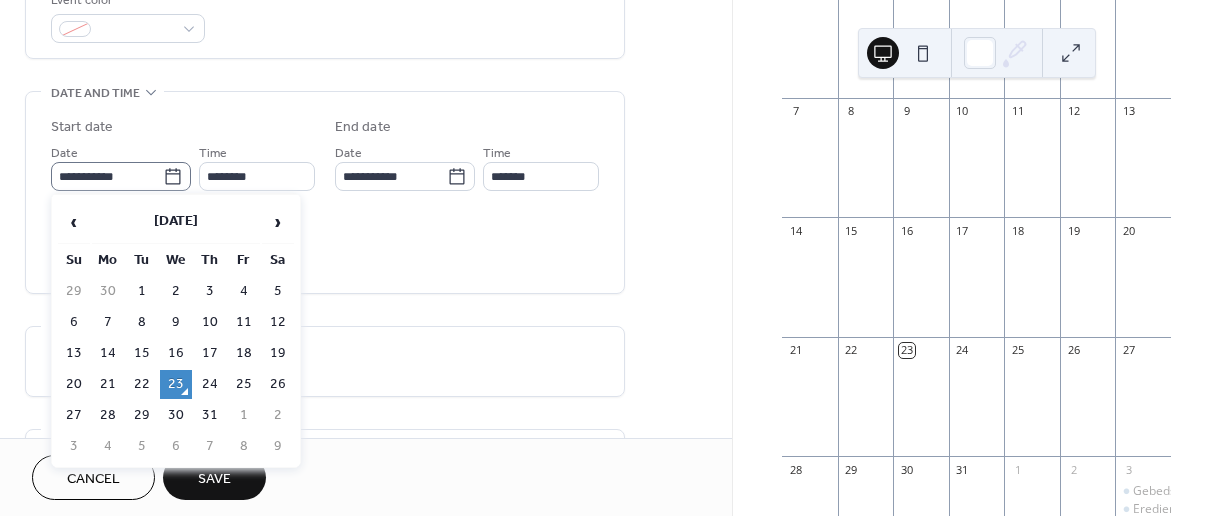 click 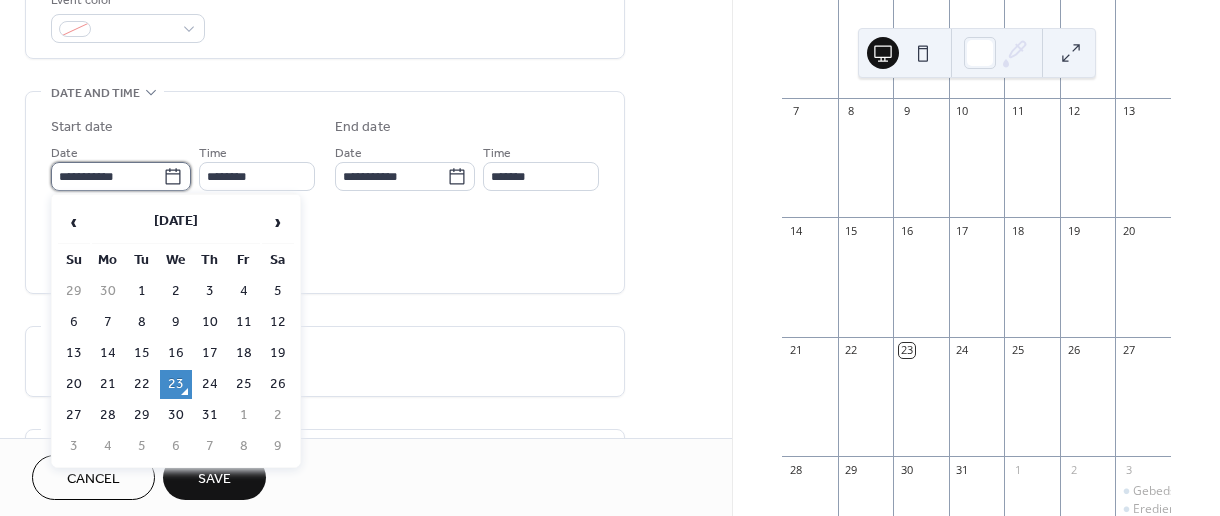 click on "**********" at bounding box center (107, 176) 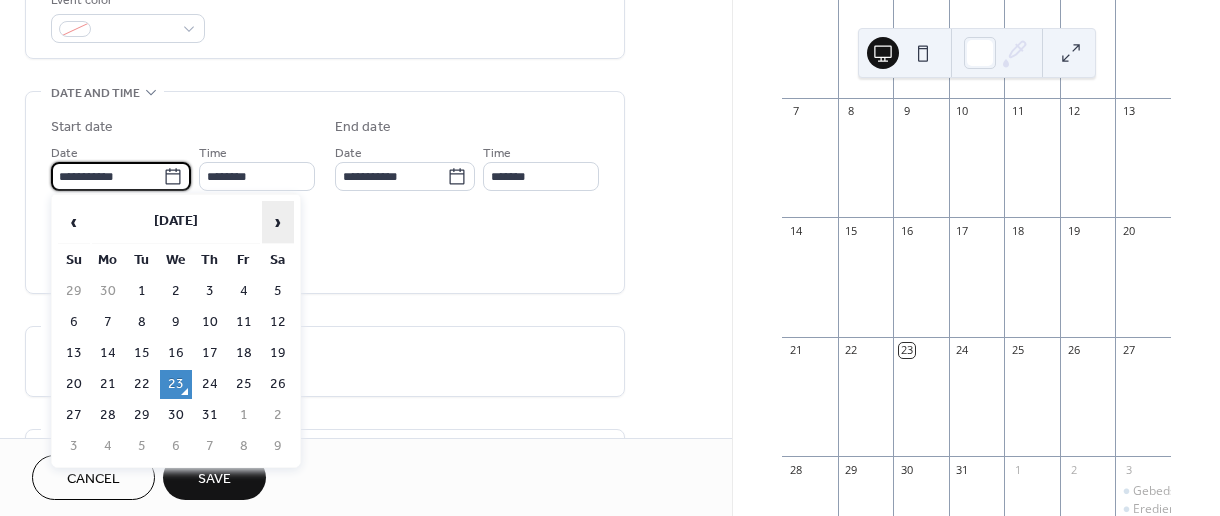 click on "›" at bounding box center (278, 222) 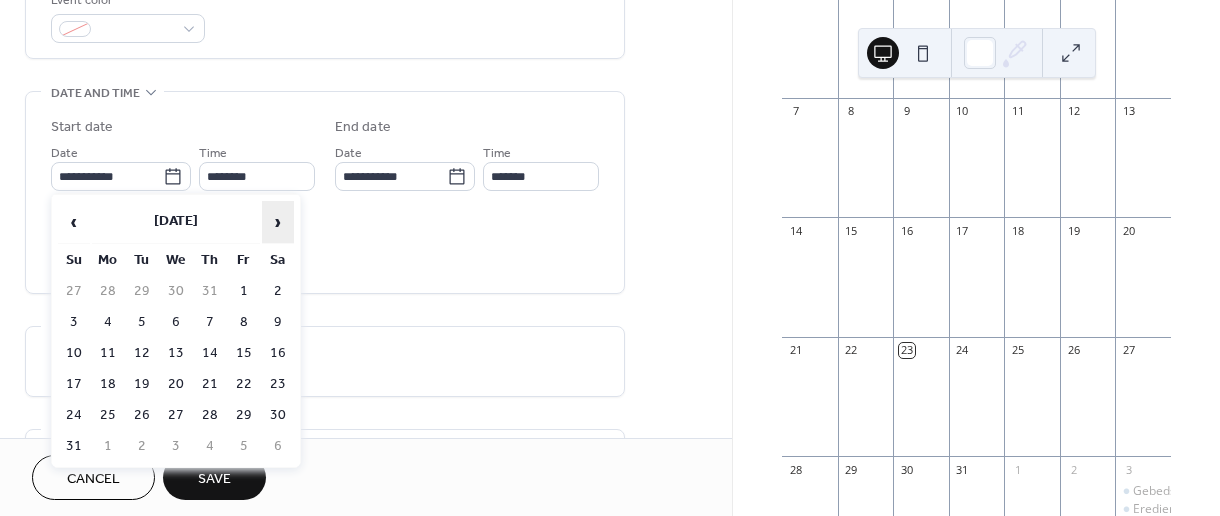 click on "›" at bounding box center [278, 222] 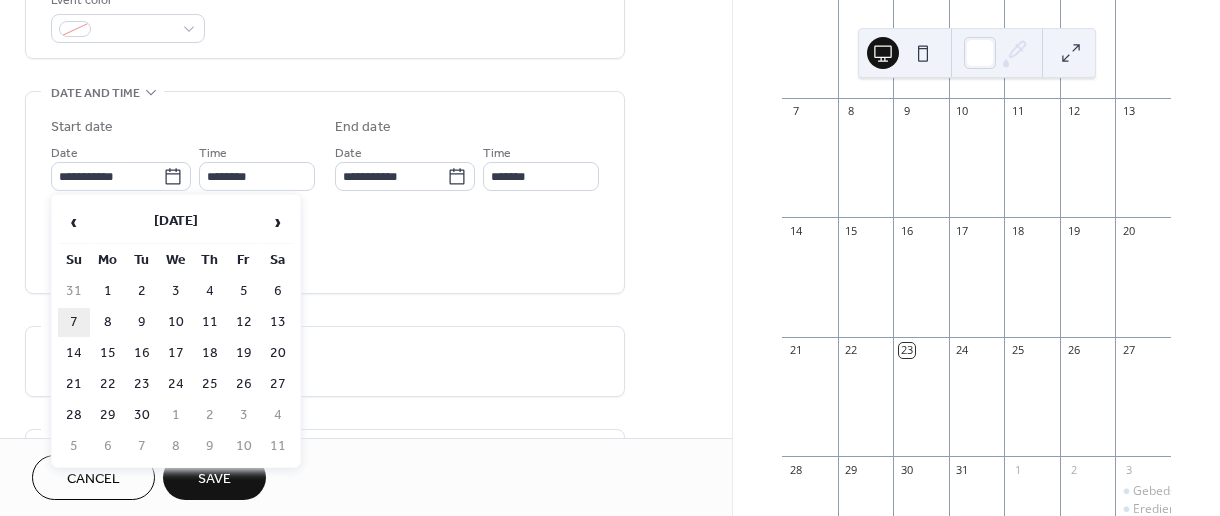 click on "7" at bounding box center [74, 322] 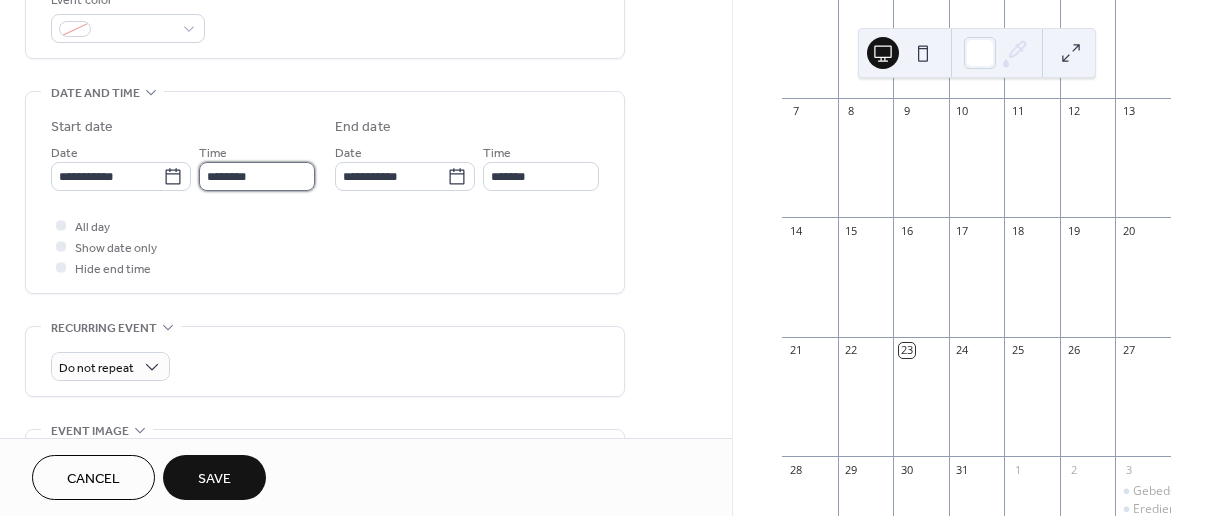 click on "********" at bounding box center (257, 176) 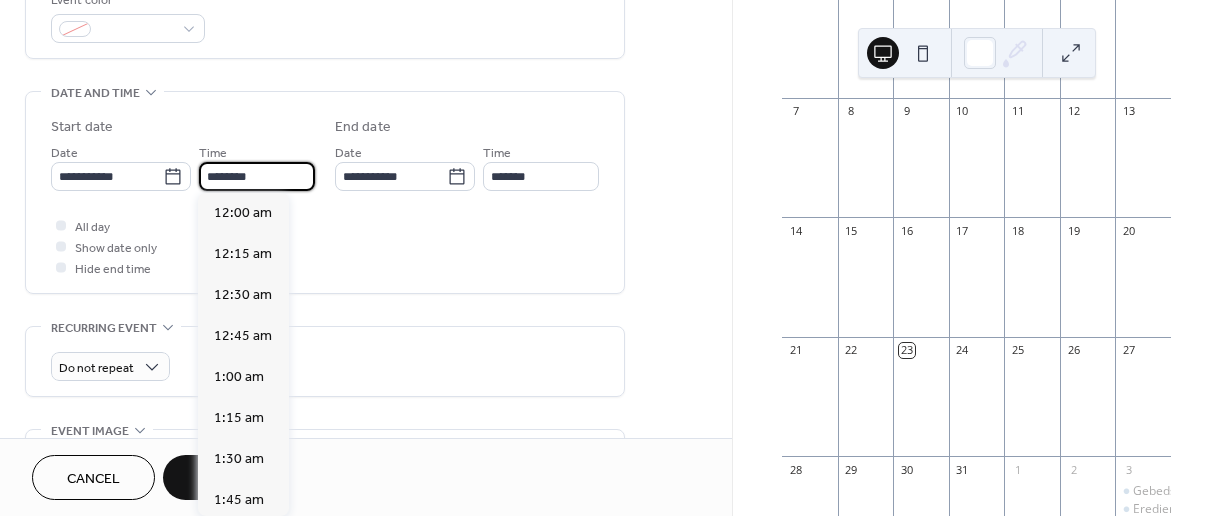 scroll, scrollTop: 1944, scrollLeft: 0, axis: vertical 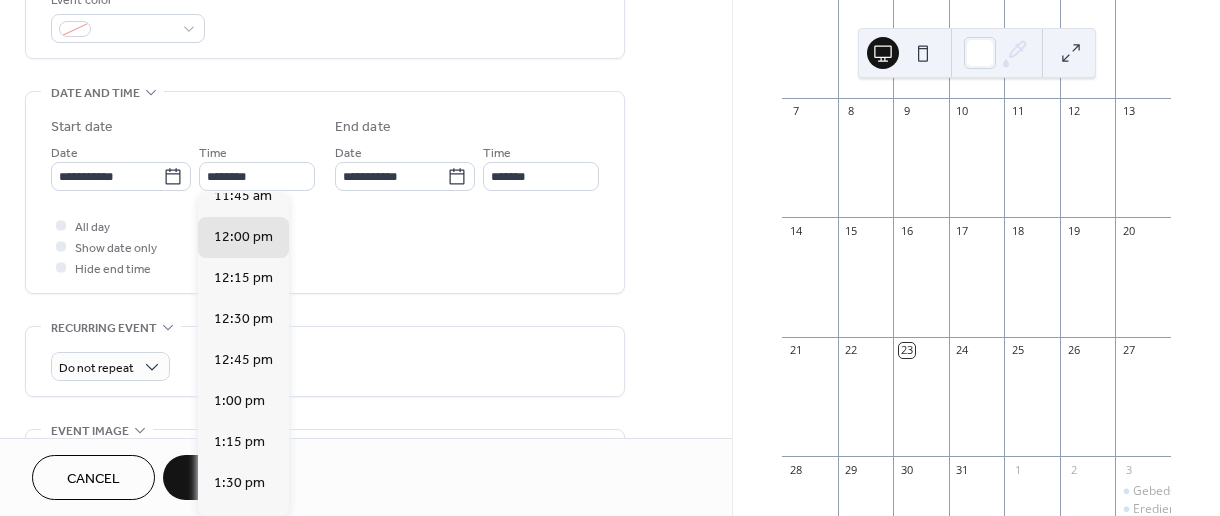 click on "12:00 am 12:15 am 12:30 am 12:45 am 1:00 am 1:15 am 1:30 am 1:45 am 2:00 am 2:15 am 2:30 am 2:45 am 3:00 am 3:15 am 3:30 am 3:45 am 4:00 am 4:15 am 4:30 am 4:45 am 5:00 am 5:15 am 5:30 am 5:45 am 6:00 am 6:15 am 6:30 am 6:45 am 7:00 am 7:15 am 7:30 am 7:45 am 8:00 am 8:15 am 8:30 am 8:45 am 9:00 am 9:15 am 9:30 am 9:45 am 10:00 am 10:15 am 10:30 am 10:45 am 11:00 am 11:15 am 11:30 am 11:45 am 12:00 pm 12:15 pm 12:30 pm 12:45 pm 1:00 pm 1:15 pm 1:30 pm 1:45 pm 2:00 pm 2:15 pm 2:30 pm 2:45 pm 3:00 pm 3:15 pm 3:30 pm 3:45 pm 4:00 pm 4:15 pm 4:30 pm 4:45 pm 5:00 pm 5:15 pm 5:30 pm 5:45 pm 6:00 pm 6:15 pm 6:30 pm 6:45 pm 7:00 pm 7:15 pm 7:30 pm 7:45 pm 8:00 pm 8:15 pm 8:30 pm 8:45 pm 9:00 pm 9:15 pm 9:30 pm 9:45 pm 10:00 pm 10:15 pm 10:30 pm 10:45 pm 11:00 pm 11:15 pm 11:30 pm 11:45 pm" at bounding box center [243, 354] 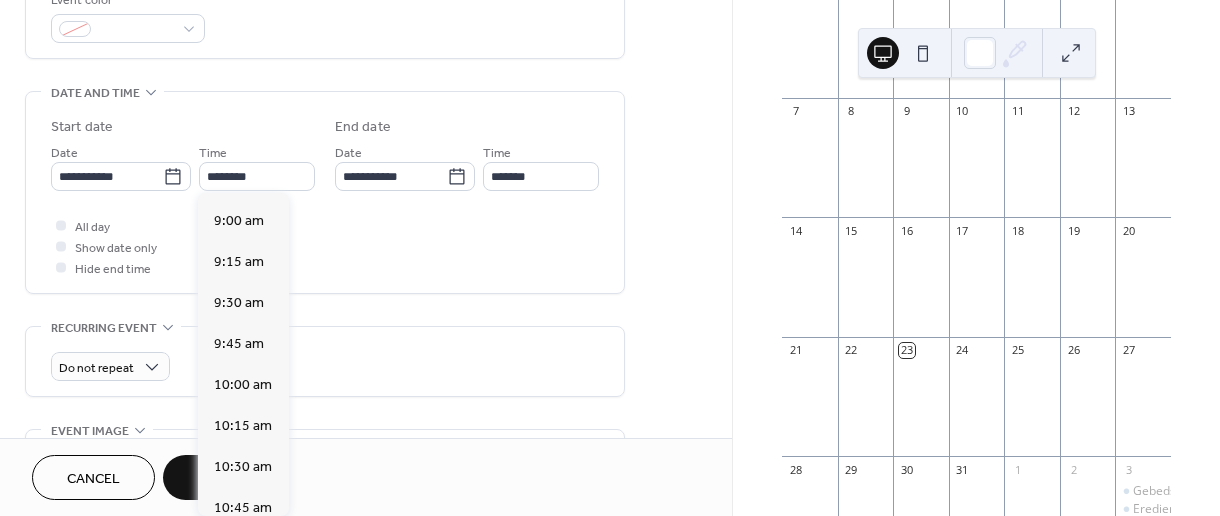 scroll, scrollTop: 1281, scrollLeft: 0, axis: vertical 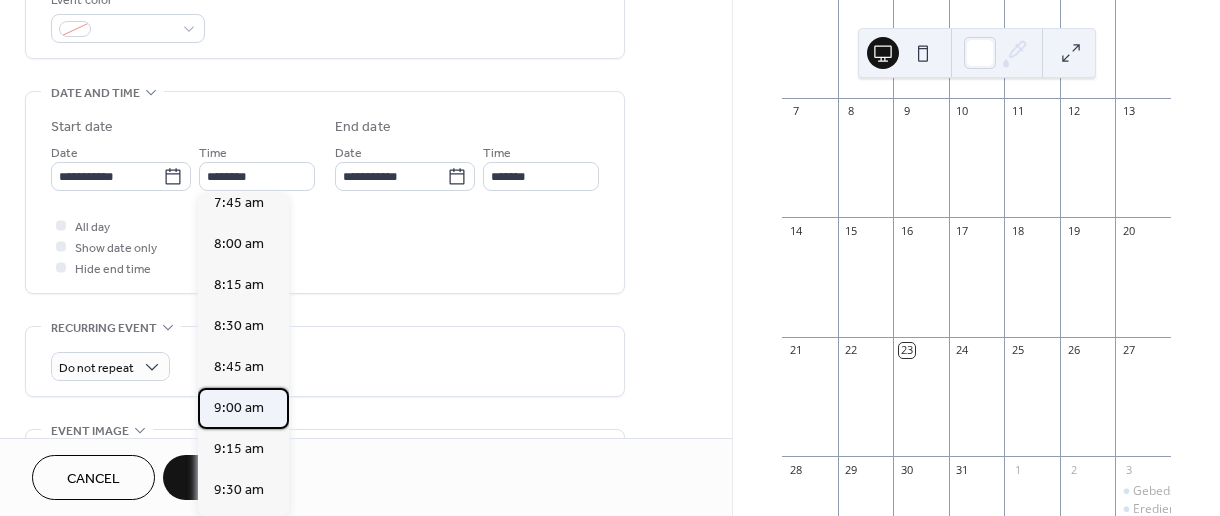 click on "9:00 am" at bounding box center [239, 407] 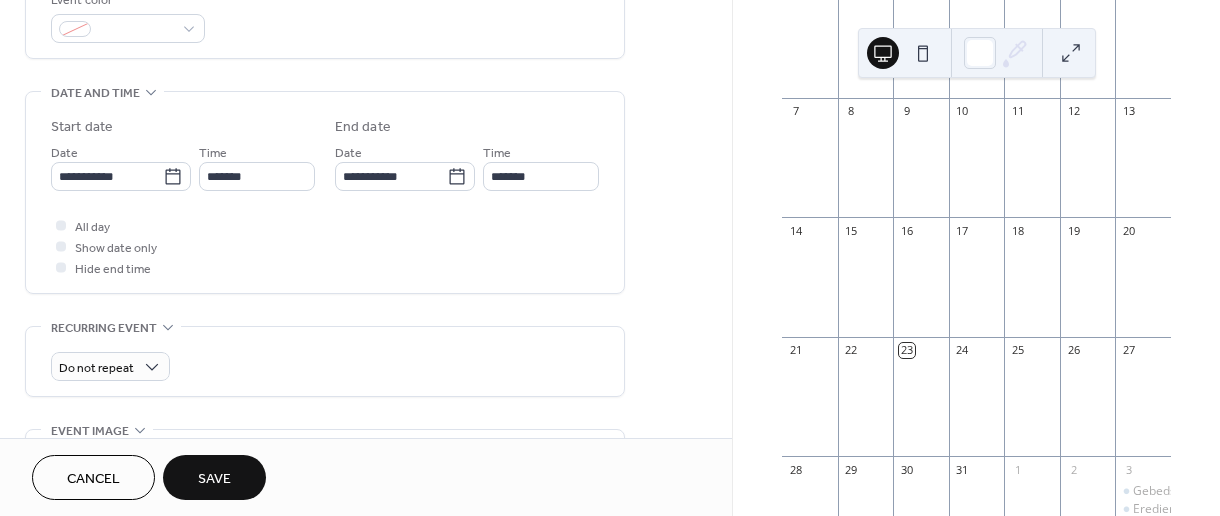 type on "*******" 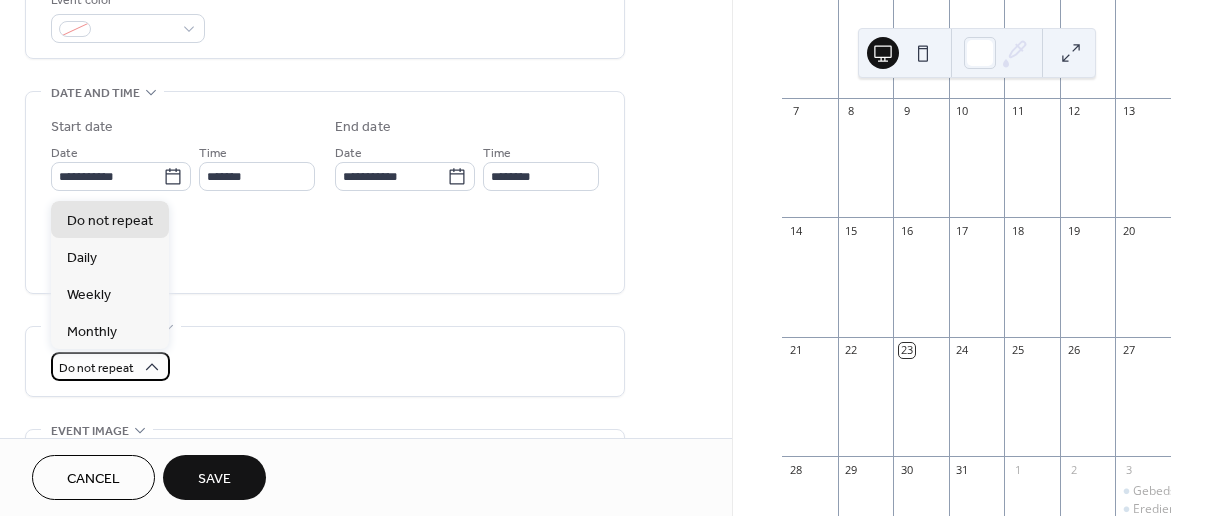 click on "Do not repeat" at bounding box center [110, 366] 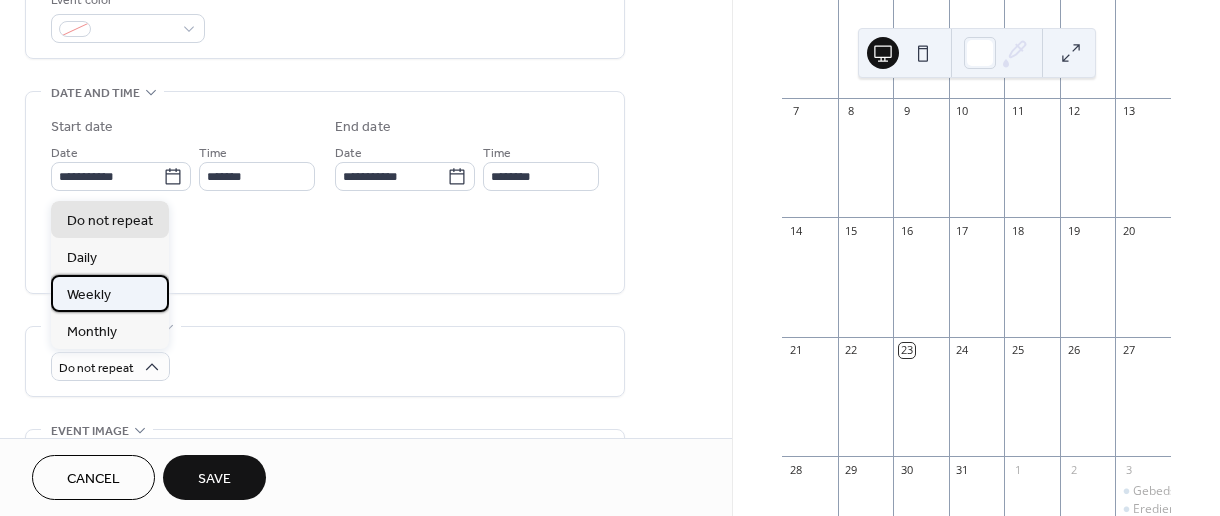 click on "Weekly" at bounding box center [89, 295] 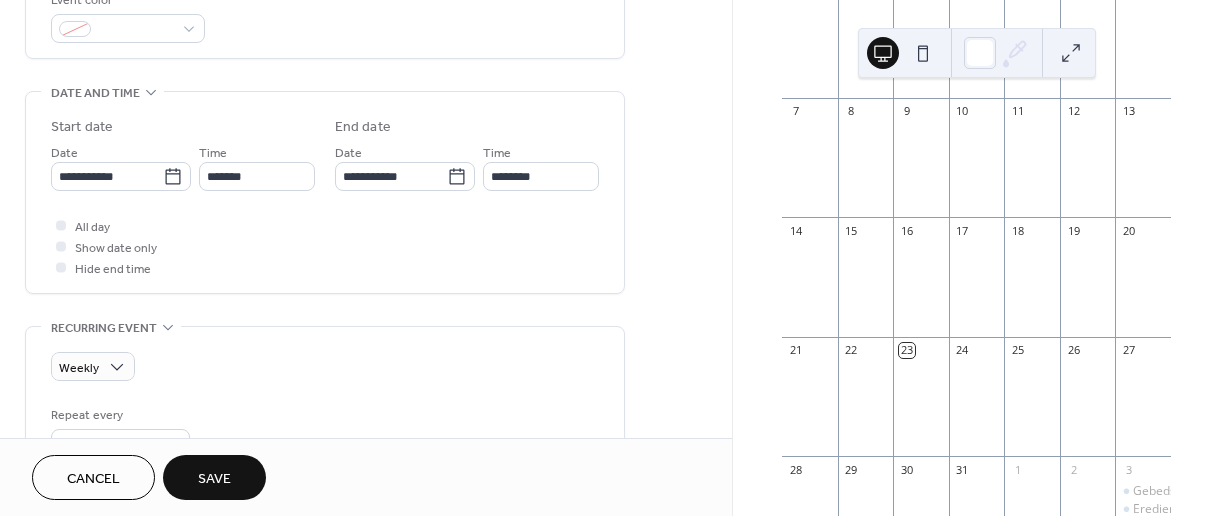 scroll, scrollTop: 861, scrollLeft: 0, axis: vertical 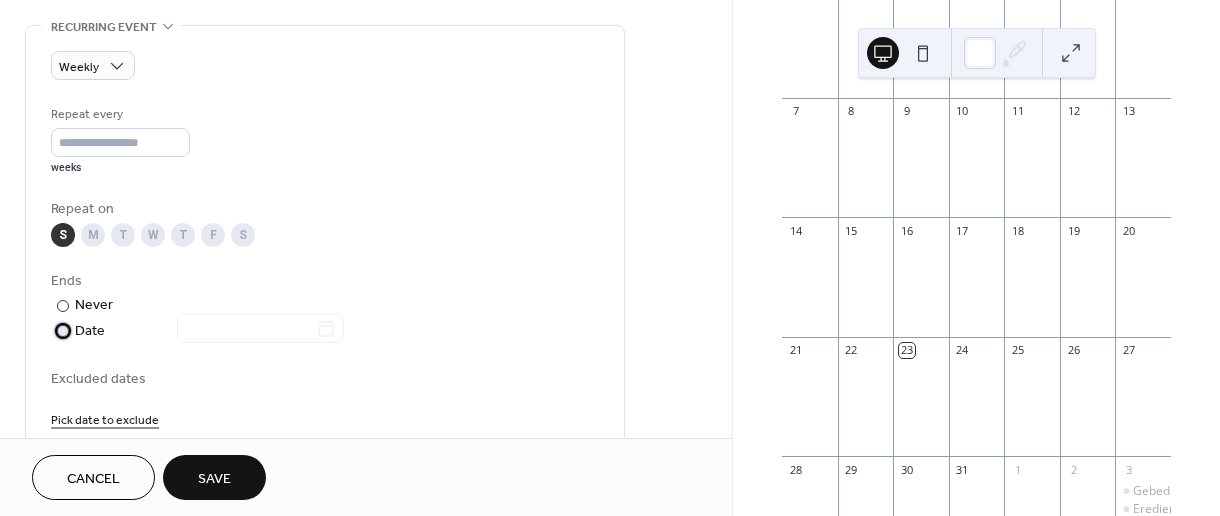 click on "Date" at bounding box center (209, 331) 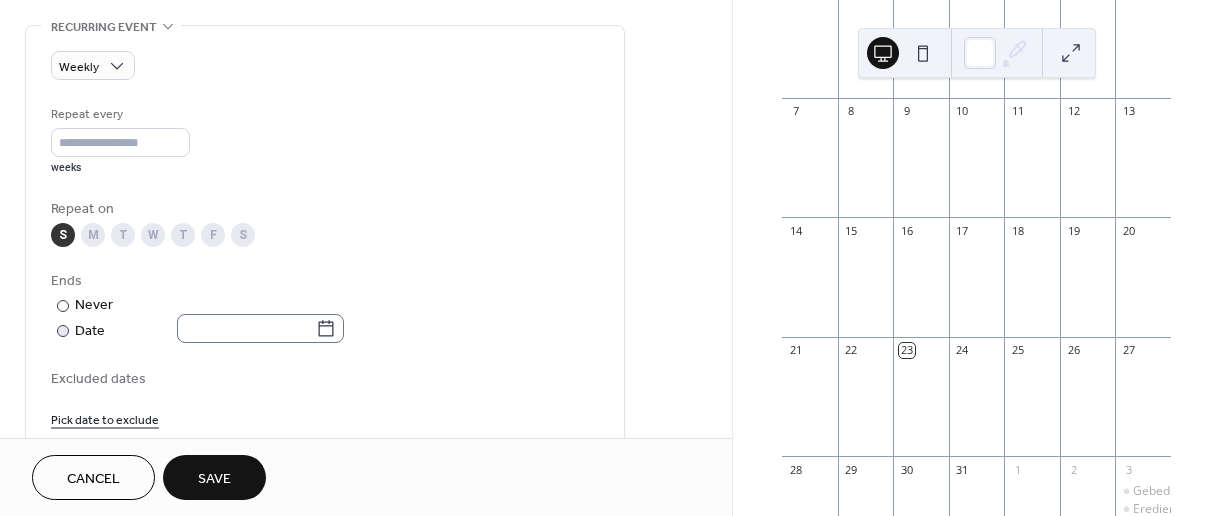 click at bounding box center (260, 328) 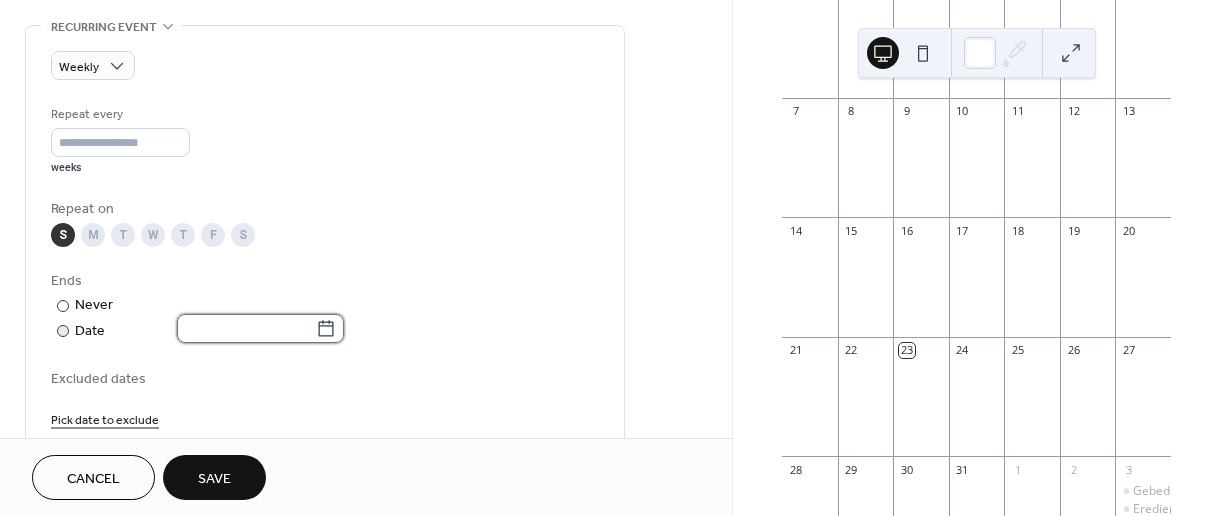 click at bounding box center (246, 328) 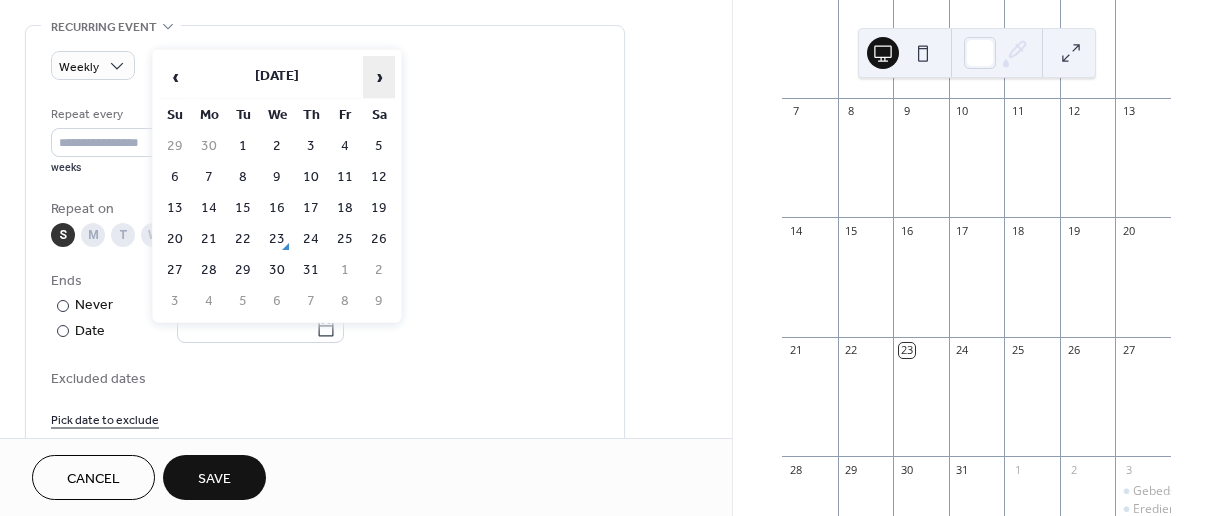 click on "›" at bounding box center (379, 77) 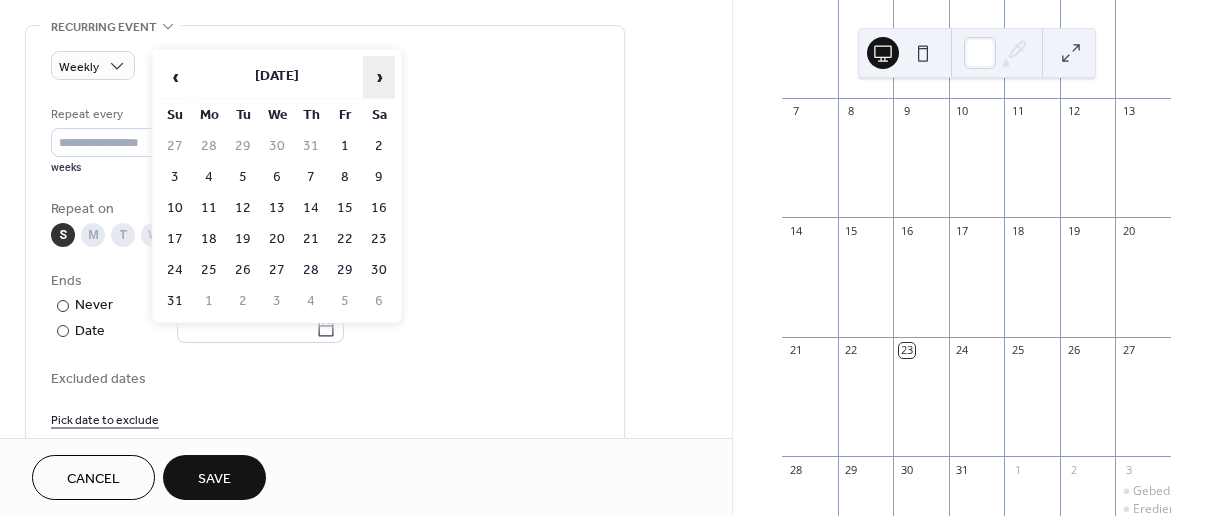 click on "›" at bounding box center [379, 77] 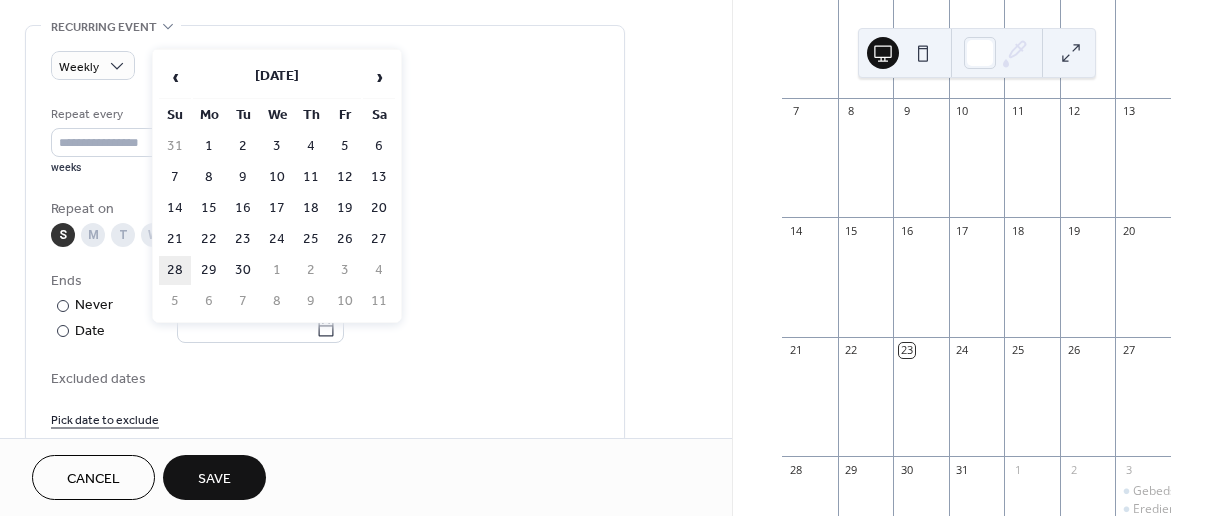 click on "28" at bounding box center [175, 270] 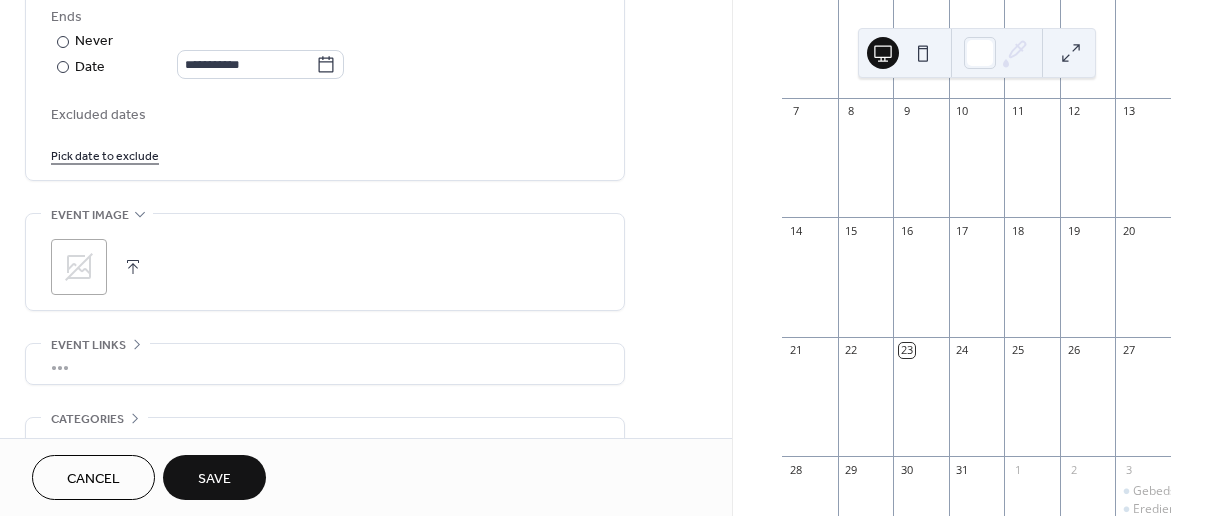 scroll, scrollTop: 1235, scrollLeft: 0, axis: vertical 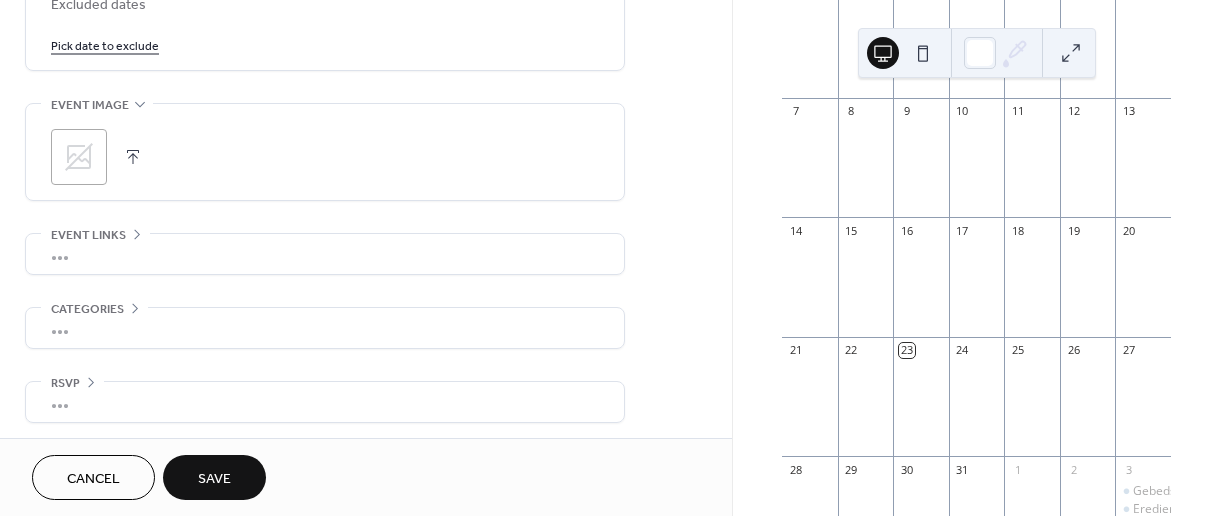 click on "Save" at bounding box center (214, 477) 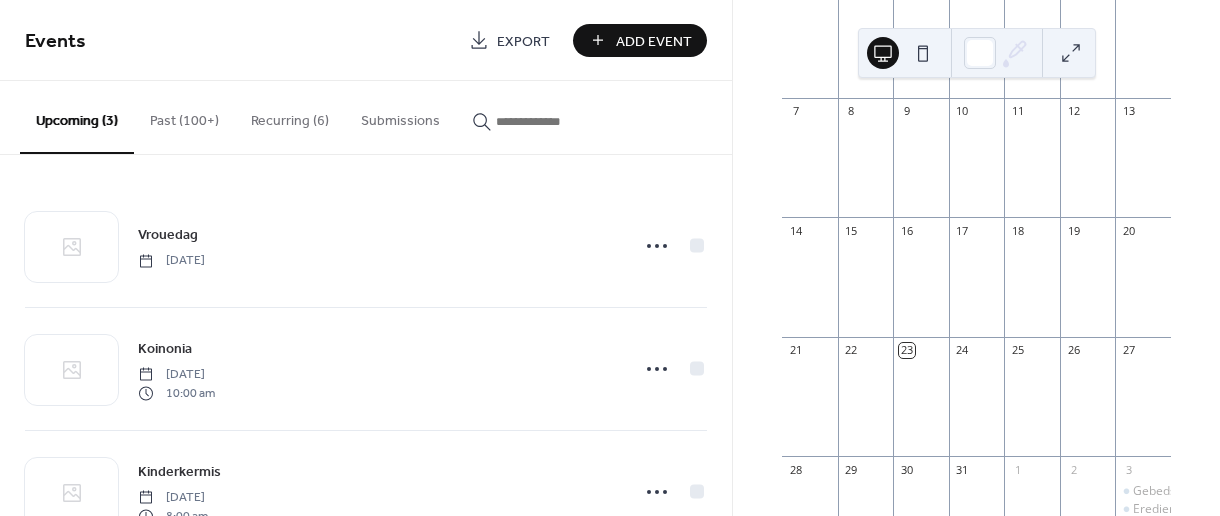 click on "Add Event" at bounding box center [654, 41] 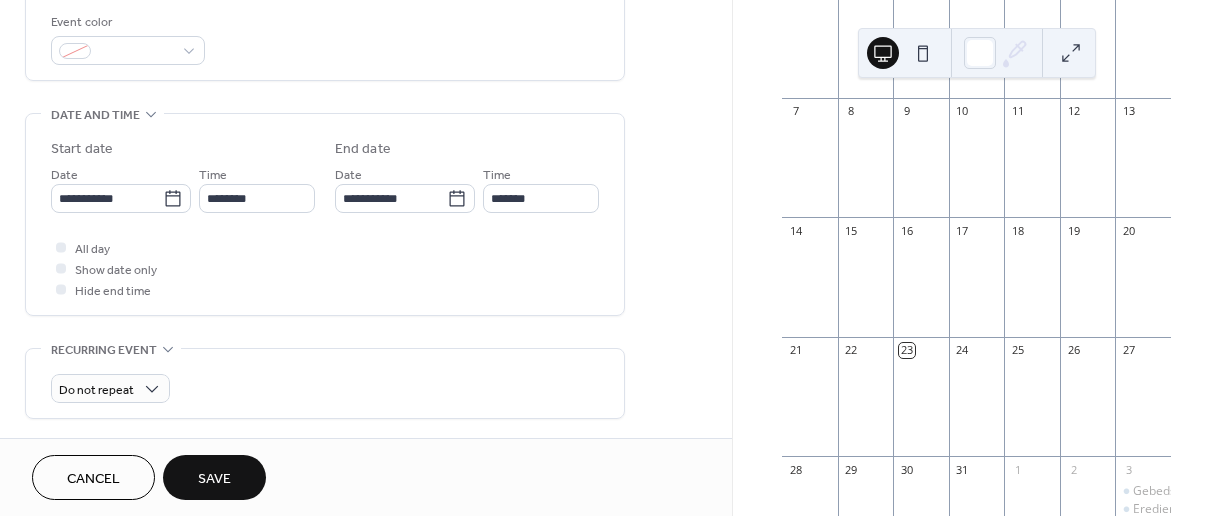 scroll, scrollTop: 543, scrollLeft: 0, axis: vertical 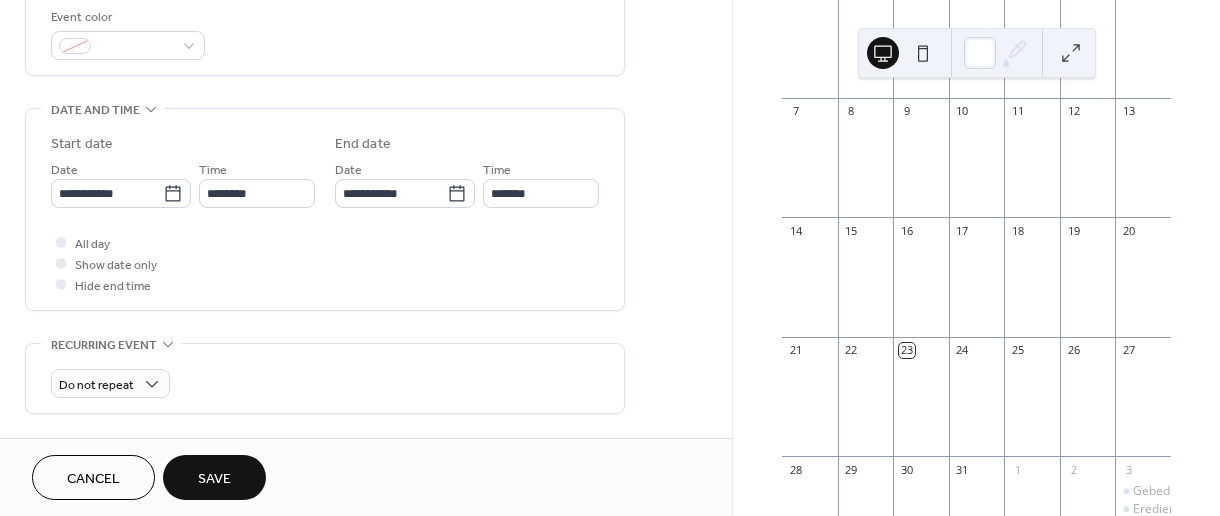 type on "****" 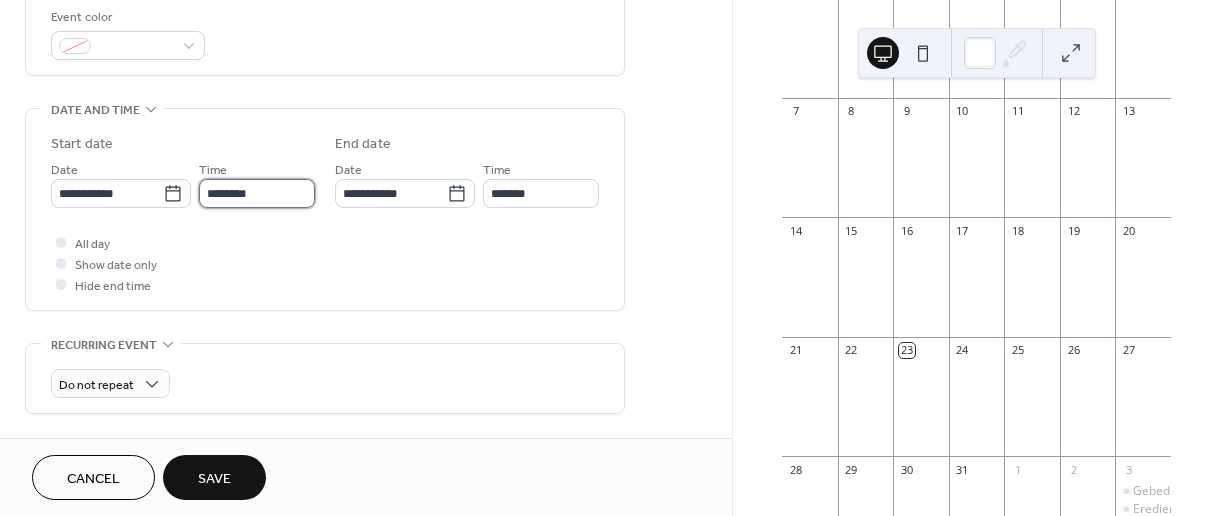 click on "********" at bounding box center (257, 193) 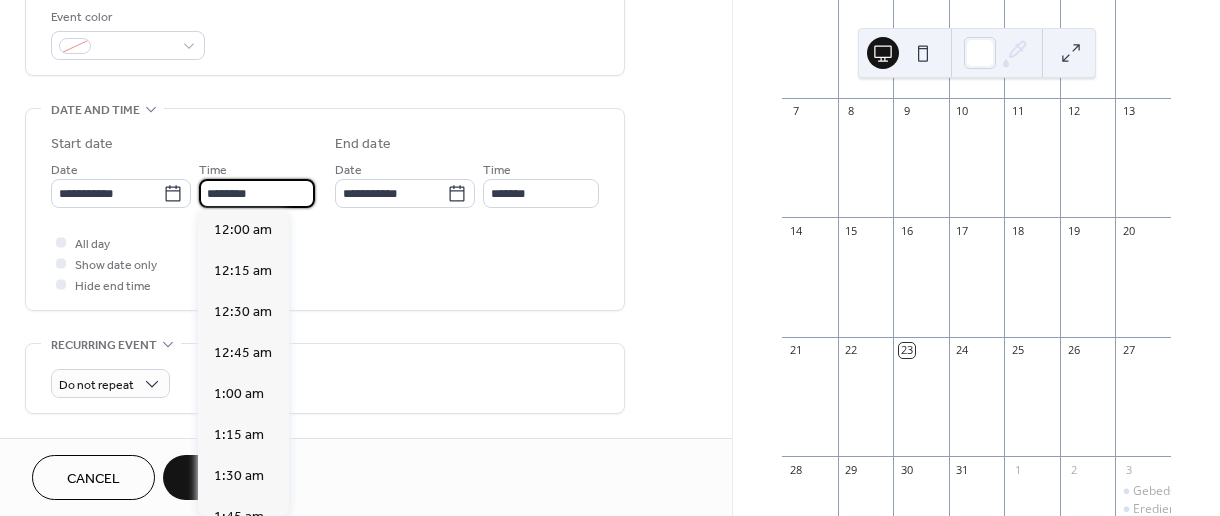 scroll, scrollTop: 1944, scrollLeft: 0, axis: vertical 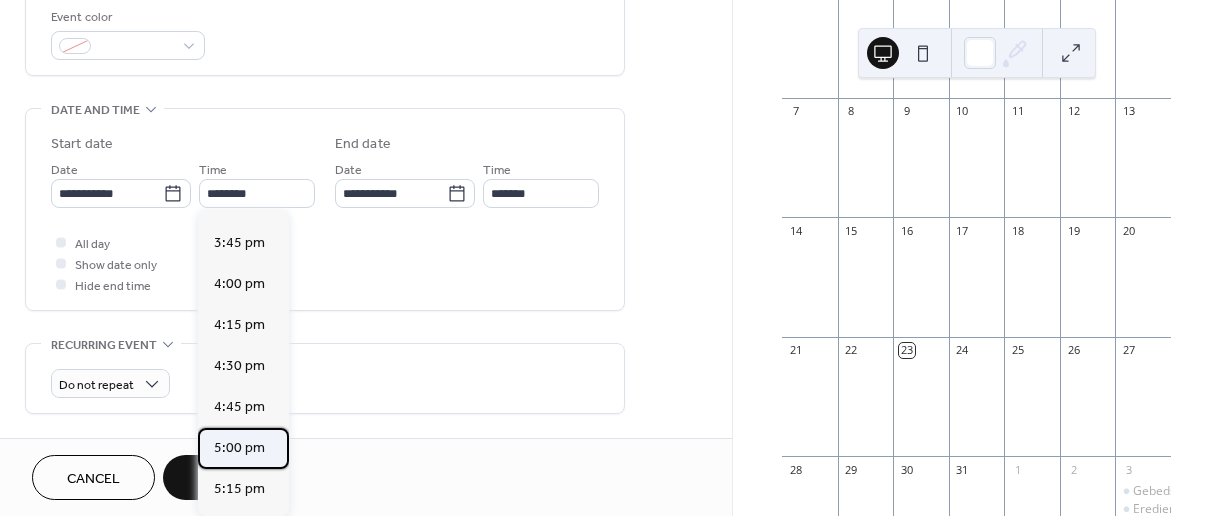 click on "5:00 pm" at bounding box center (239, 448) 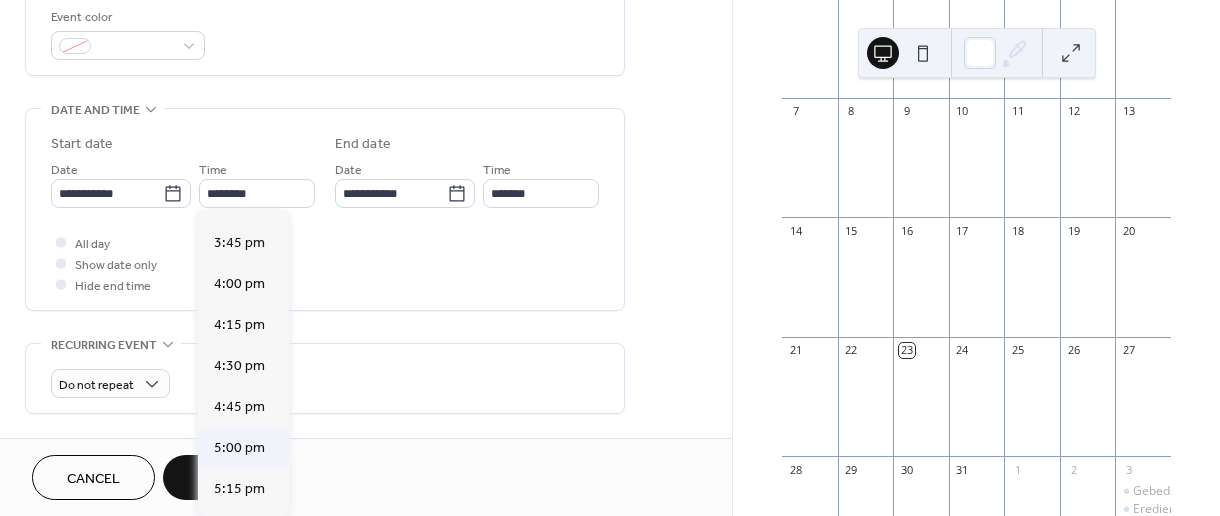 type on "*******" 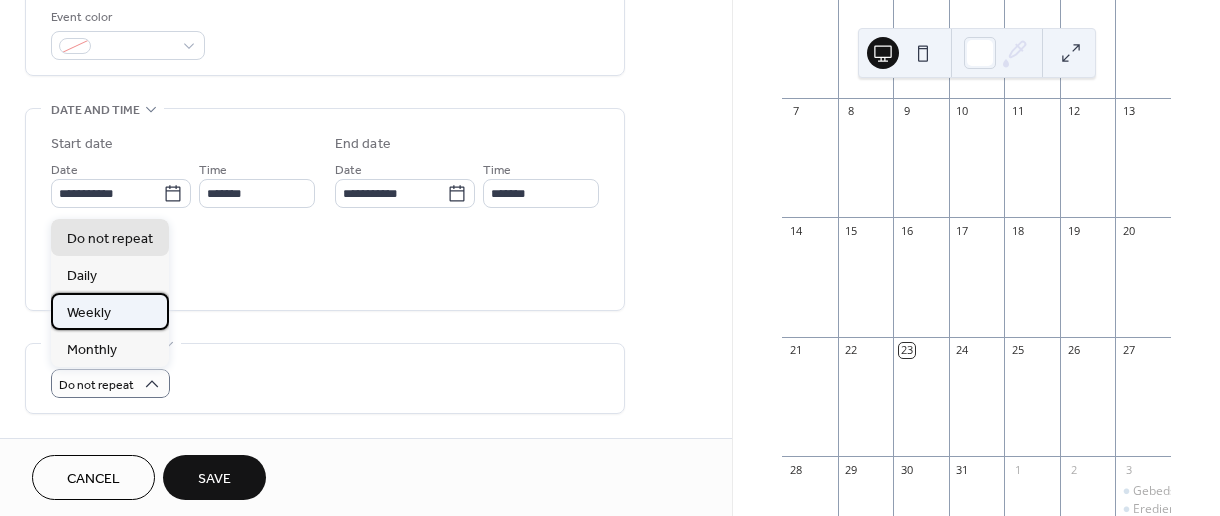click on "Weekly" at bounding box center (110, 311) 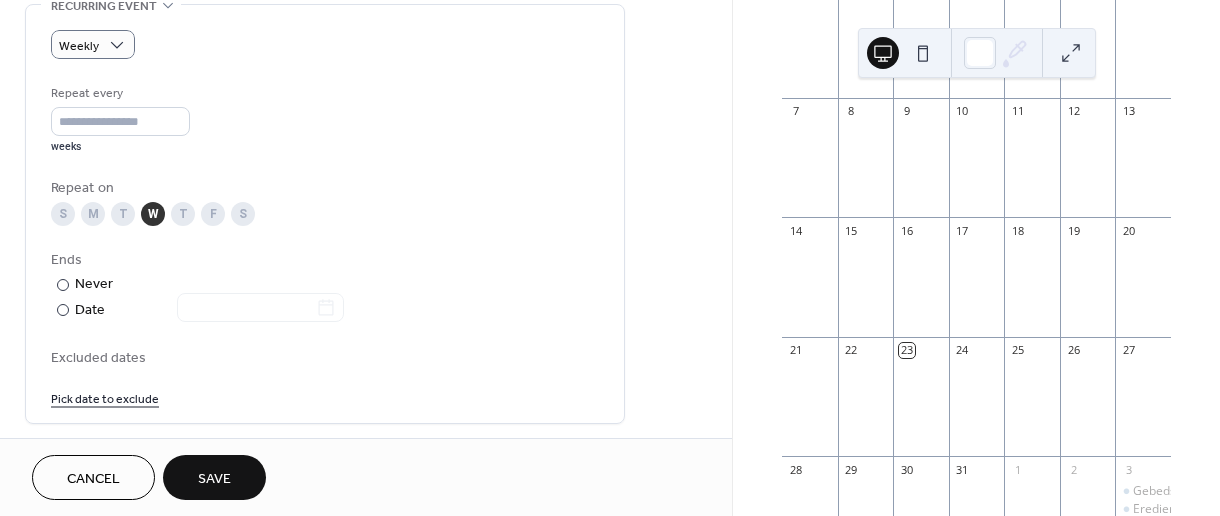 scroll, scrollTop: 914, scrollLeft: 0, axis: vertical 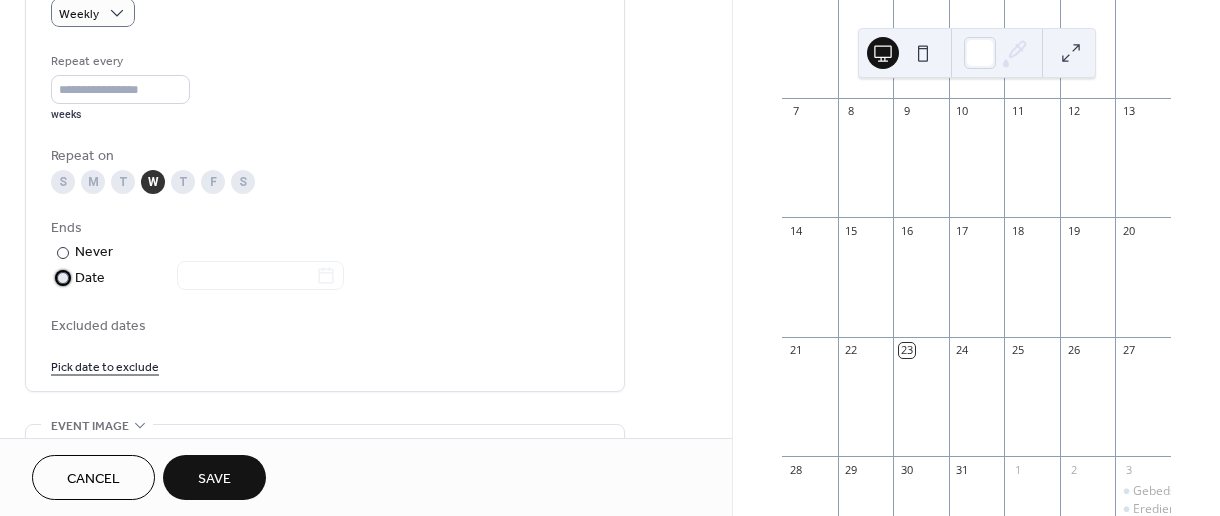 click at bounding box center (63, 278) 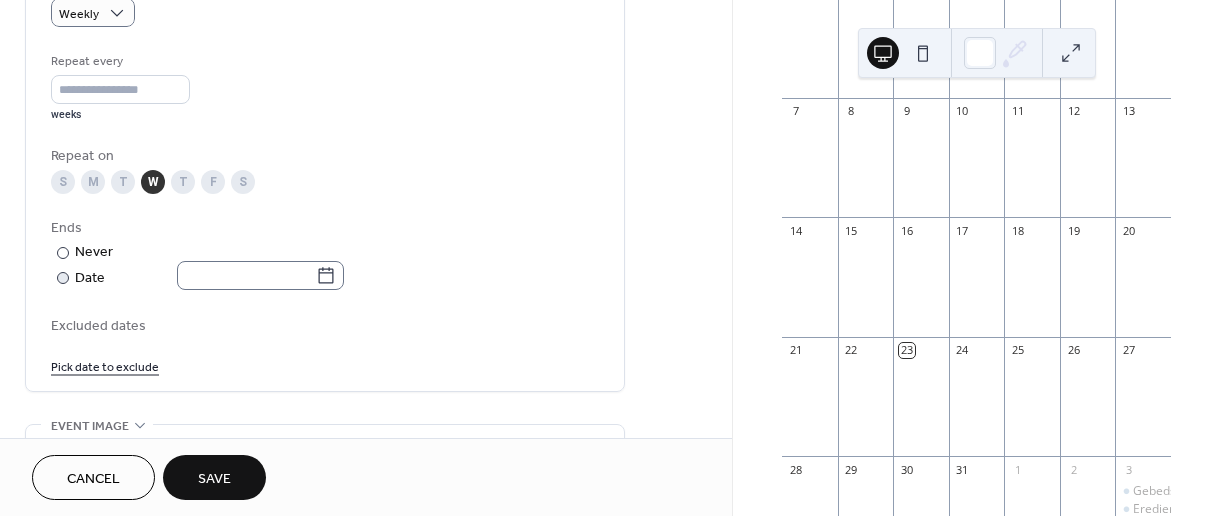 click 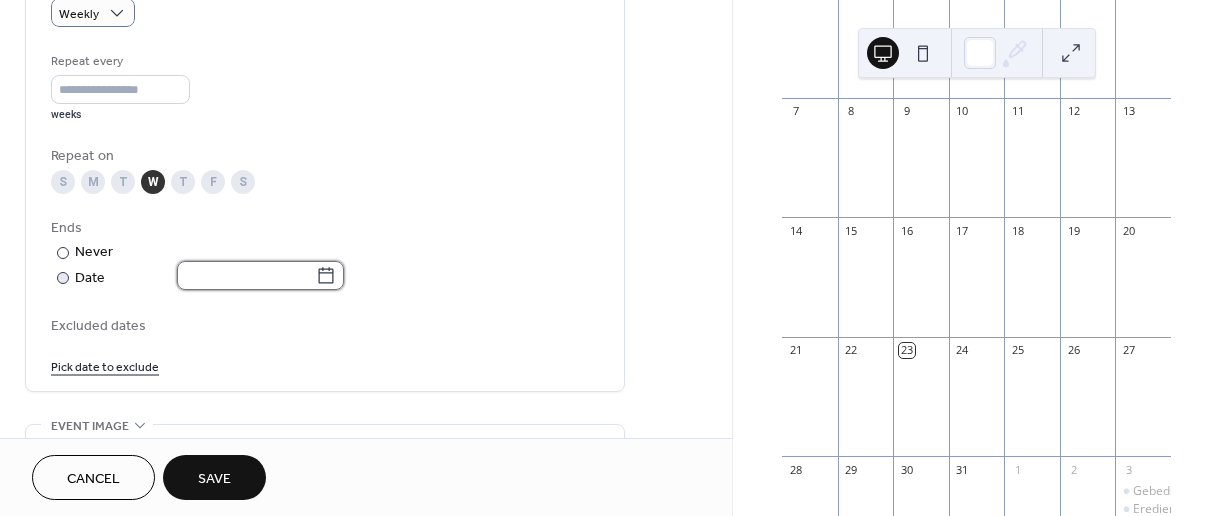 click at bounding box center [246, 275] 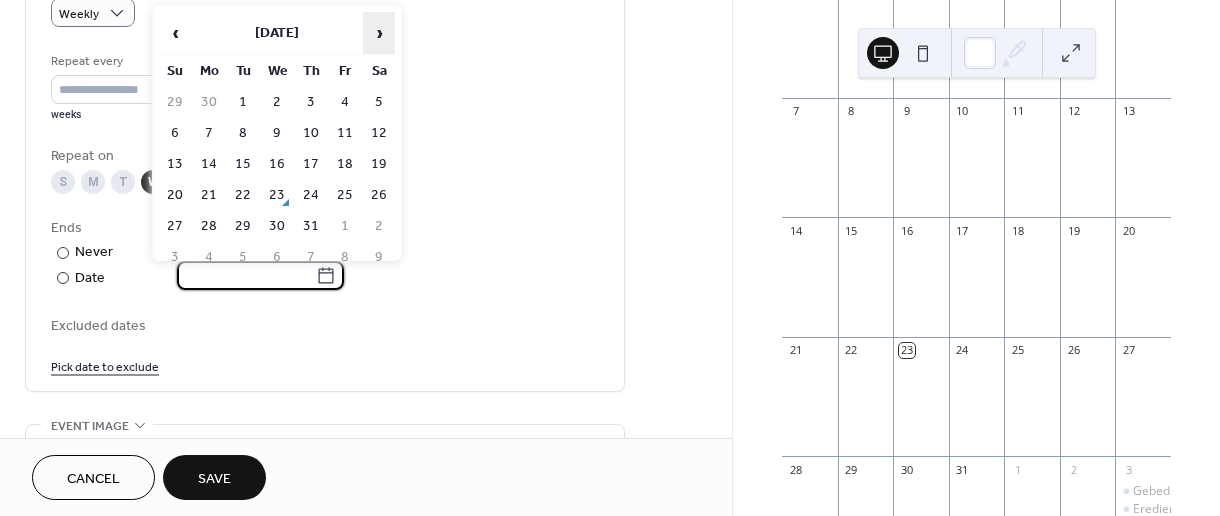 click on "›" at bounding box center [379, 33] 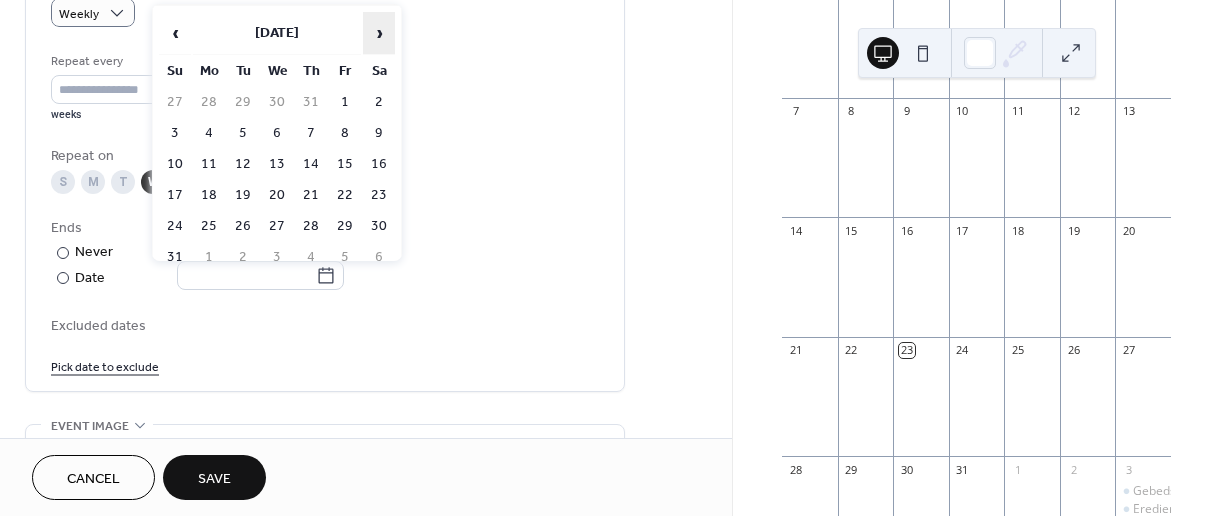click on "›" at bounding box center (379, 33) 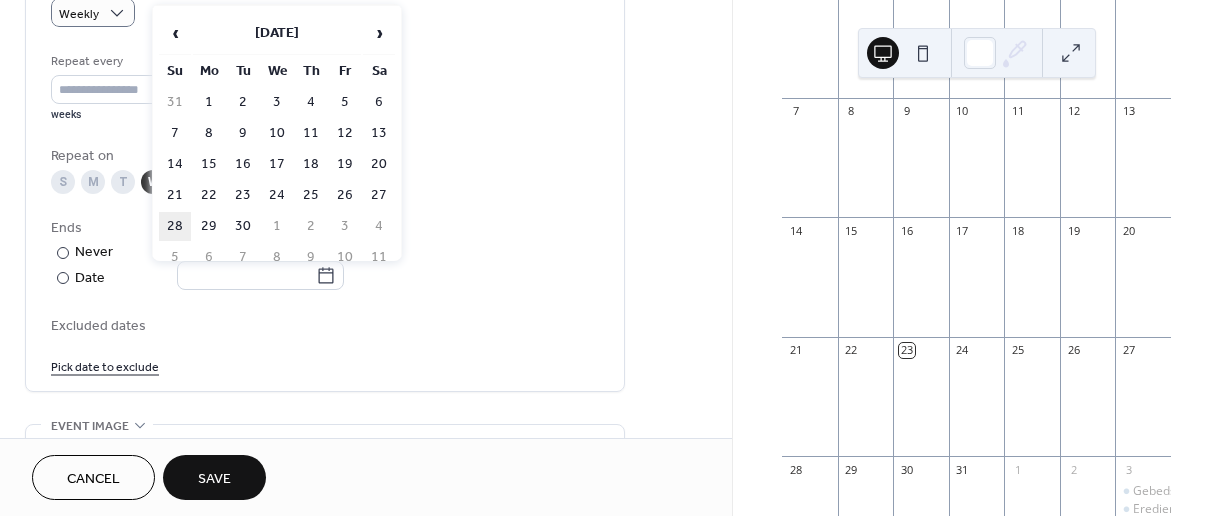 click on "28" at bounding box center [175, 226] 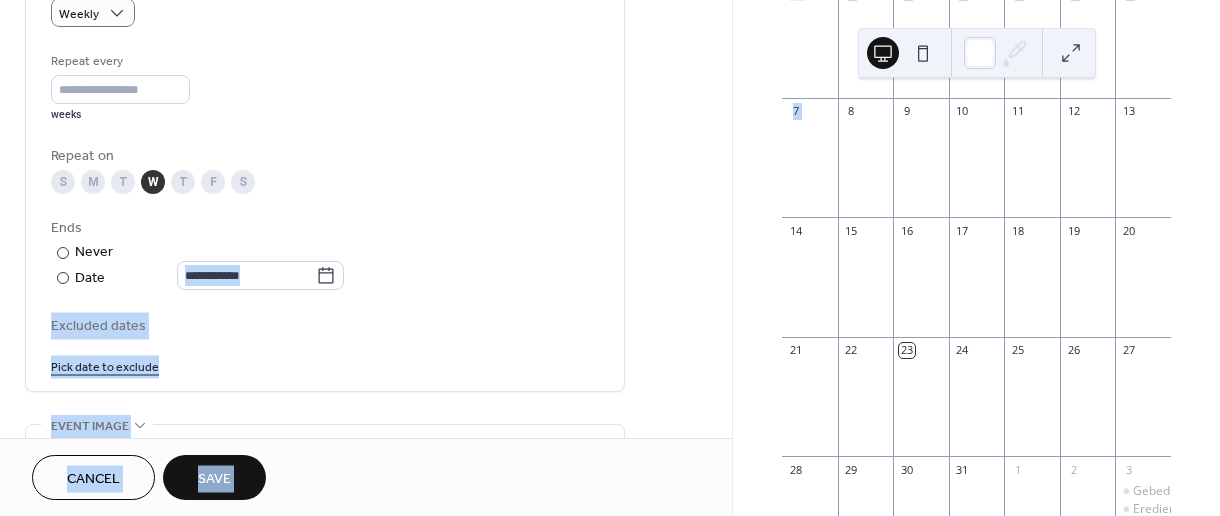 drag, startPoint x: 725, startPoint y: 290, endPoint x: 739, endPoint y: 213, distance: 78.26238 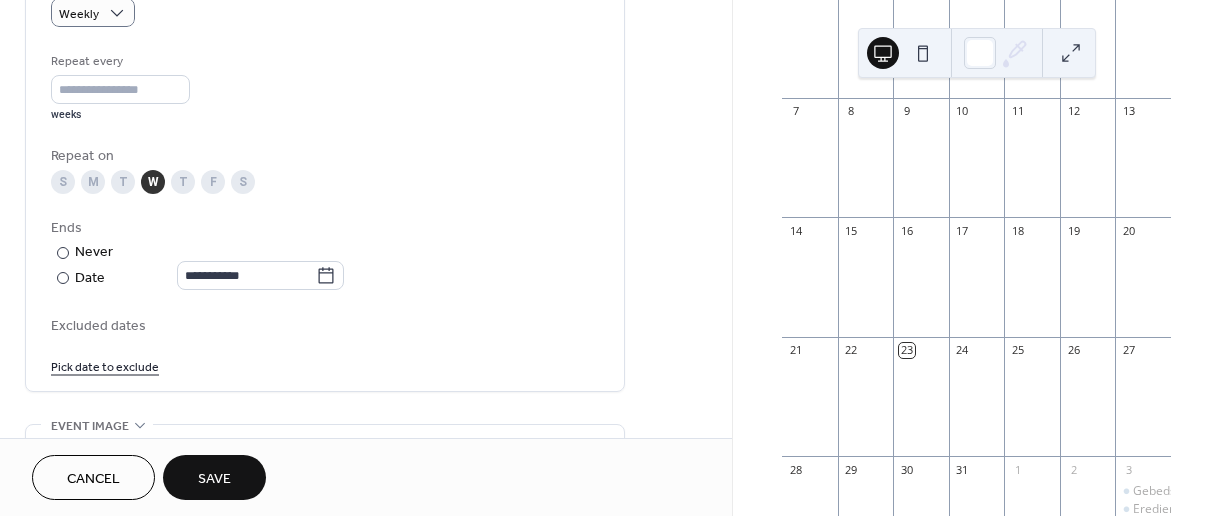 drag, startPoint x: 725, startPoint y: 235, endPoint x: 725, endPoint y: 219, distance: 16 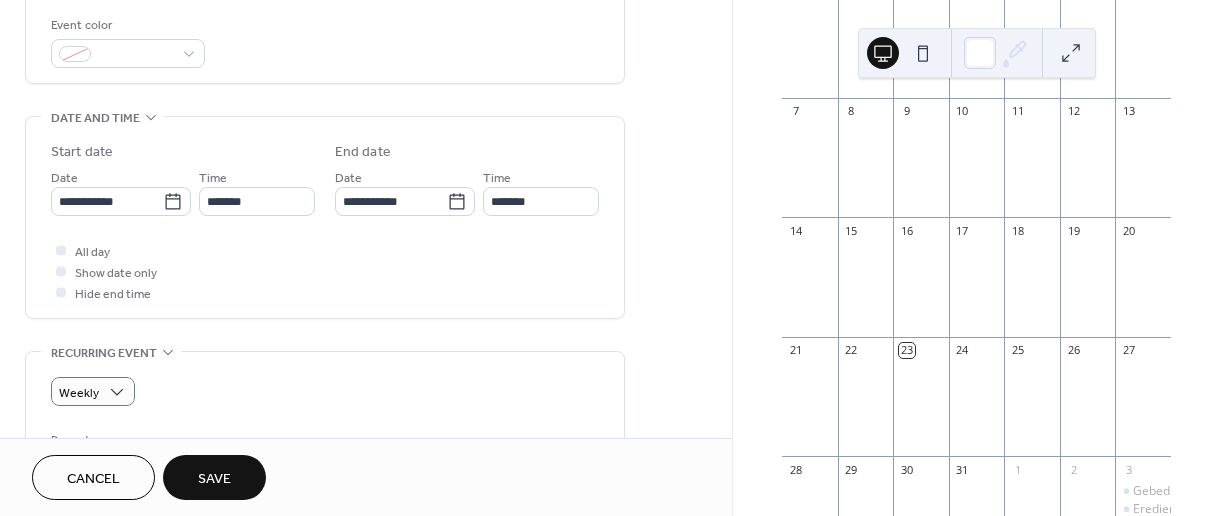scroll, scrollTop: 522, scrollLeft: 0, axis: vertical 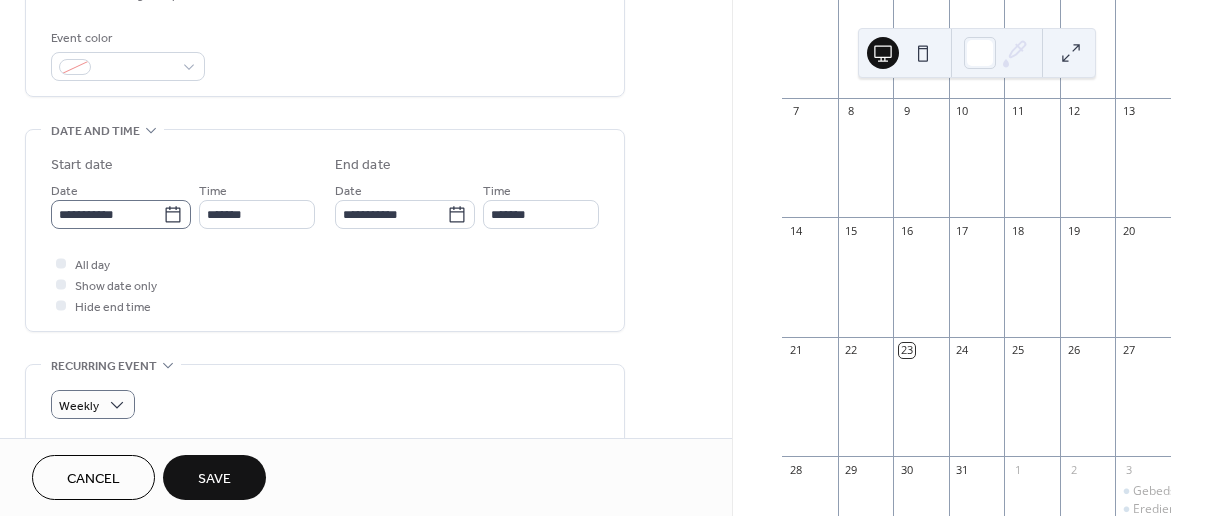 click 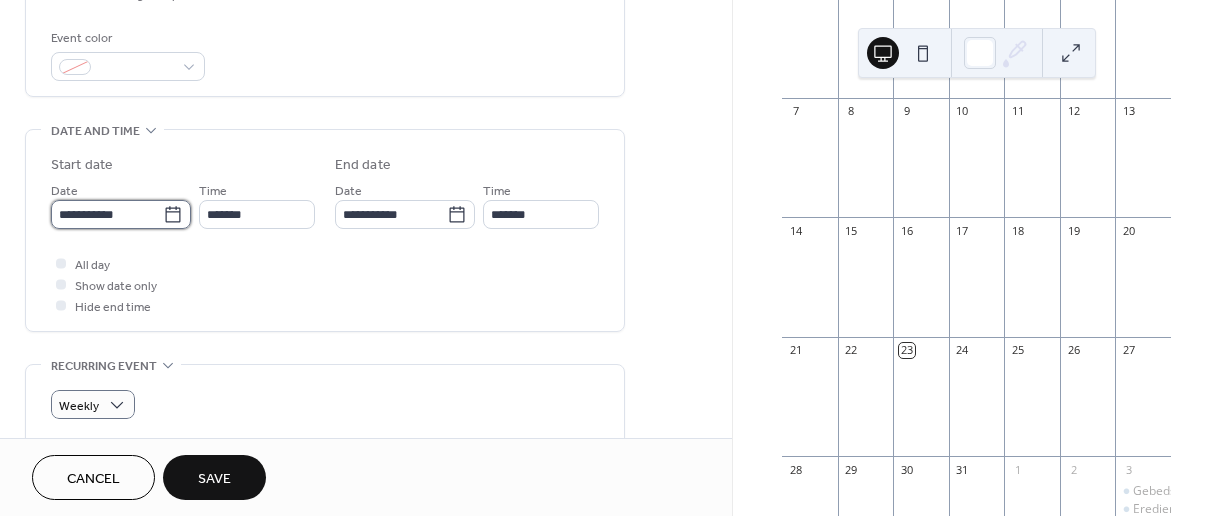 click on "**********" at bounding box center [107, 214] 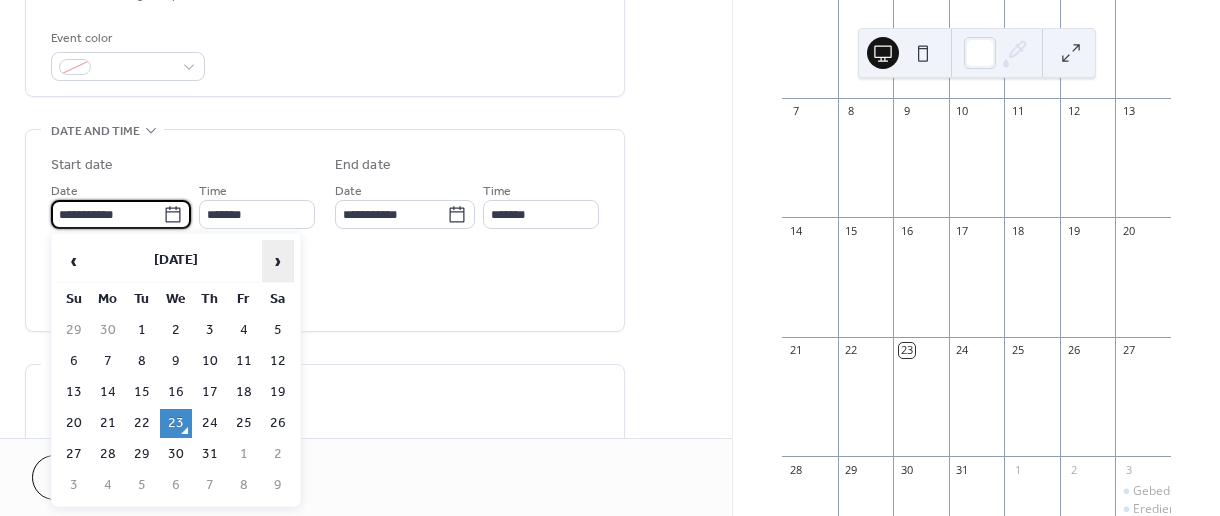 click on "›" at bounding box center (278, 261) 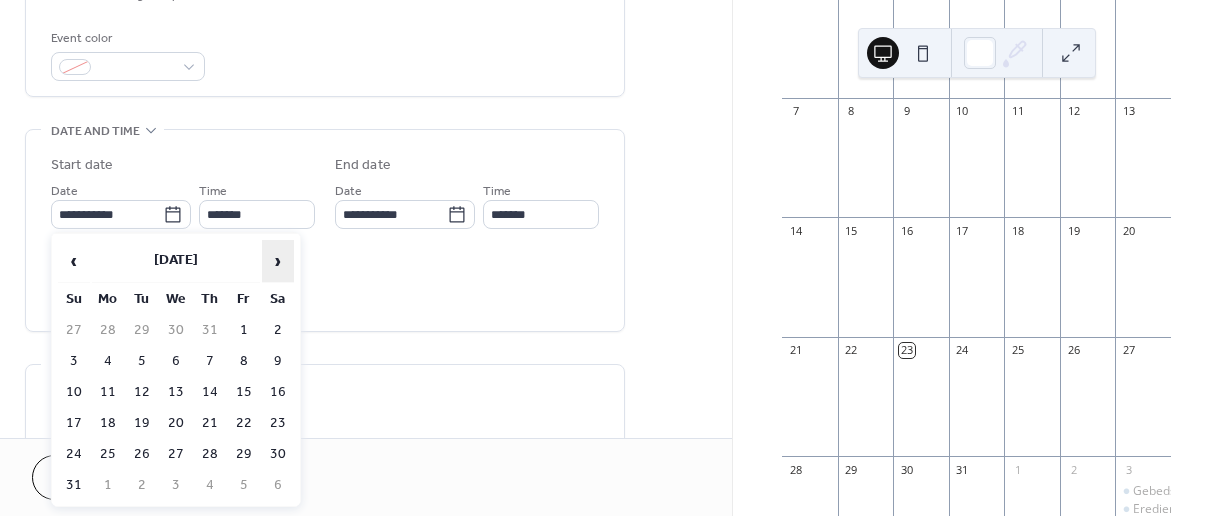click on "›" at bounding box center (278, 261) 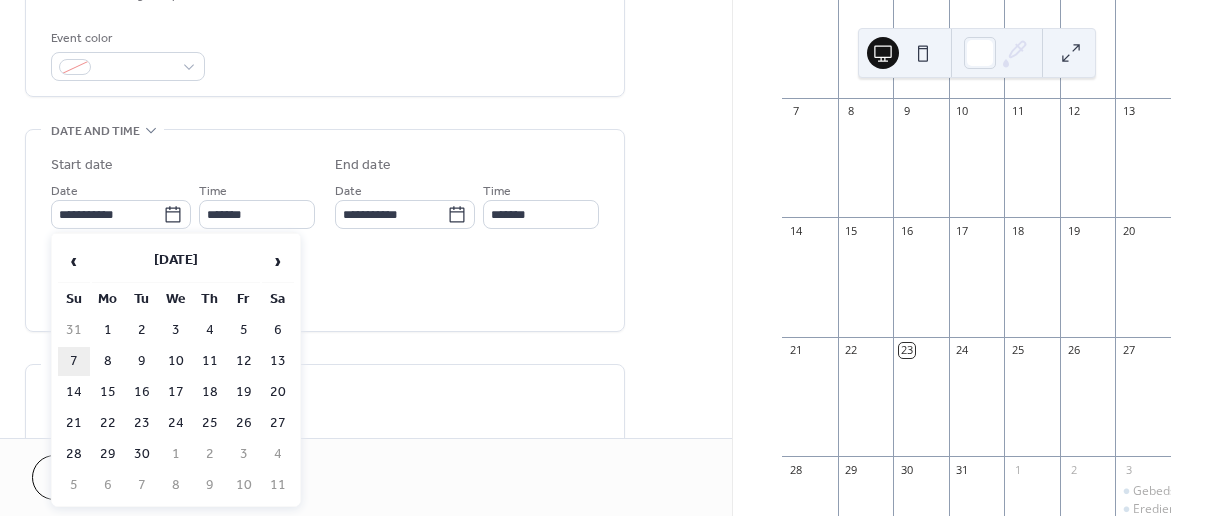 click on "7" at bounding box center (74, 361) 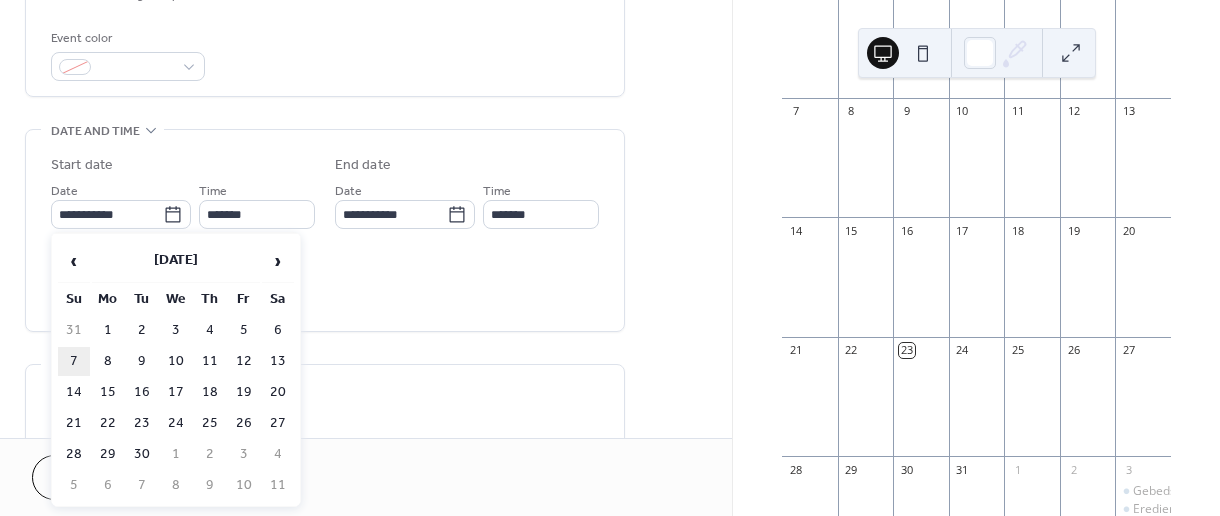 type on "**********" 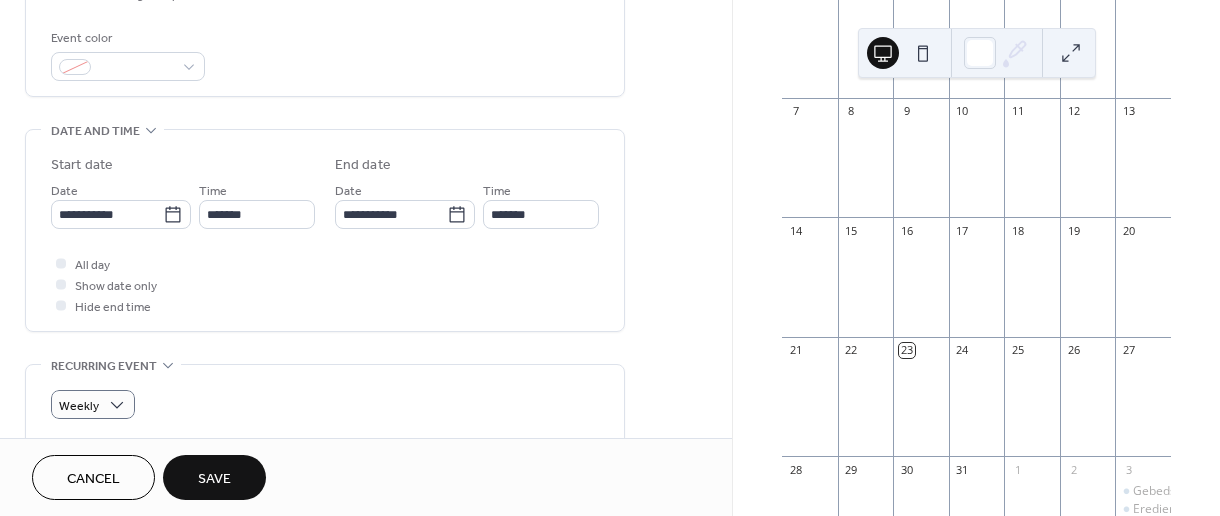 click on "**********" at bounding box center (610, 258) 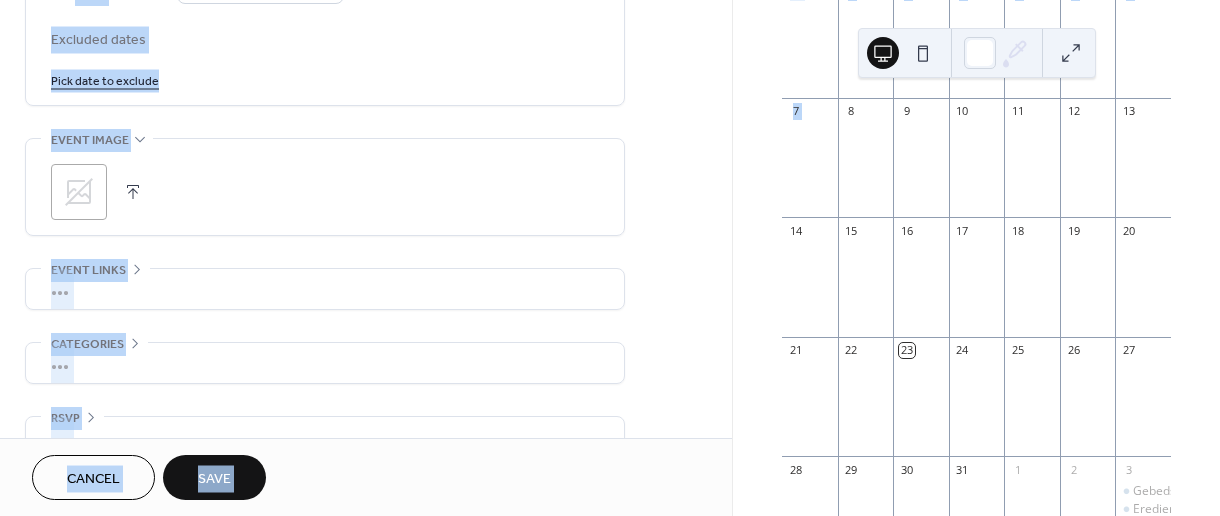 scroll, scrollTop: 1235, scrollLeft: 0, axis: vertical 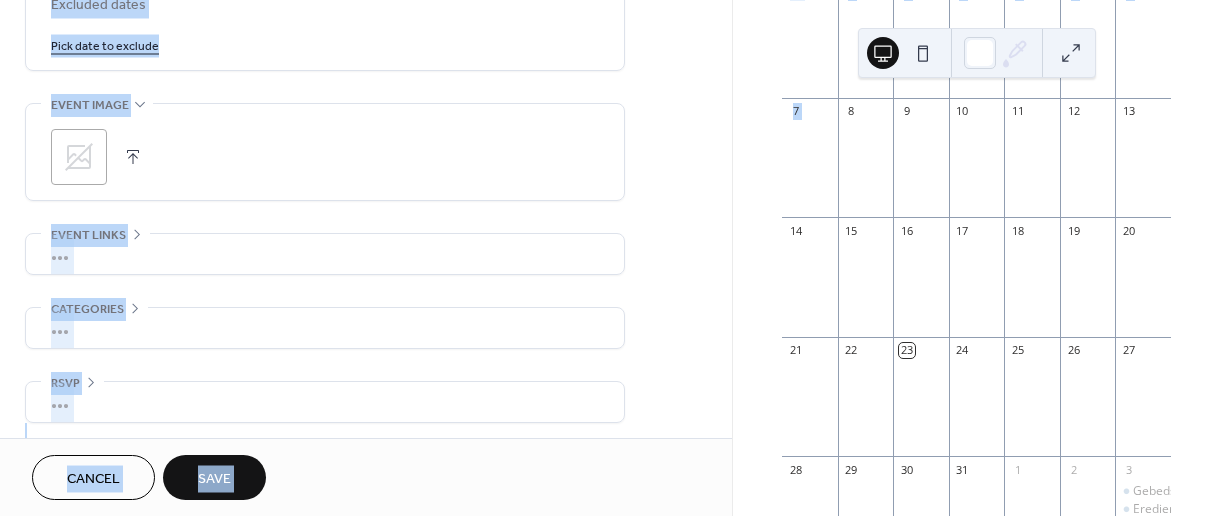 click on "Save" at bounding box center (214, 477) 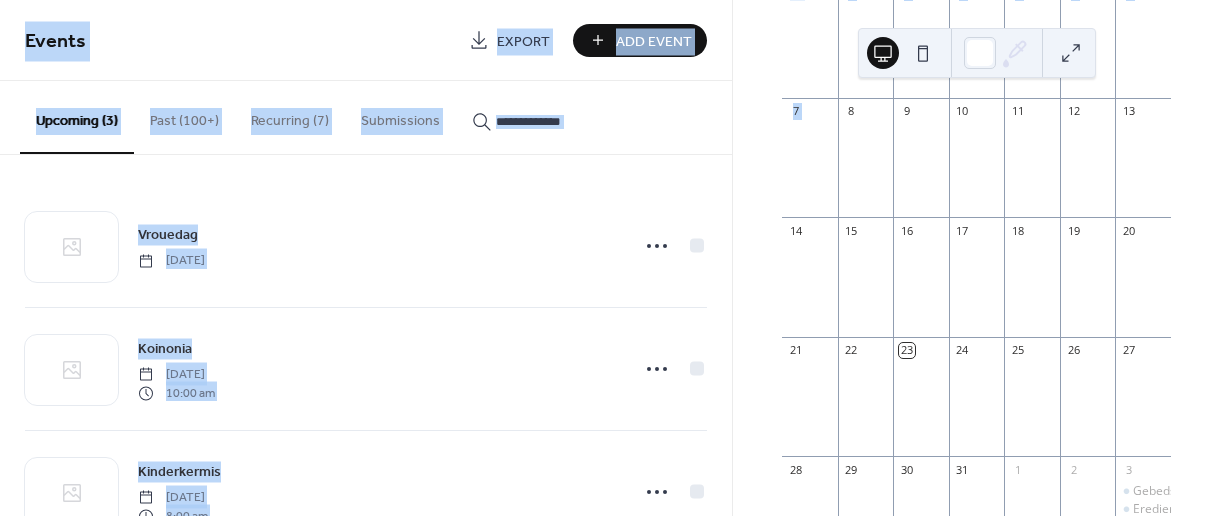 click on "Upcoming (3) Past (100+) Recurring (7) Submissions" at bounding box center [366, 118] 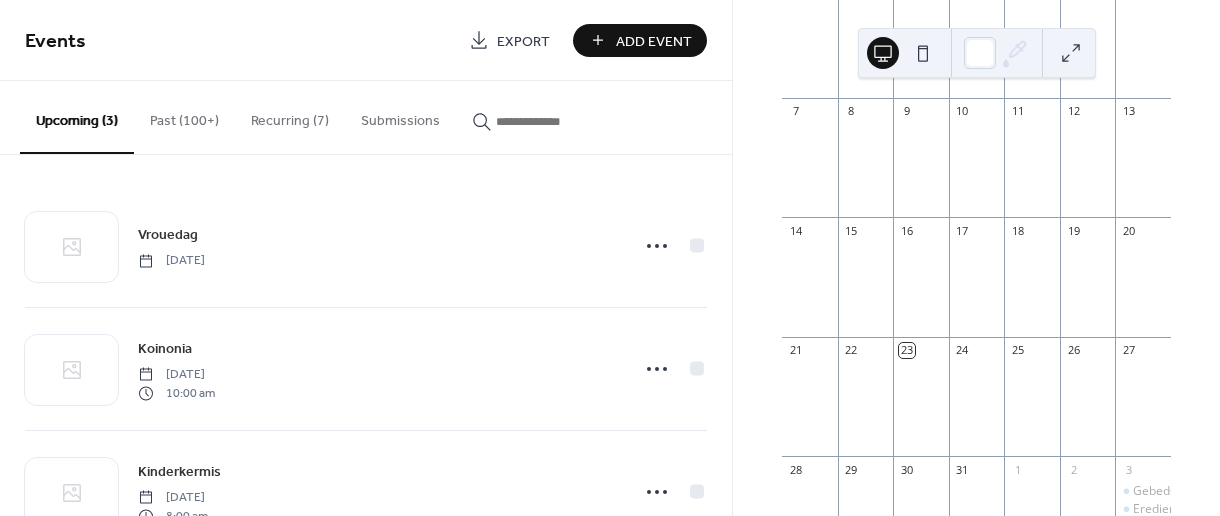 click on "Add Event" at bounding box center [654, 41] 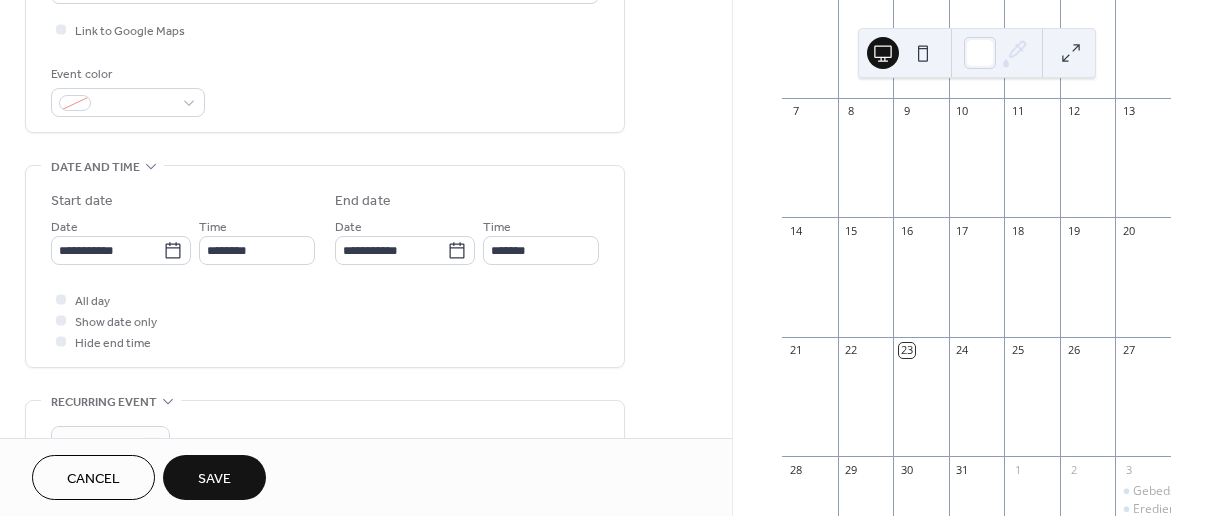 scroll, scrollTop: 567, scrollLeft: 0, axis: vertical 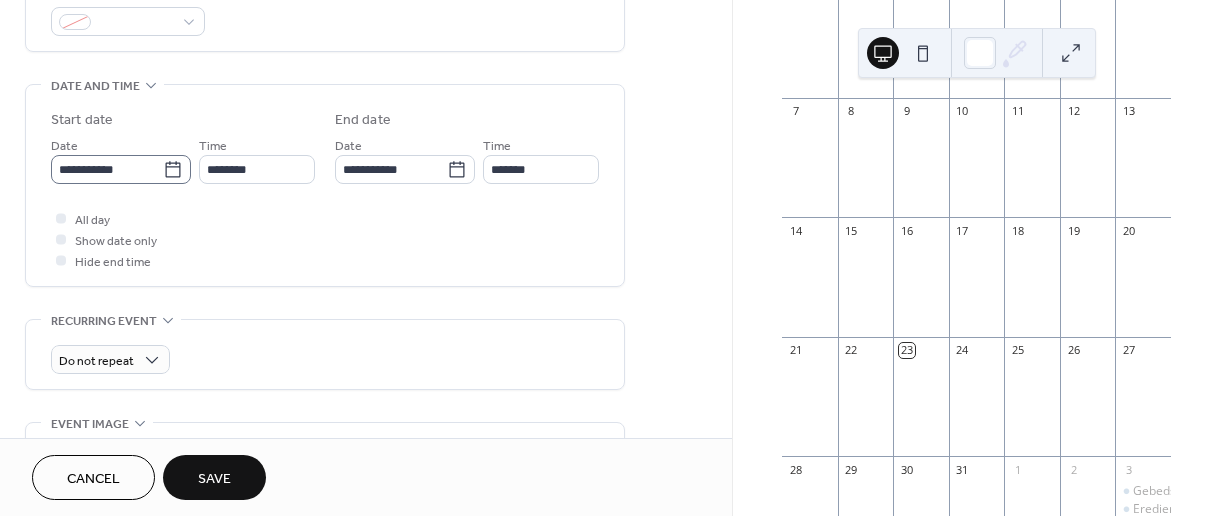 type on "**********" 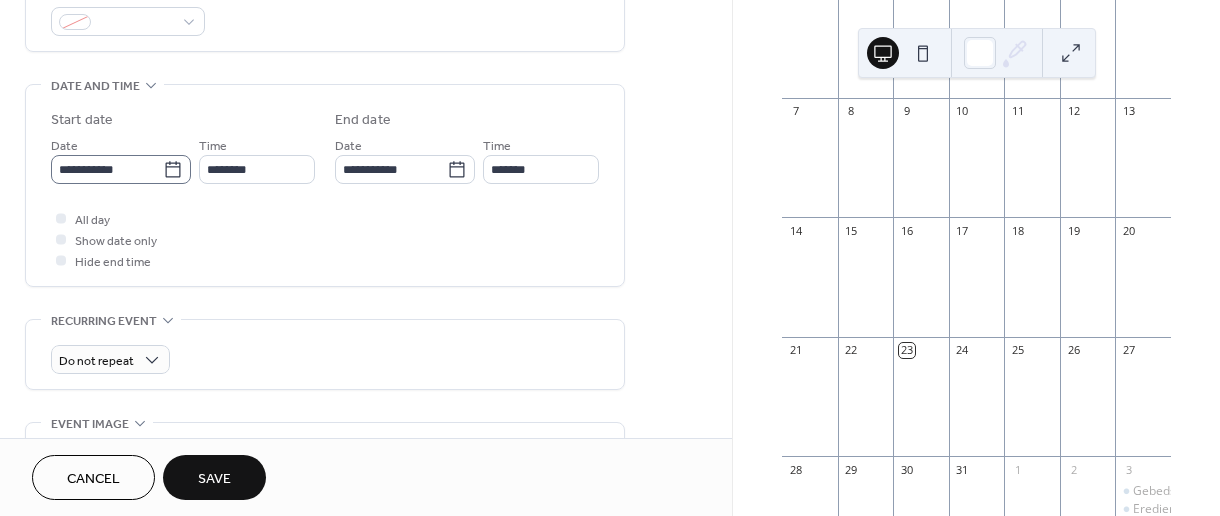 click 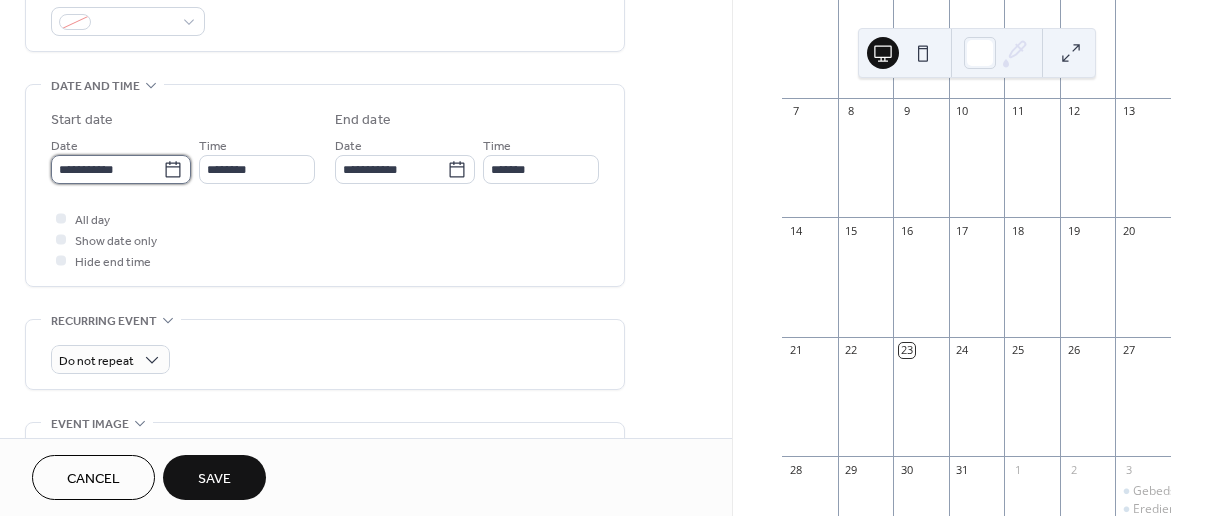 click on "**********" at bounding box center (107, 169) 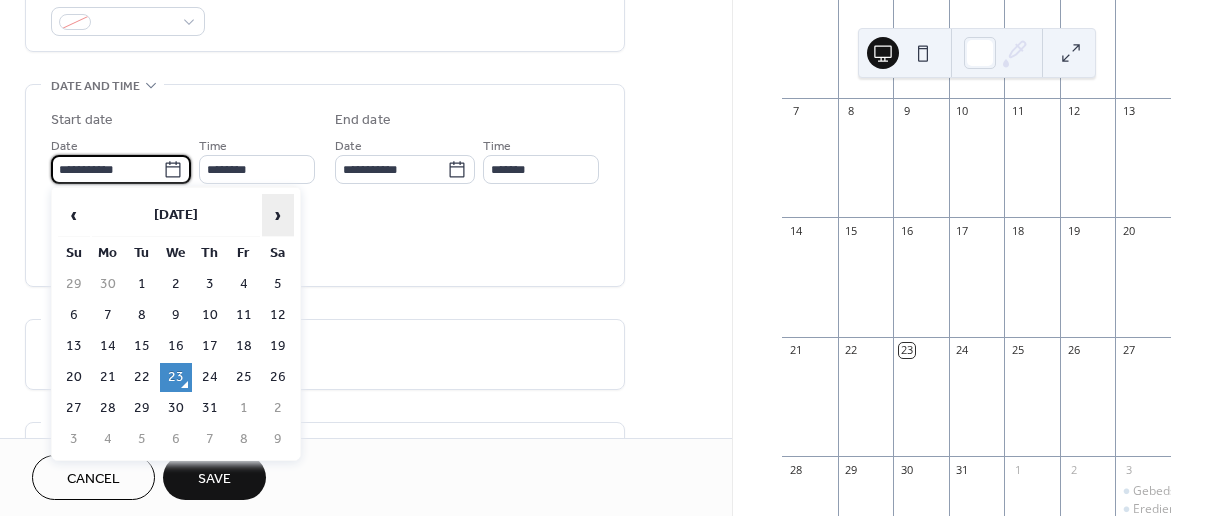 click on "›" at bounding box center [278, 215] 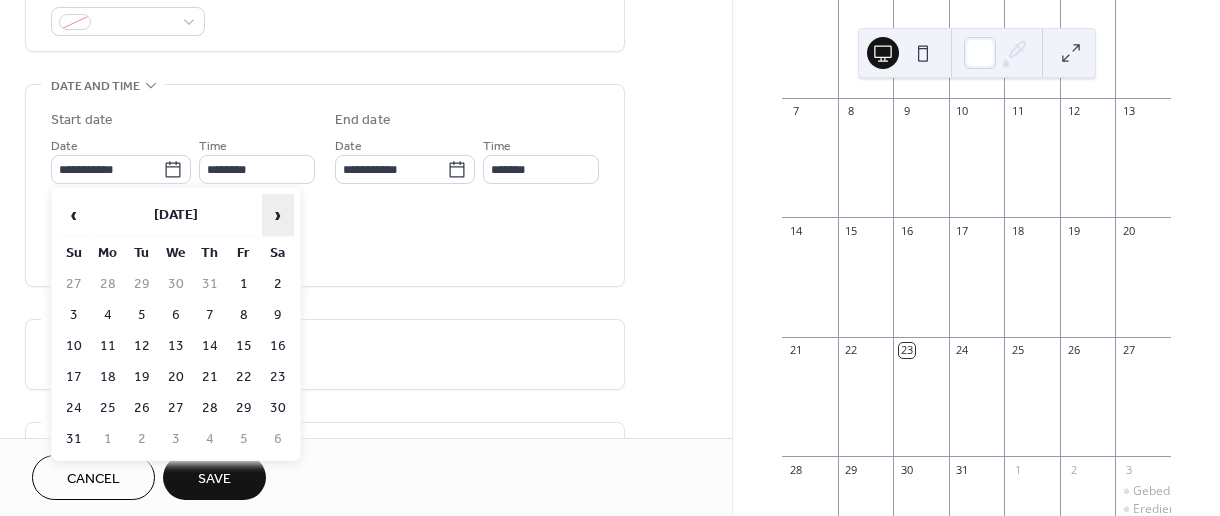 click on "›" at bounding box center (278, 215) 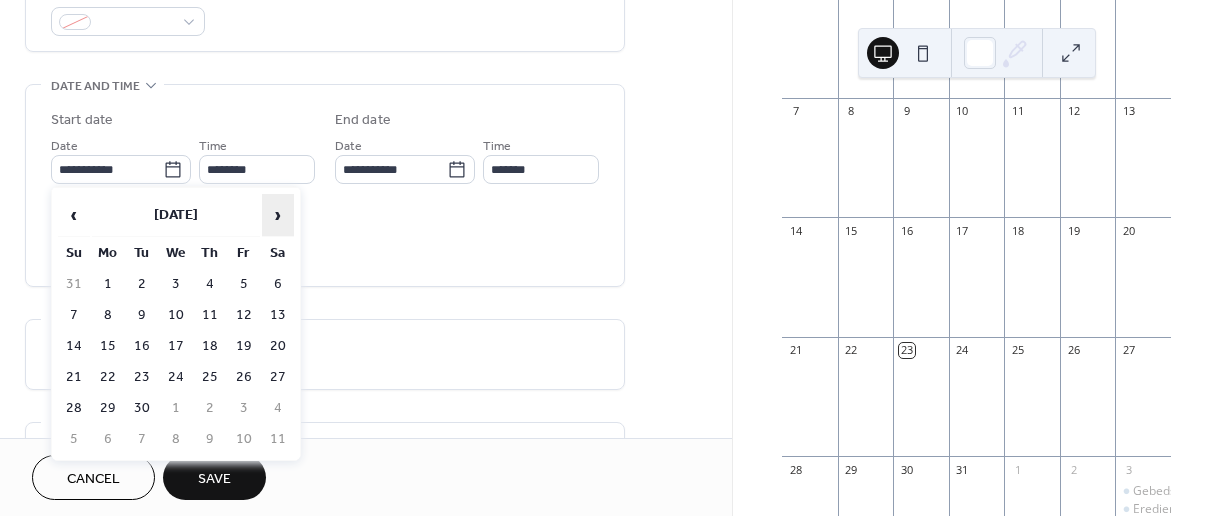 click on "›" at bounding box center (278, 215) 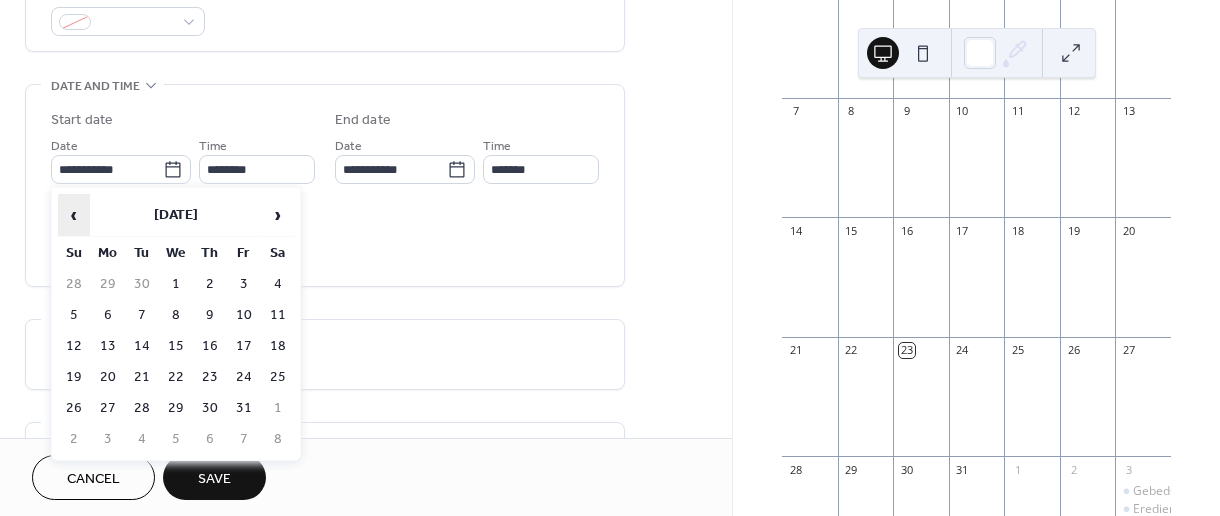 click on "‹" at bounding box center [74, 215] 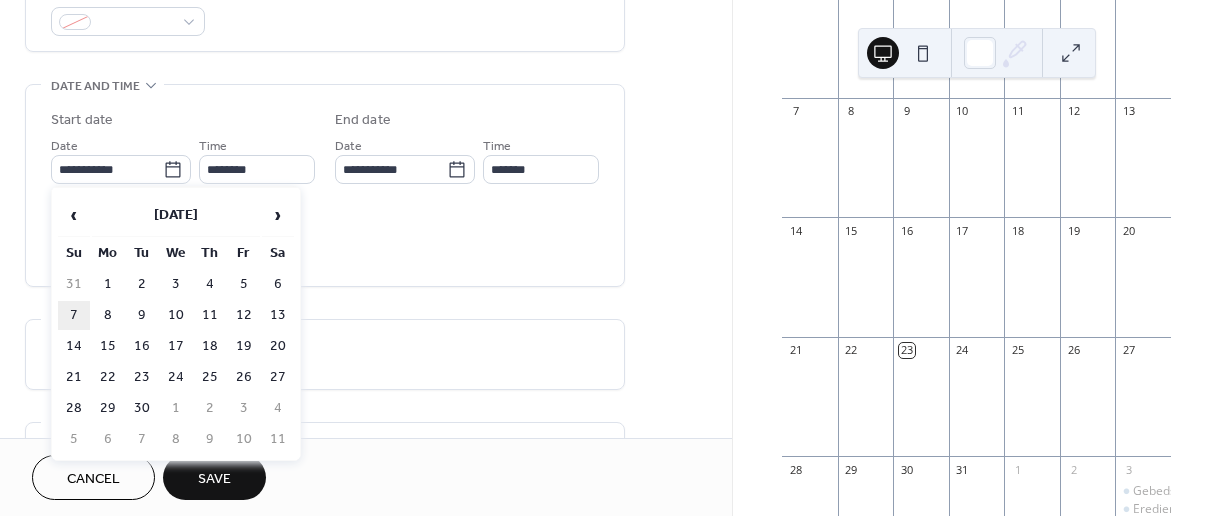 click on "7" at bounding box center [74, 315] 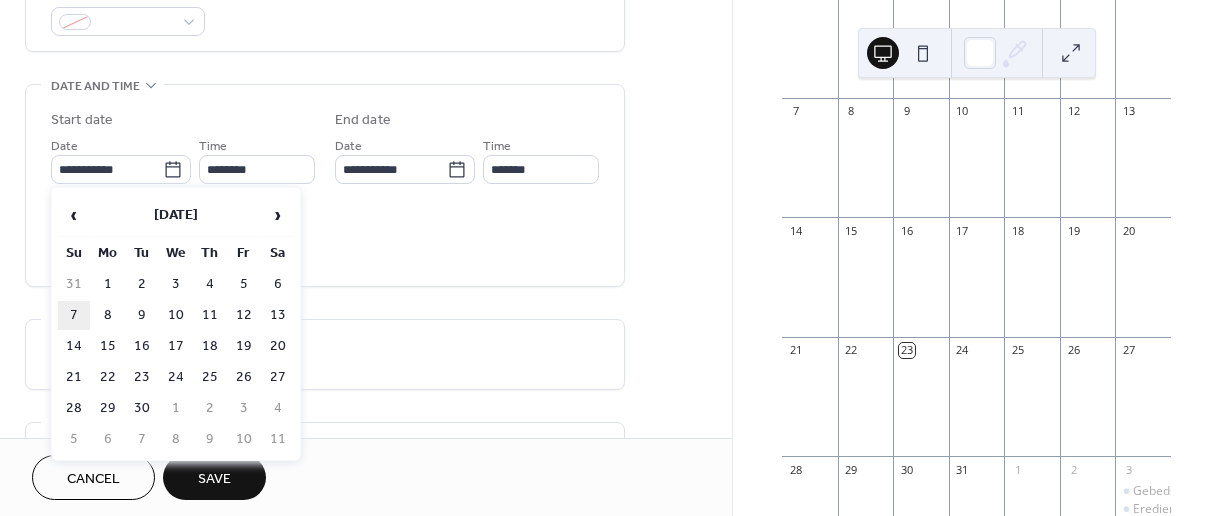 type on "**********" 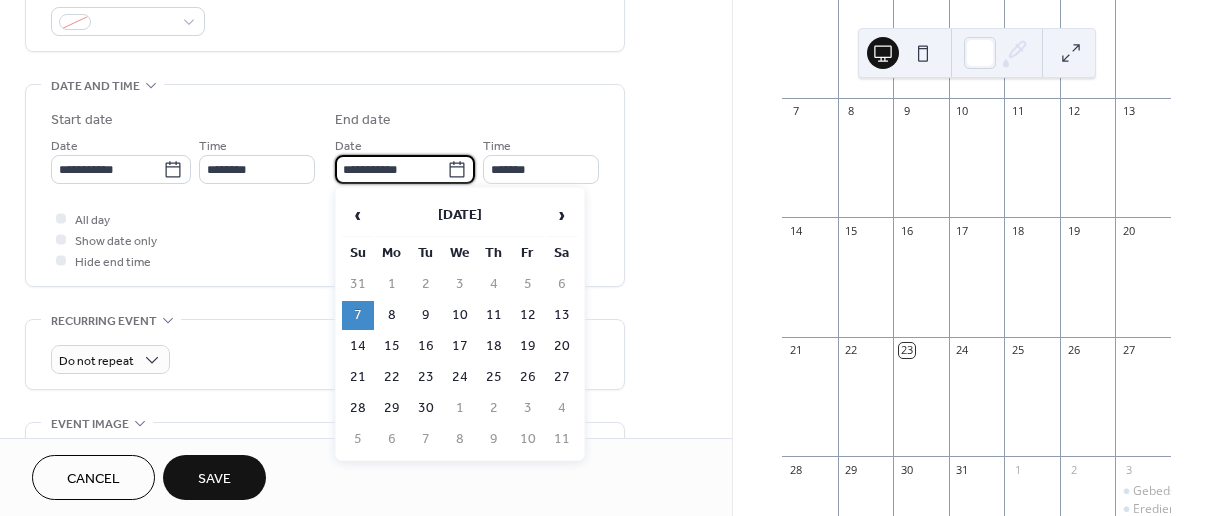 click on "**********" at bounding box center [391, 169] 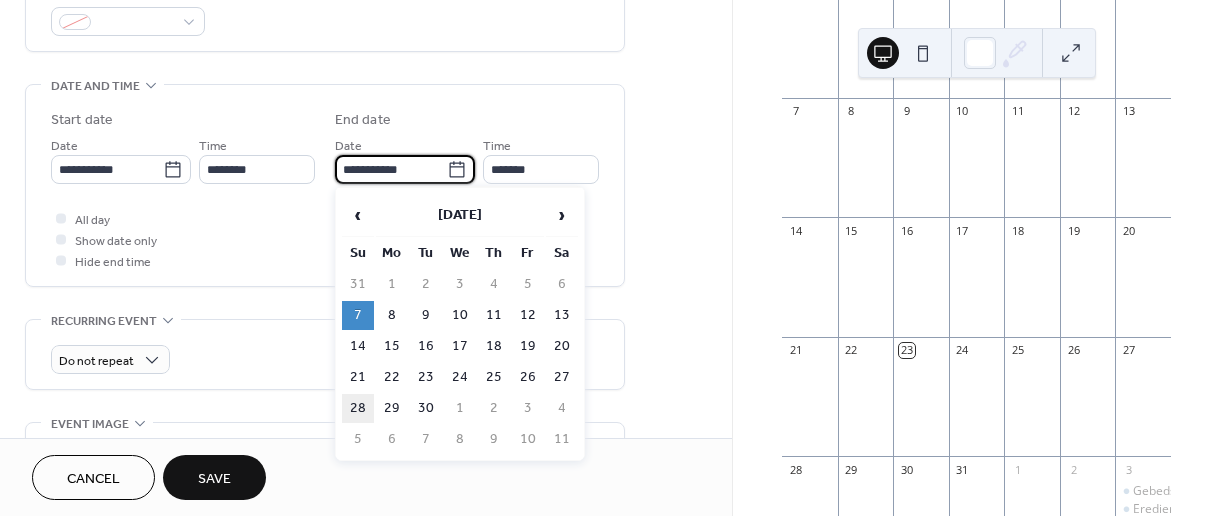 click on "28" at bounding box center (358, 408) 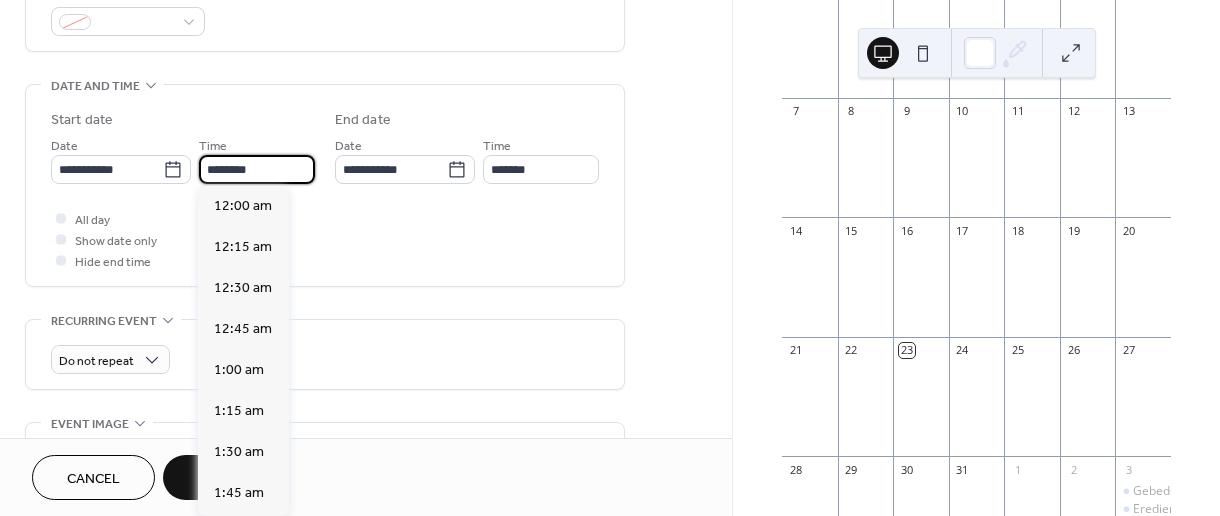click on "********" at bounding box center [257, 169] 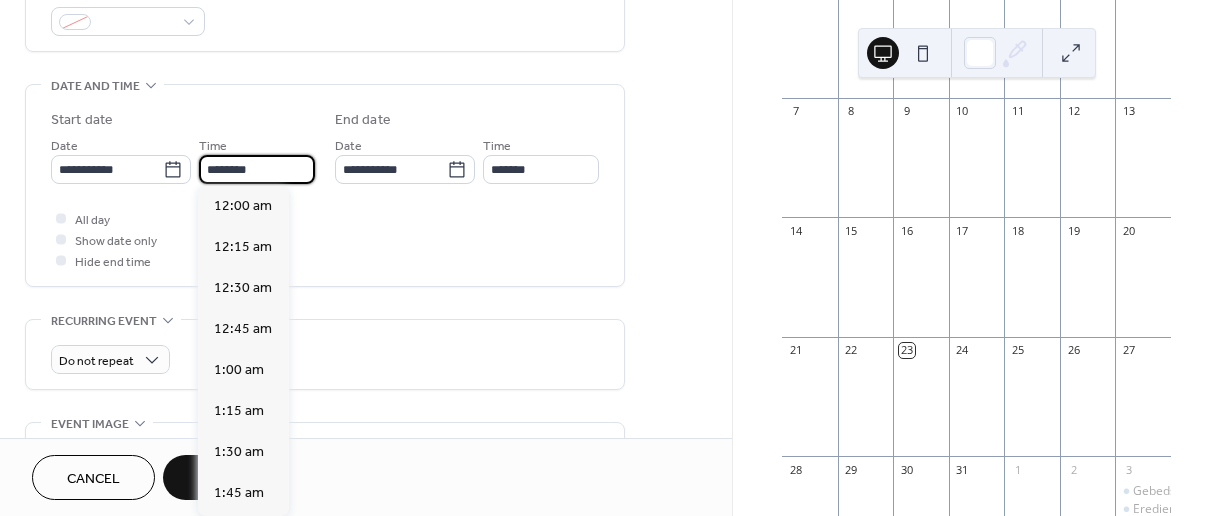 scroll, scrollTop: 1944, scrollLeft: 0, axis: vertical 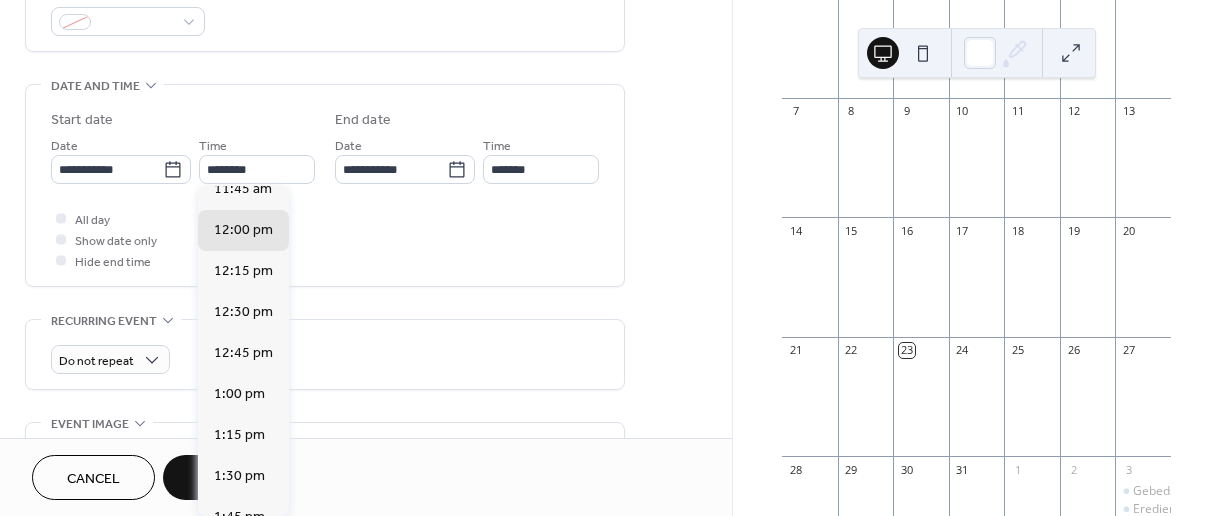 click on "12:00 am 12:15 am 12:30 am 12:45 am 1:00 am 1:15 am 1:30 am 1:45 am 2:00 am 2:15 am 2:30 am 2:45 am 3:00 am 3:15 am 3:30 am 3:45 am 4:00 am 4:15 am 4:30 am 4:45 am 5:00 am 5:15 am 5:30 am 5:45 am 6:00 am 6:15 am 6:30 am 6:45 am 7:00 am 7:15 am 7:30 am 7:45 am 8:00 am 8:15 am 8:30 am 8:45 am 9:00 am 9:15 am 9:30 am 9:45 am 10:00 am 10:15 am 10:30 am 10:45 am 11:00 am 11:15 am 11:30 am 11:45 am 12:00 pm 12:15 pm 12:30 pm 12:45 pm 1:00 pm 1:15 pm 1:30 pm 1:45 pm 2:00 pm 2:15 pm 2:30 pm 2:45 pm 3:00 pm 3:15 pm 3:30 pm 3:45 pm 4:00 pm 4:15 pm 4:30 pm 4:45 pm 5:00 pm 5:15 pm 5:30 pm 5:45 pm 6:00 pm 6:15 pm 6:30 pm 6:45 pm 7:00 pm 7:15 pm 7:30 pm 7:45 pm 8:00 pm 8:15 pm 8:30 pm 8:45 pm 9:00 pm 9:15 pm 9:30 pm 9:45 pm 10:00 pm 10:15 pm 10:30 pm 10:45 pm 11:00 pm 11:15 pm 11:30 pm 11:45 pm" at bounding box center [243, 351] 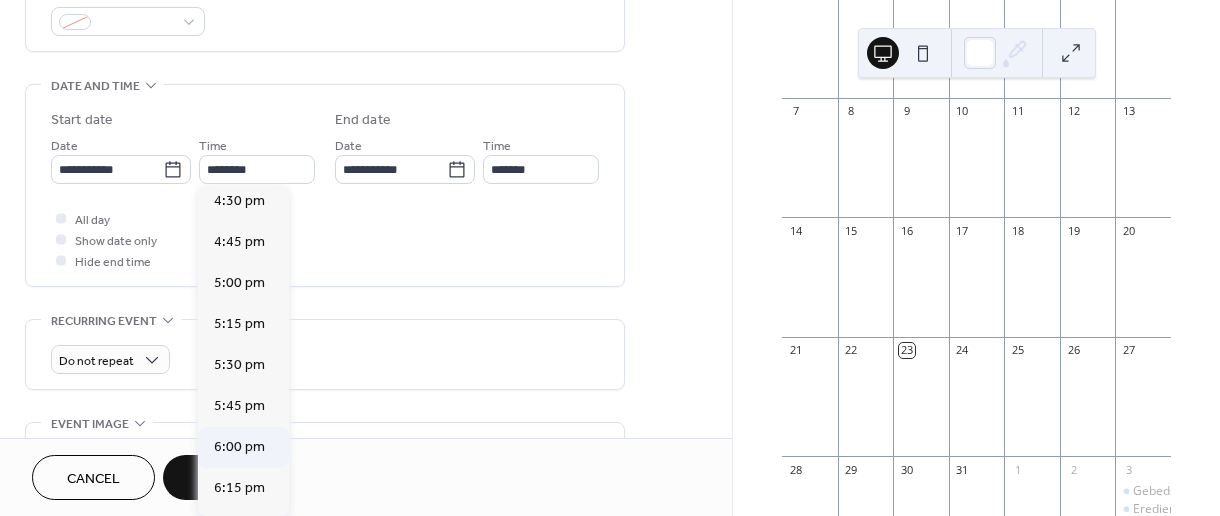 scroll, scrollTop: 2702, scrollLeft: 0, axis: vertical 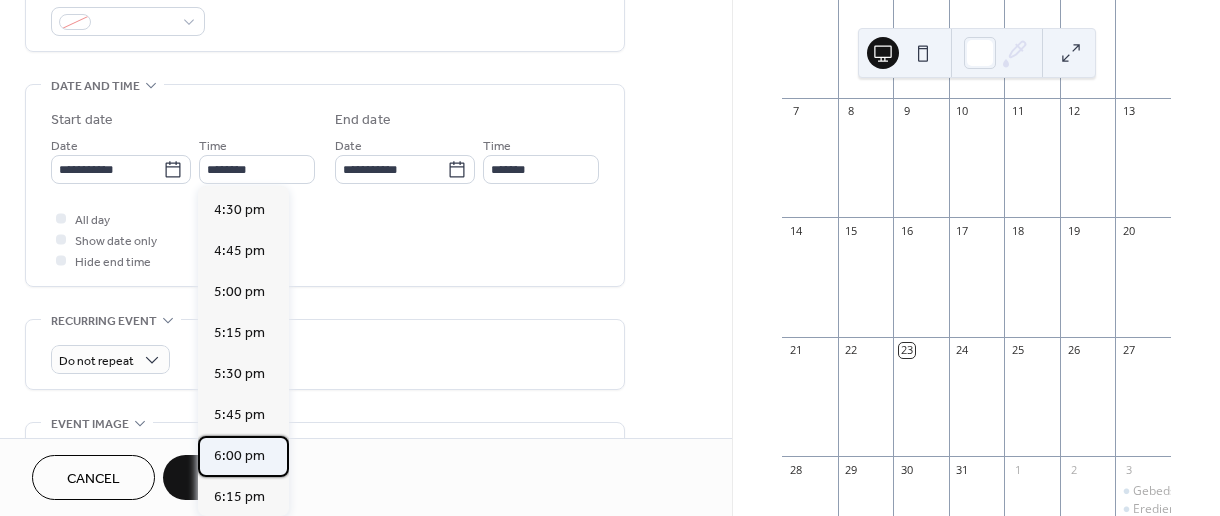click on "6:00 pm" at bounding box center [239, 456] 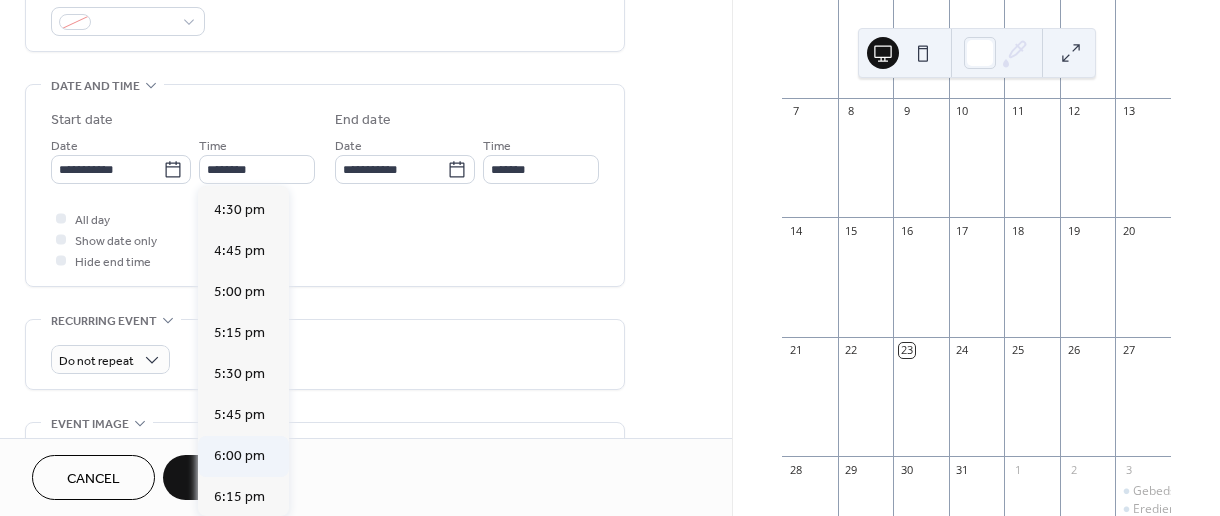 type on "*******" 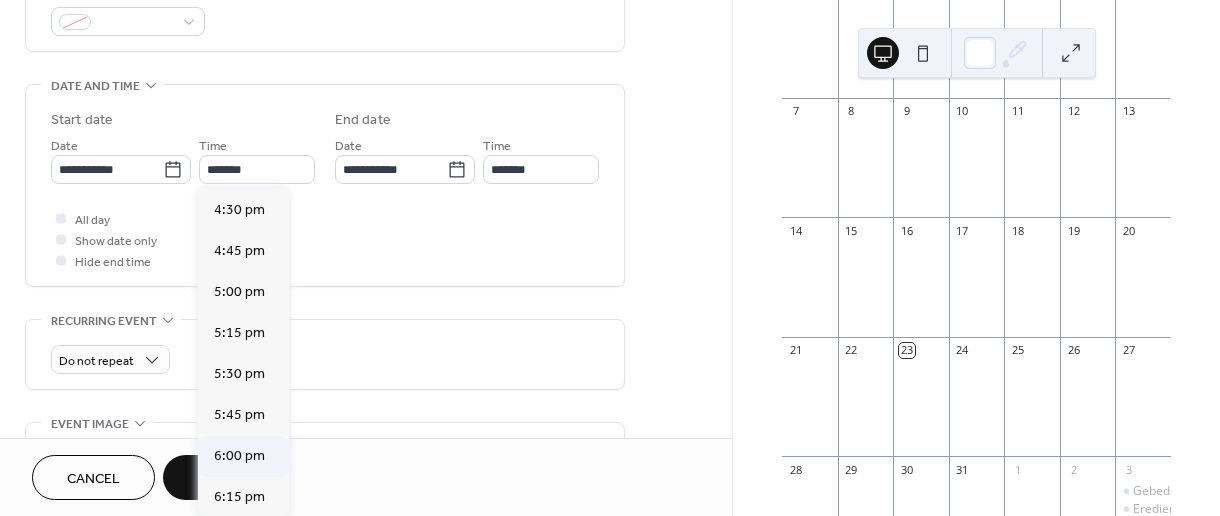 type on "*******" 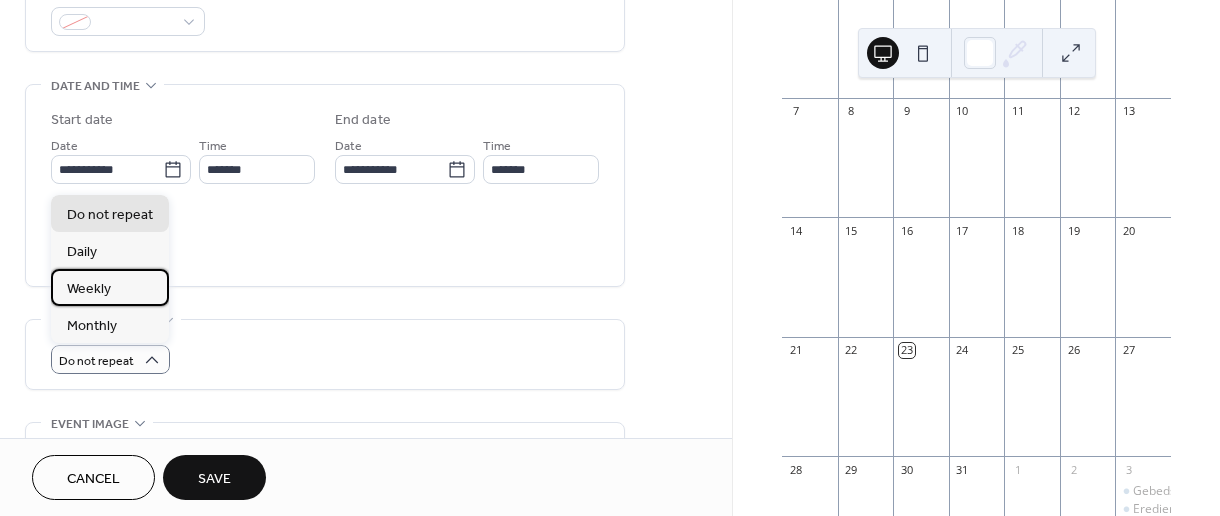 drag, startPoint x: 148, startPoint y: 364, endPoint x: 88, endPoint y: 278, distance: 104.86182 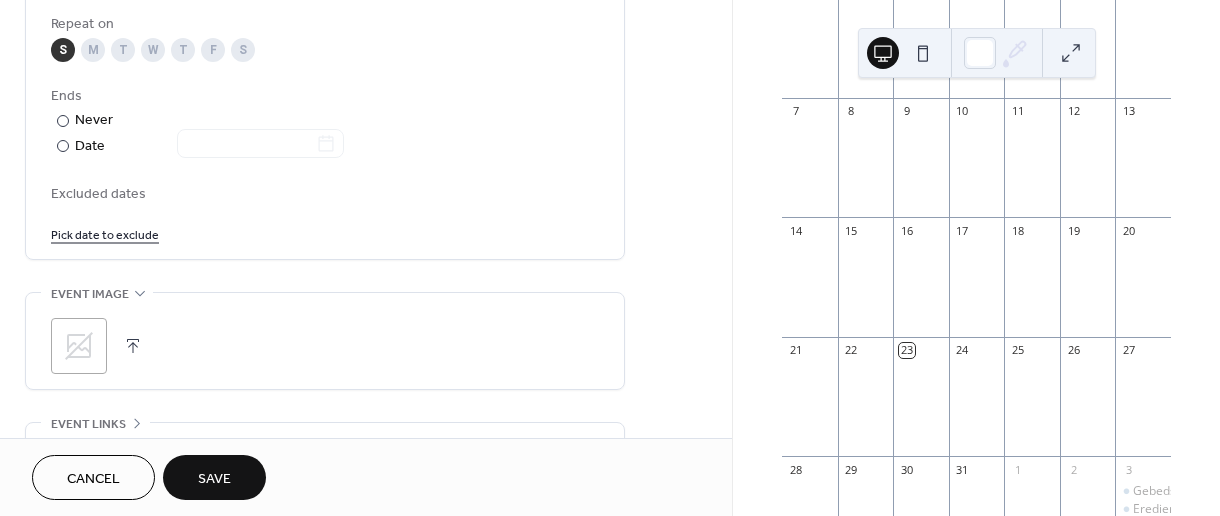 scroll, scrollTop: 1049, scrollLeft: 0, axis: vertical 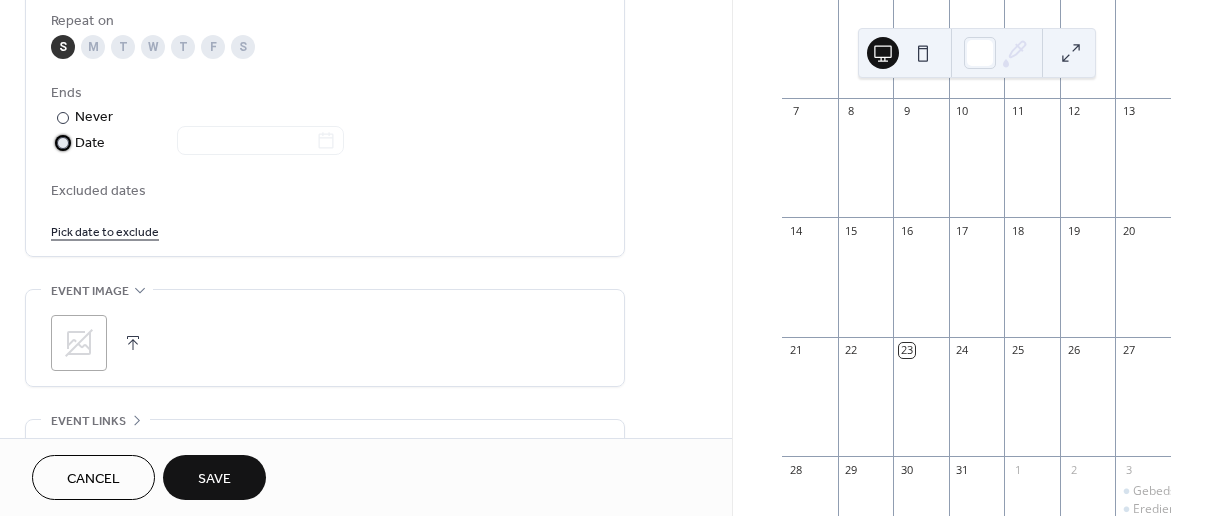 click on "Date" at bounding box center [209, 143] 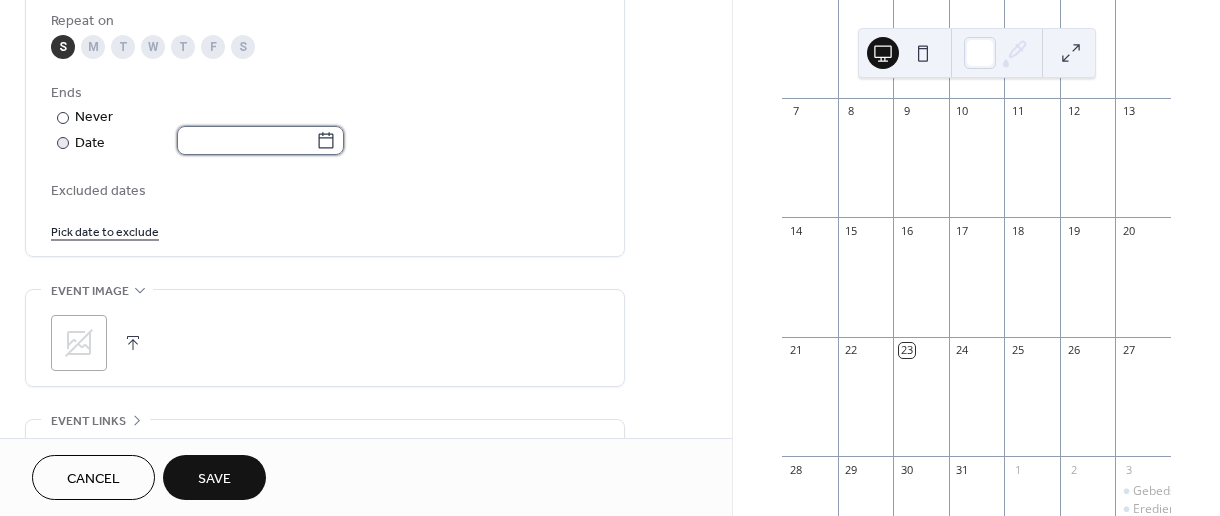 click at bounding box center [246, 140] 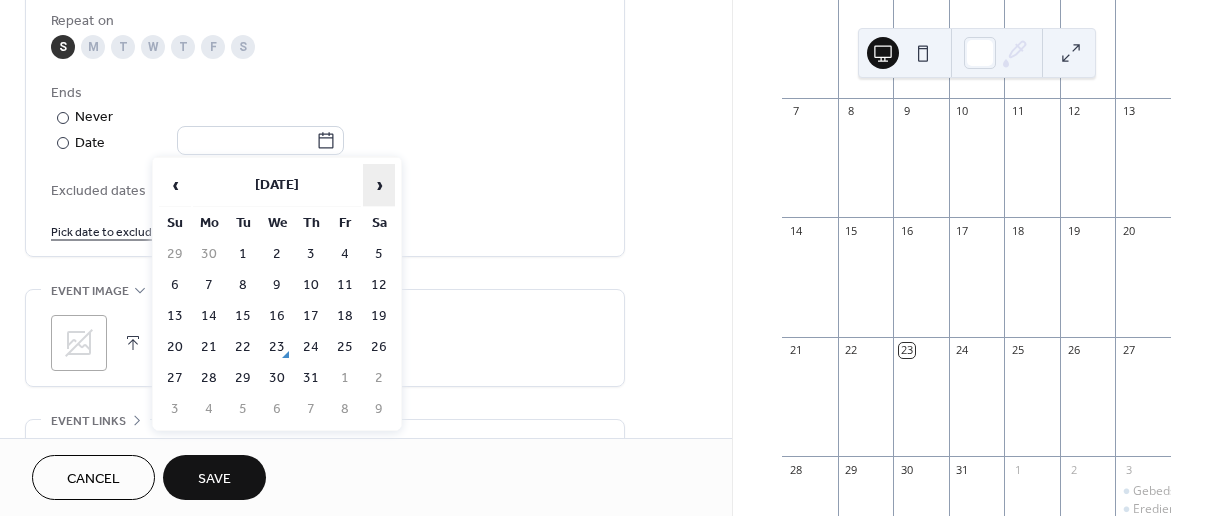 click on "›" at bounding box center (379, 185) 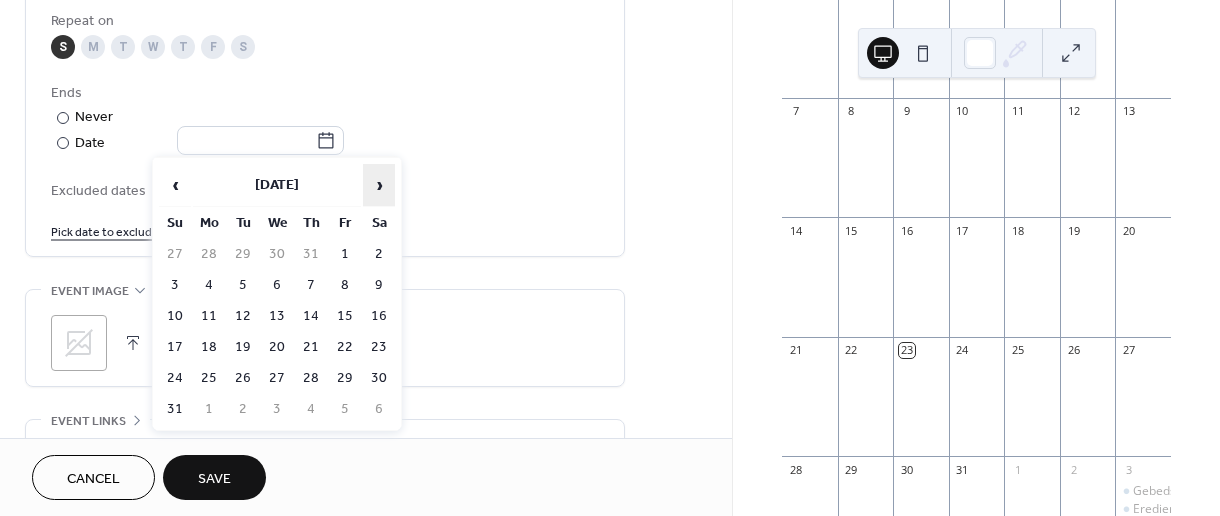 click on "›" at bounding box center [379, 185] 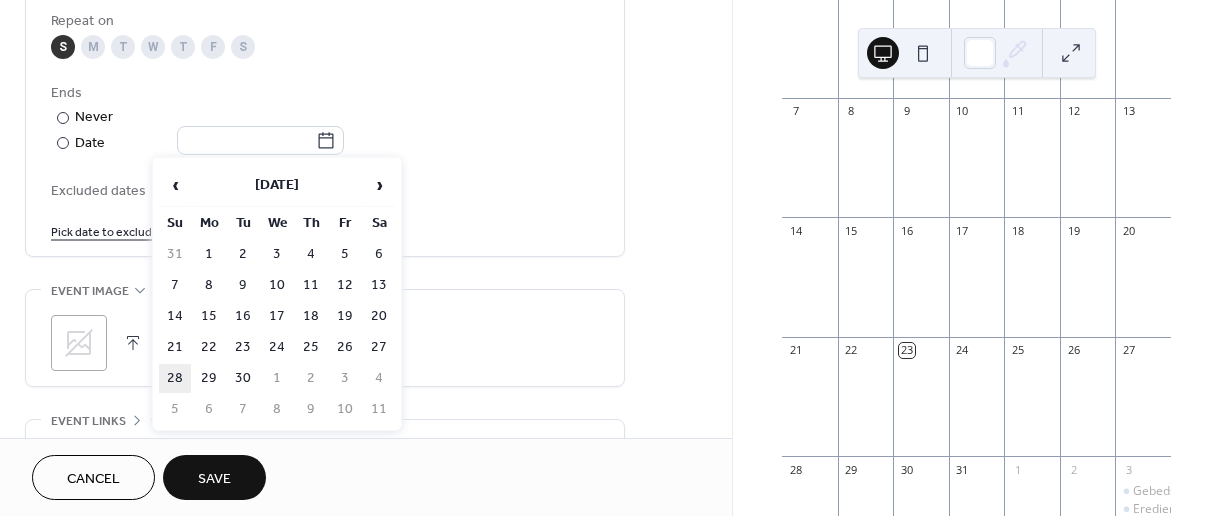 click on "28" at bounding box center [175, 378] 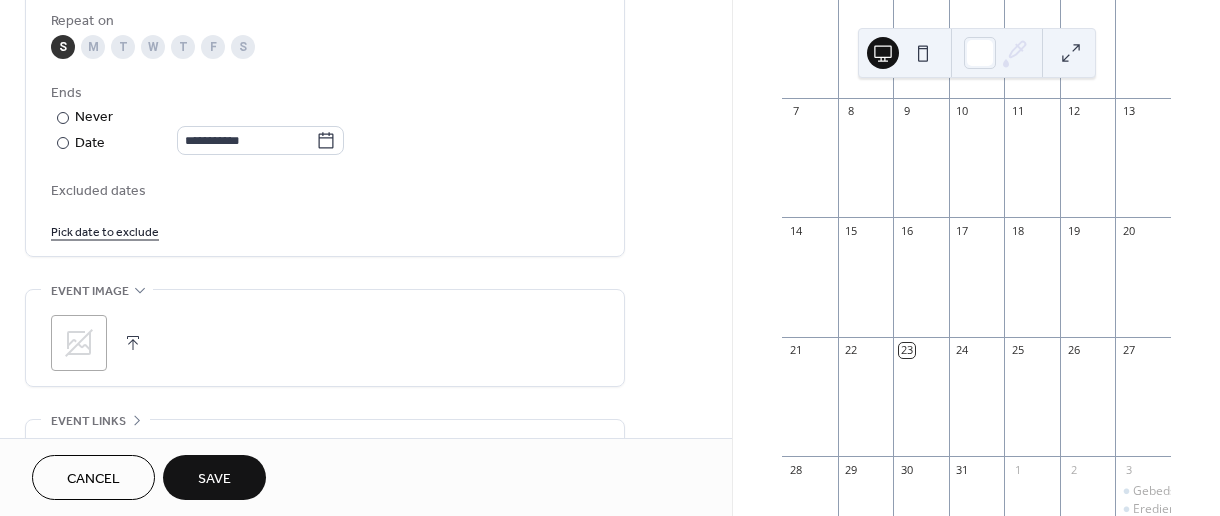 scroll, scrollTop: 1235, scrollLeft: 0, axis: vertical 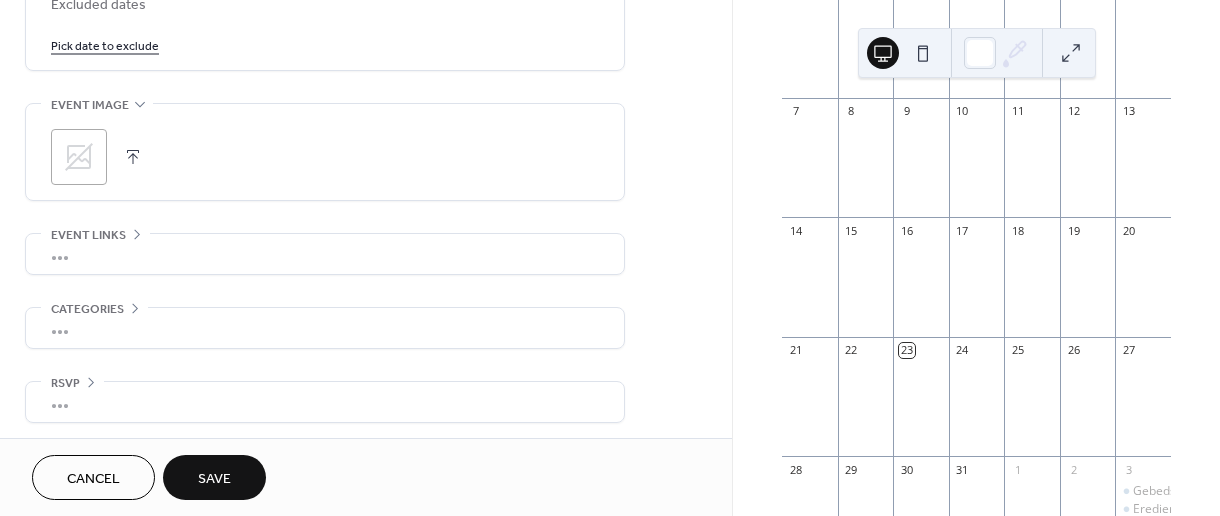 click on "Save" at bounding box center [214, 477] 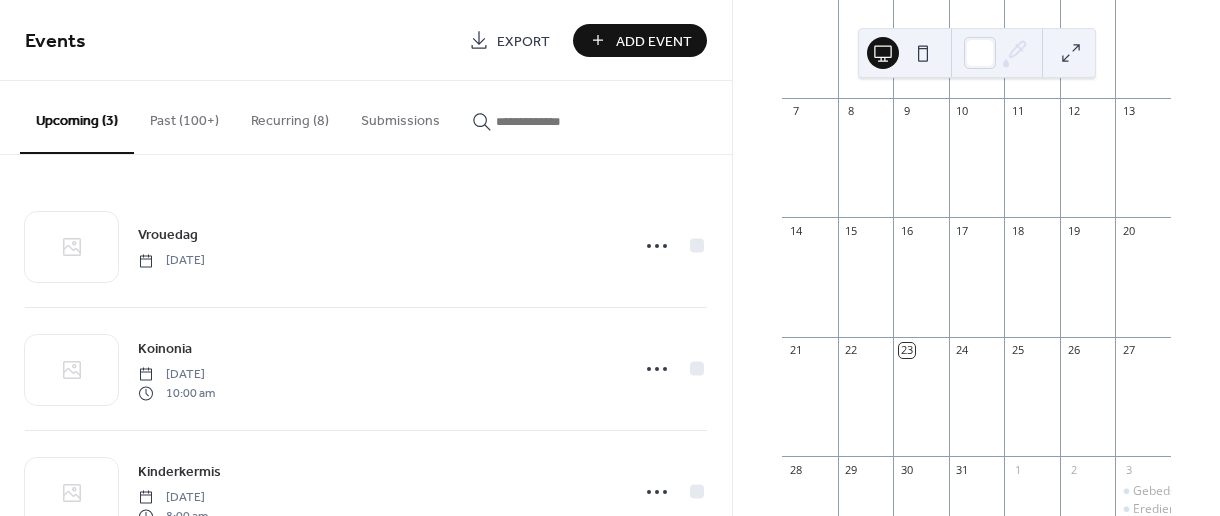 click on "Add Event" at bounding box center [640, 40] 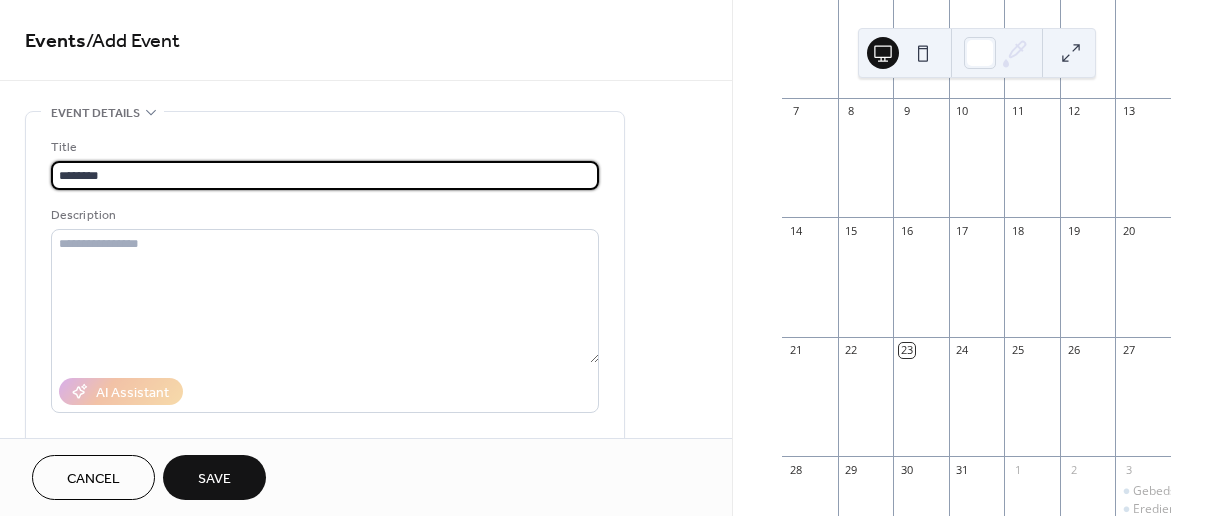 drag, startPoint x: 732, startPoint y: 80, endPoint x: 723, endPoint y: 110, distance: 31.320919 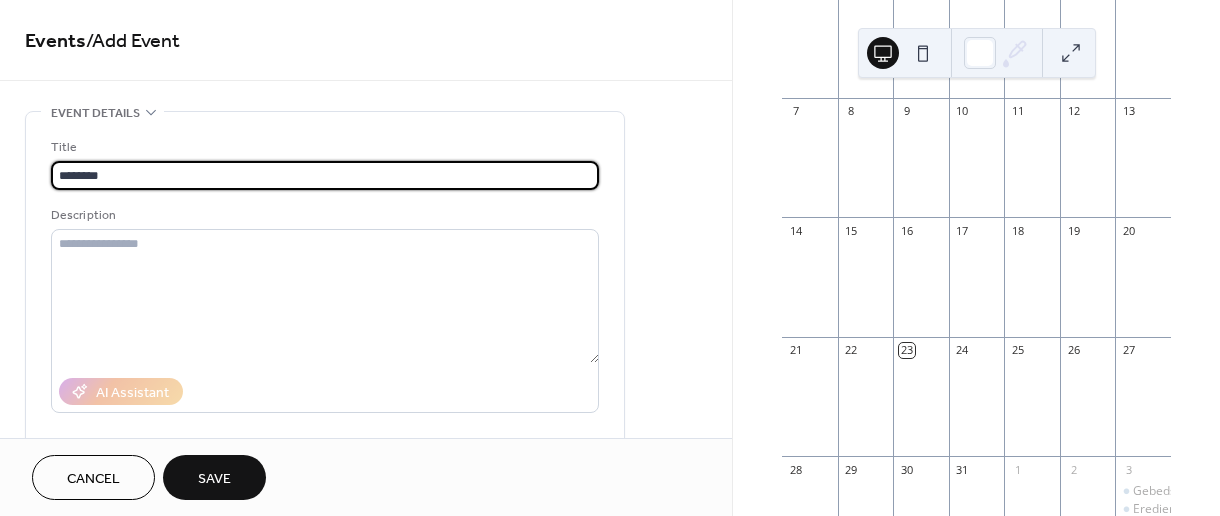 click on "**********" at bounding box center (366, 219) 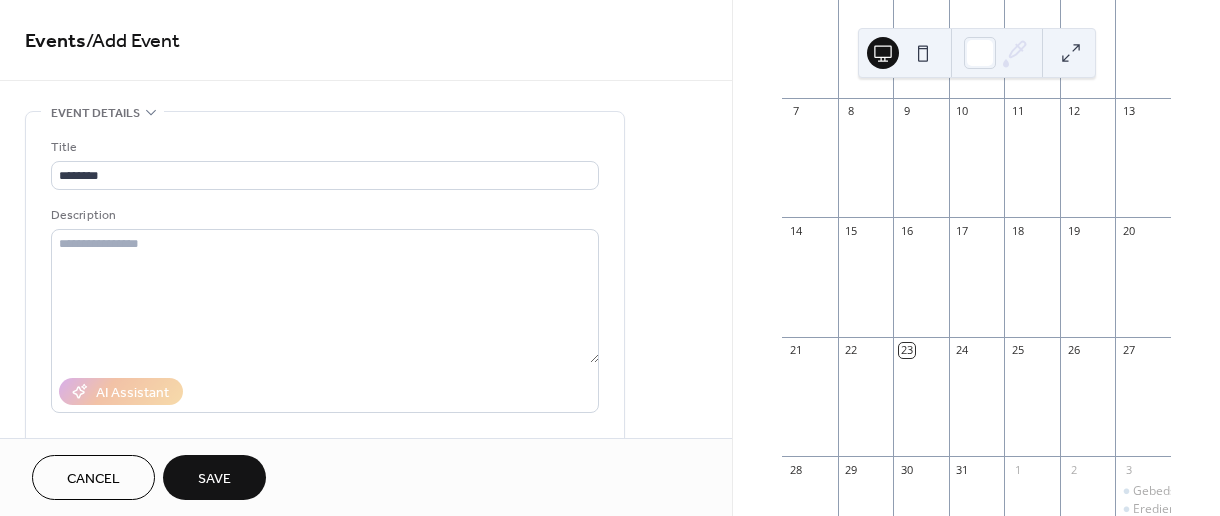 click on "**********" at bounding box center [366, 720] 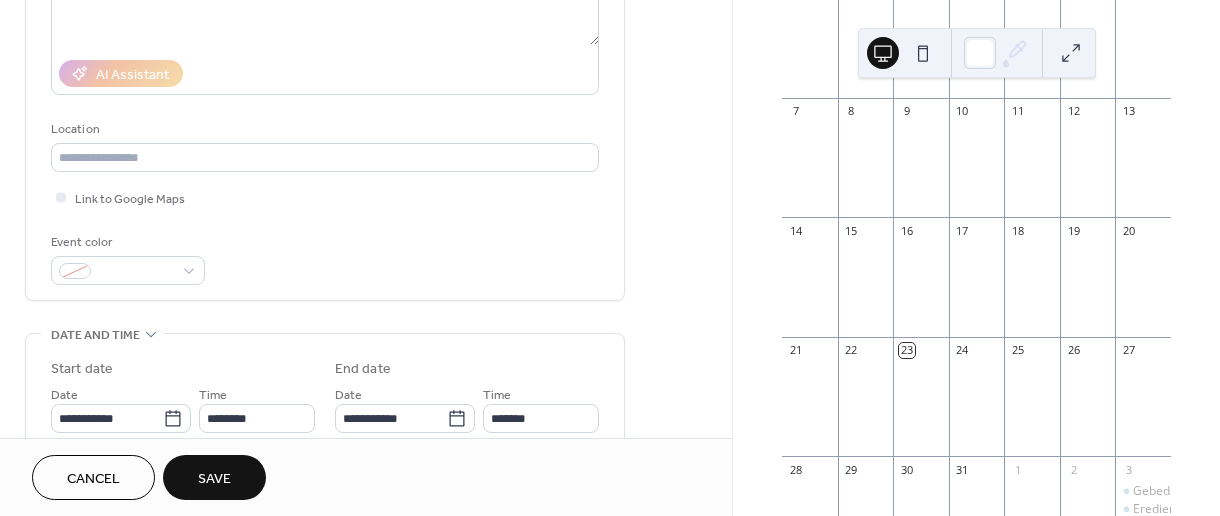 scroll, scrollTop: 315, scrollLeft: 0, axis: vertical 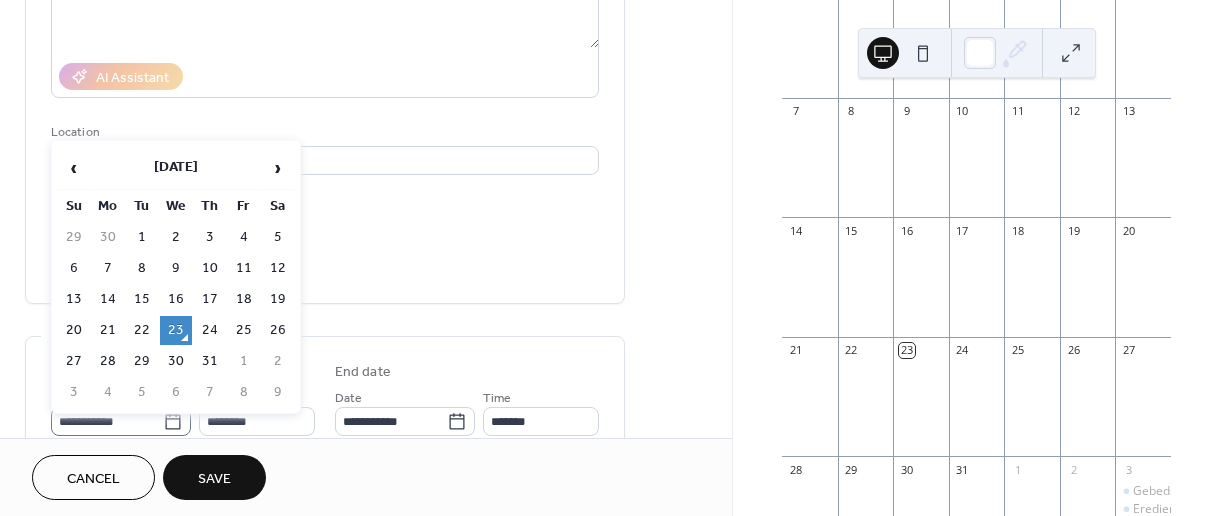 click 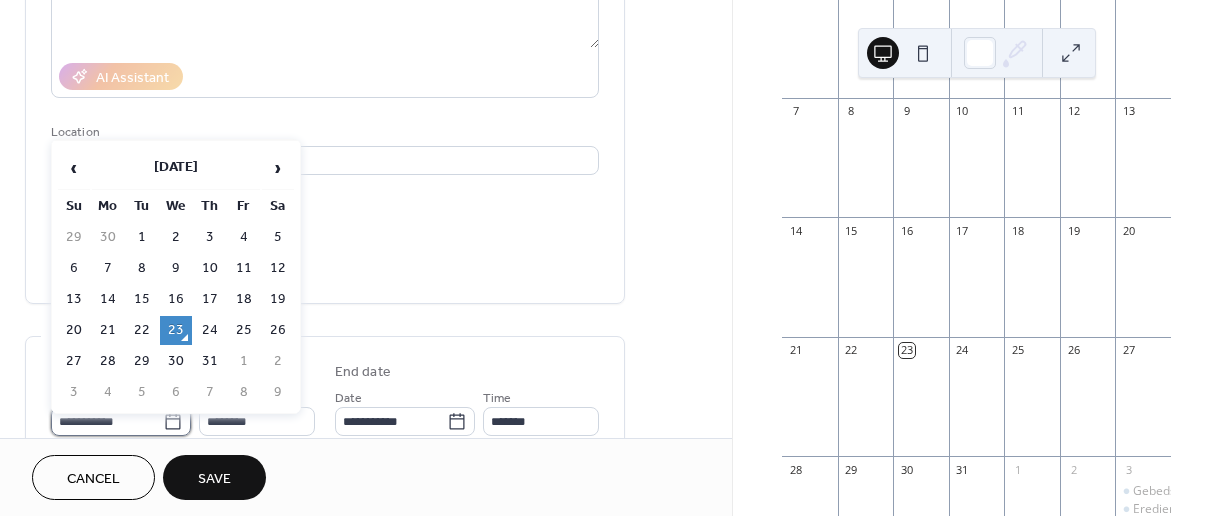 click on "**********" at bounding box center [107, 421] 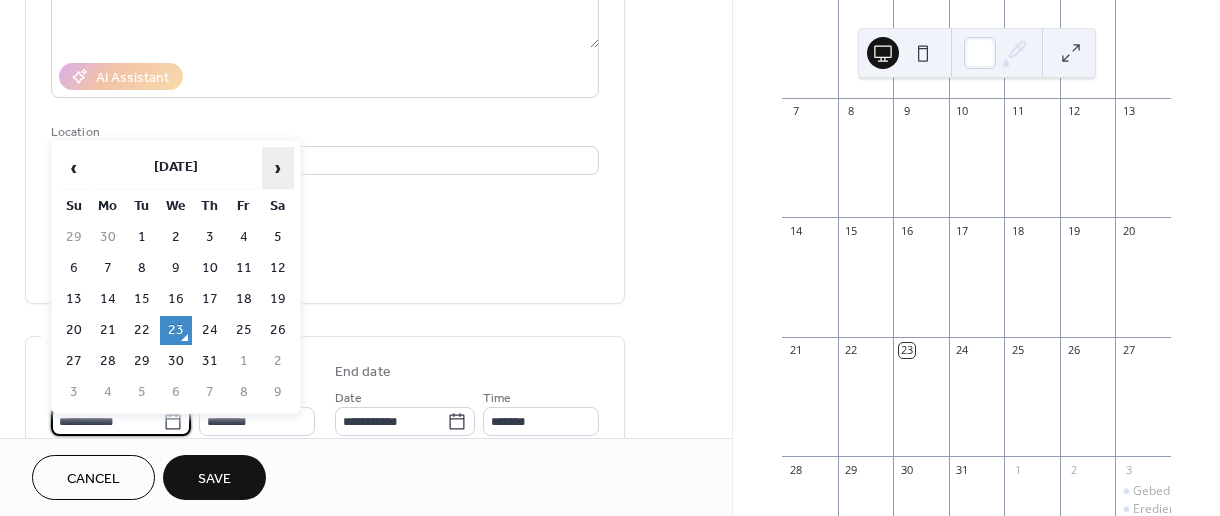 click on "›" at bounding box center [278, 168] 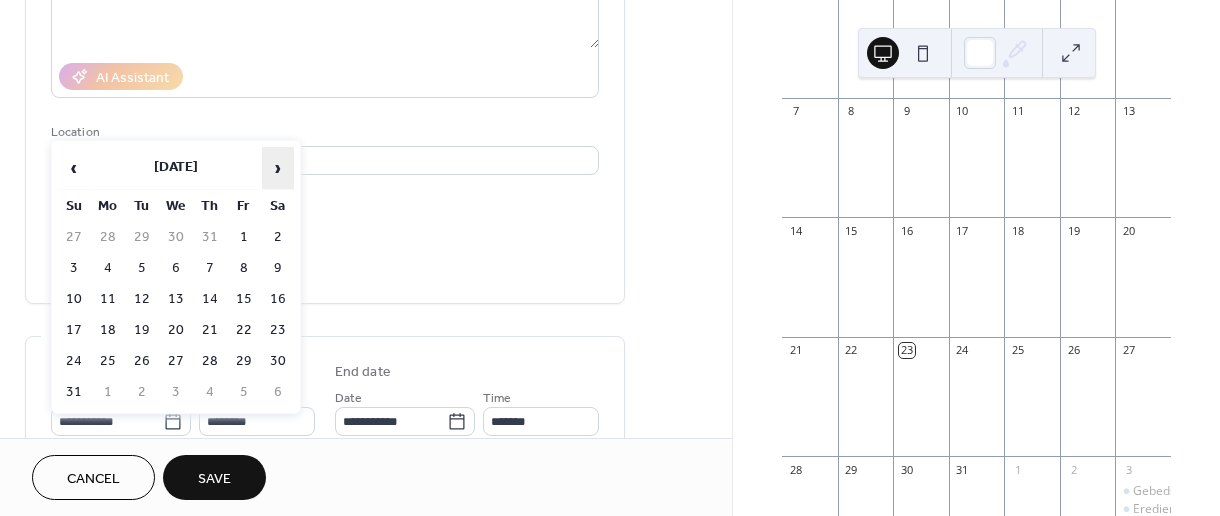 click on "›" at bounding box center [278, 168] 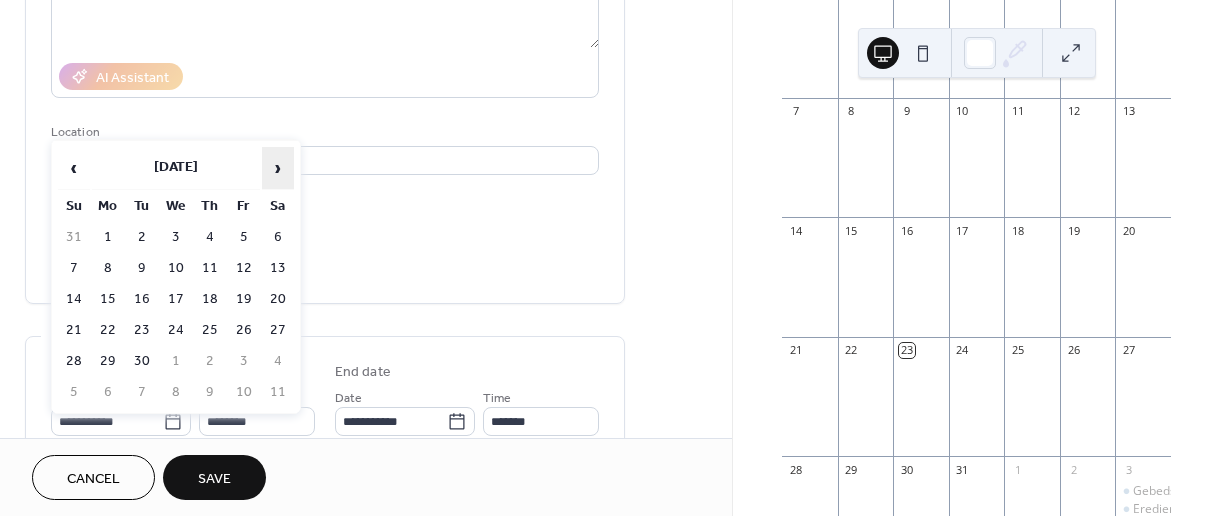 click on "›" at bounding box center [278, 168] 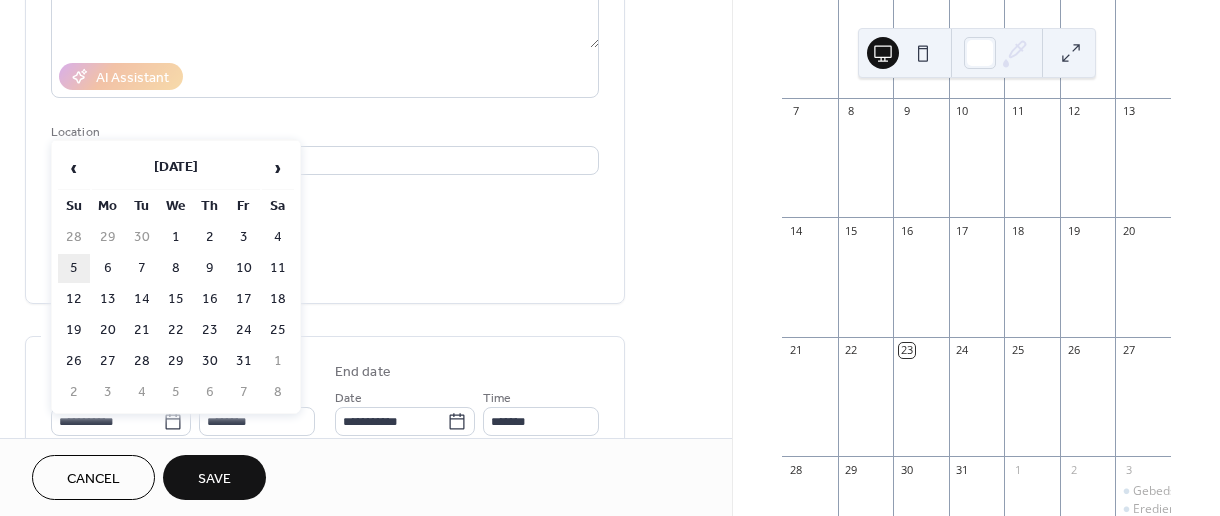 click on "5" at bounding box center (74, 268) 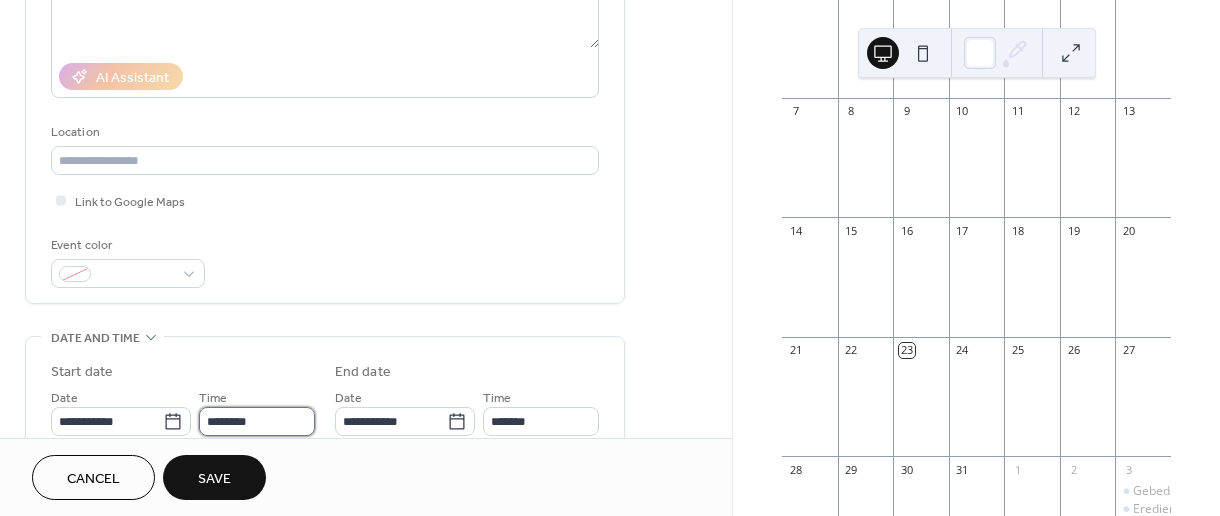 click on "********" at bounding box center (257, 421) 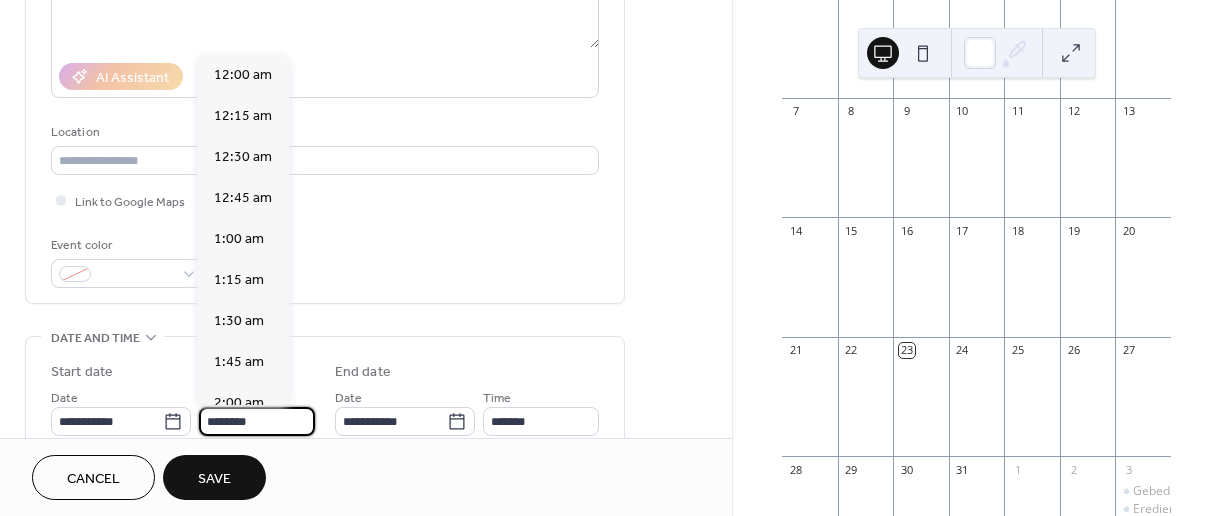 scroll, scrollTop: 1944, scrollLeft: 0, axis: vertical 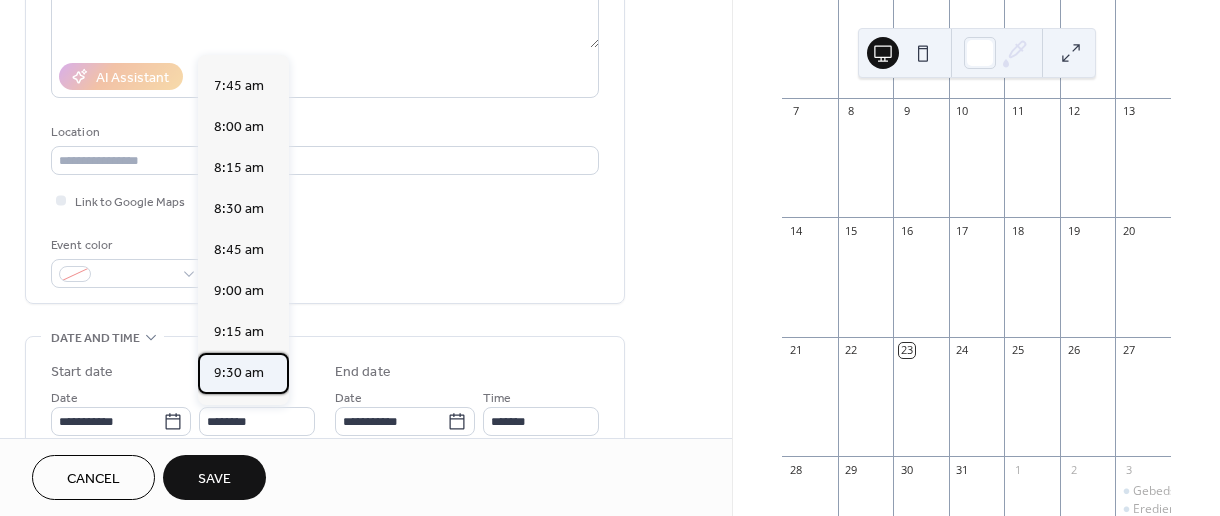 click on "9:30 am" at bounding box center (239, 373) 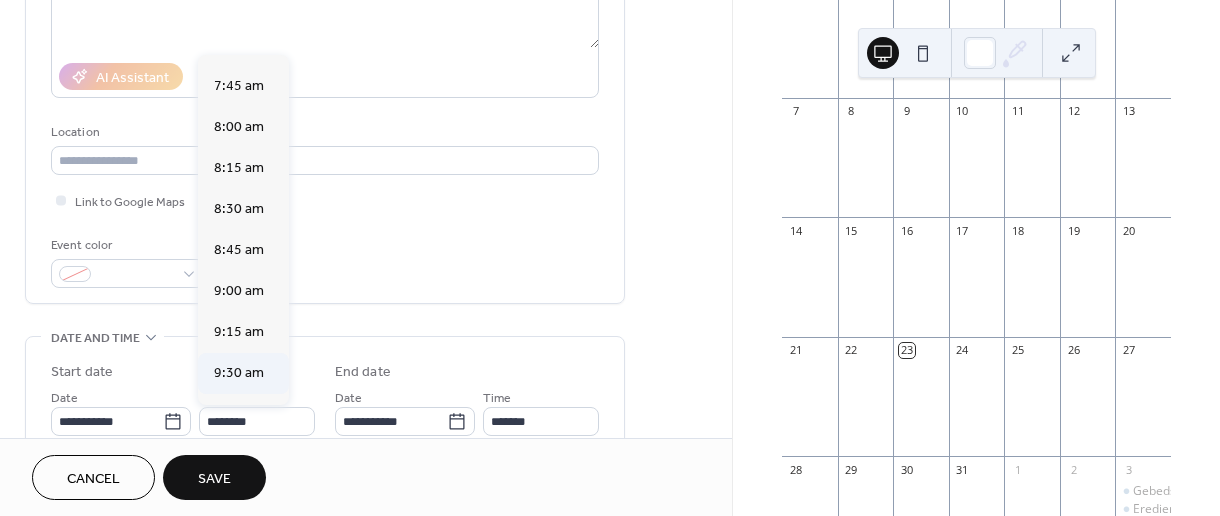 type on "*******" 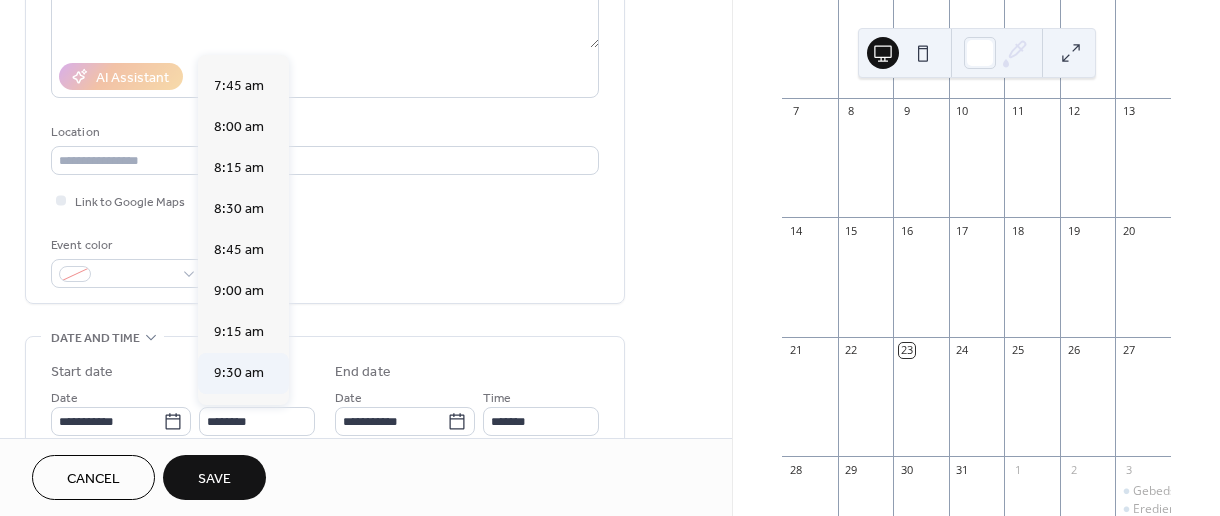 type on "********" 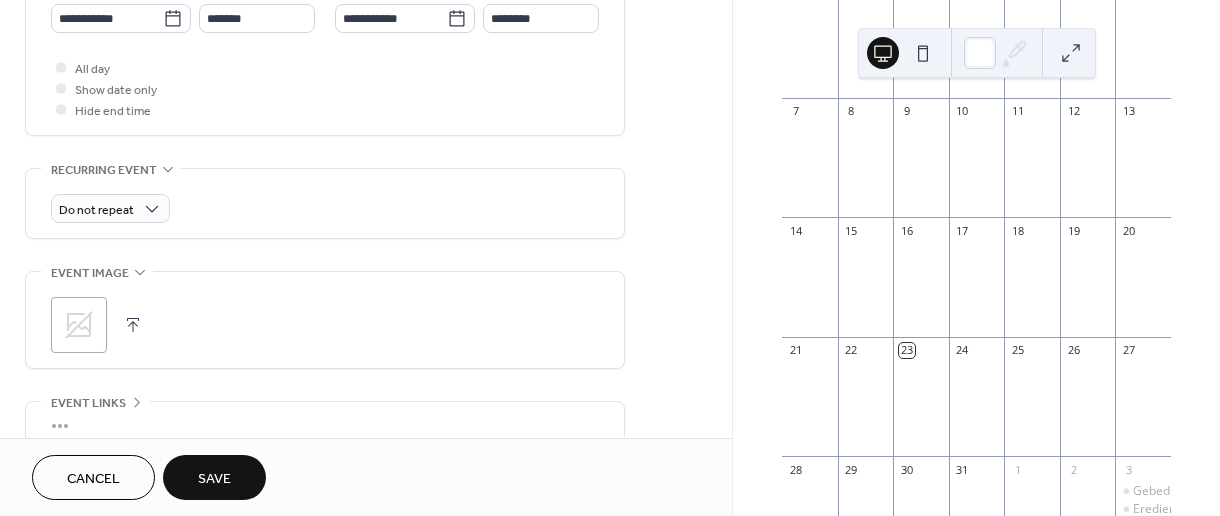 scroll, scrollTop: 720, scrollLeft: 0, axis: vertical 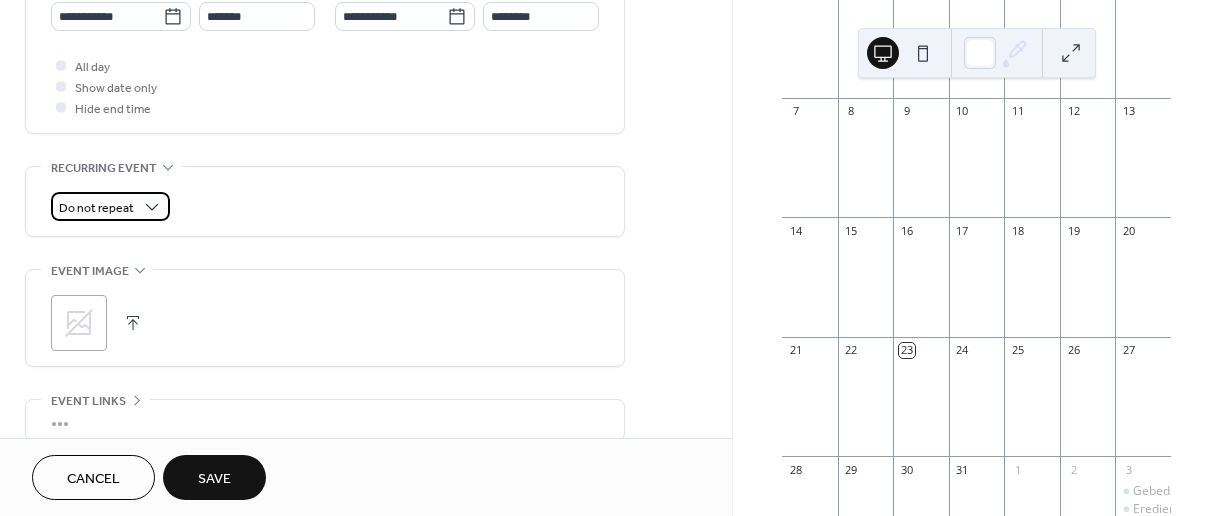 click on "Do not repeat" at bounding box center [96, 208] 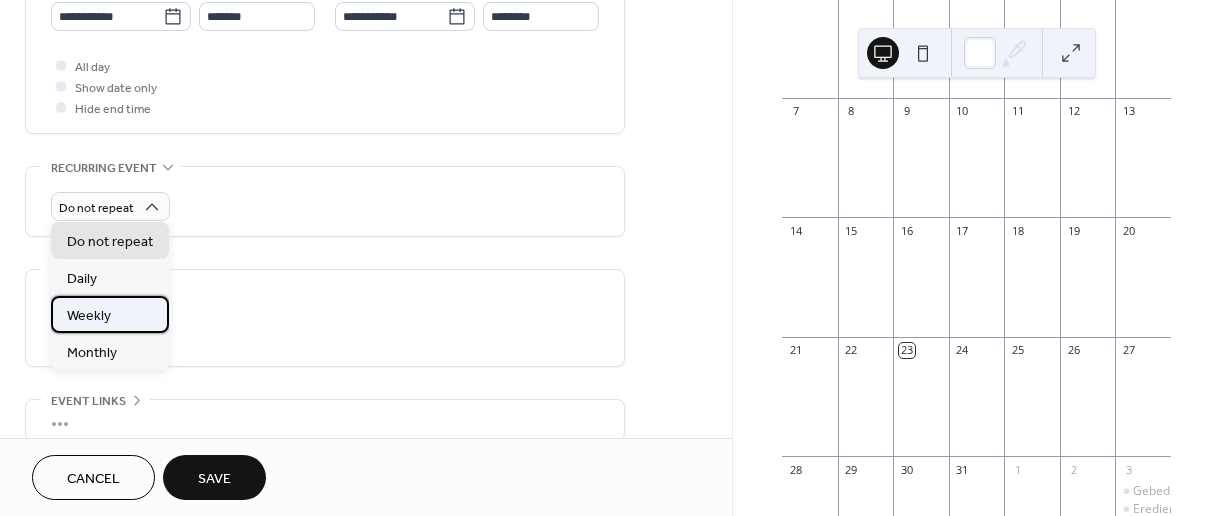 click on "Weekly" at bounding box center [89, 316] 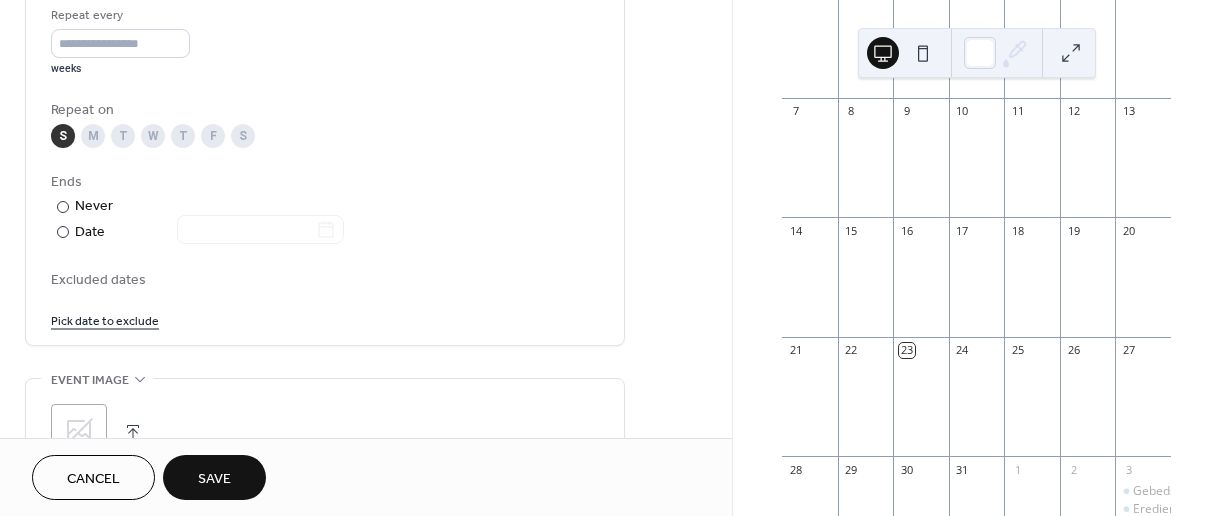 scroll, scrollTop: 971, scrollLeft: 0, axis: vertical 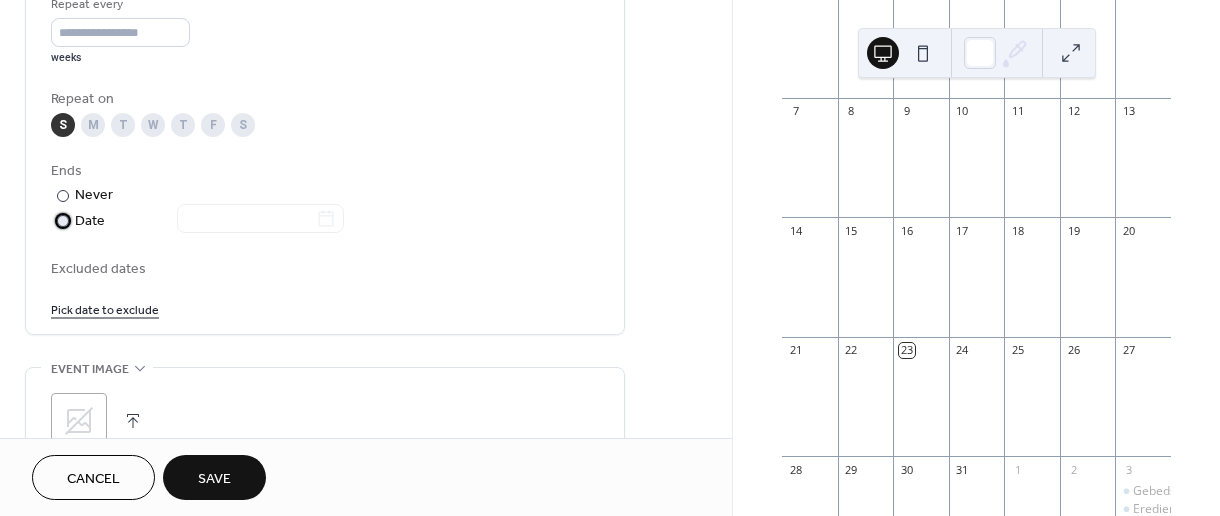 click on "​" at bounding box center [61, 220] 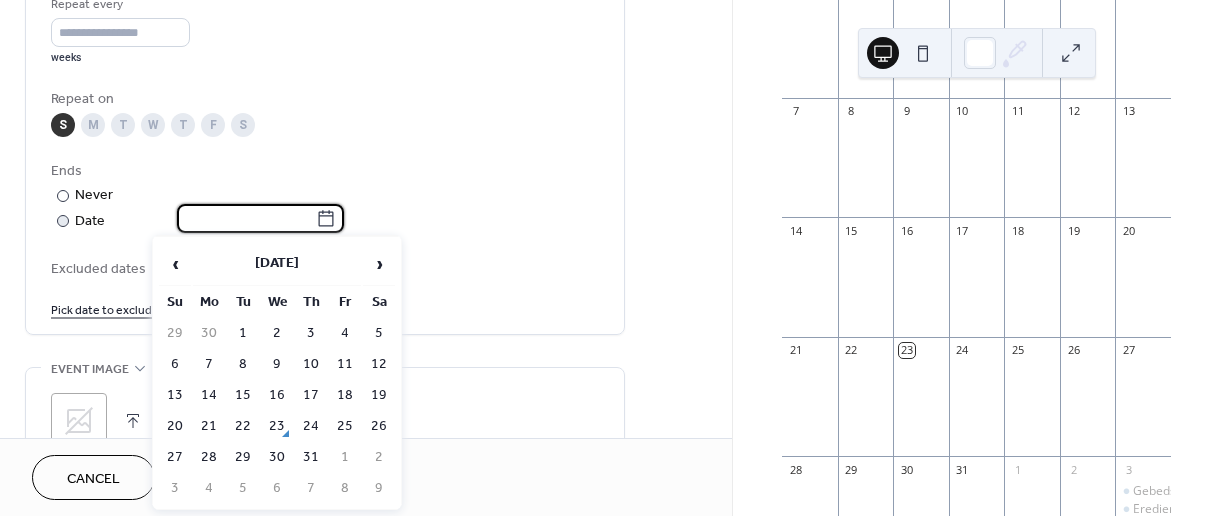 click at bounding box center (246, 218) 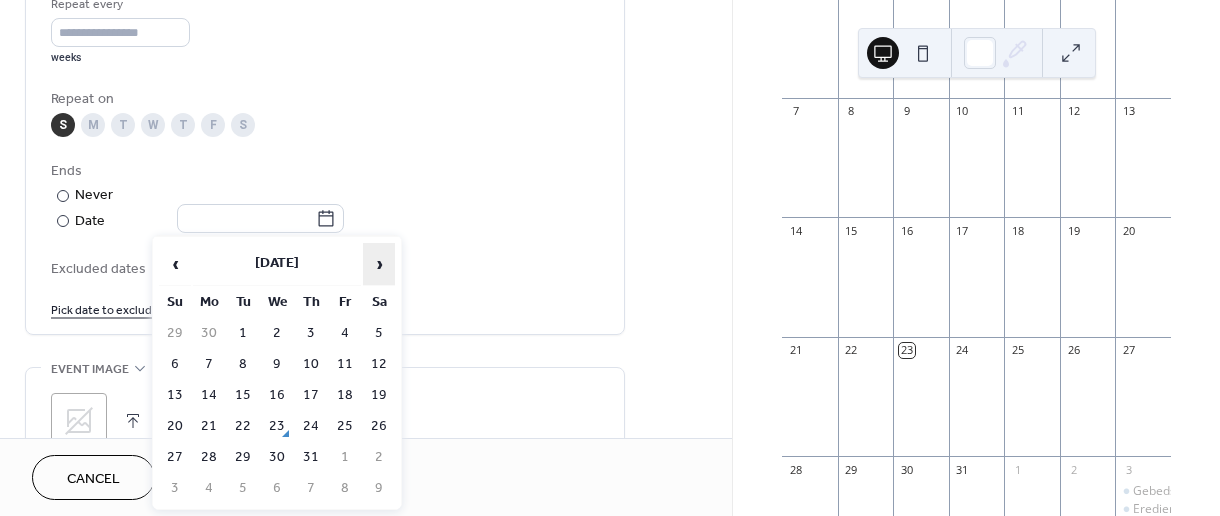 click on "›" at bounding box center (379, 264) 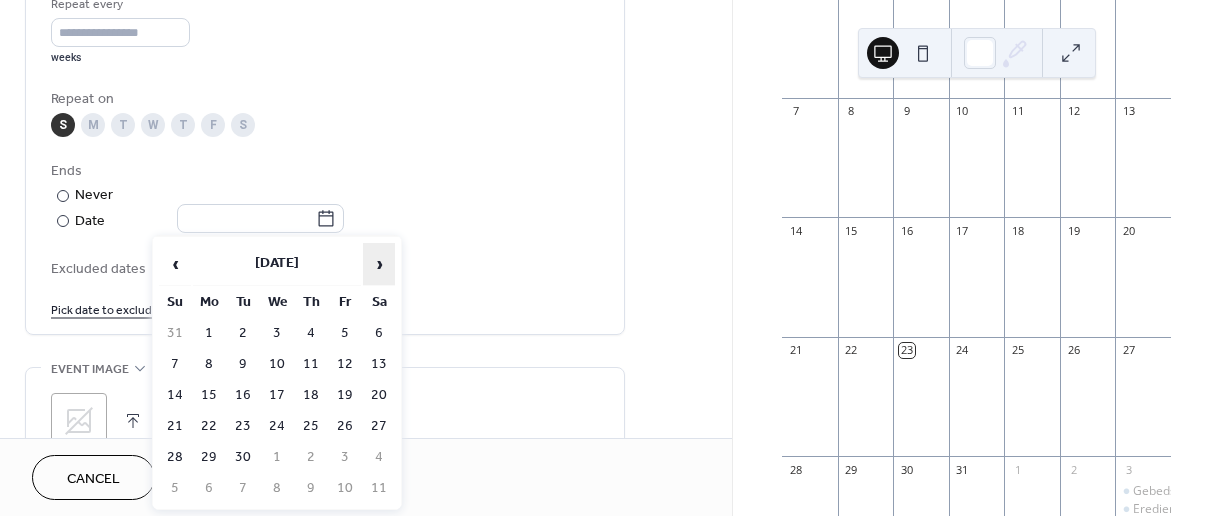 click on "›" at bounding box center [379, 264] 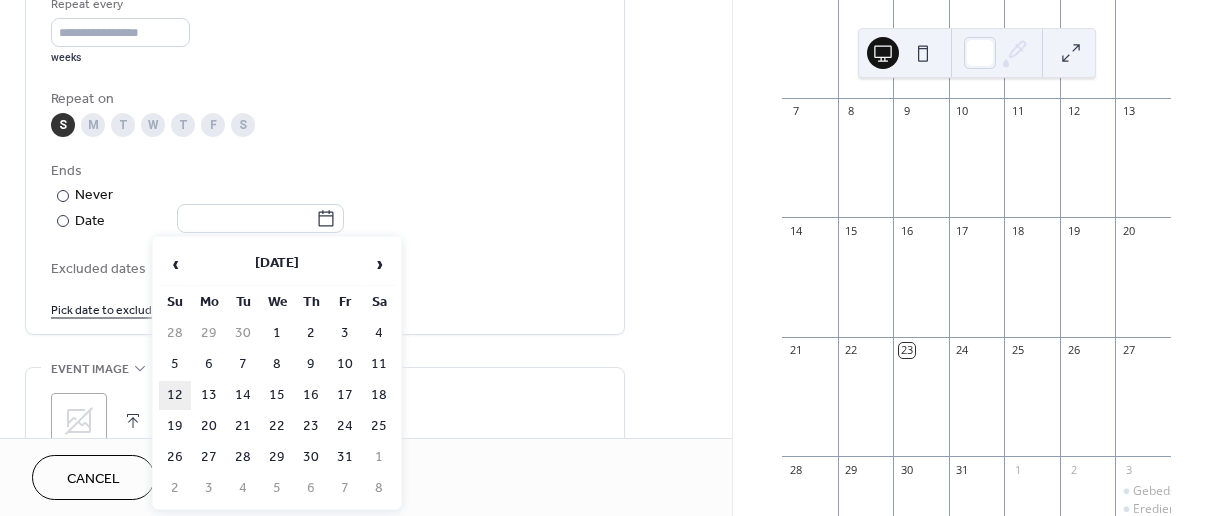 click on "12" at bounding box center [175, 395] 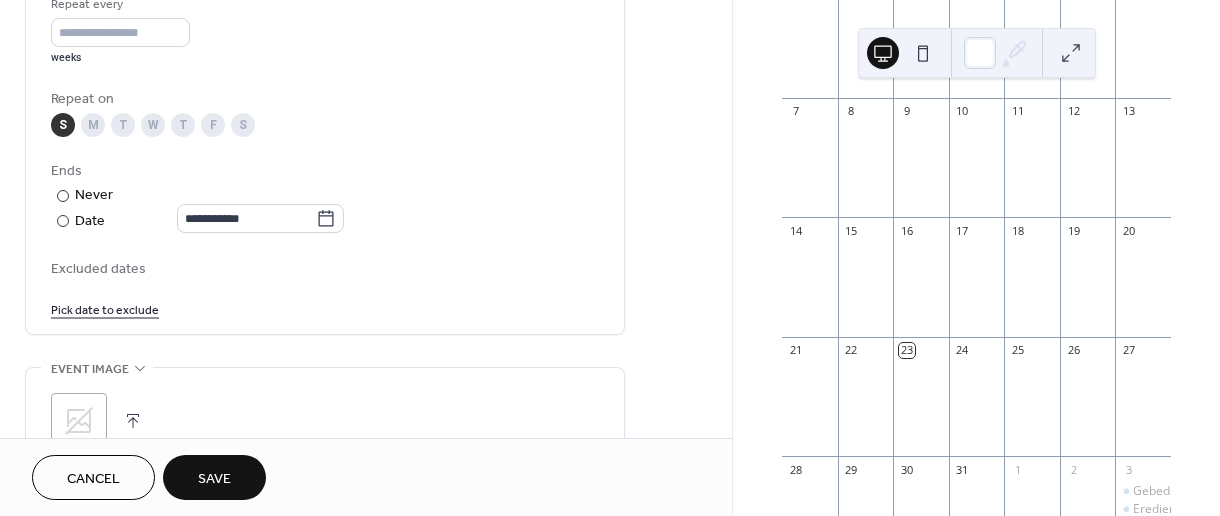 click on "Save" at bounding box center [214, 477] 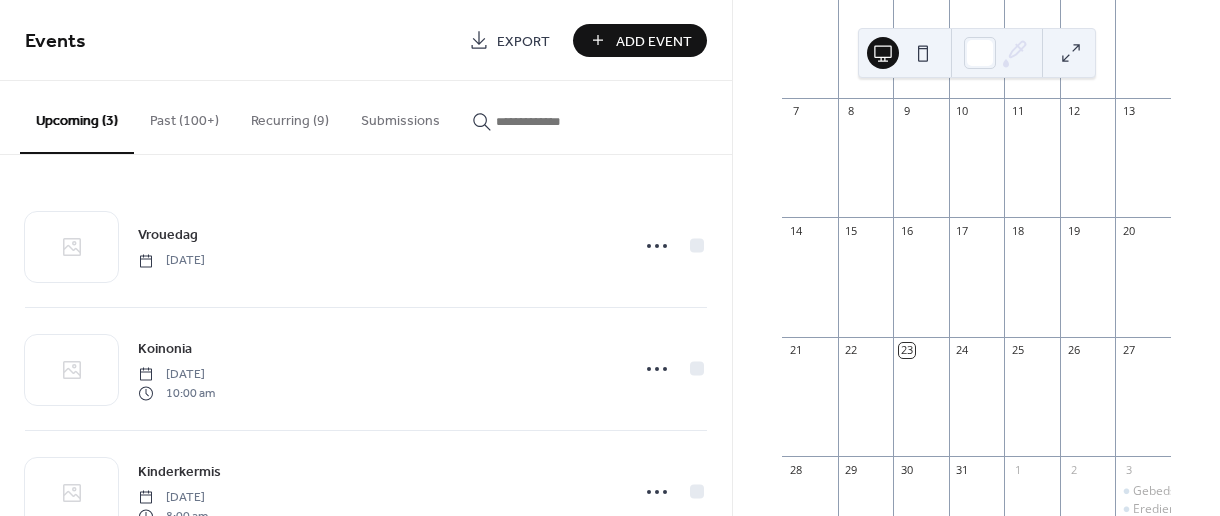 click on "Add Event" at bounding box center [654, 41] 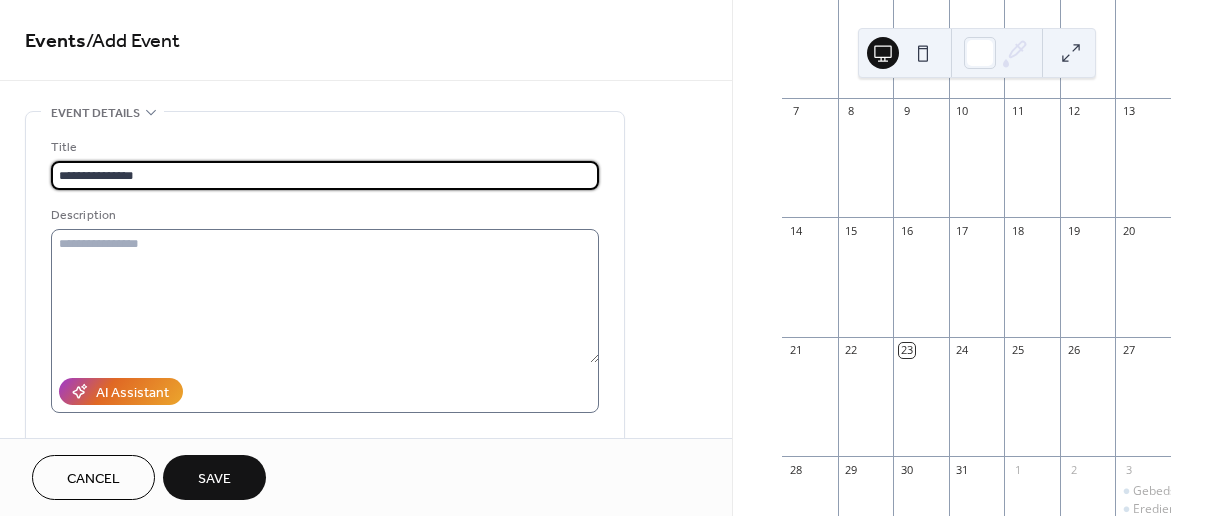 type on "**********" 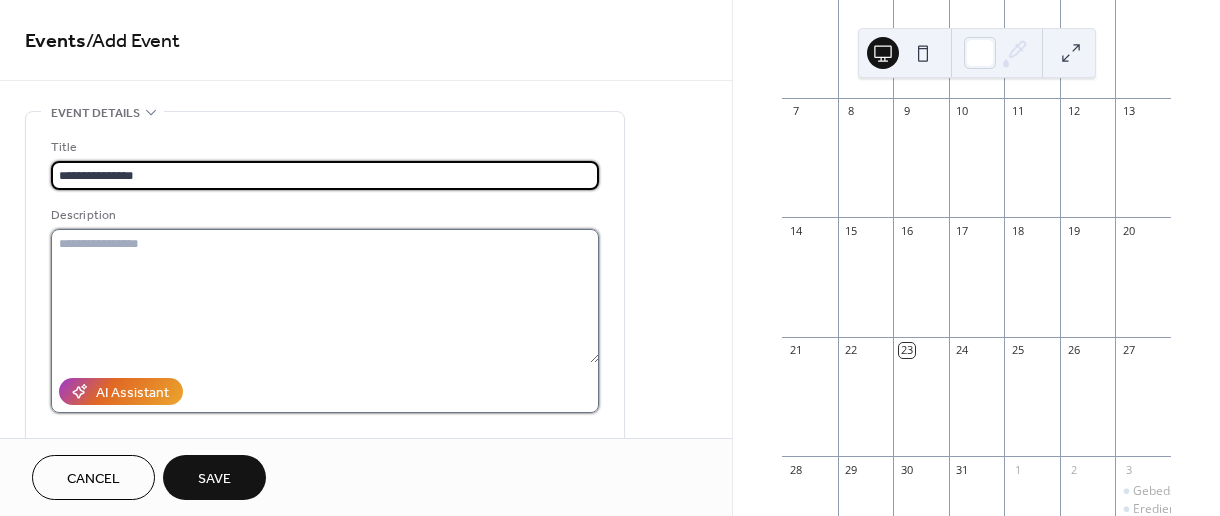 click at bounding box center (325, 296) 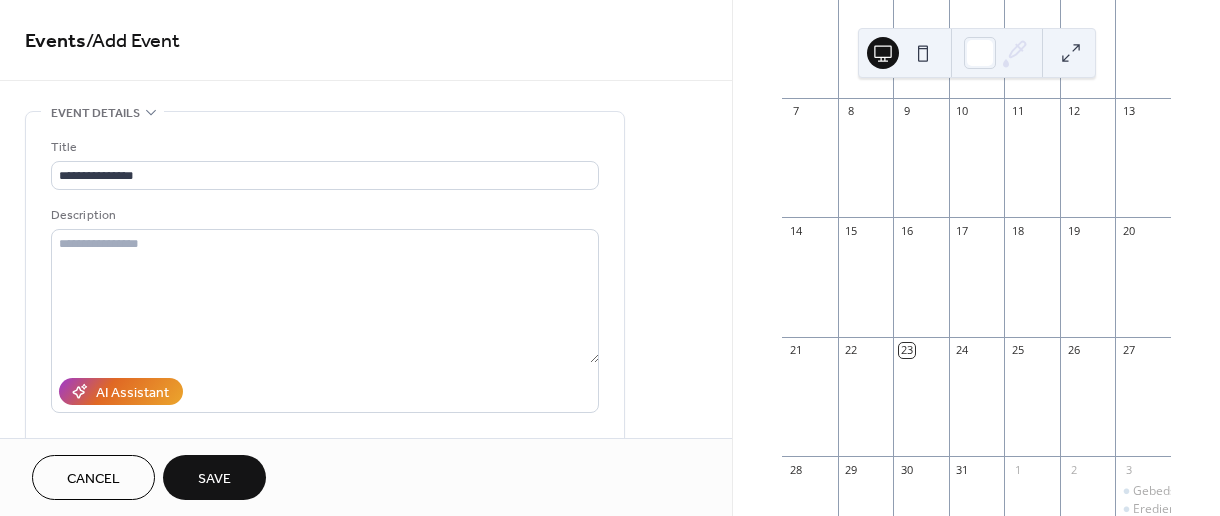 drag, startPoint x: 722, startPoint y: 138, endPoint x: 715, endPoint y: 161, distance: 24.04163 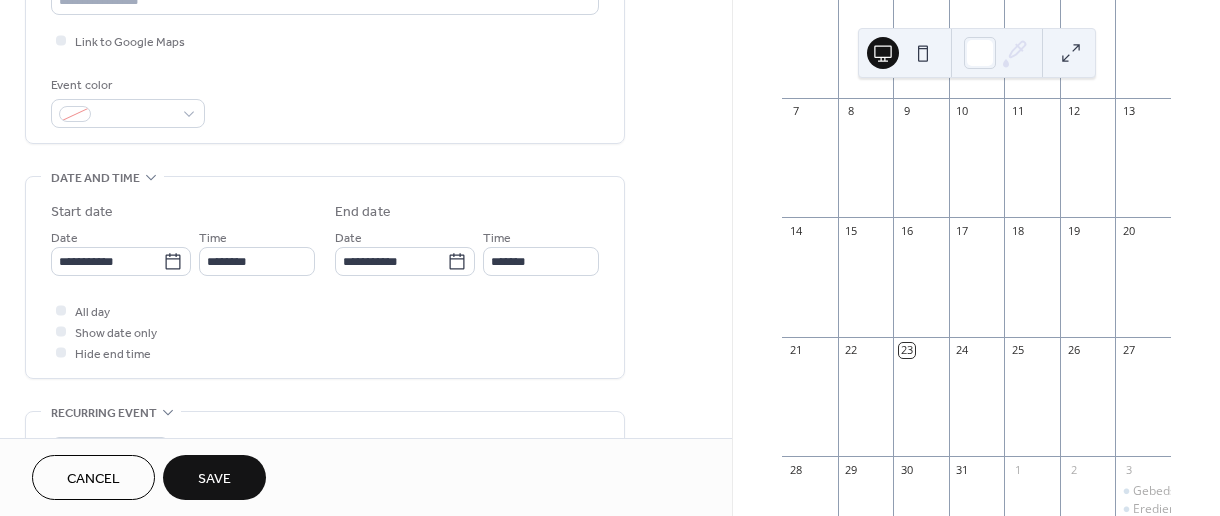 scroll, scrollTop: 477, scrollLeft: 0, axis: vertical 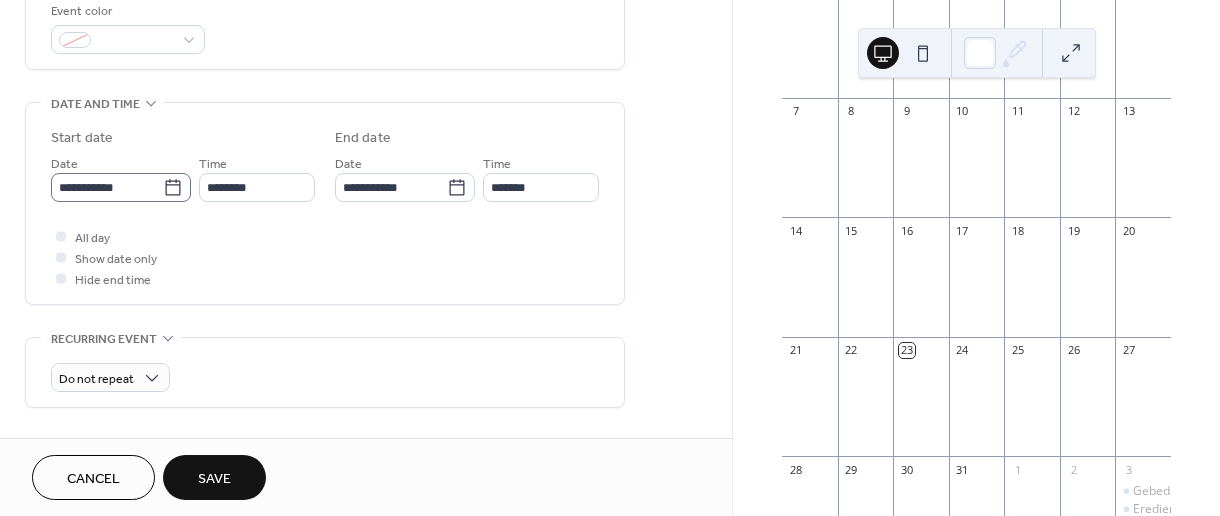 click 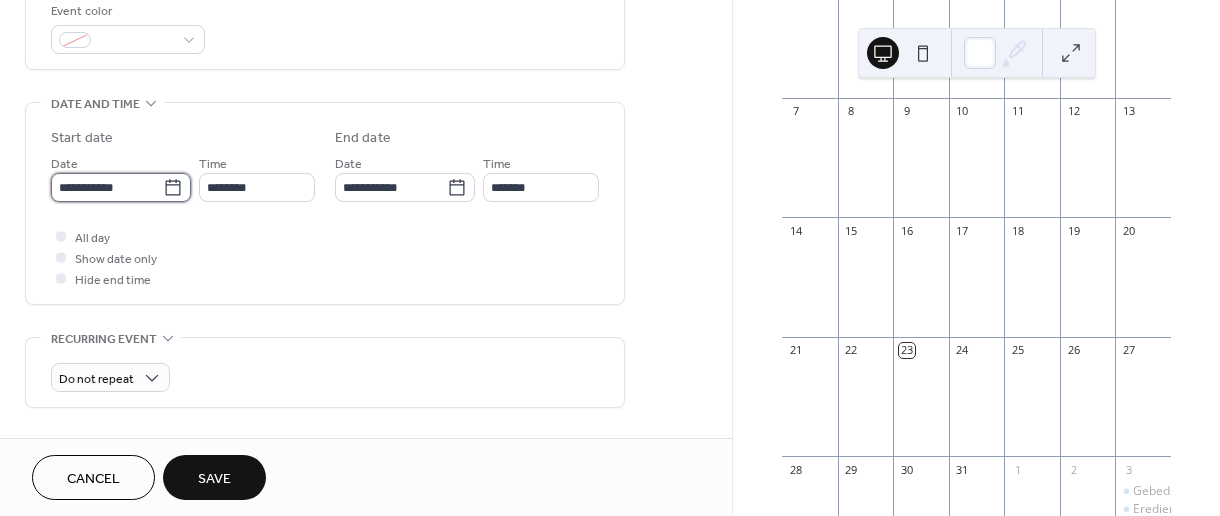 click on "**********" at bounding box center (107, 187) 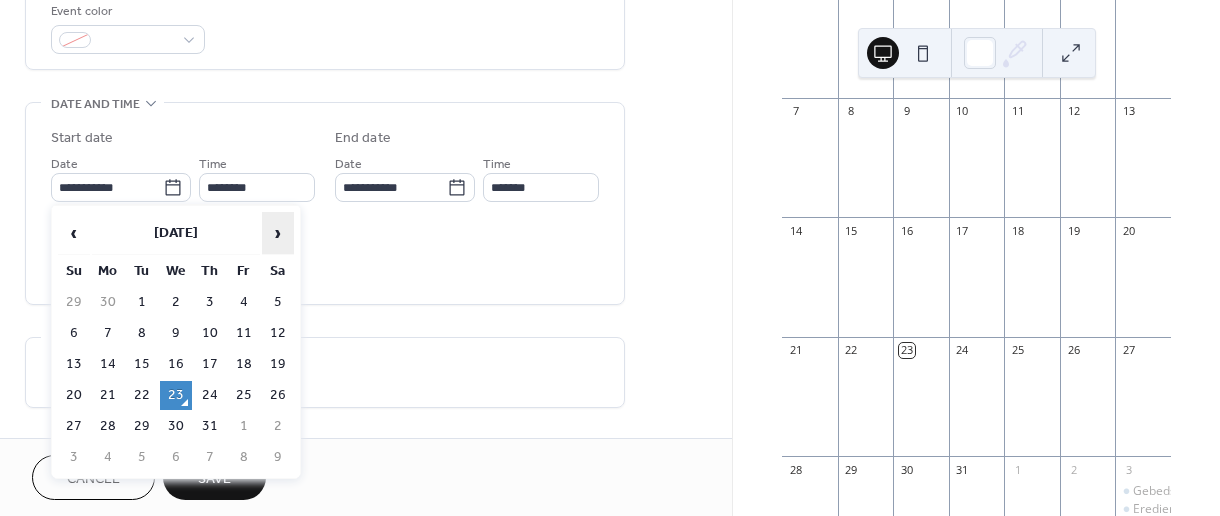 click on "›" at bounding box center [278, 233] 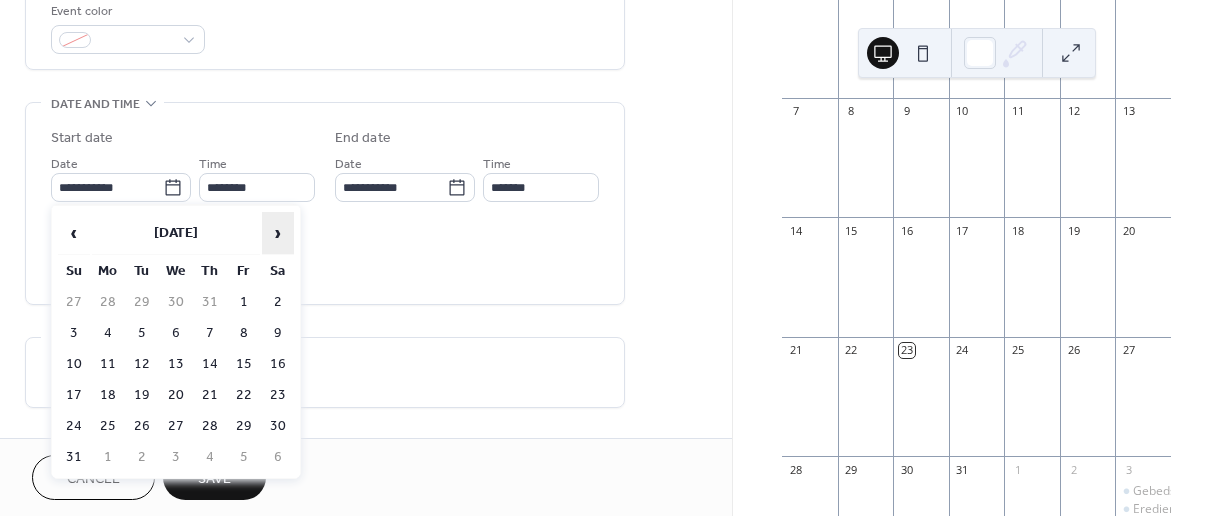 click on "›" at bounding box center [278, 233] 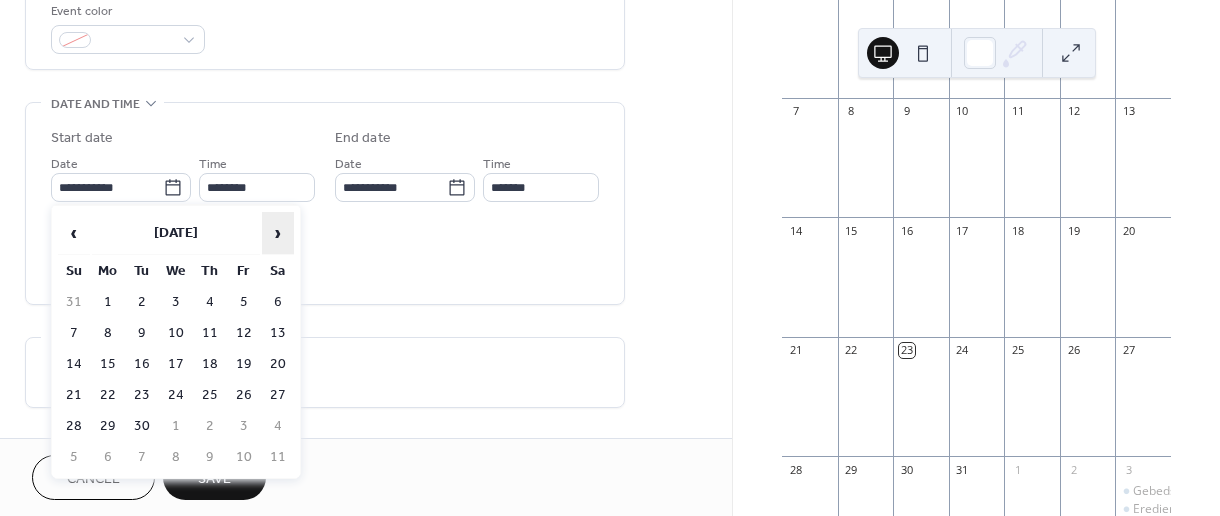 click on "›" at bounding box center (278, 233) 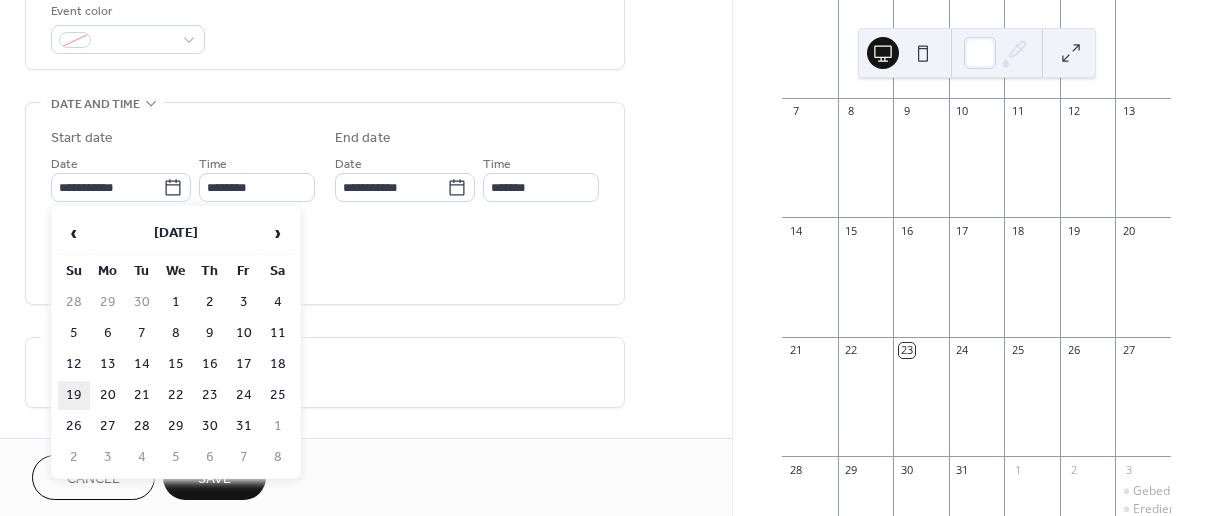 click on "19" at bounding box center (74, 395) 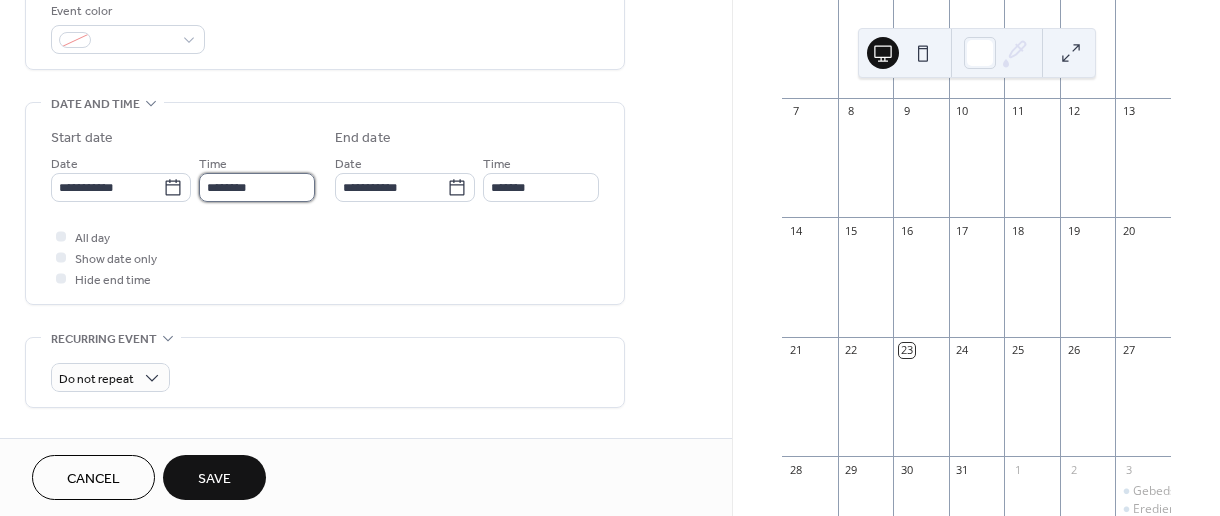 click on "********" at bounding box center (257, 187) 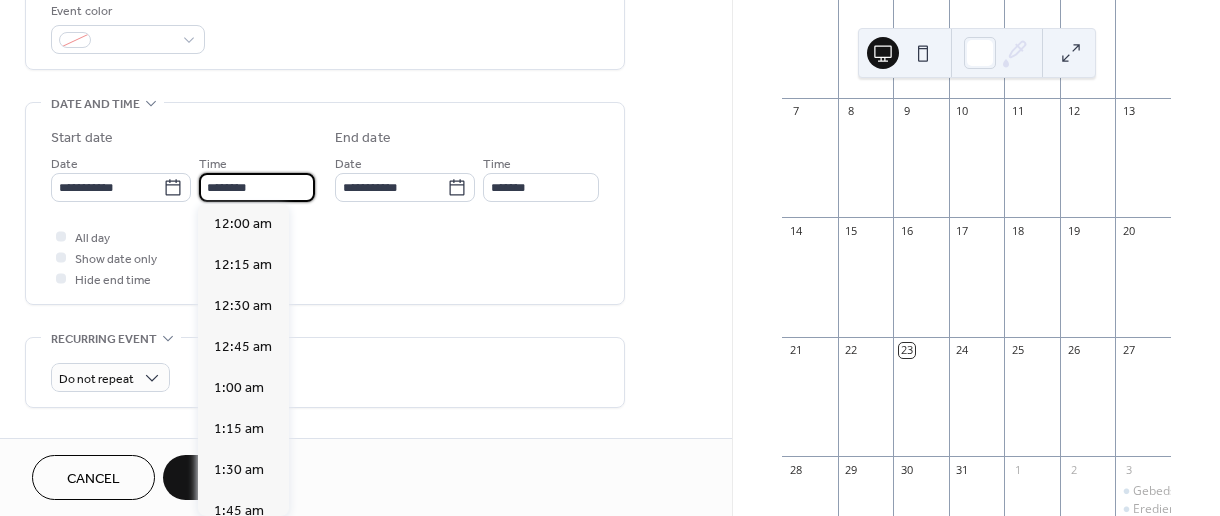 scroll, scrollTop: 1944, scrollLeft: 0, axis: vertical 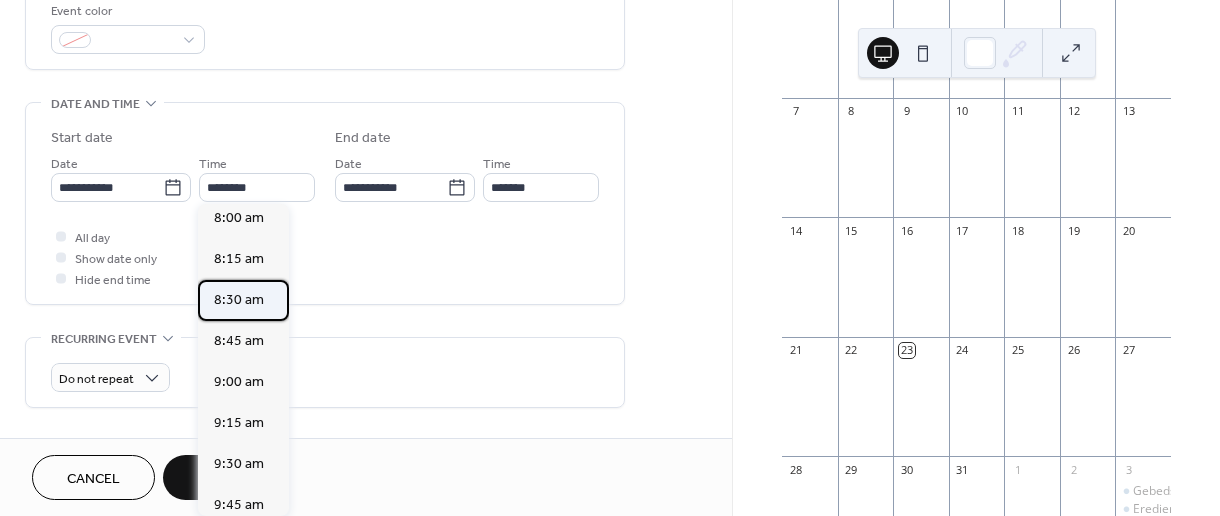 click on "8:30 am" at bounding box center (239, 300) 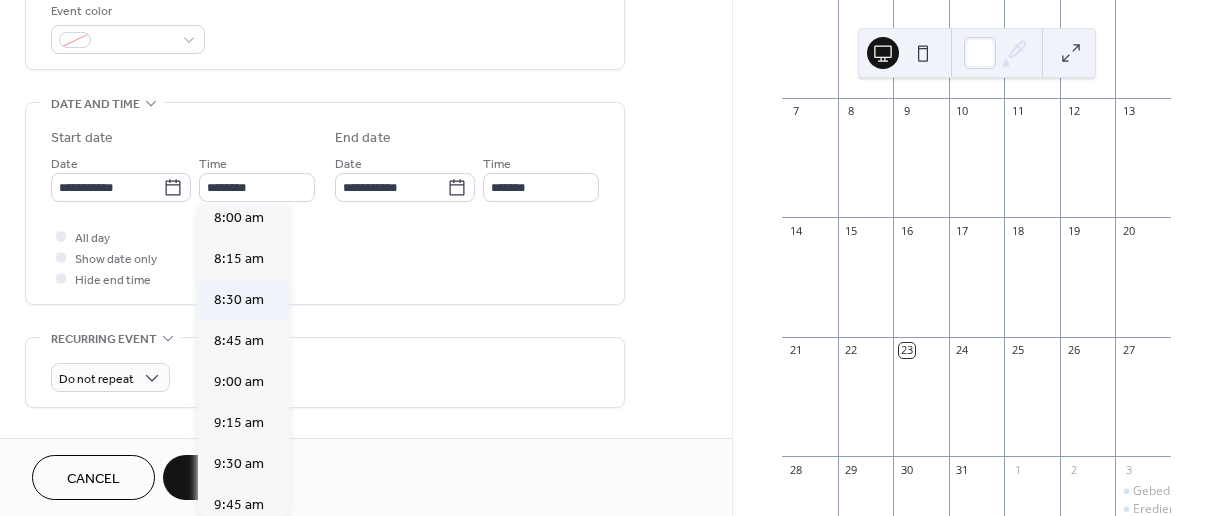 type on "*******" 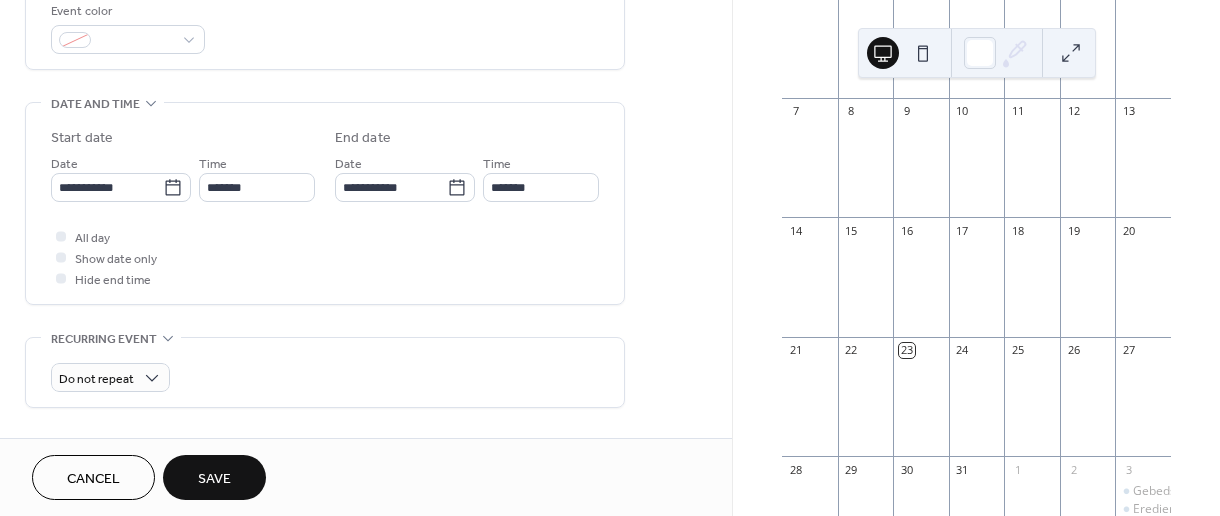 click on "[DATE] 23 [DATE] Mon Tue Wed Thu Fri Sat Sun 30 1 2 3 4 5 6 7 8 9 10 11 12 13 14 15 16 17 18 19 20 21 22 23 24 25 26 27 28 29 30 31 1 2 3 Gebedsbyeenkoms Erediens & Kinderbediening (JKids) JAYS Bybelskool 4 5 6 7 8 9 10 Gebedsbyeenkoms Erediens & Kinderbediening (JKids) JAYS Bybelskool" at bounding box center (976, 258) 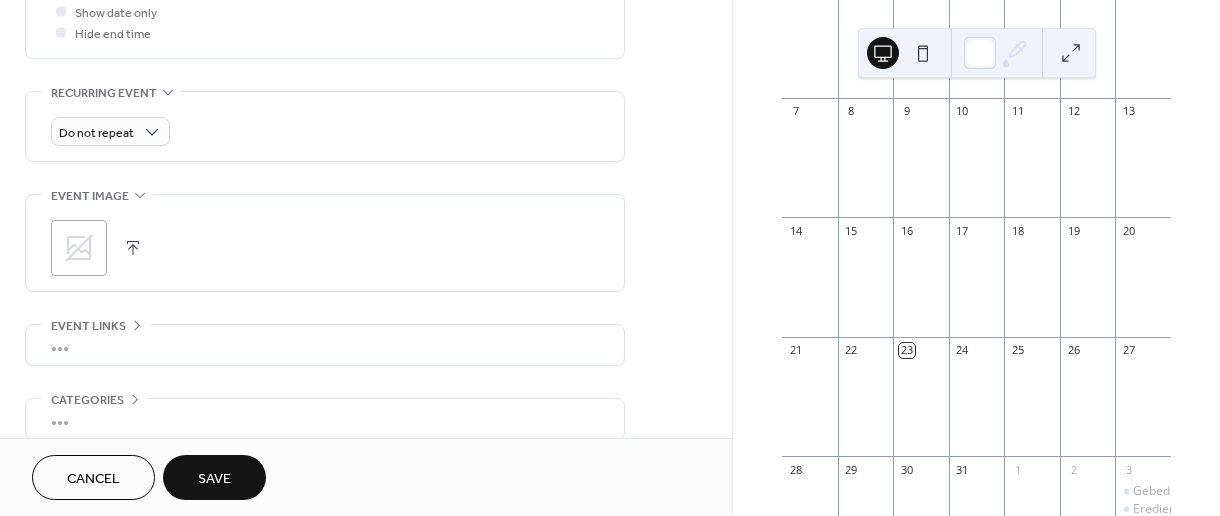 scroll, scrollTop: 797, scrollLeft: 0, axis: vertical 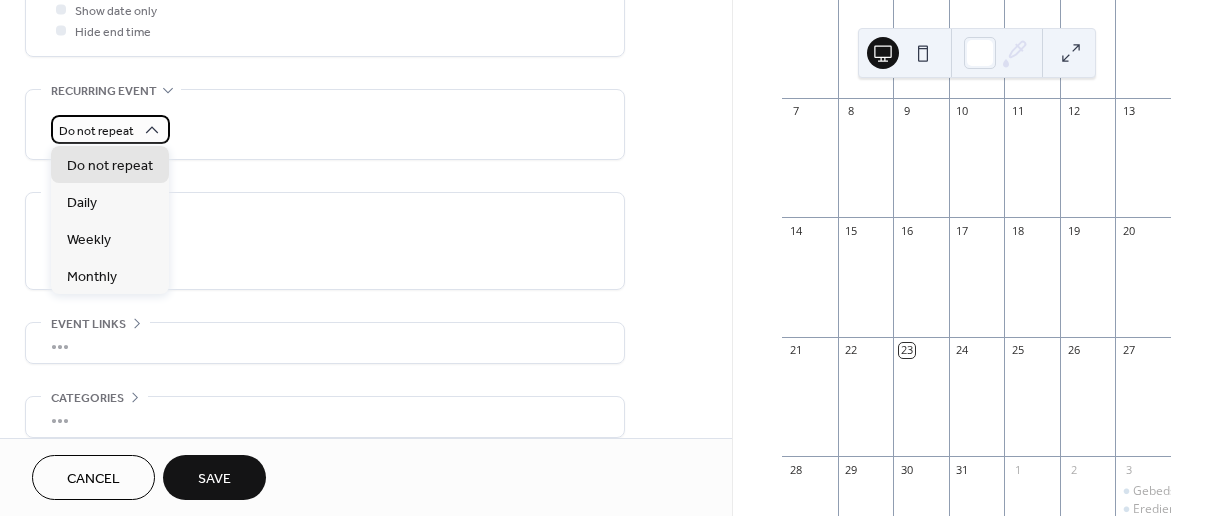 click on "Do not repeat" at bounding box center (110, 129) 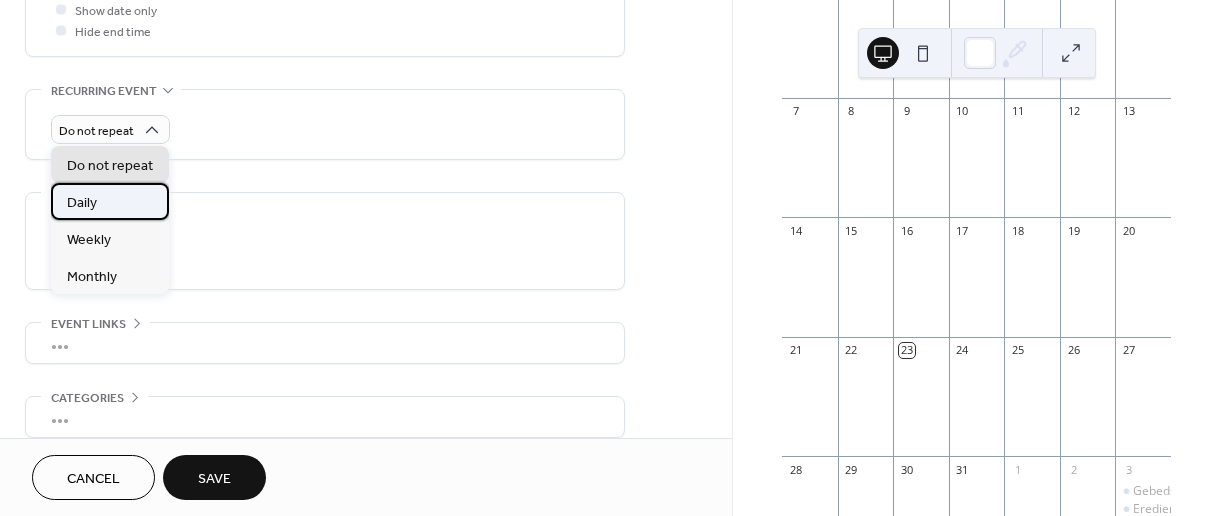 click on "Daily" at bounding box center (82, 202) 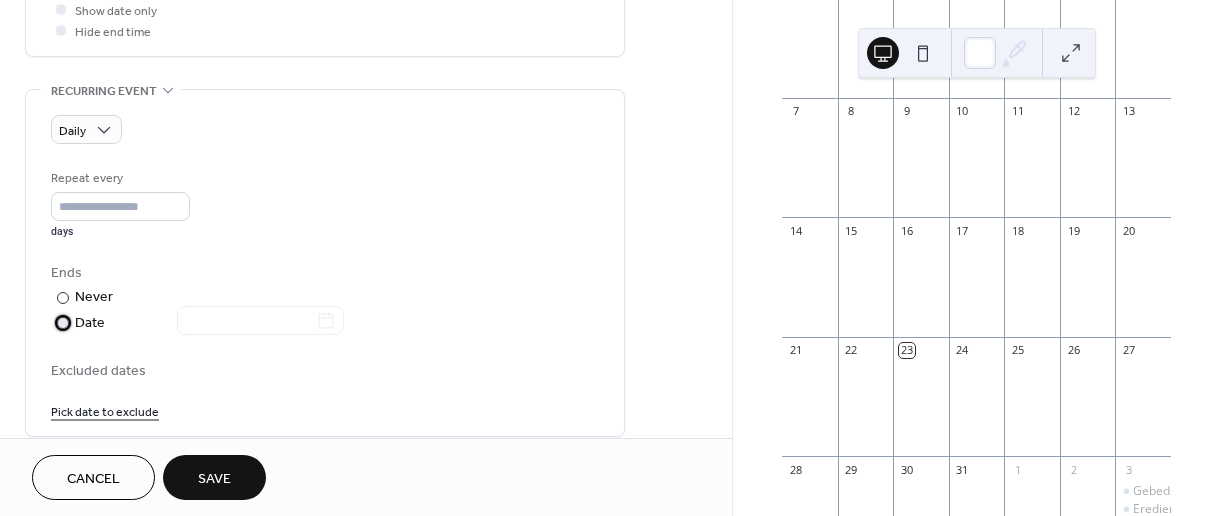 click on "Date" at bounding box center (209, 323) 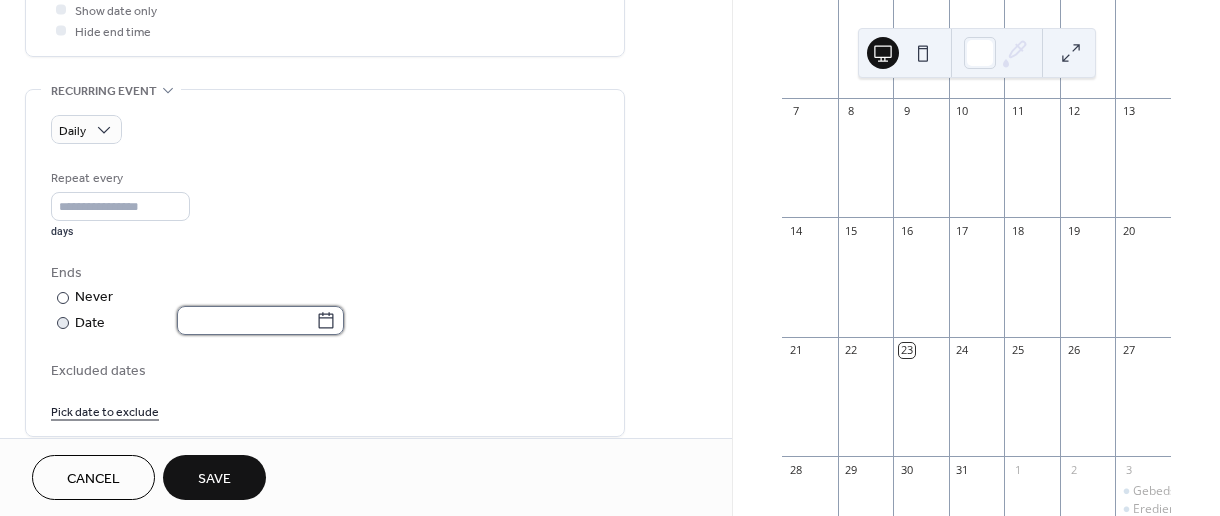 click at bounding box center (246, 320) 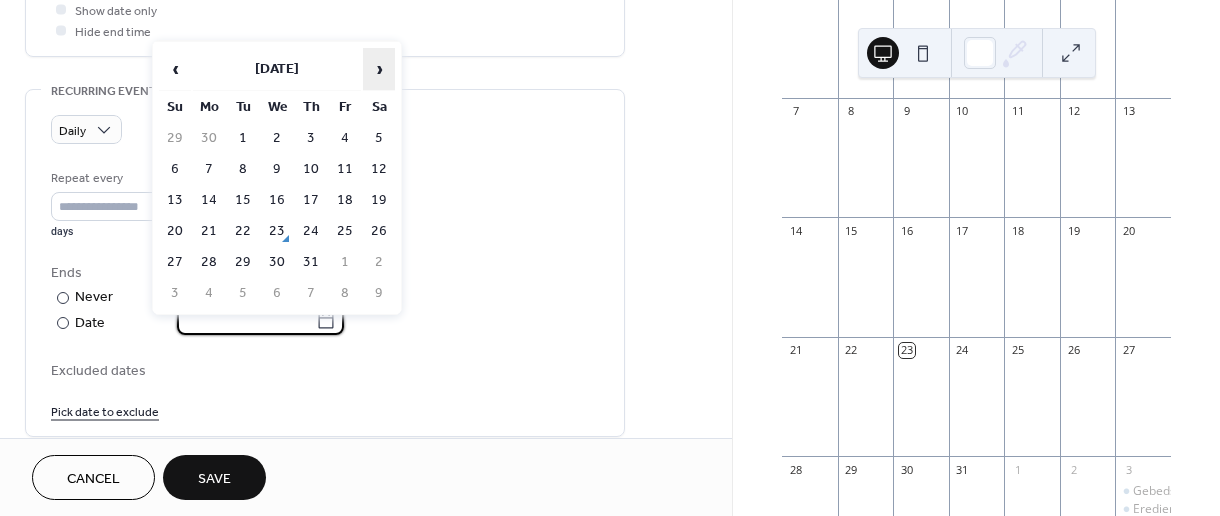 click on "›" at bounding box center [379, 69] 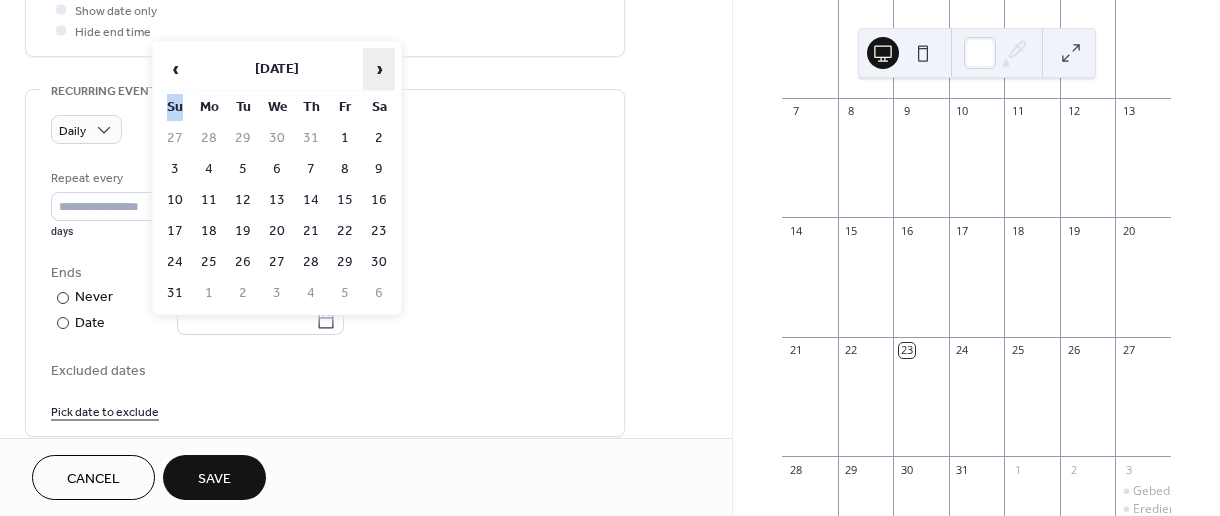 click on "›" at bounding box center (379, 69) 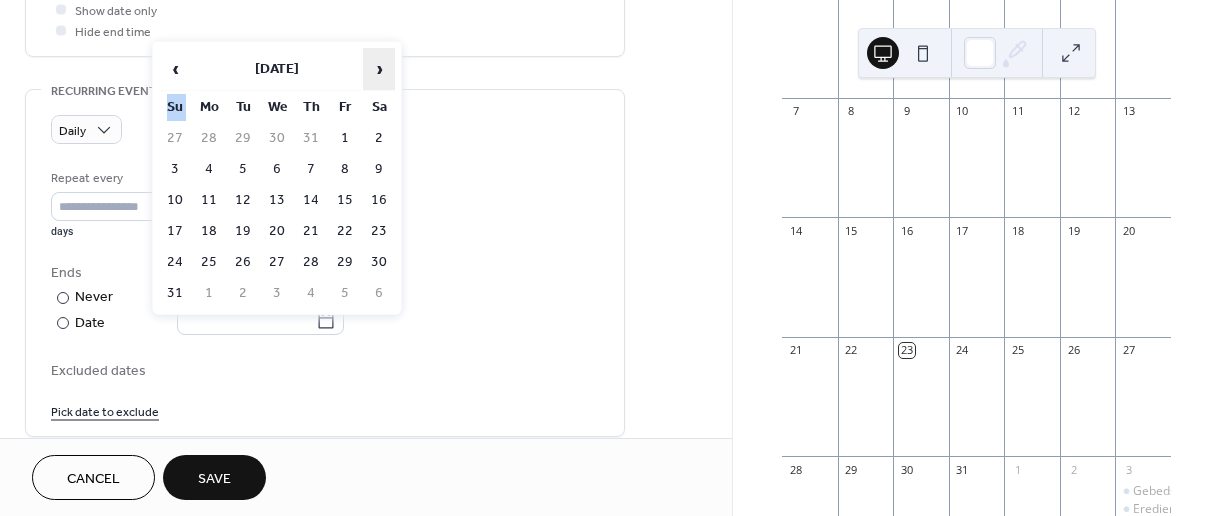 click on "›" at bounding box center [379, 69] 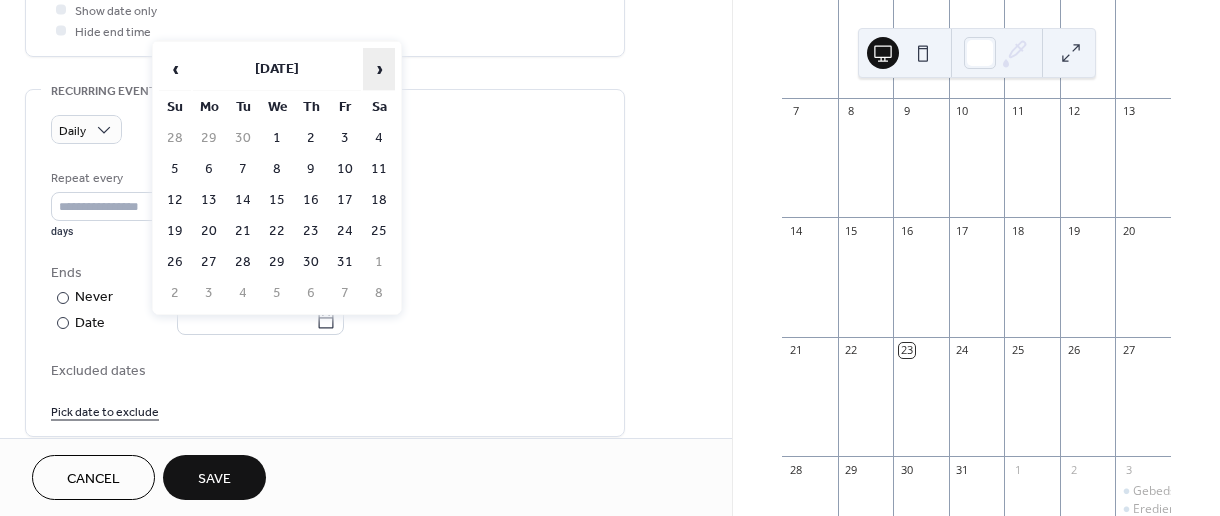 click on "›" at bounding box center [379, 69] 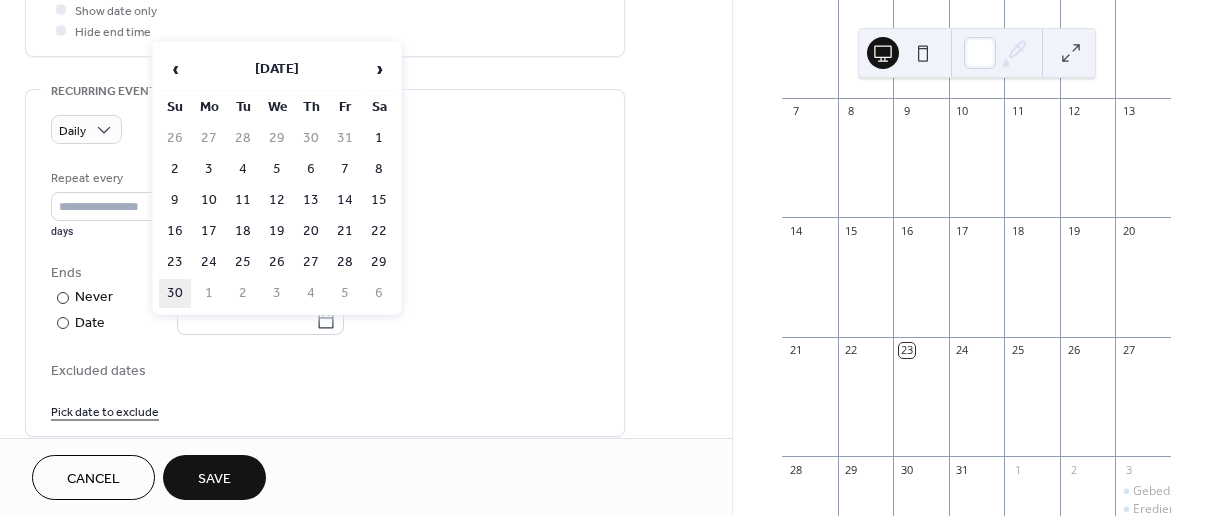 click on "30" at bounding box center (175, 293) 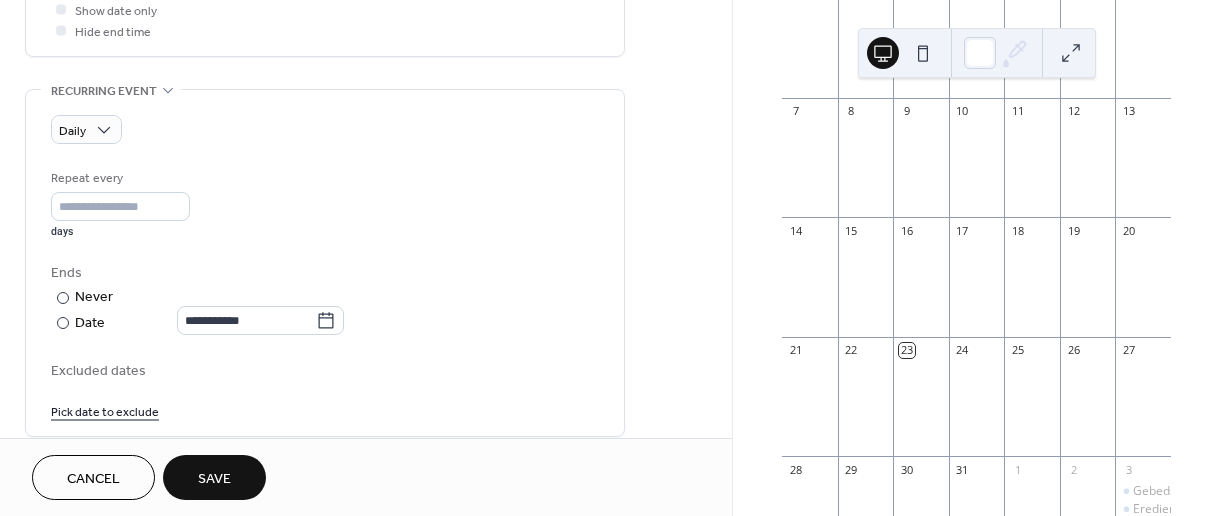 click on "**********" at bounding box center (366, 61) 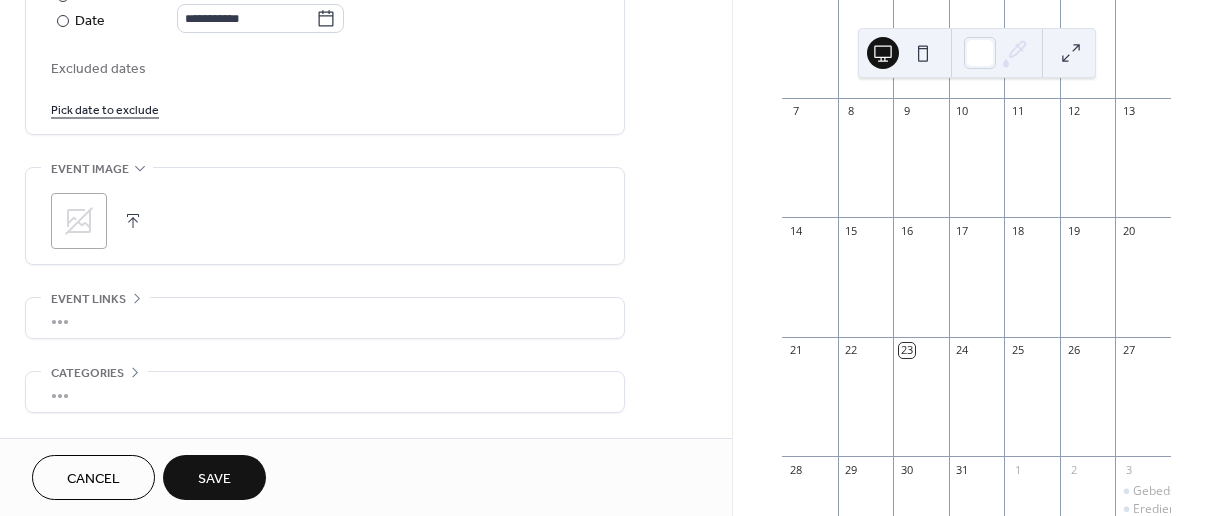 scroll, scrollTop: 1163, scrollLeft: 0, axis: vertical 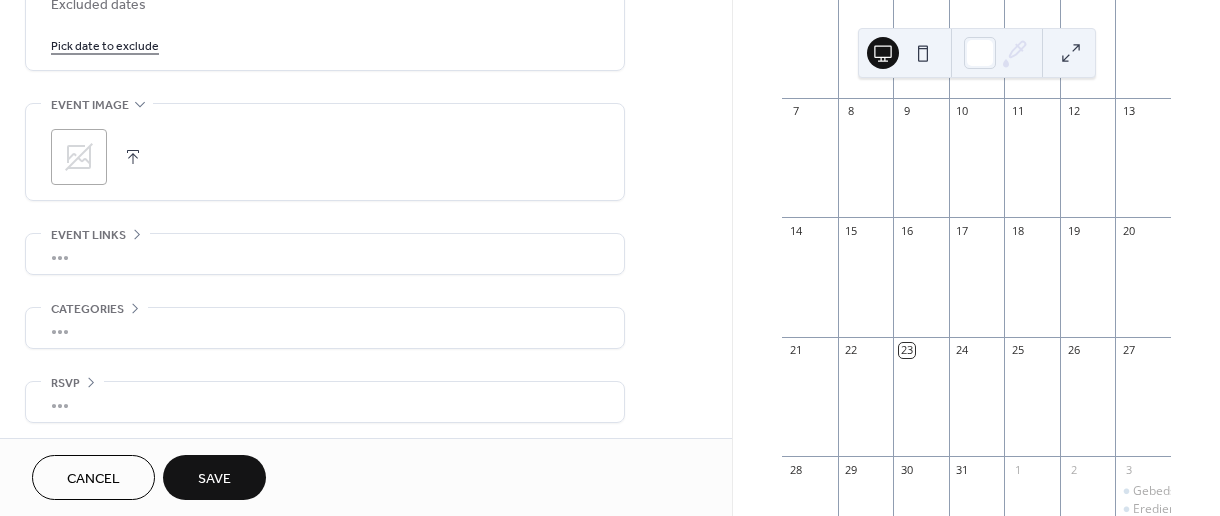 click on "Save" at bounding box center [214, 477] 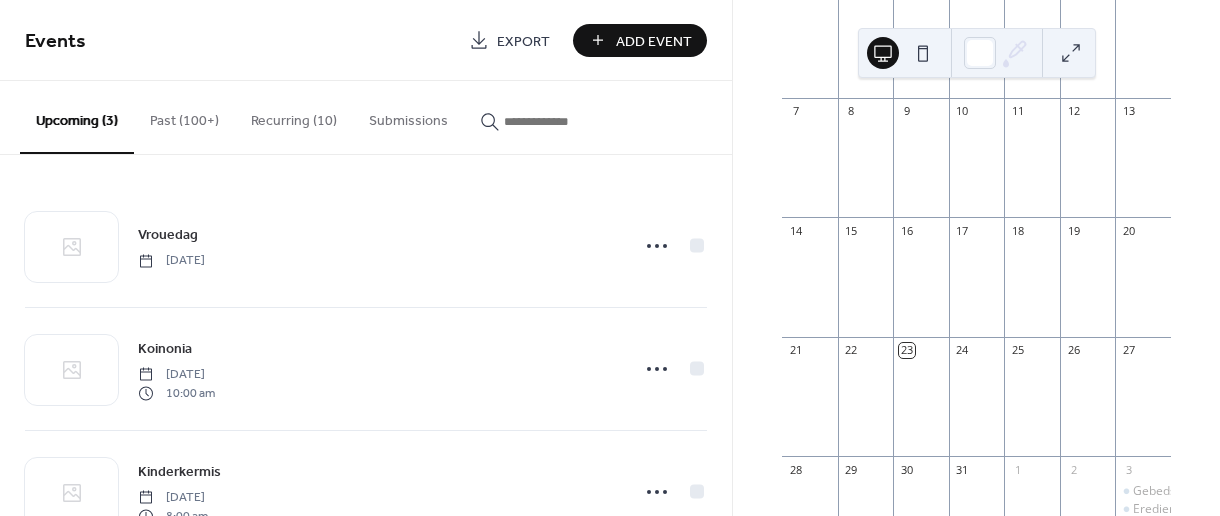click on "Add Event" at bounding box center [654, 41] 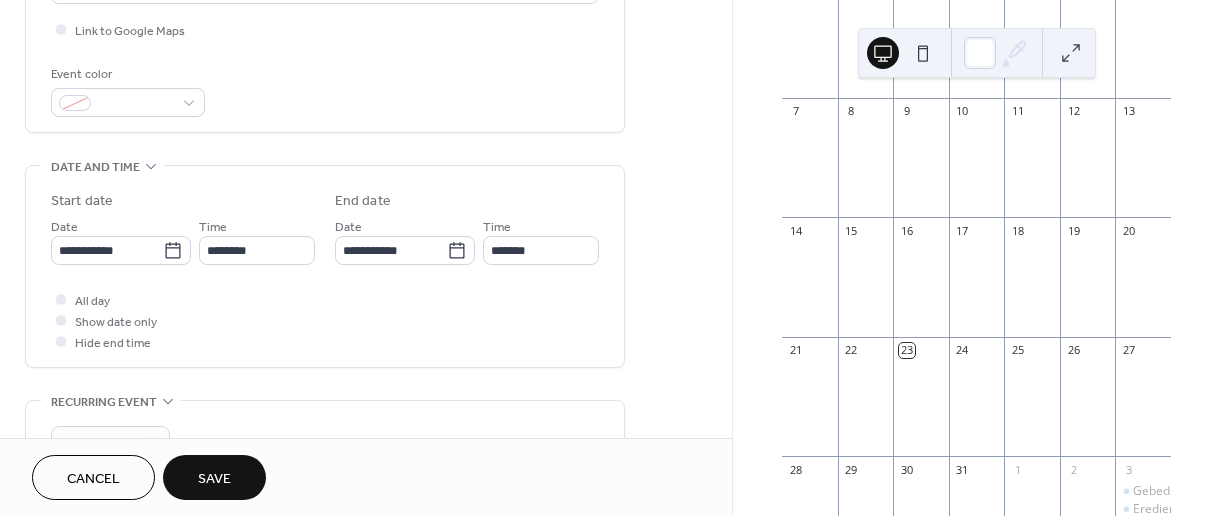 scroll, scrollTop: 494, scrollLeft: 0, axis: vertical 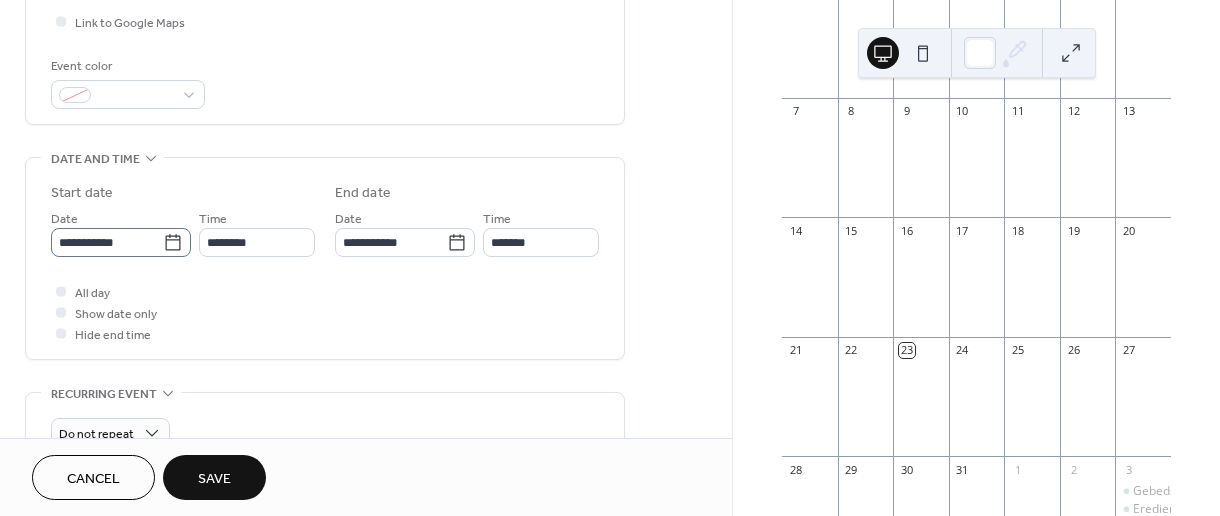 type on "**********" 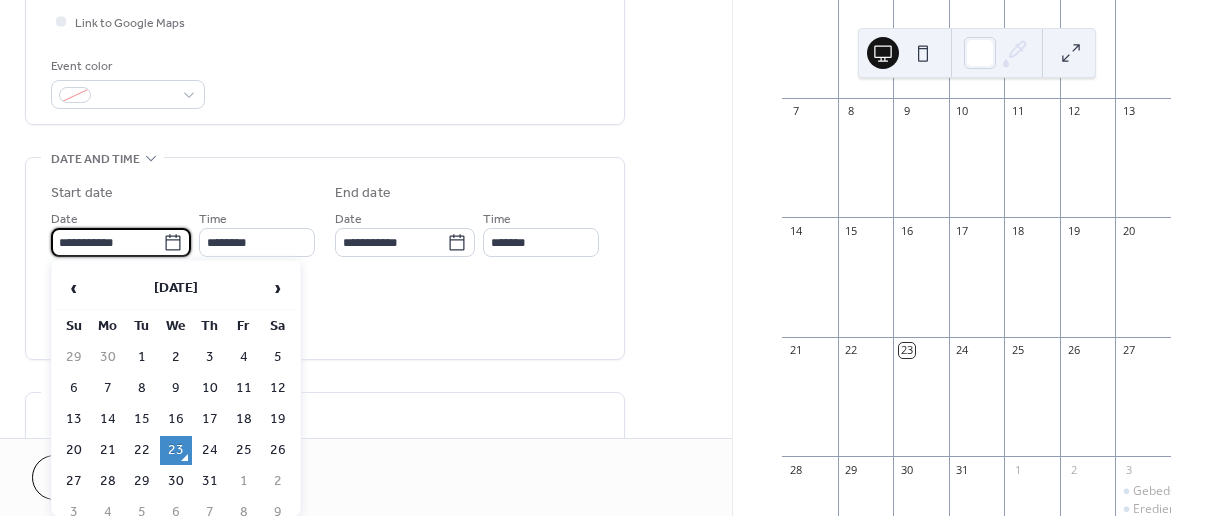 click on "**********" at bounding box center [107, 242] 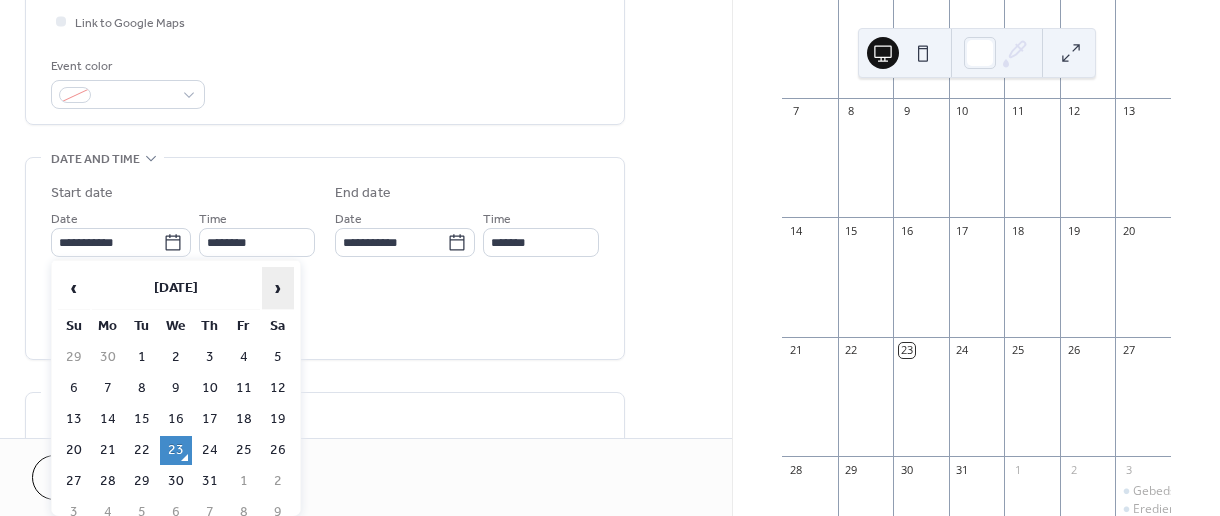 click on "›" at bounding box center [278, 288] 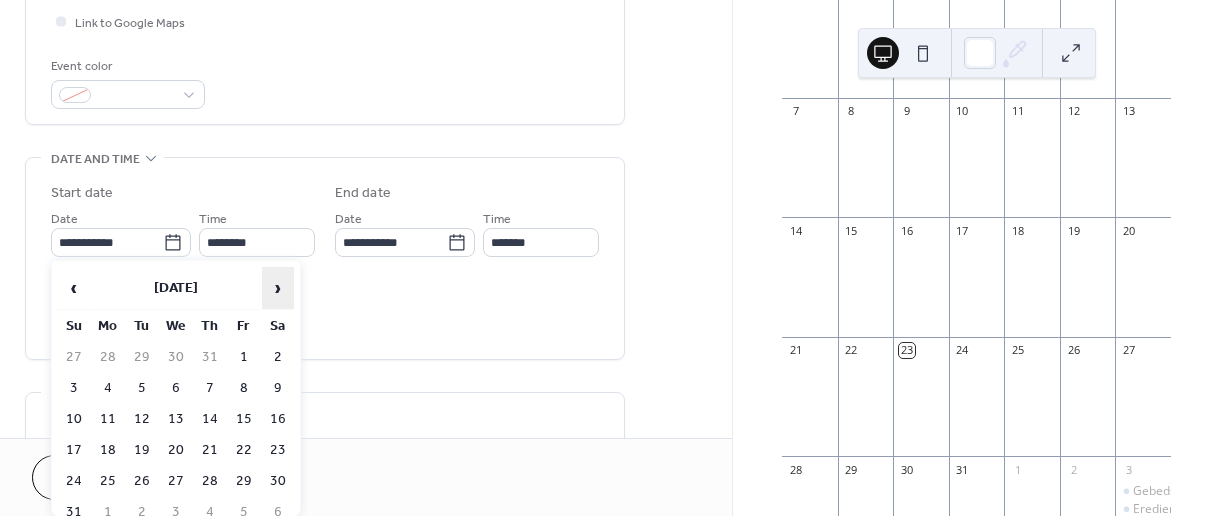 click on "›" at bounding box center (278, 288) 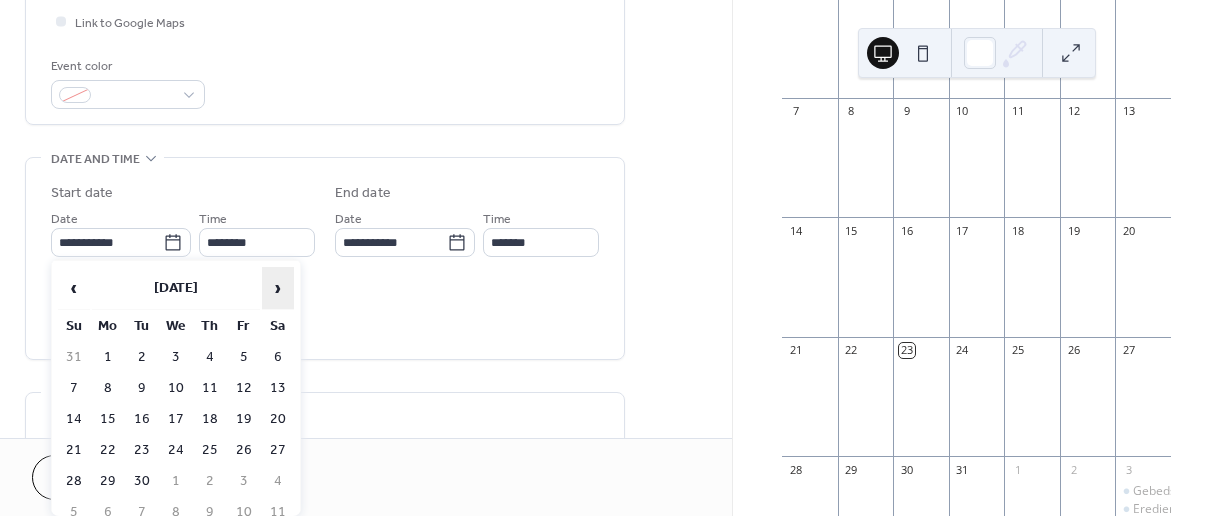 click on "›" at bounding box center (278, 288) 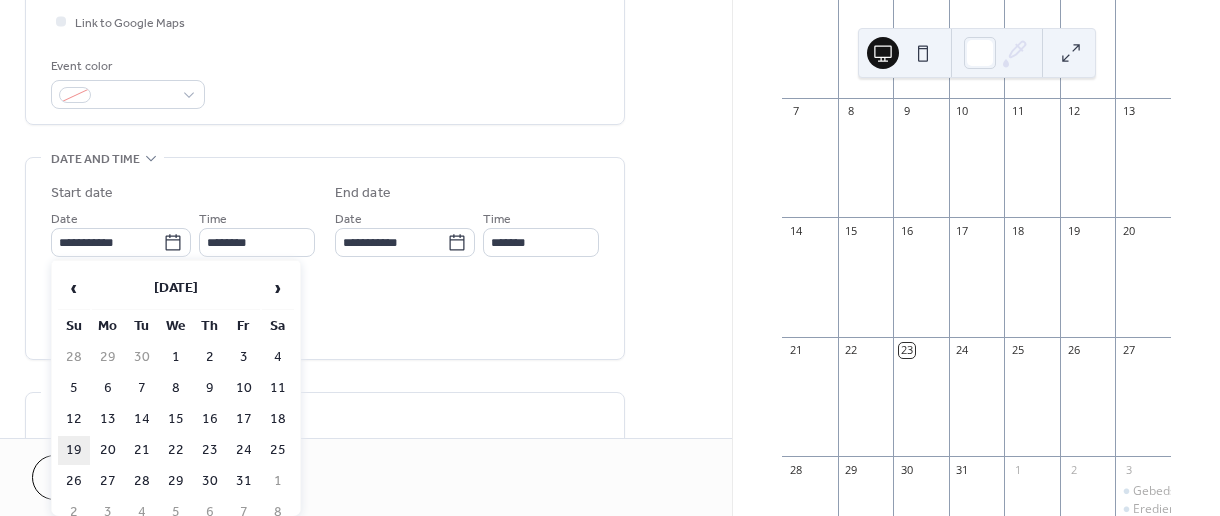 click on "19" at bounding box center (74, 450) 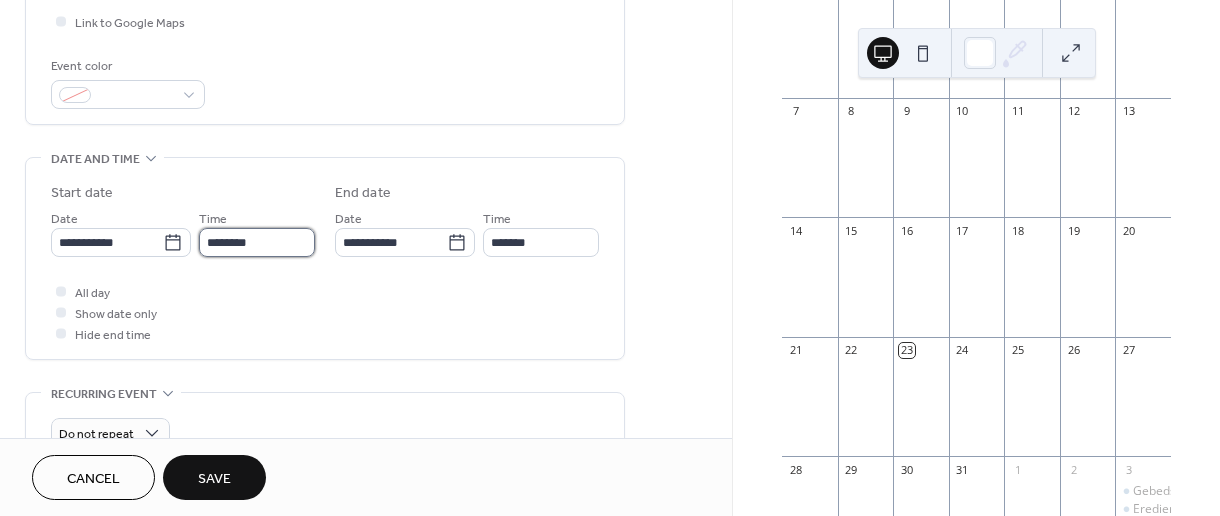 click on "********" at bounding box center (257, 242) 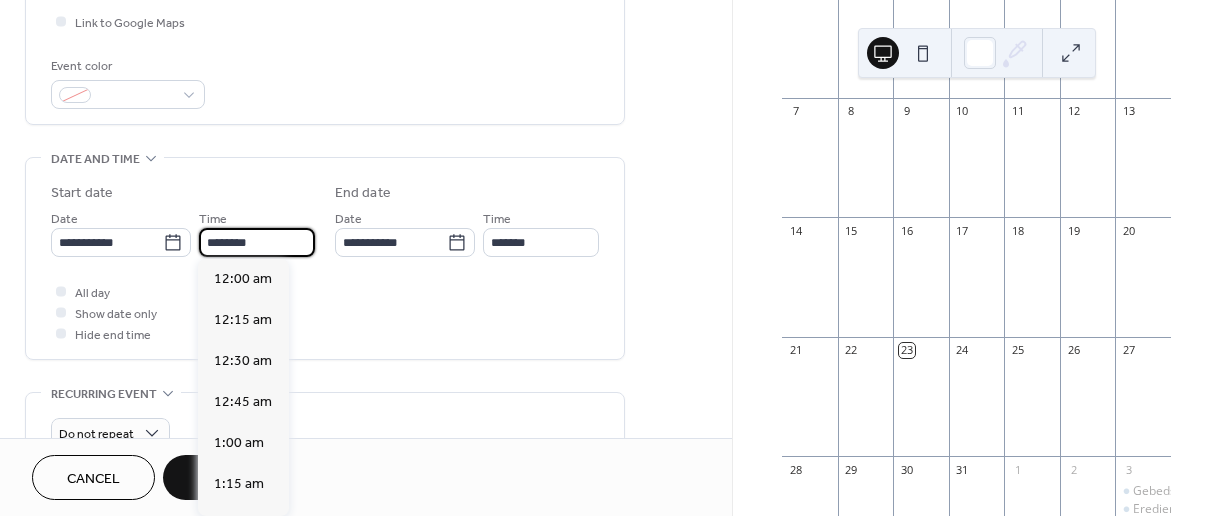 scroll, scrollTop: 1944, scrollLeft: 0, axis: vertical 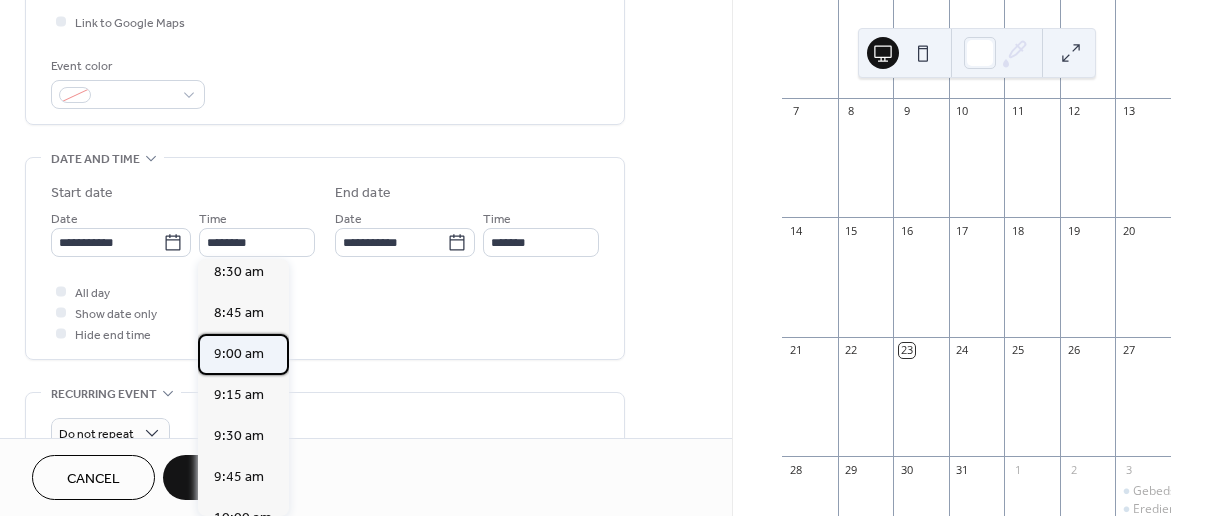 click on "9:00 am" at bounding box center [239, 354] 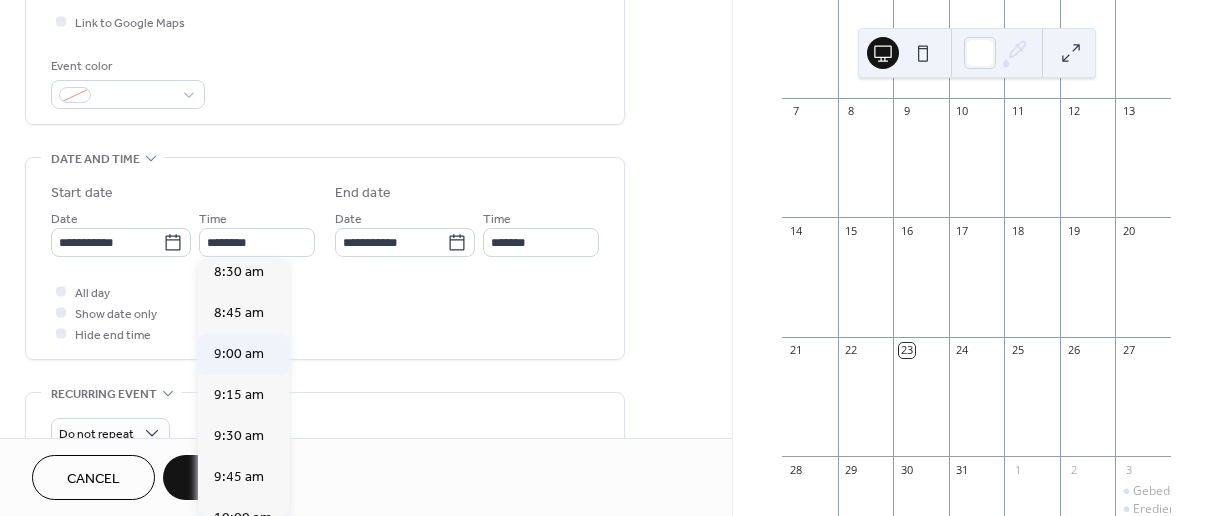 type on "*******" 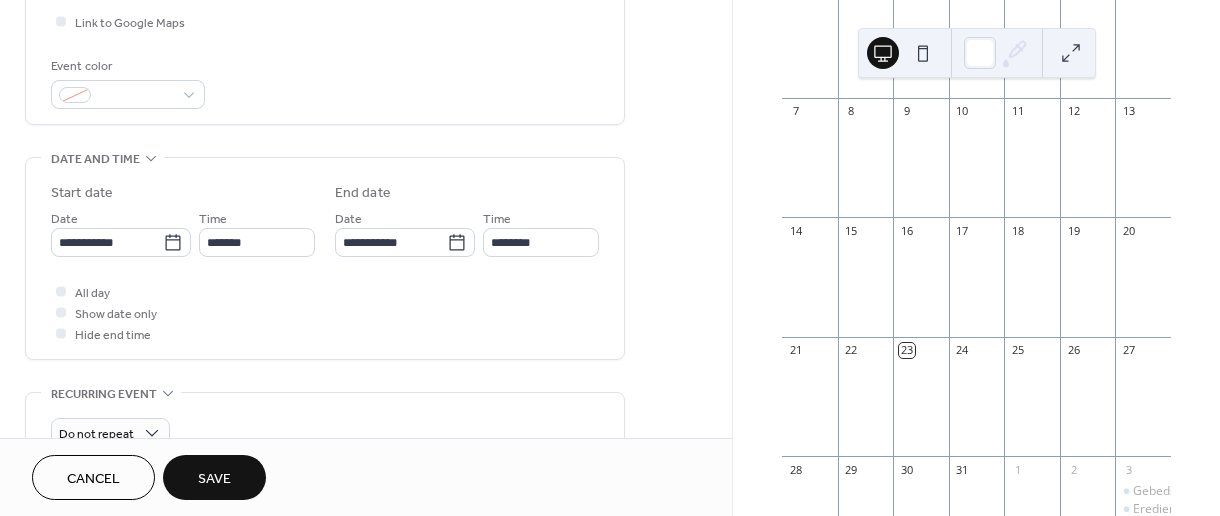 click on "**********" at bounding box center (366, 226) 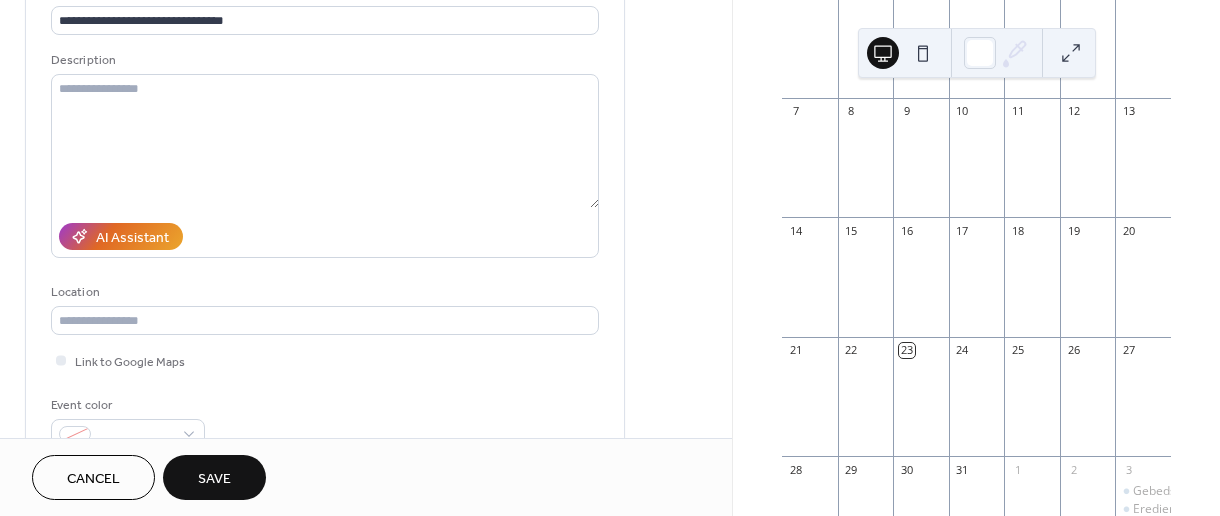 scroll, scrollTop: 0, scrollLeft: 0, axis: both 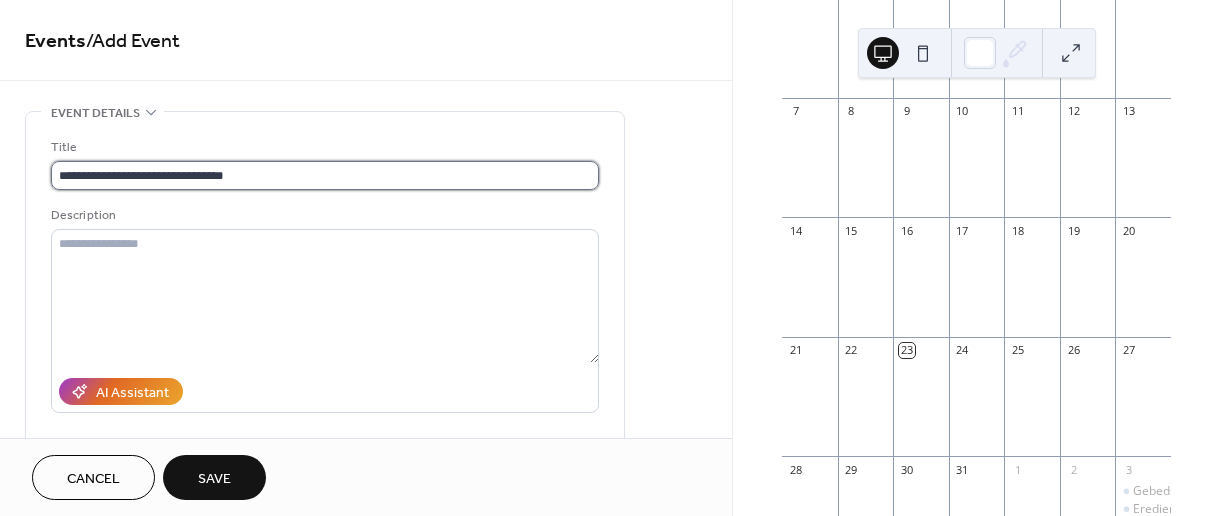 click on "**********" at bounding box center (325, 175) 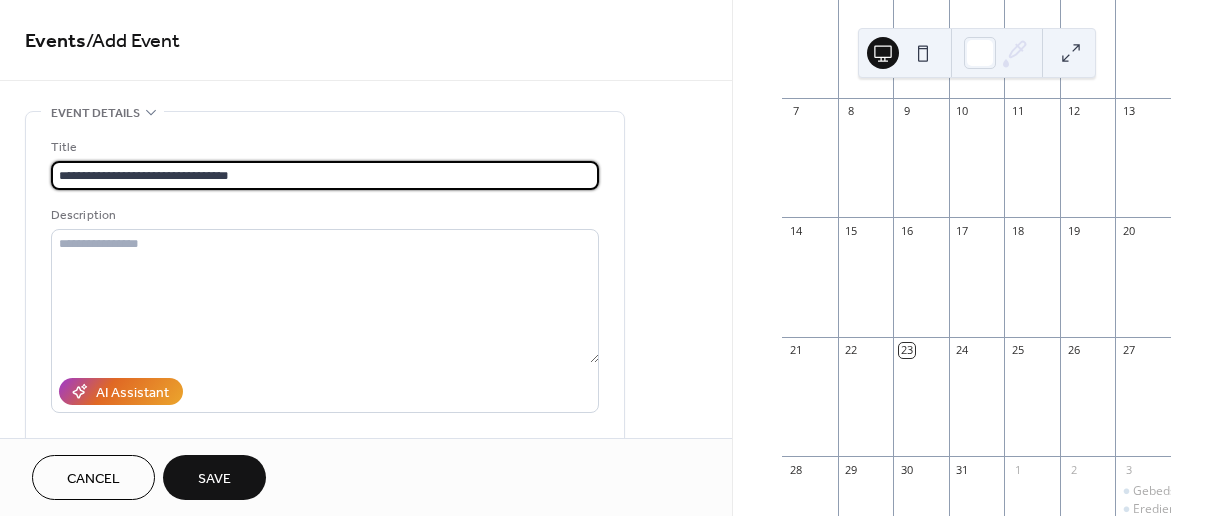 click on "**********" at bounding box center (325, 175) 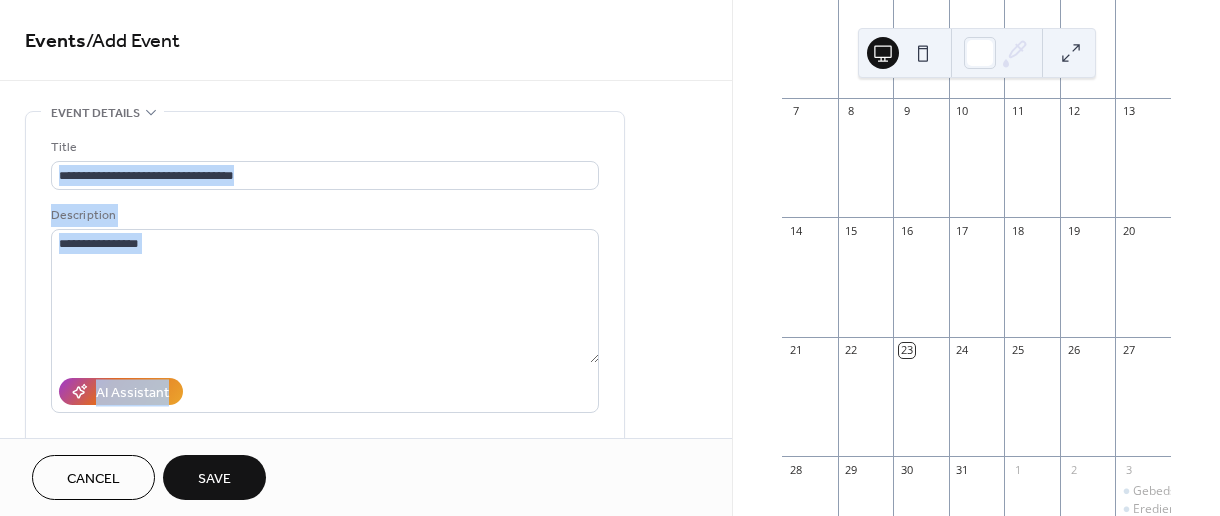 drag, startPoint x: 725, startPoint y: 102, endPoint x: 677, endPoint y: 331, distance: 233.9765 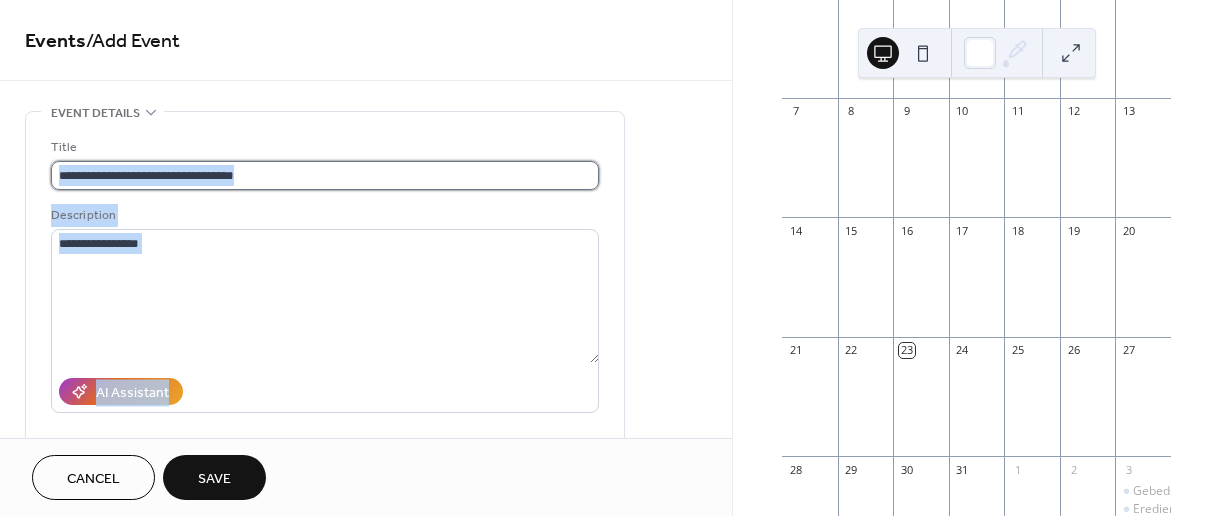 click on "**********" at bounding box center [325, 175] 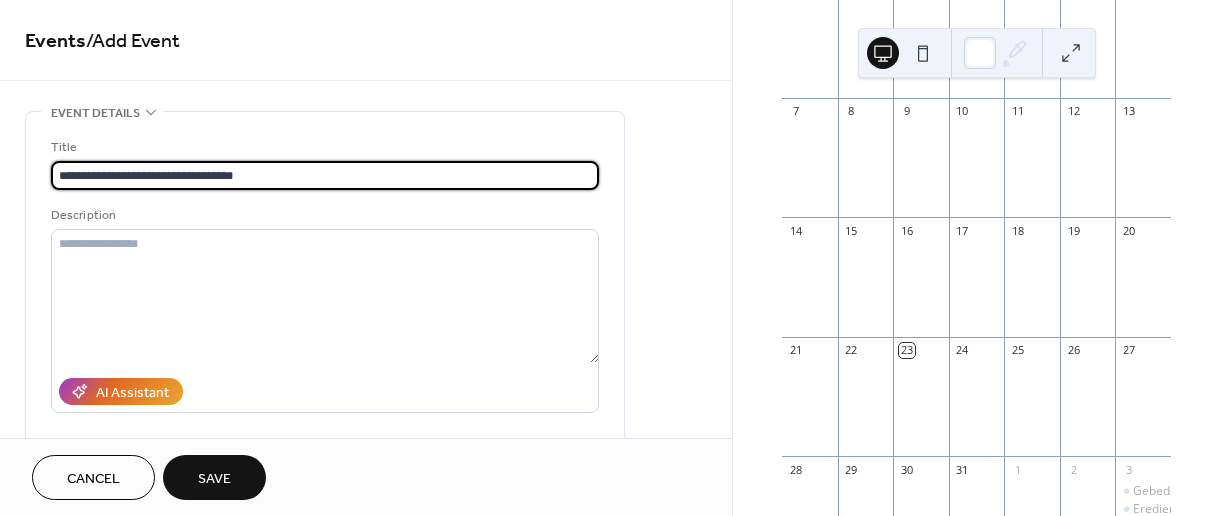 click on "**********" at bounding box center [325, 175] 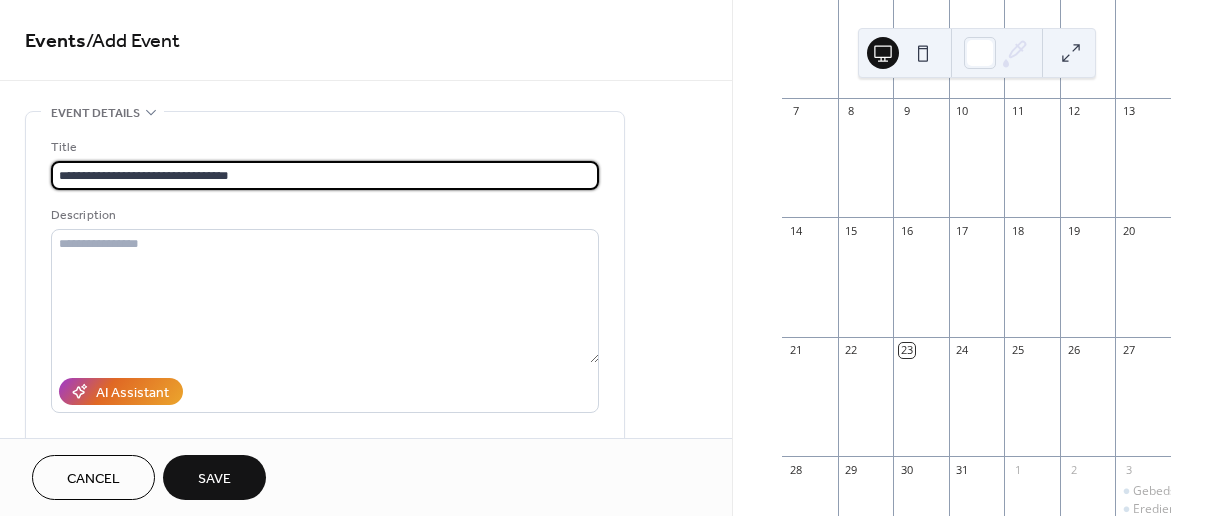 click on "**********" at bounding box center [325, 175] 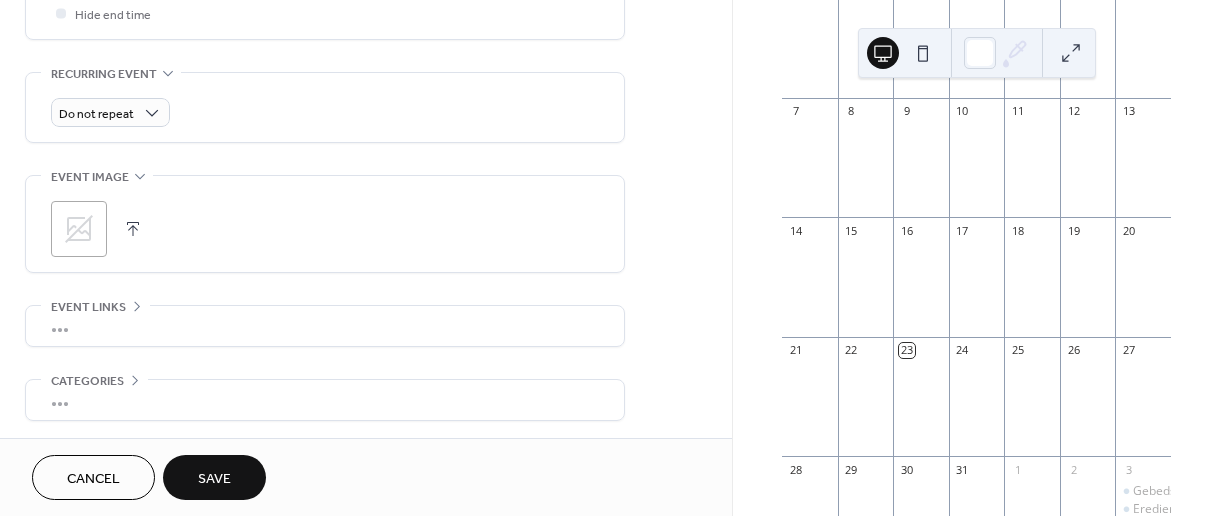 scroll, scrollTop: 843, scrollLeft: 0, axis: vertical 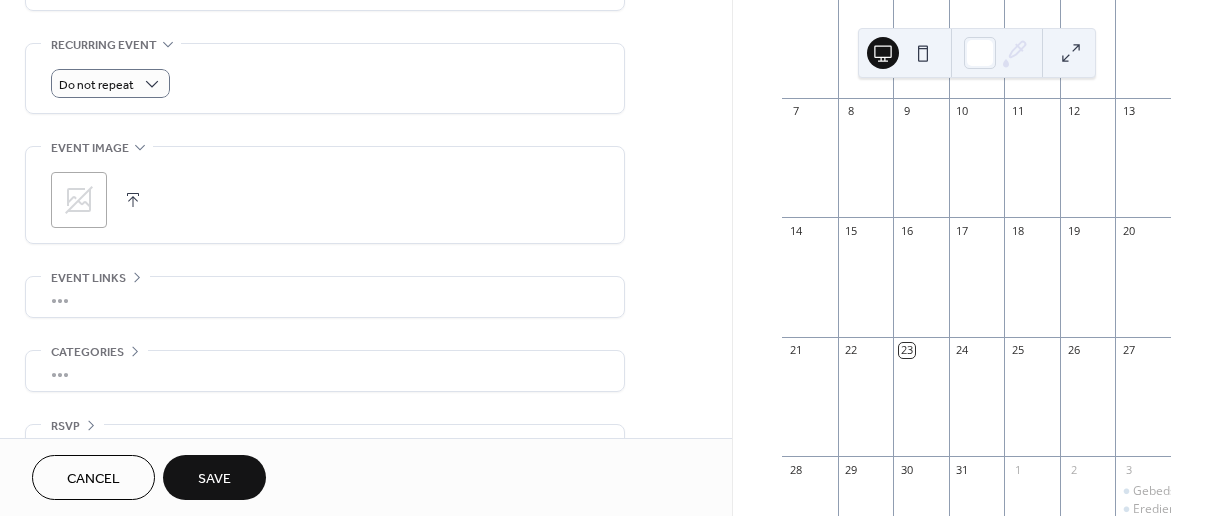 type on "**********" 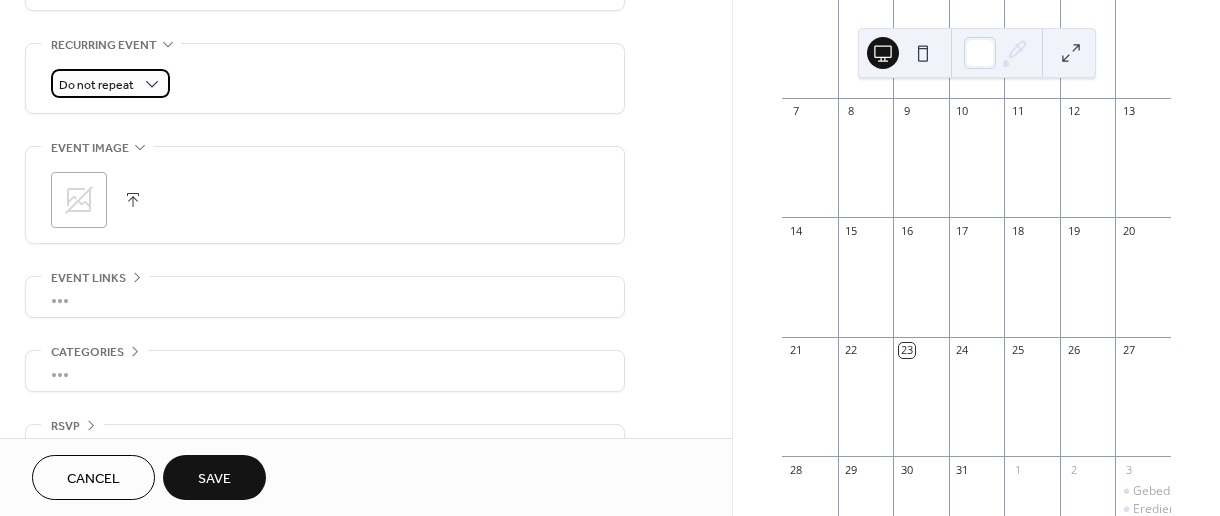 click on "Do not repeat" at bounding box center (96, 85) 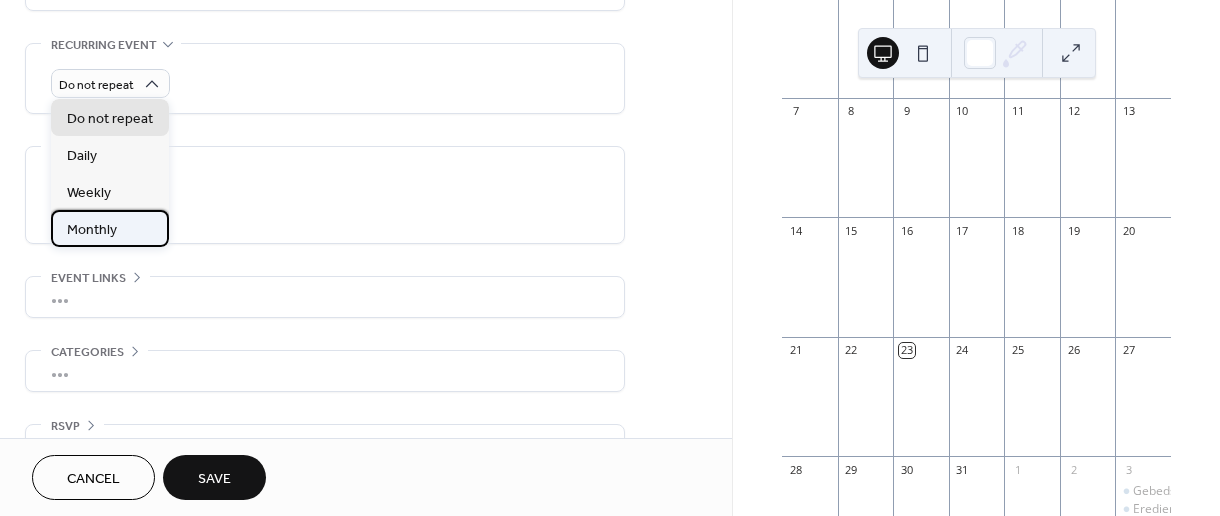 click on "Monthly" at bounding box center (92, 230) 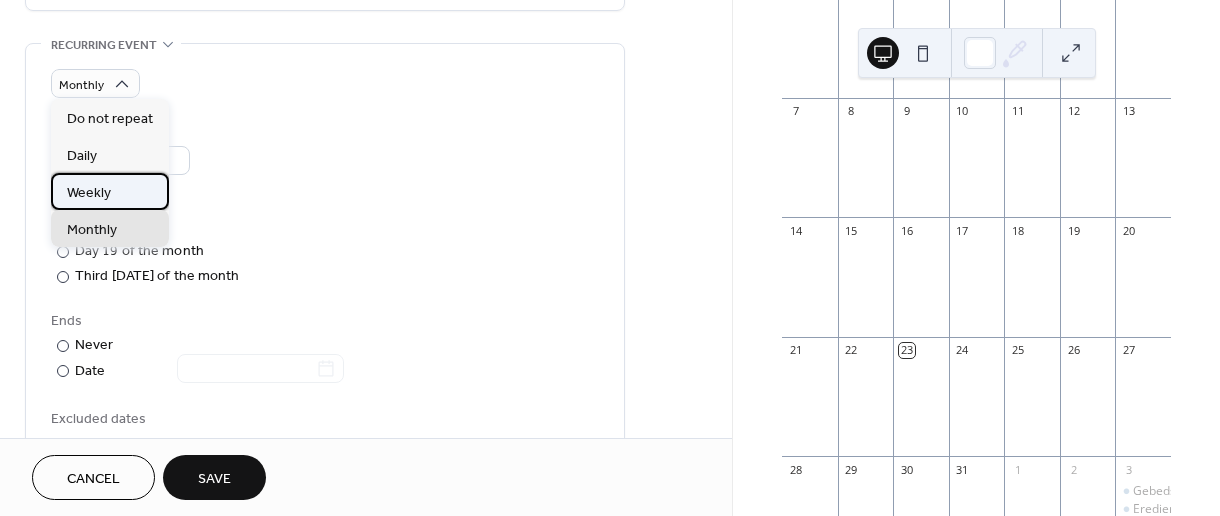 click on "Weekly" at bounding box center [89, 193] 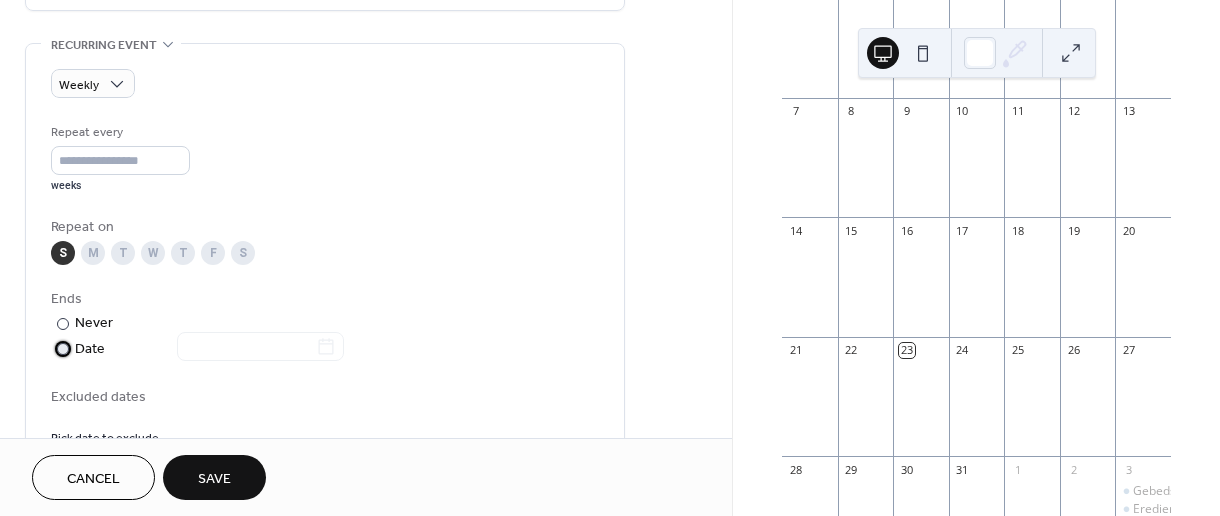 click on "Date" at bounding box center (209, 349) 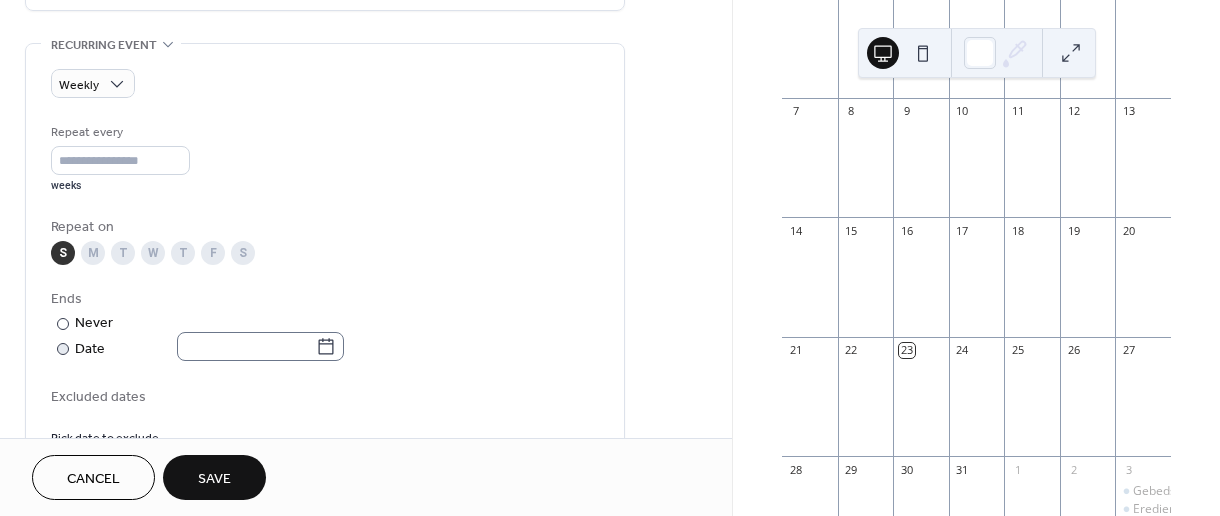 click 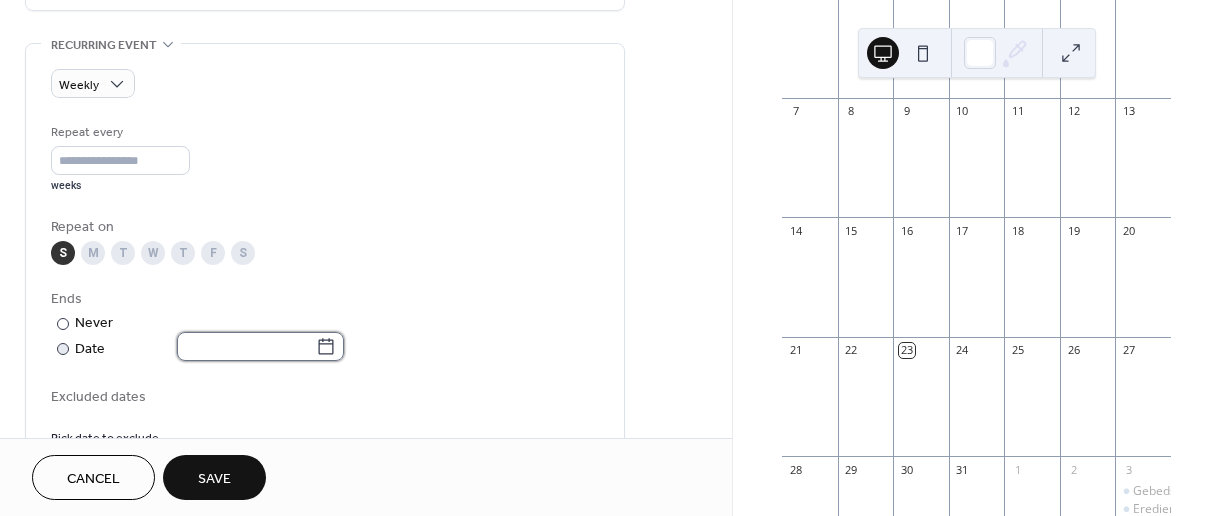 click at bounding box center (246, 346) 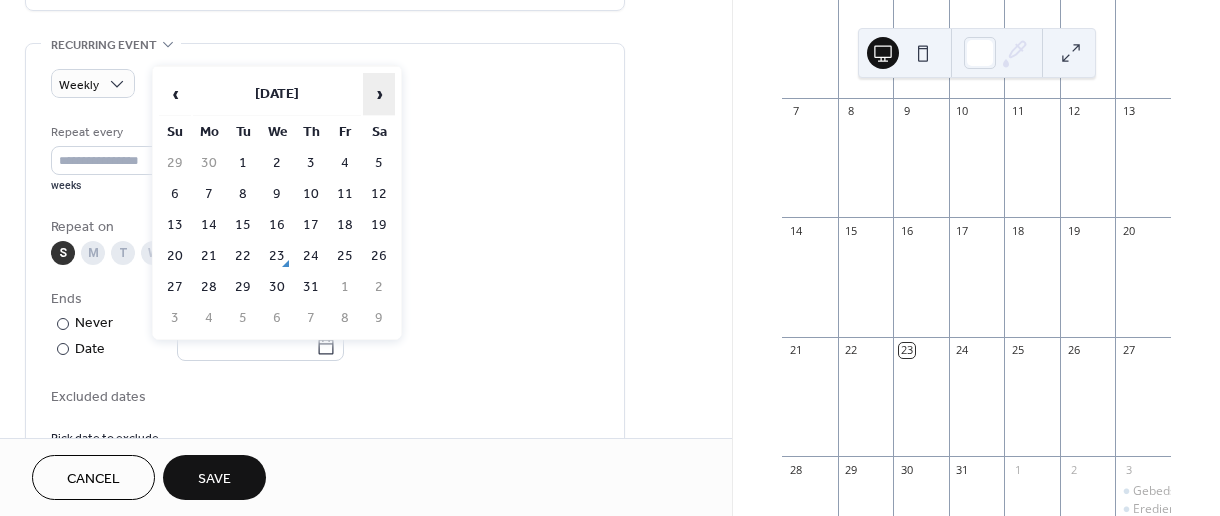 click on "›" at bounding box center (379, 94) 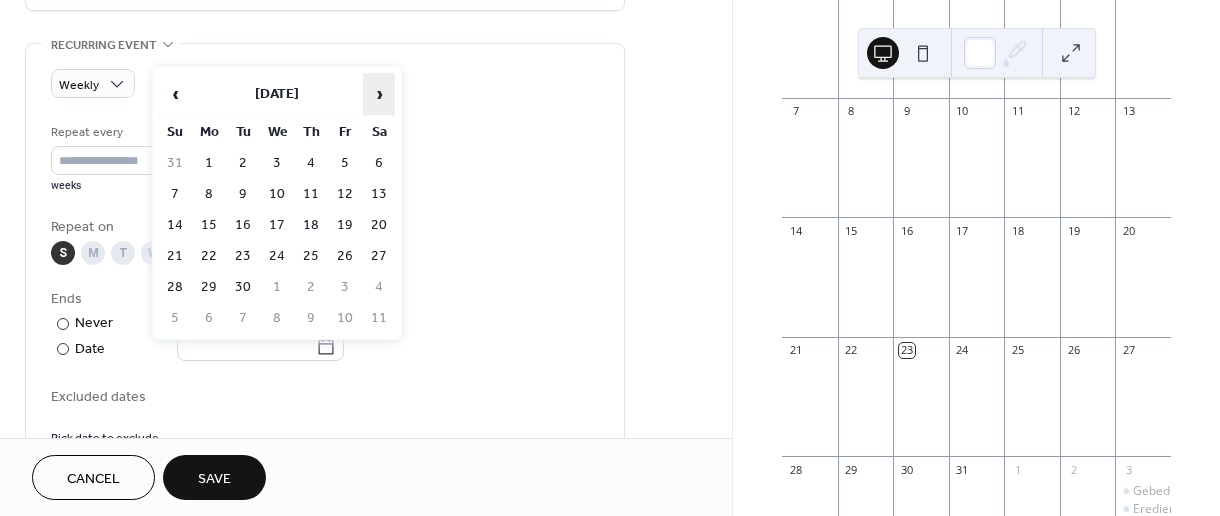 click on "›" at bounding box center [379, 94] 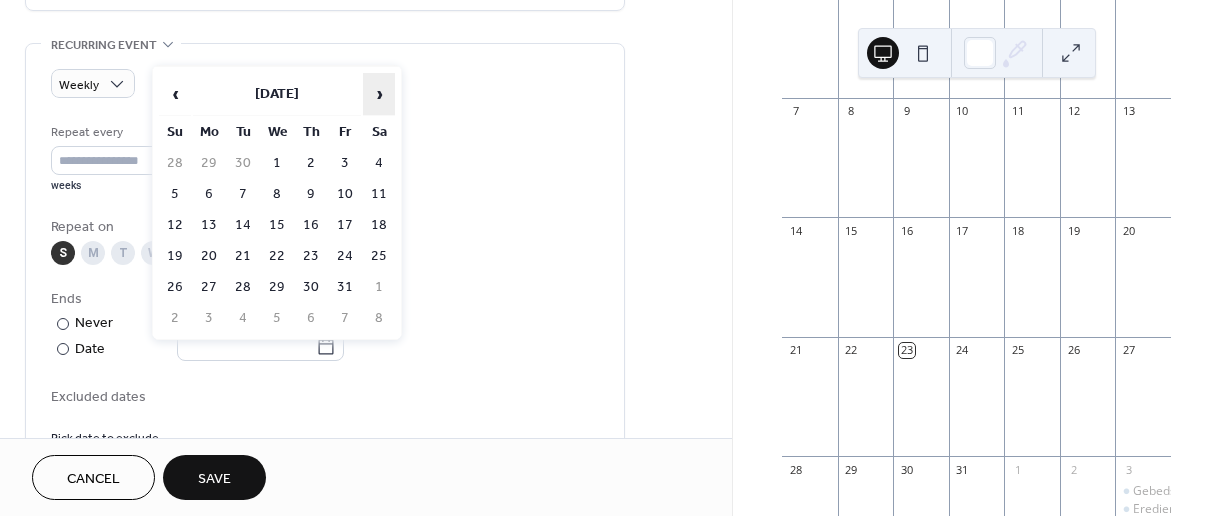 click on "›" at bounding box center [379, 94] 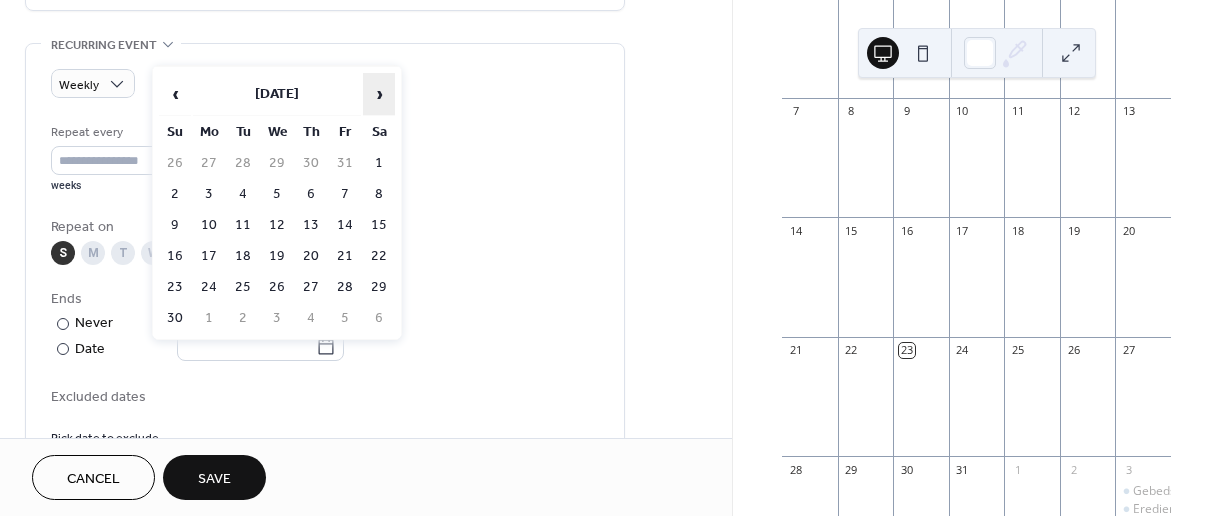 click on "›" at bounding box center [379, 94] 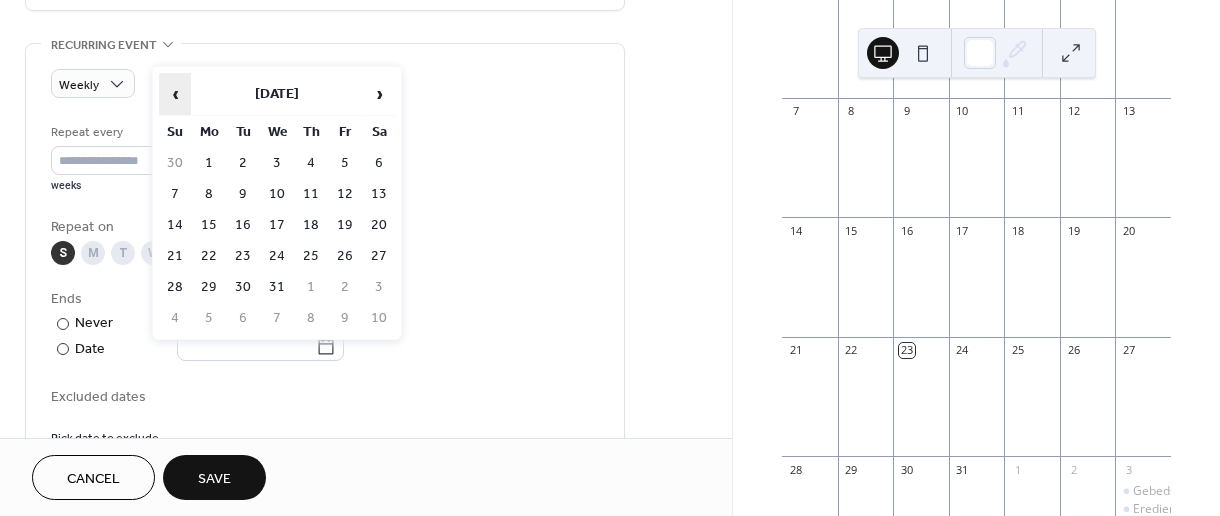 click on "‹" at bounding box center [175, 94] 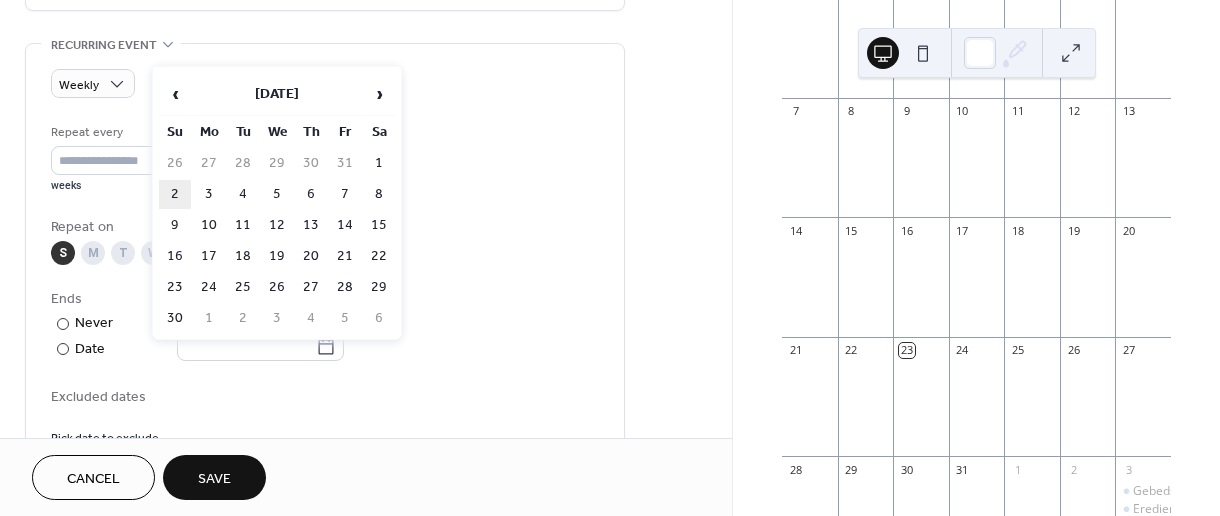 click on "2" at bounding box center [175, 194] 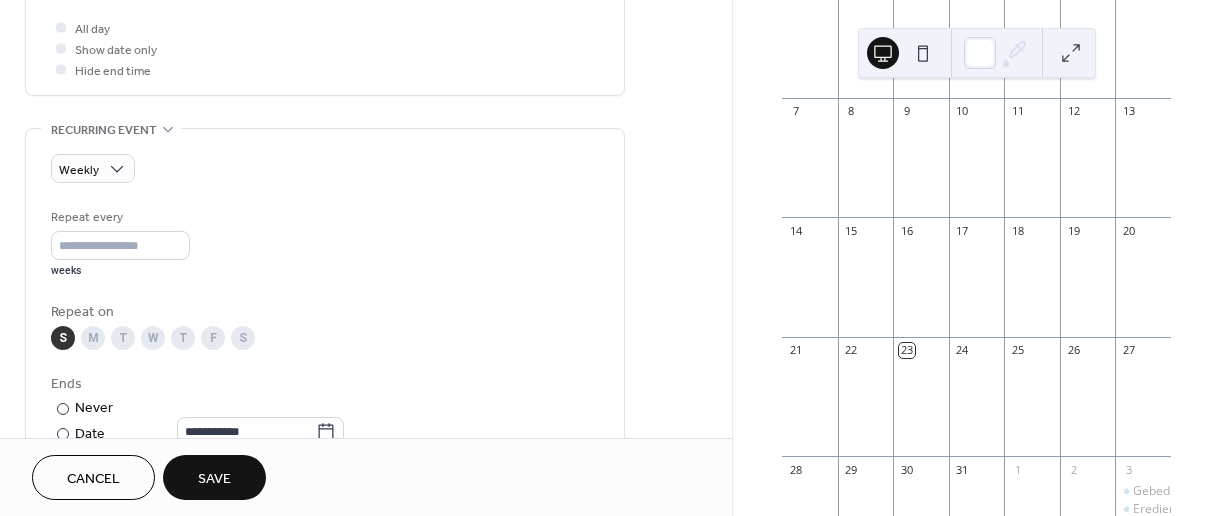 scroll, scrollTop: 769, scrollLeft: 0, axis: vertical 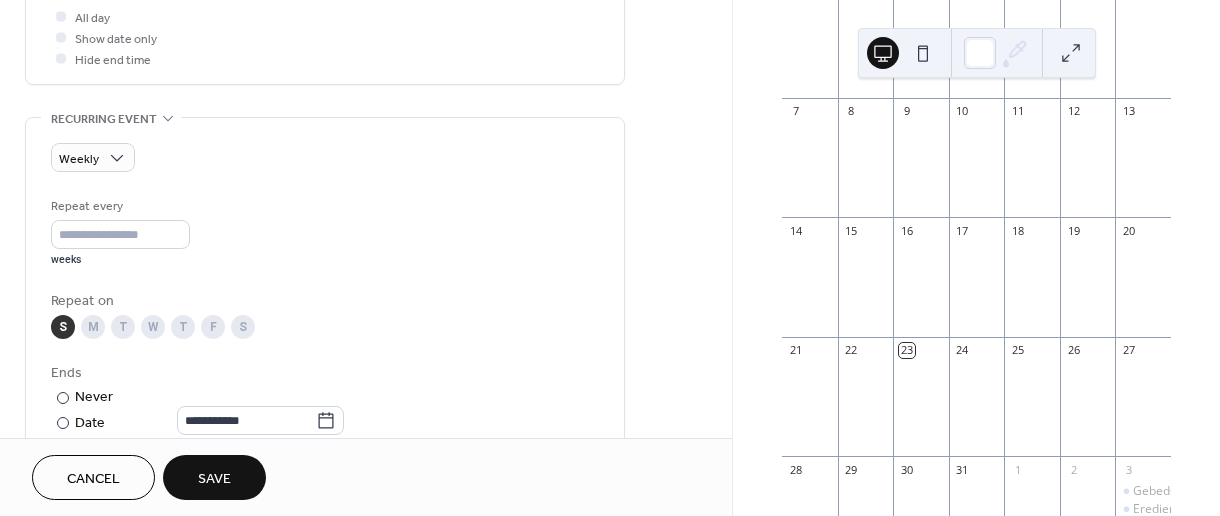 click on "Save" at bounding box center [214, 477] 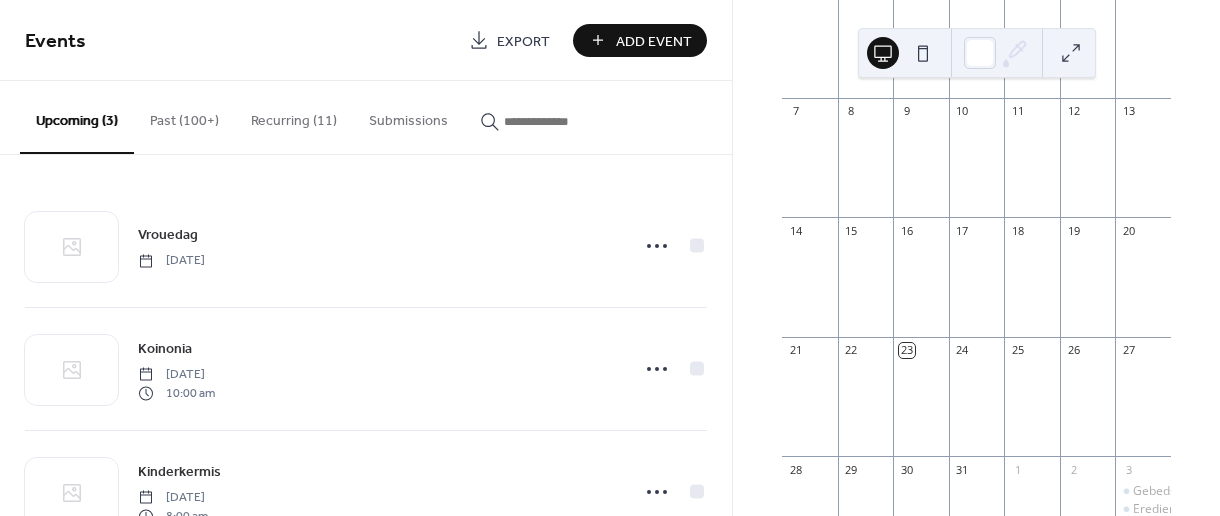 click on "Add Event" at bounding box center (654, 41) 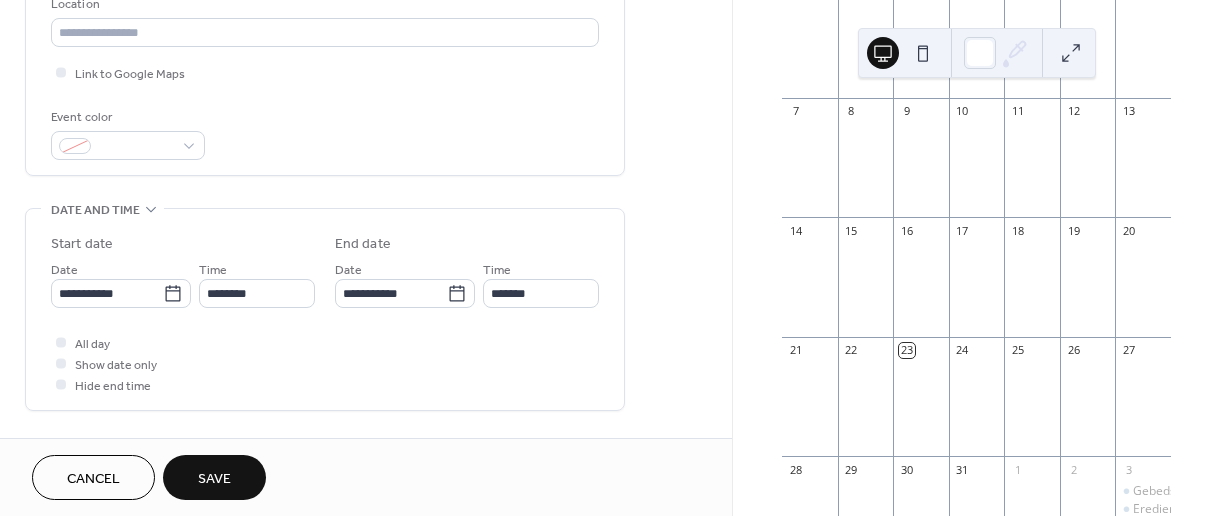 scroll, scrollTop: 452, scrollLeft: 0, axis: vertical 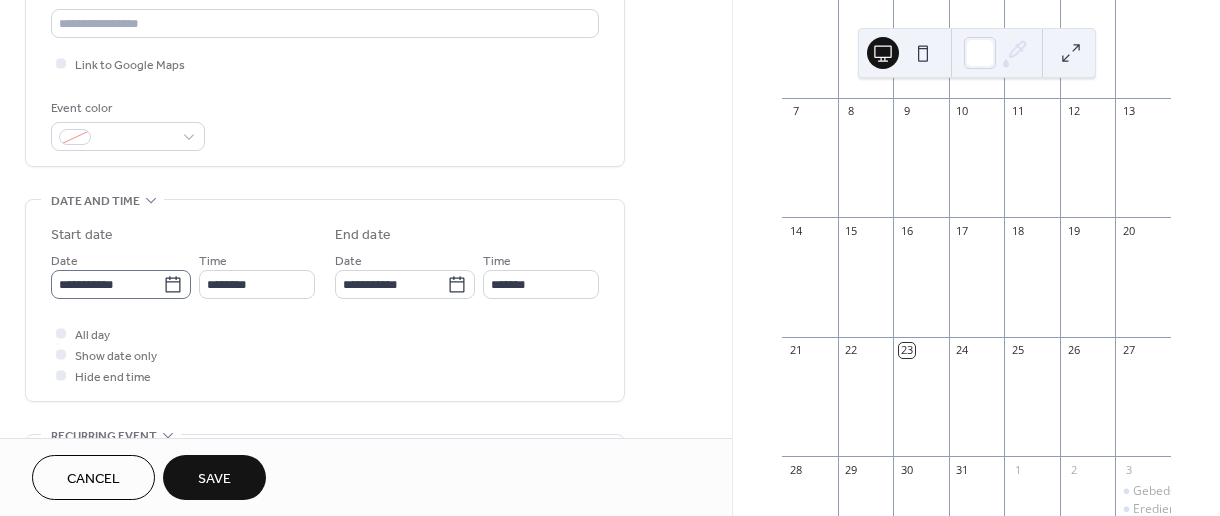type on "****" 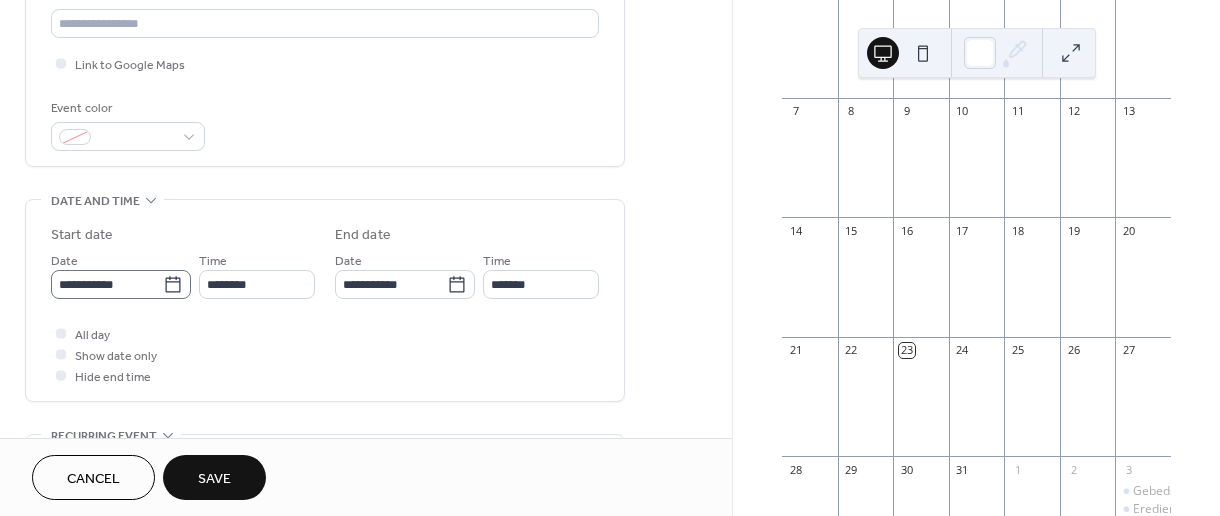 click 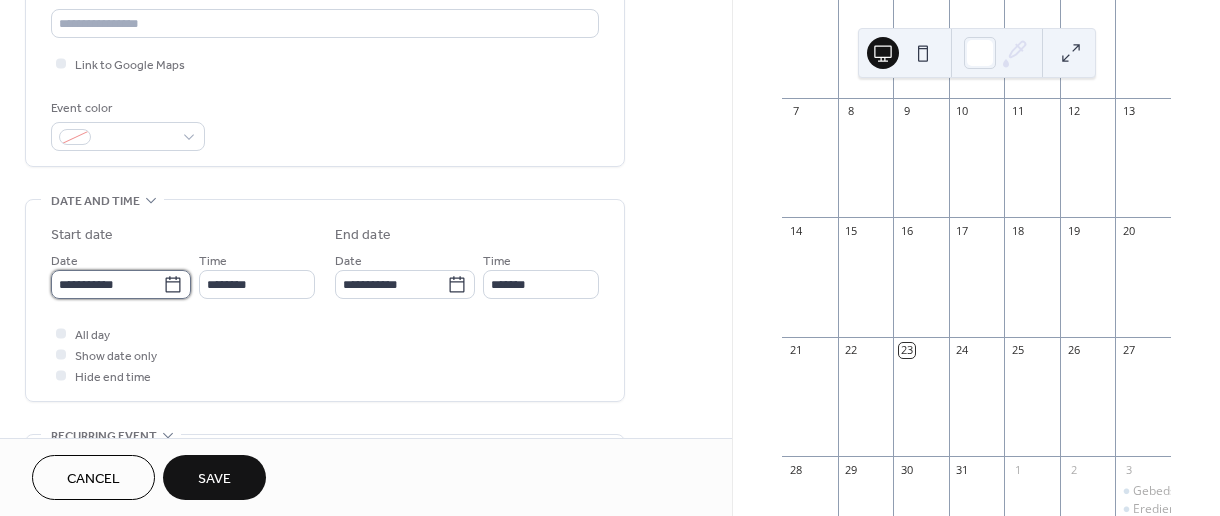 click on "**********" at bounding box center (107, 284) 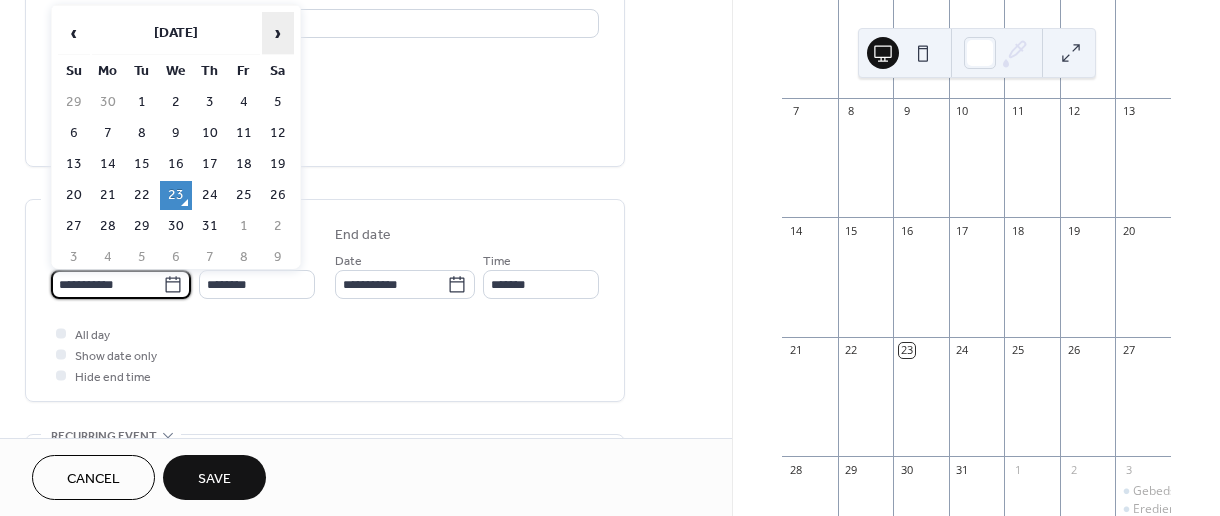 click on "›" at bounding box center [278, 33] 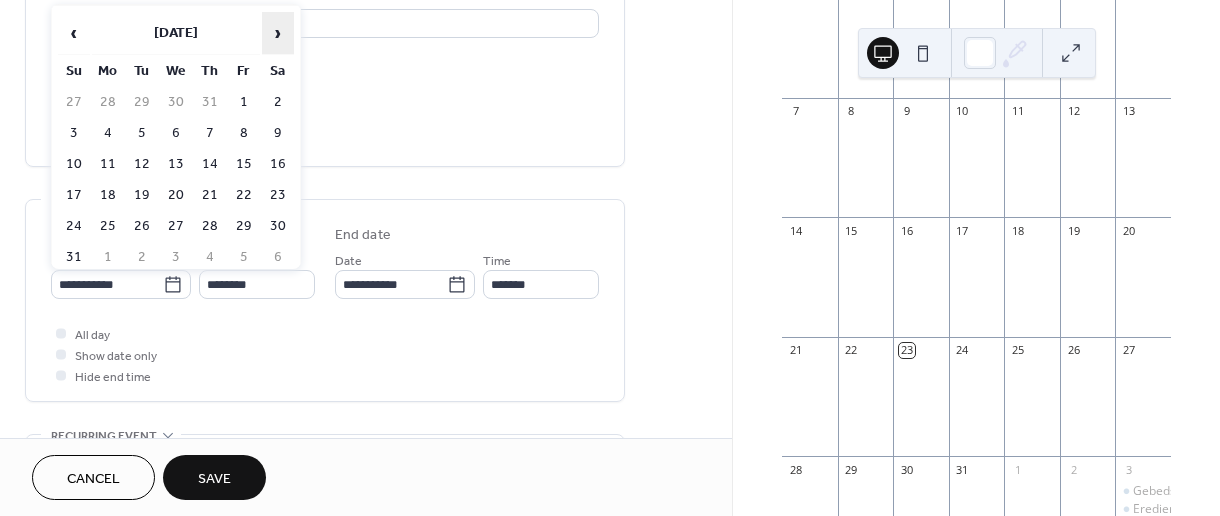 click on "›" at bounding box center (278, 33) 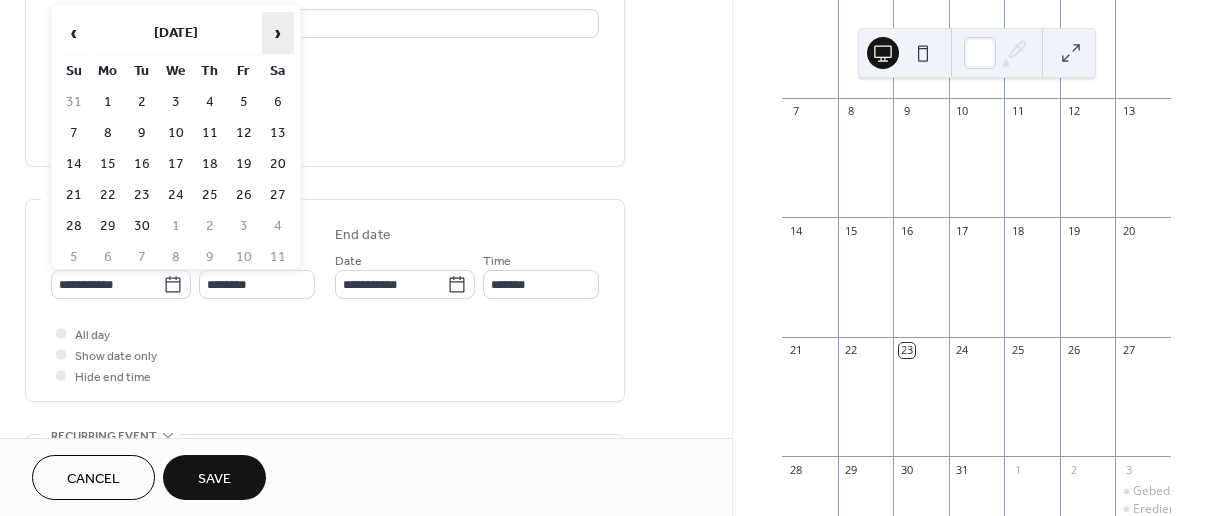 click on "›" at bounding box center (278, 33) 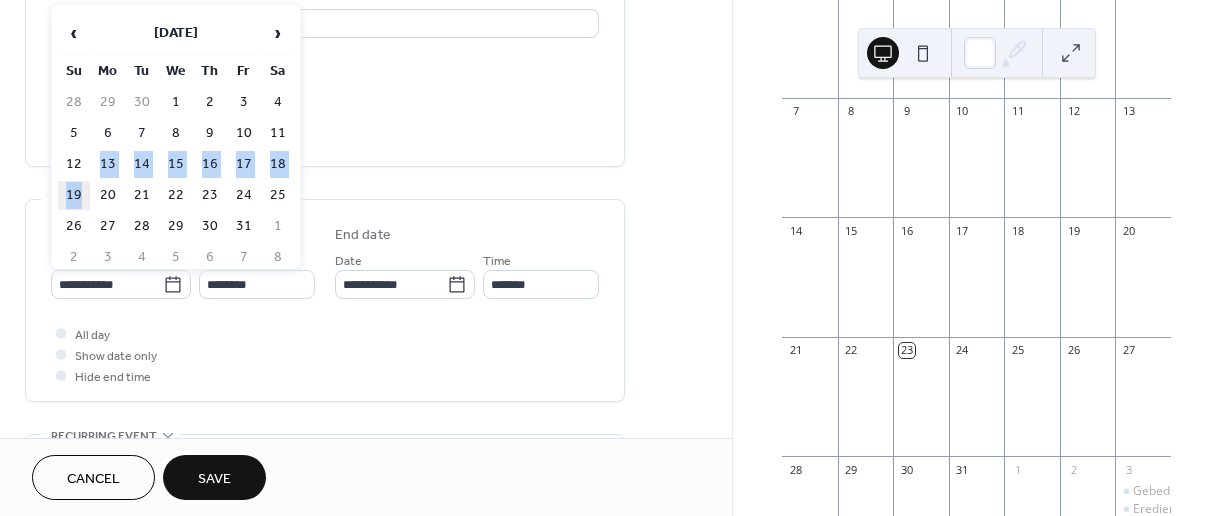 drag, startPoint x: 80, startPoint y: 172, endPoint x: 85, endPoint y: 181, distance: 10.29563 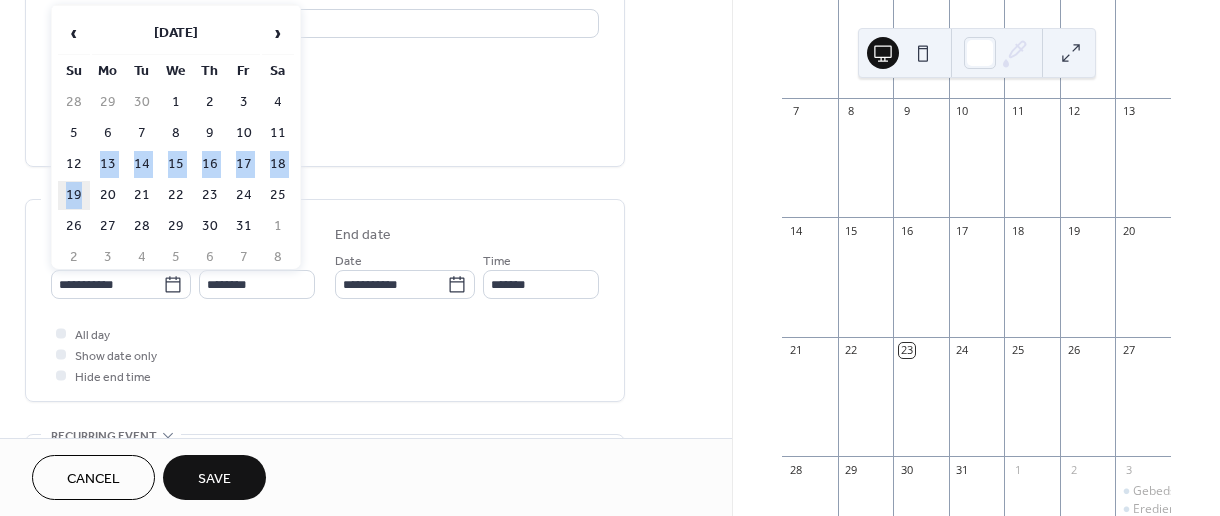 click on "28 29 30 1 2 3 4 5 6 7 8 9 10 11 12 13 14 15 16 17 18 19 20 21 22 23 24 25 26 27 28 29 30 31 1 2 3 4 5 6 7 8" at bounding box center [176, 180] 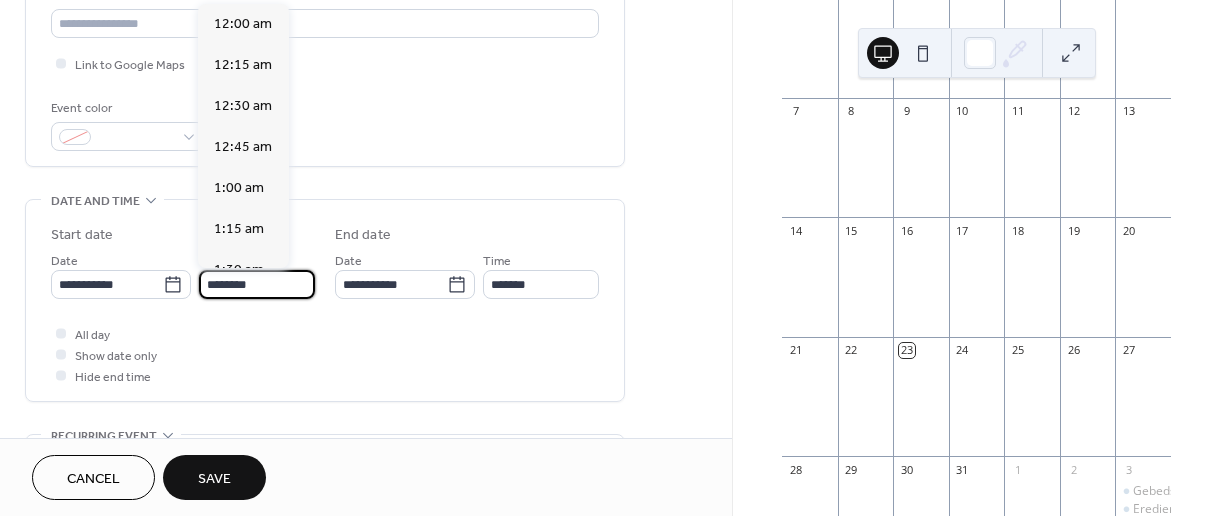 click on "********" at bounding box center (257, 284) 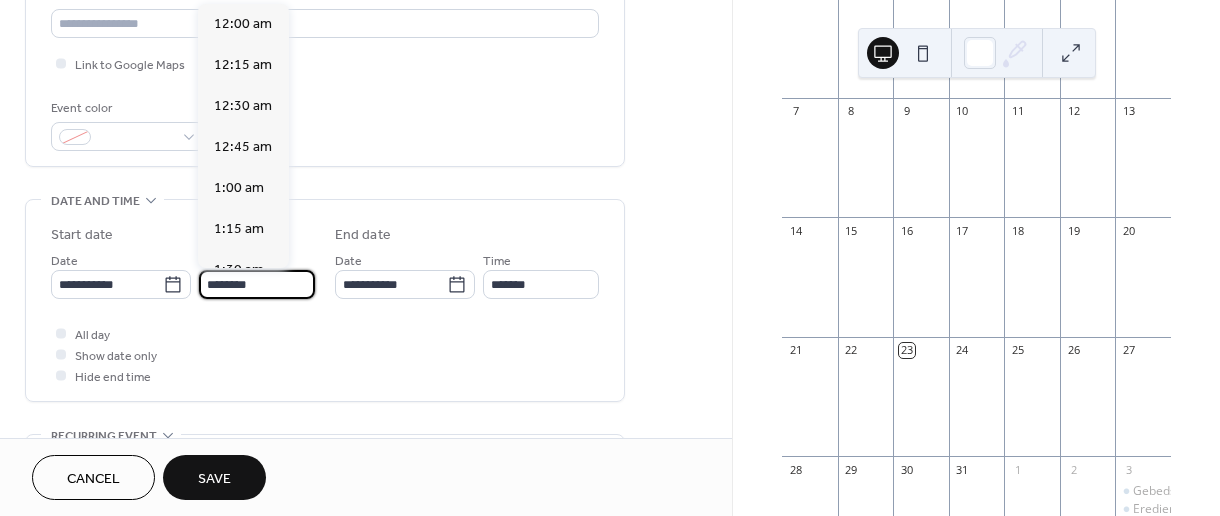 scroll, scrollTop: 1944, scrollLeft: 0, axis: vertical 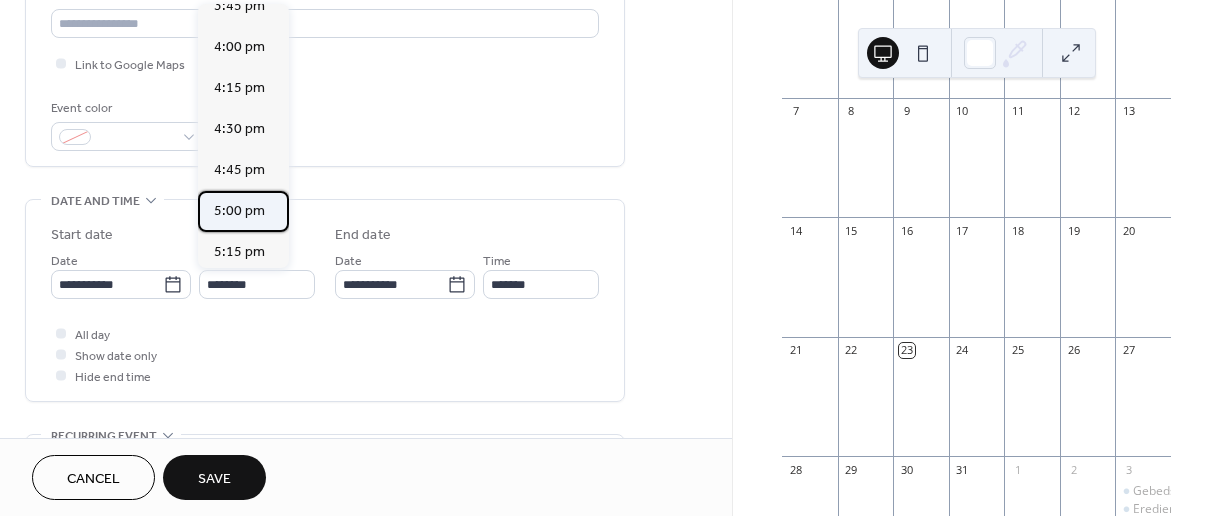 click on "5:00 pm" at bounding box center (243, 211) 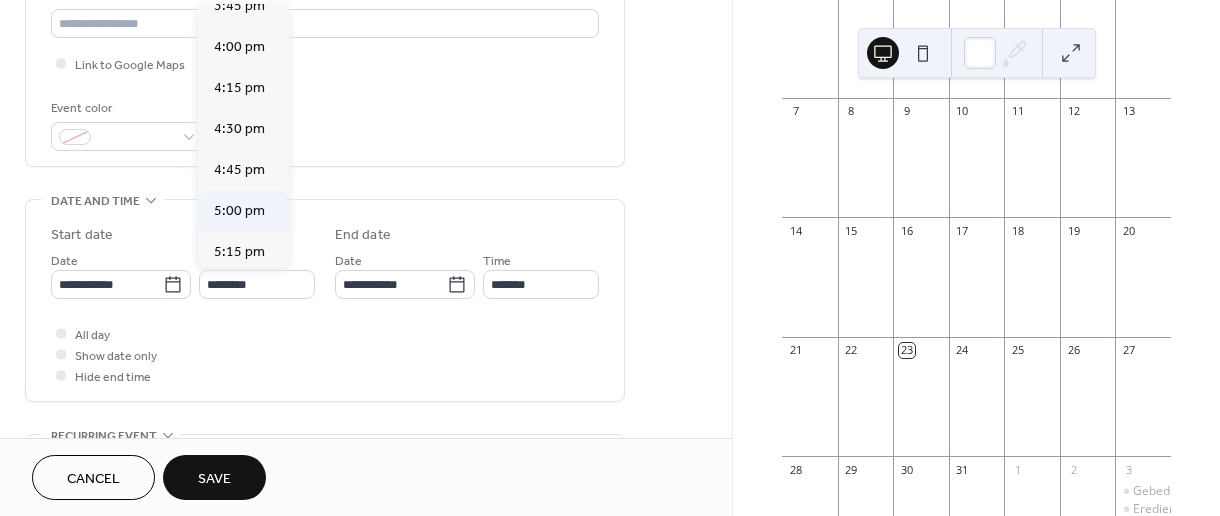 type on "*******" 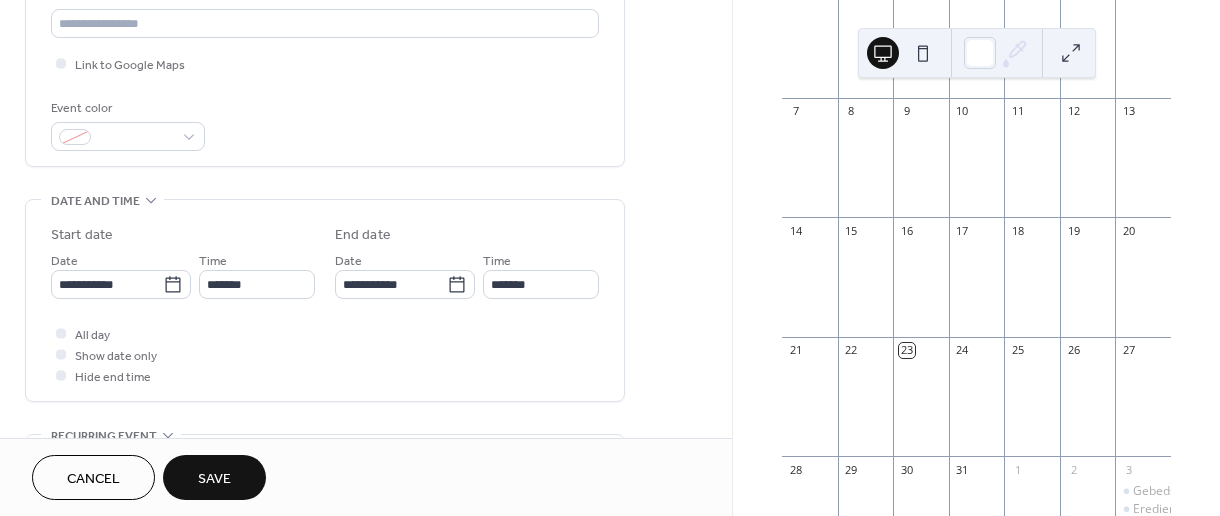 drag, startPoint x: 725, startPoint y: 251, endPoint x: 726, endPoint y: 271, distance: 20.024984 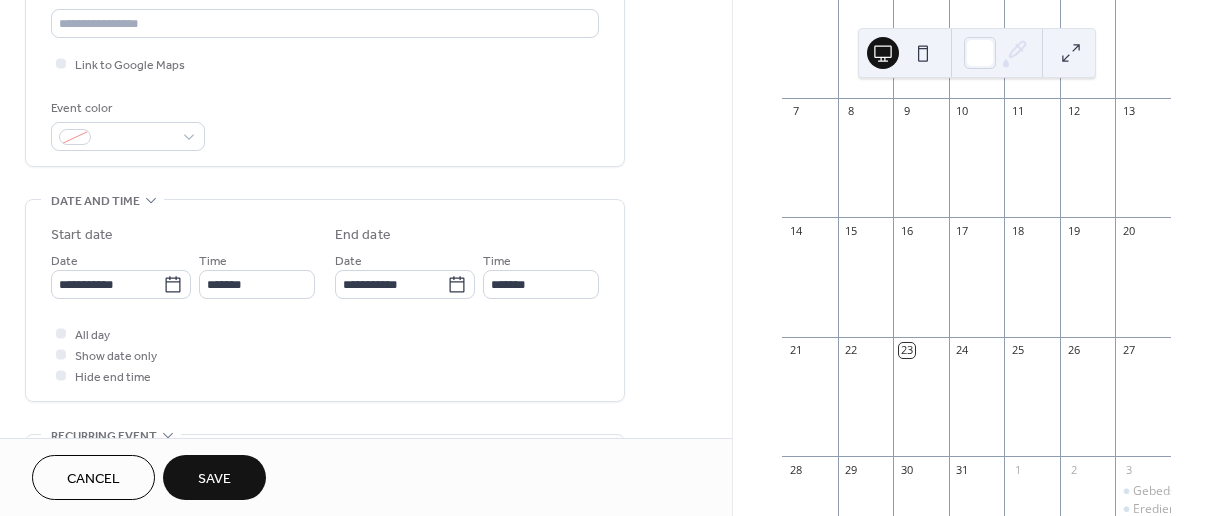 click on "**********" at bounding box center [366, 219] 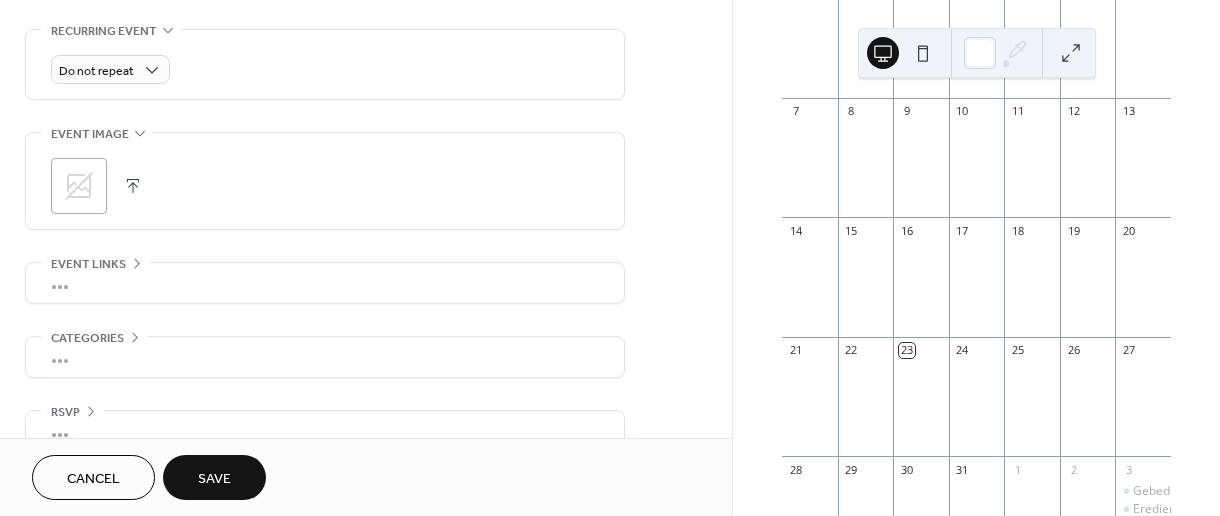 scroll, scrollTop: 852, scrollLeft: 0, axis: vertical 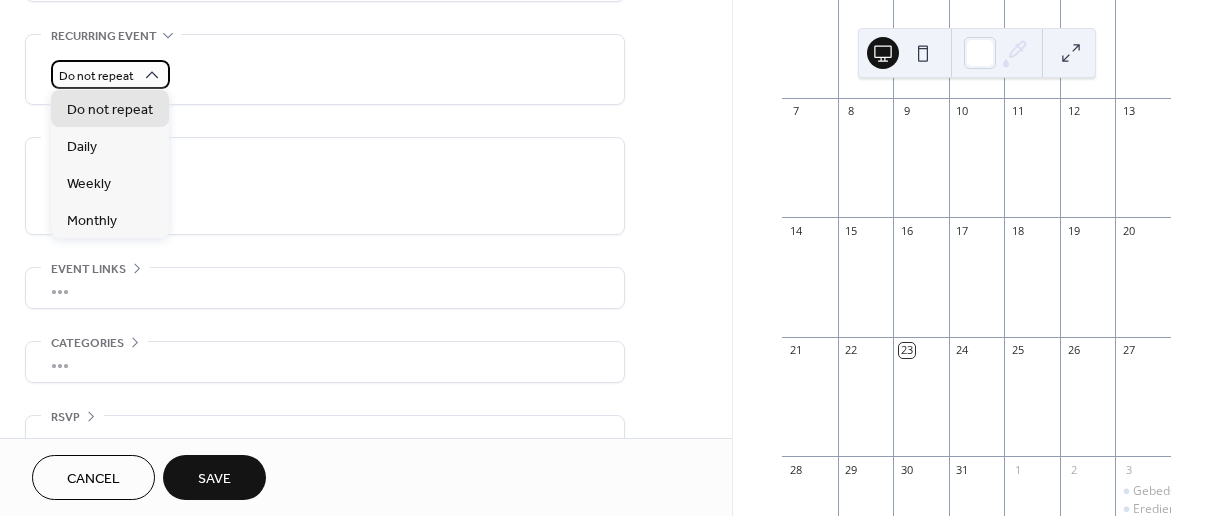 click on "Do not repeat" at bounding box center (96, 76) 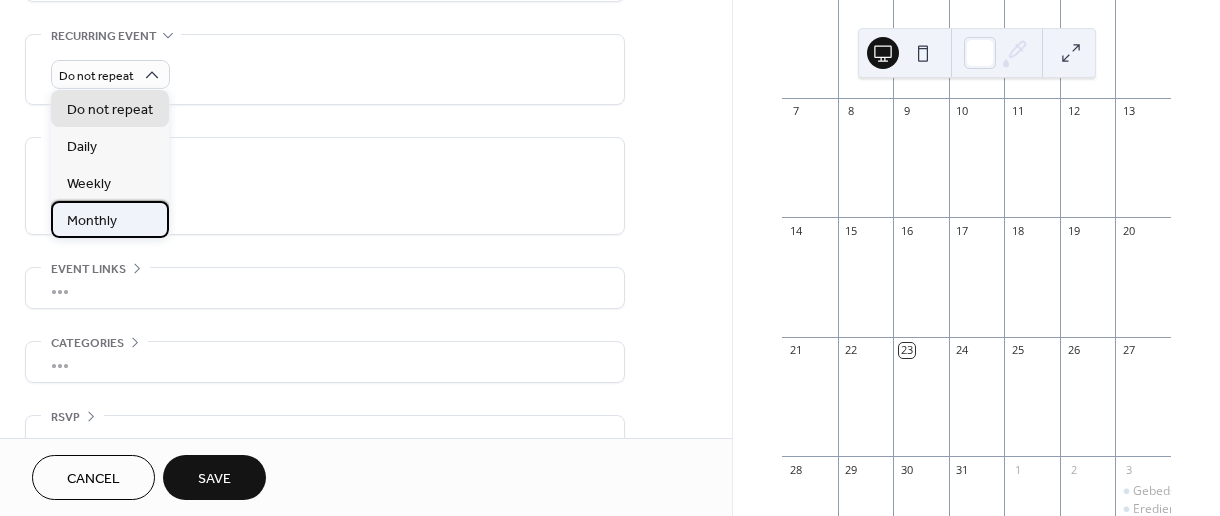 click on "Monthly" at bounding box center [110, 219] 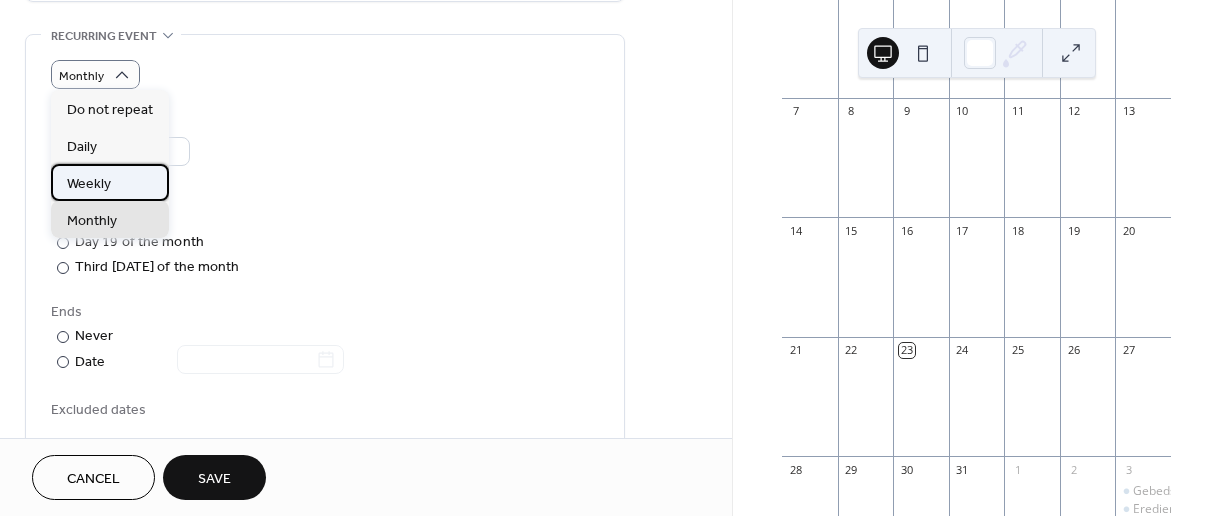 click on "Weekly" at bounding box center [89, 184] 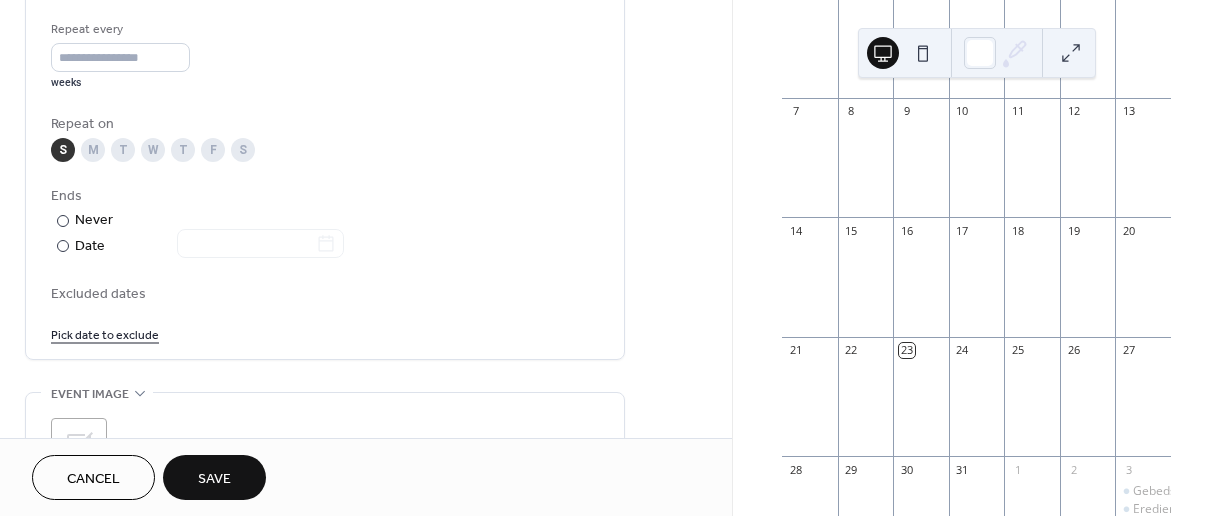 scroll, scrollTop: 960, scrollLeft: 0, axis: vertical 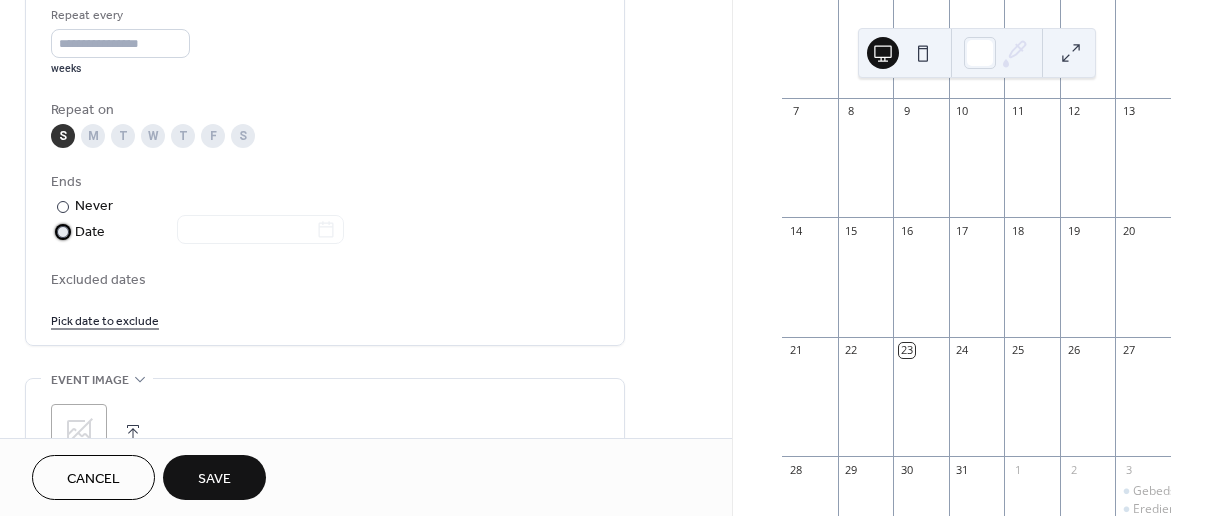 click on "Date" at bounding box center [209, 232] 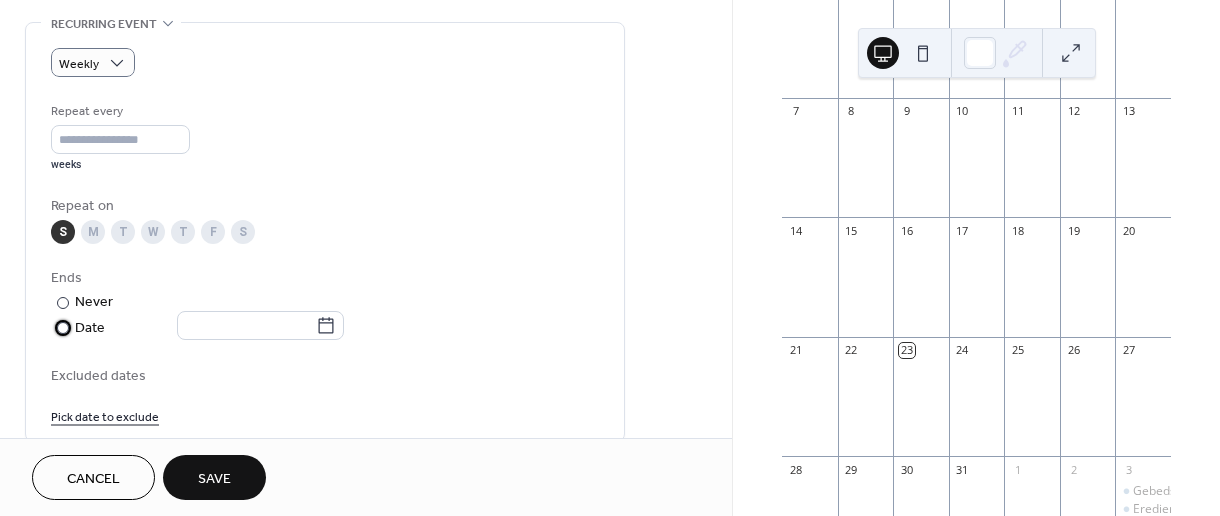 scroll, scrollTop: 866, scrollLeft: 0, axis: vertical 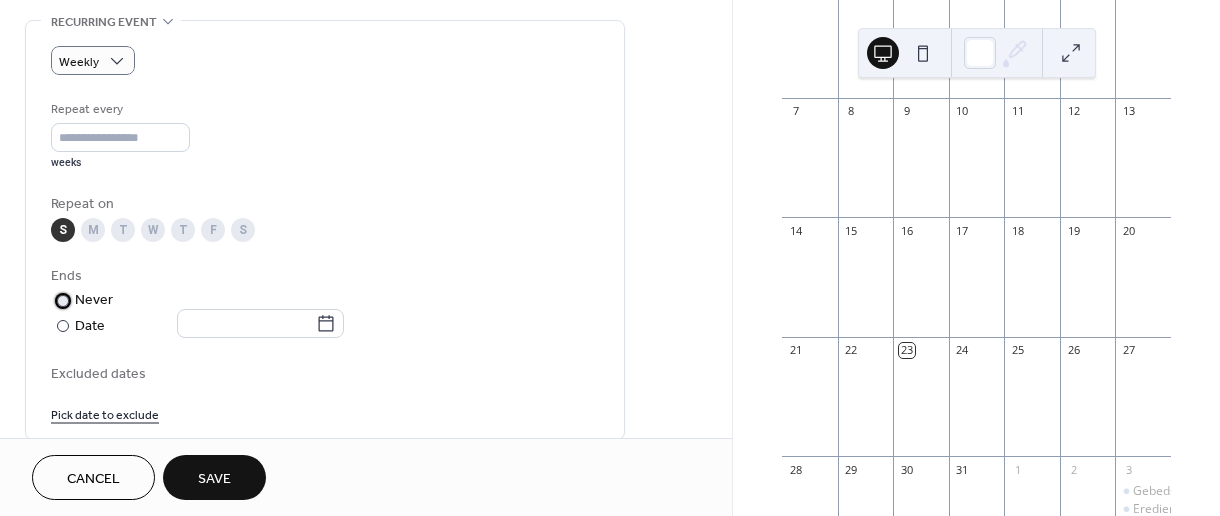 click at bounding box center [63, 301] 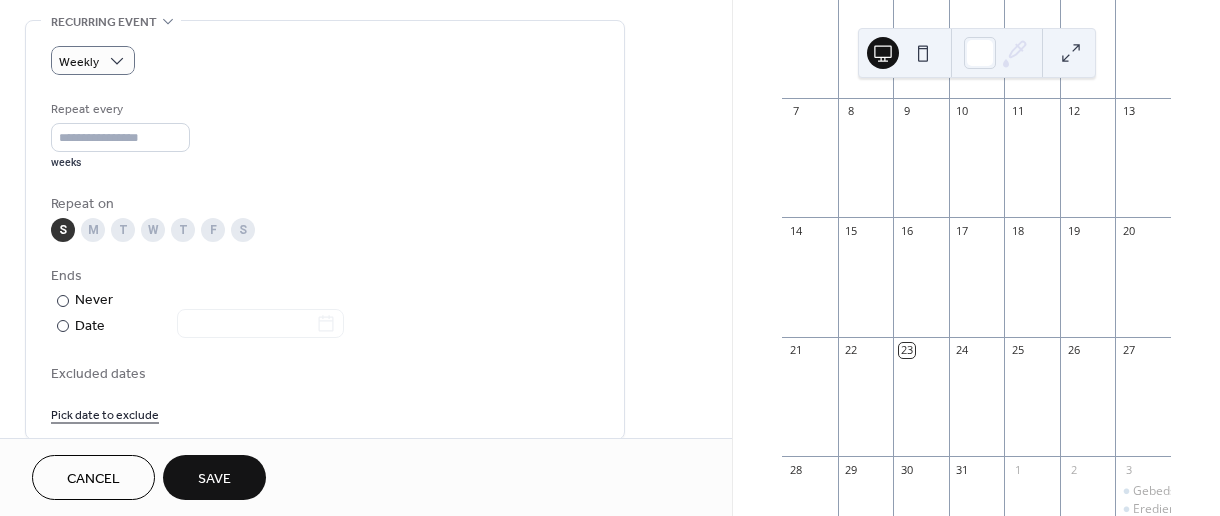 click on "Save" at bounding box center [214, 477] 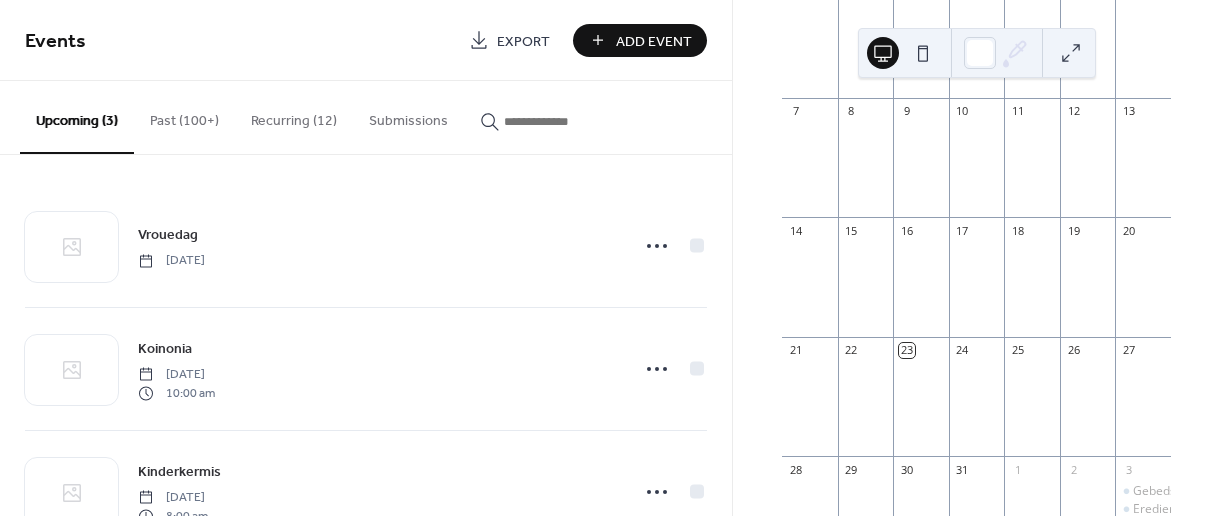 click on "Add Event" at bounding box center (654, 41) 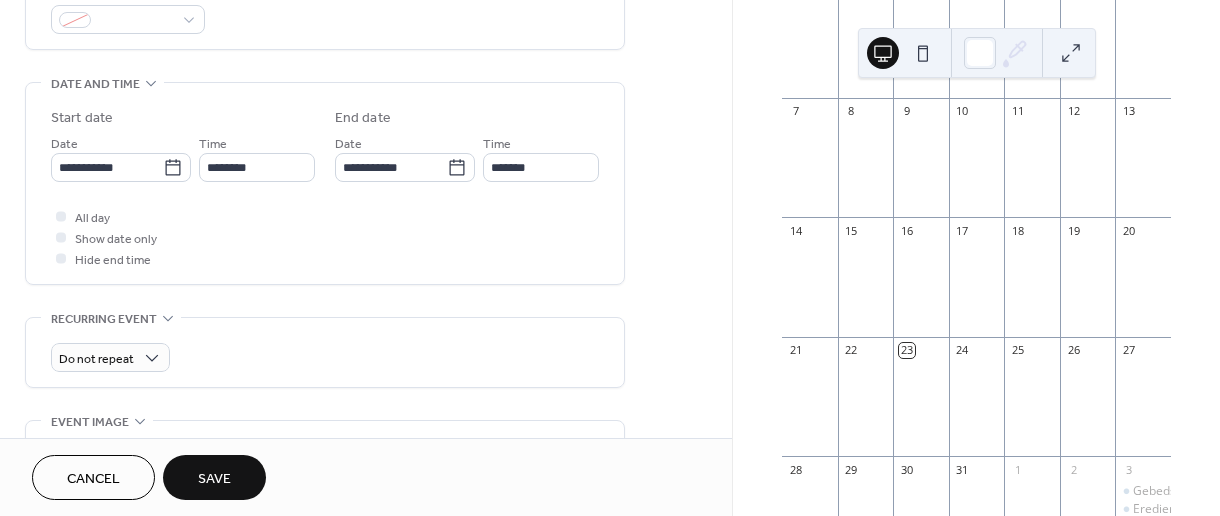 scroll, scrollTop: 590, scrollLeft: 0, axis: vertical 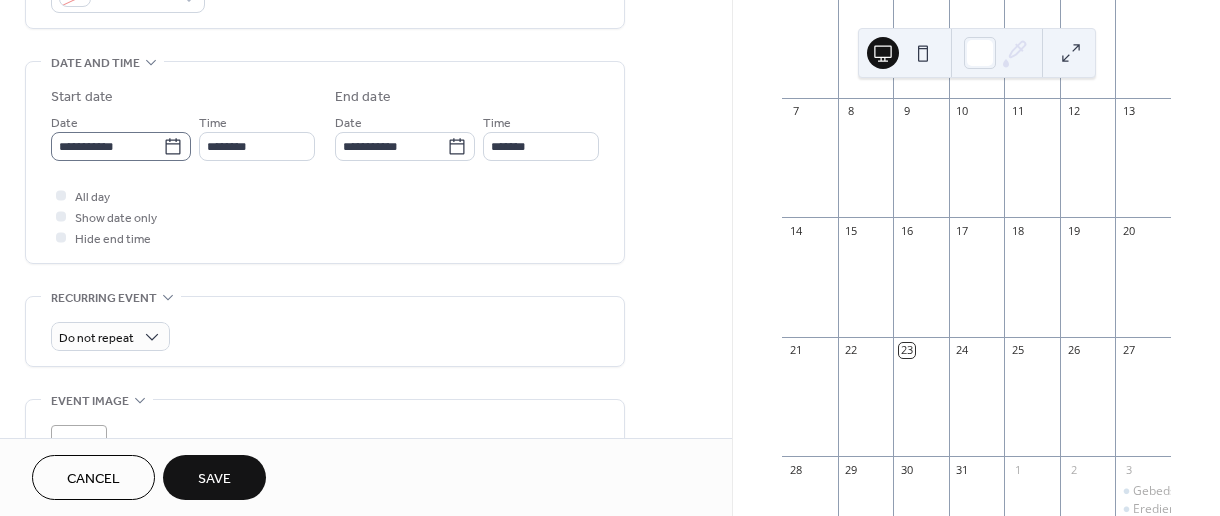 type on "**********" 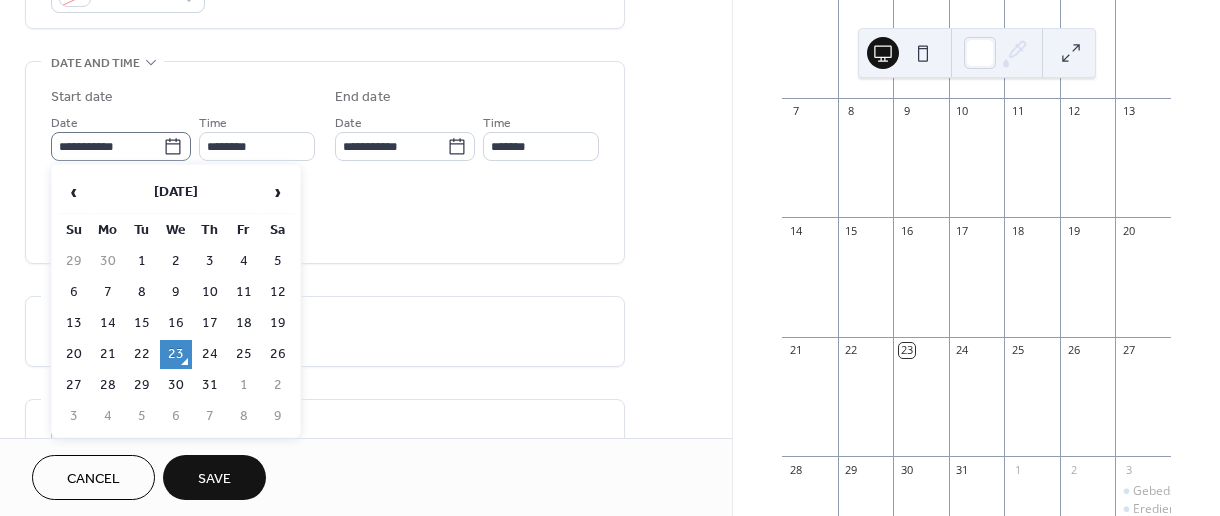 click 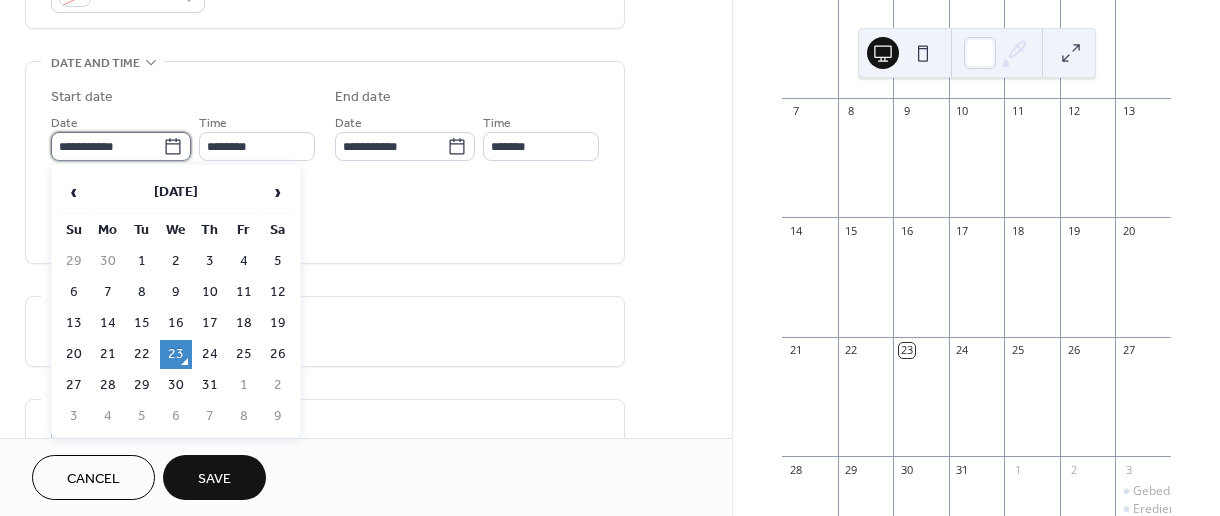 click on "**********" at bounding box center [107, 146] 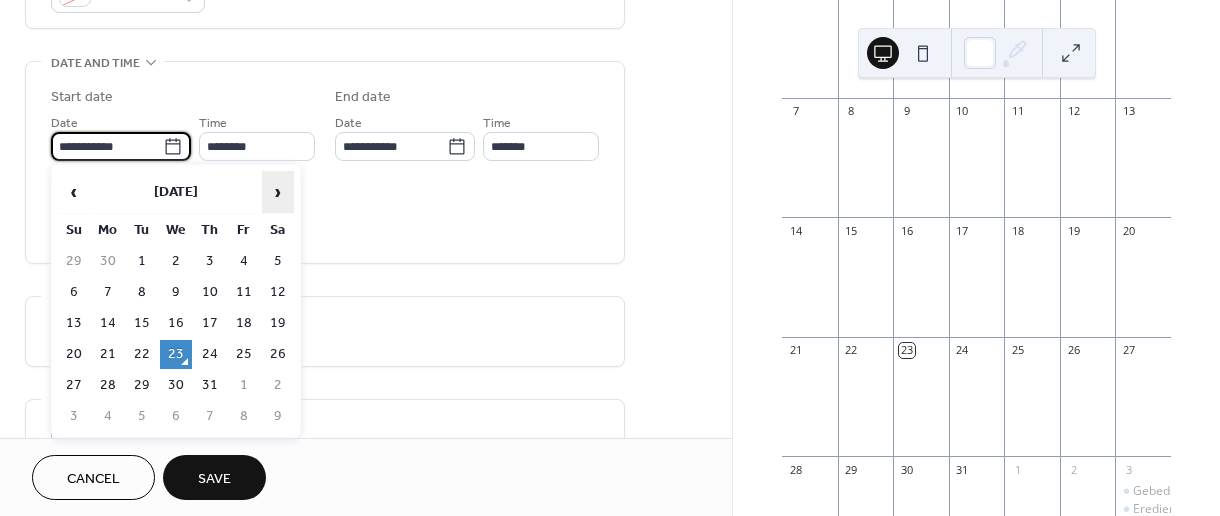 click on "›" at bounding box center [278, 192] 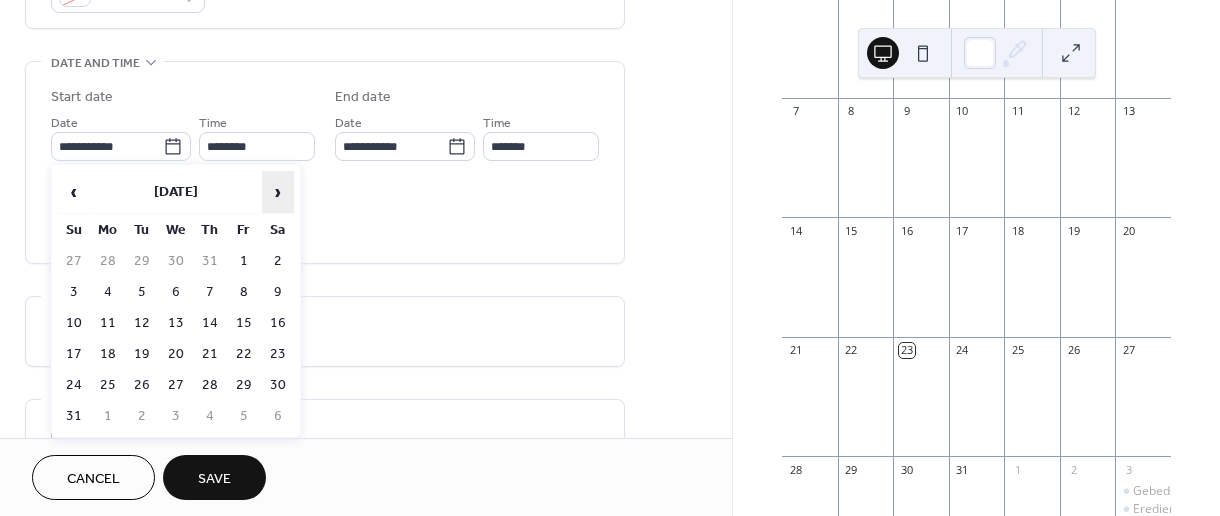 click on "›" at bounding box center (278, 192) 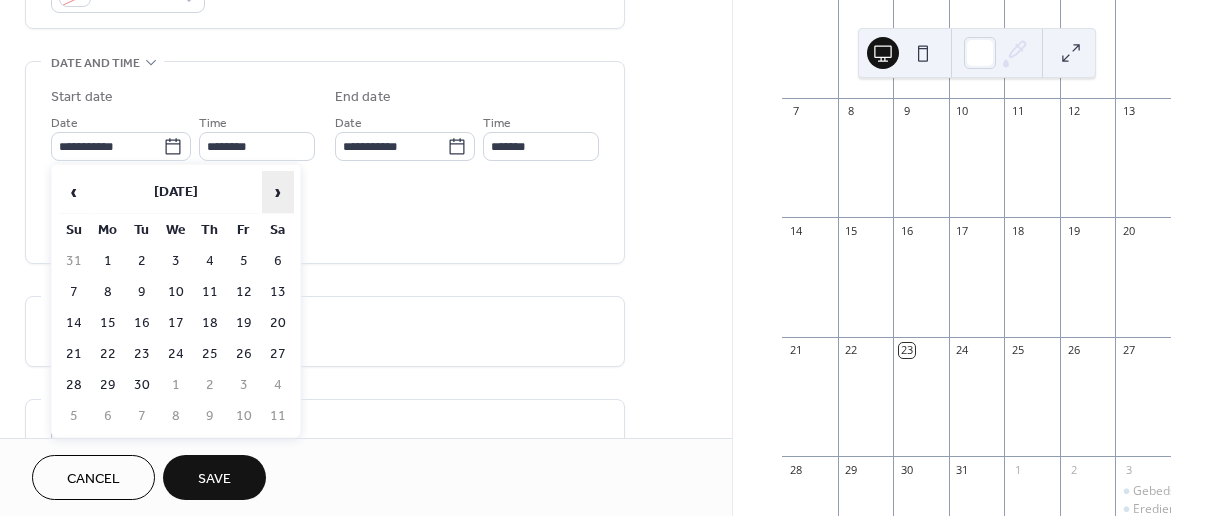 click on "›" at bounding box center [278, 192] 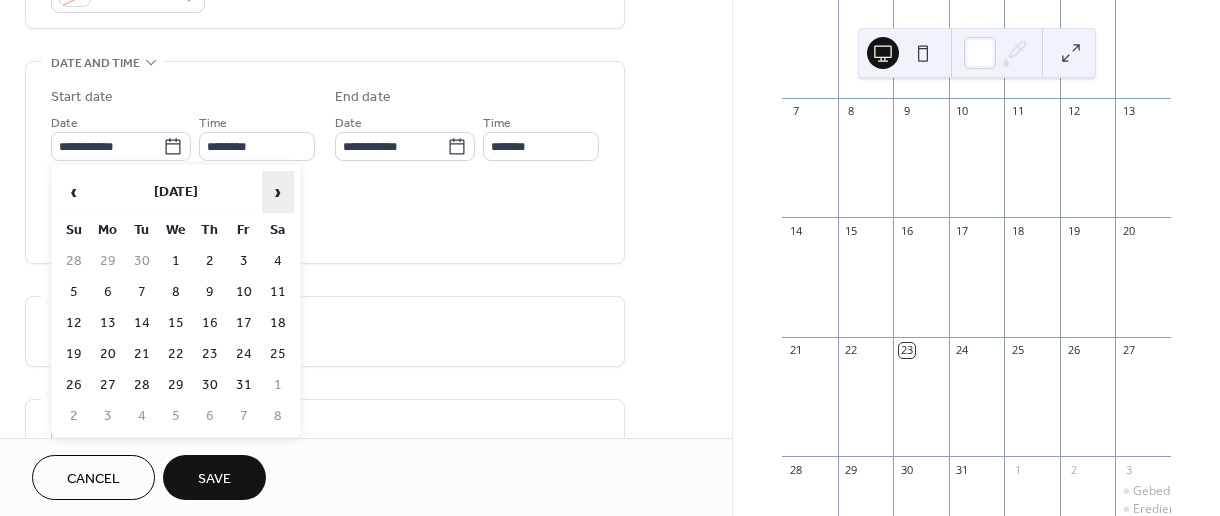 click on "›" at bounding box center (278, 192) 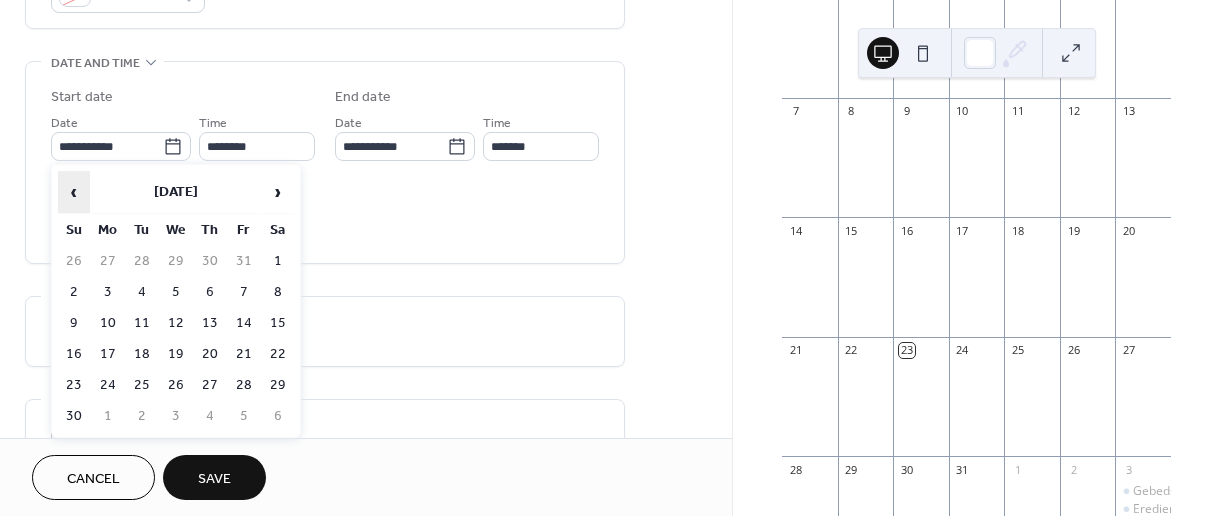 click on "‹" at bounding box center (74, 192) 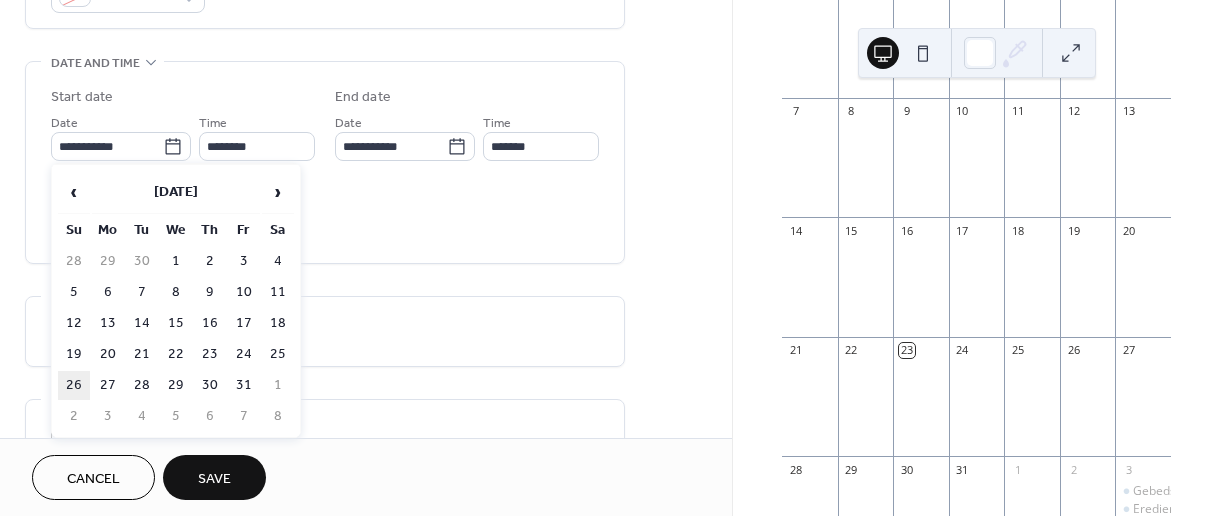 click on "26" at bounding box center [74, 385] 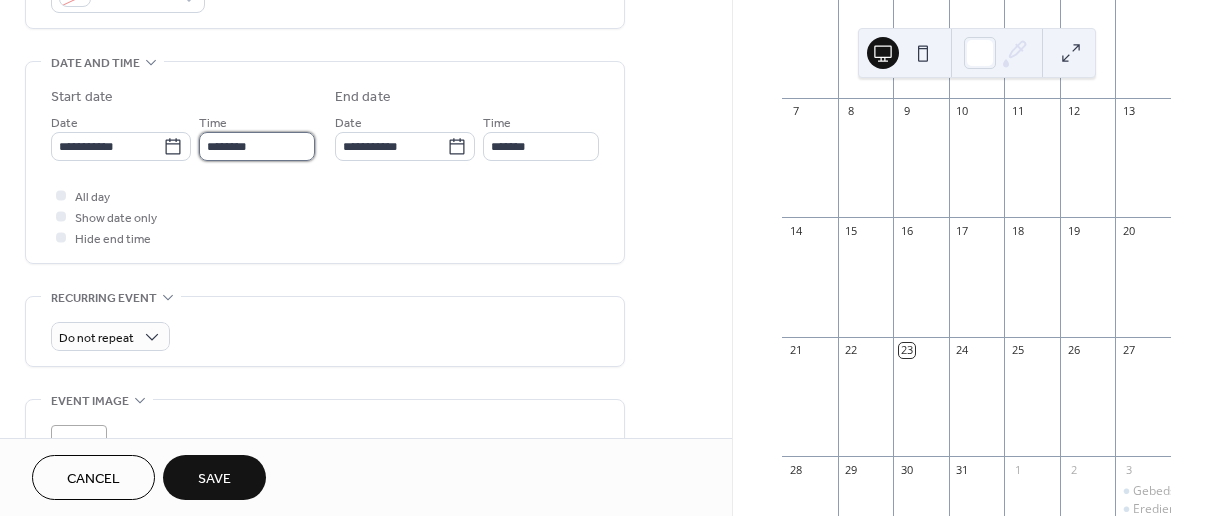 click on "********" at bounding box center (257, 146) 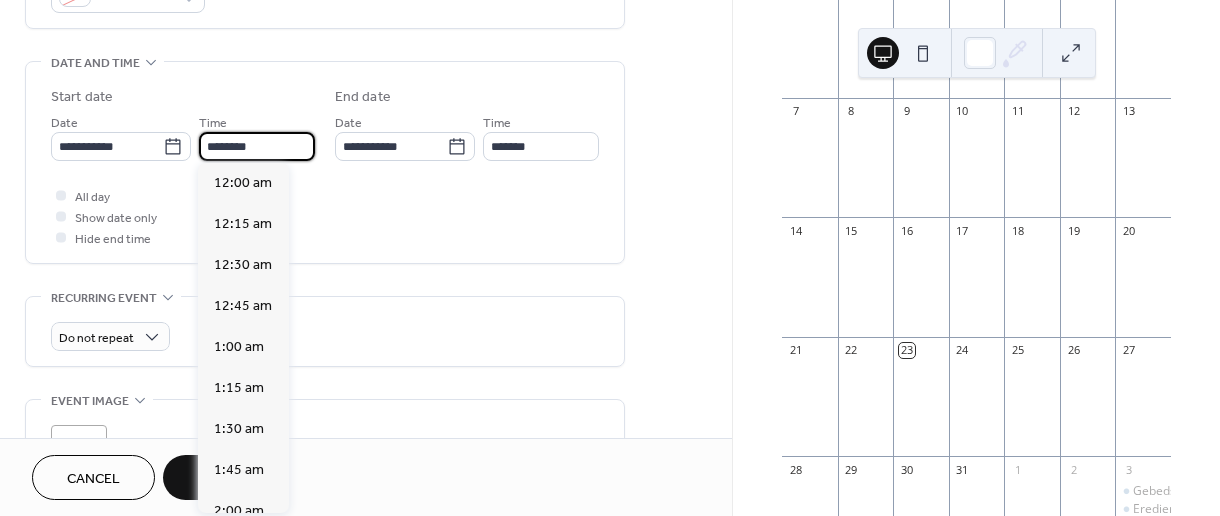 scroll, scrollTop: 1944, scrollLeft: 0, axis: vertical 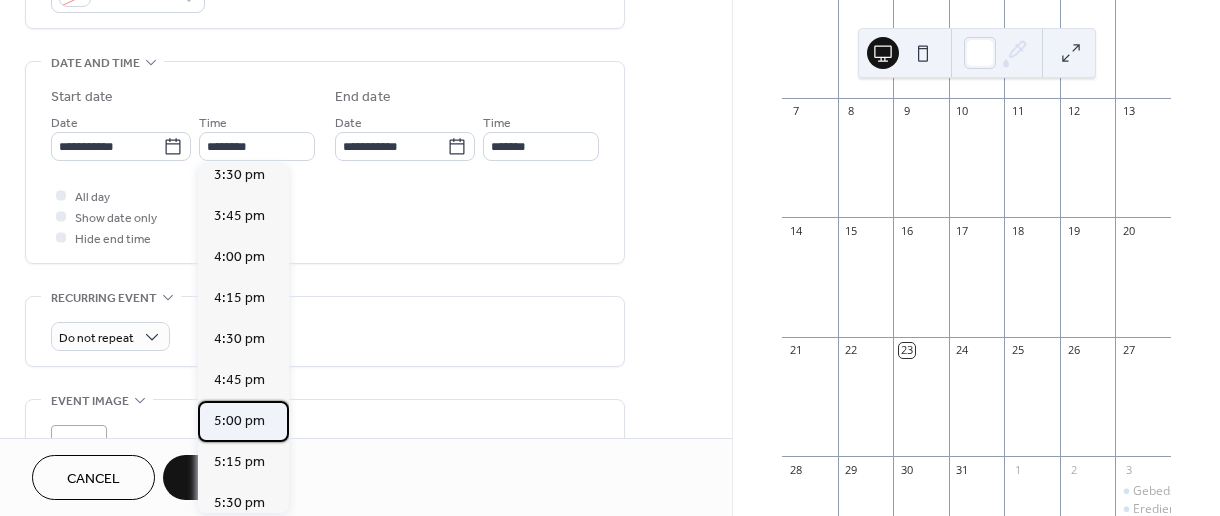 click on "5:00 pm" at bounding box center (239, 421) 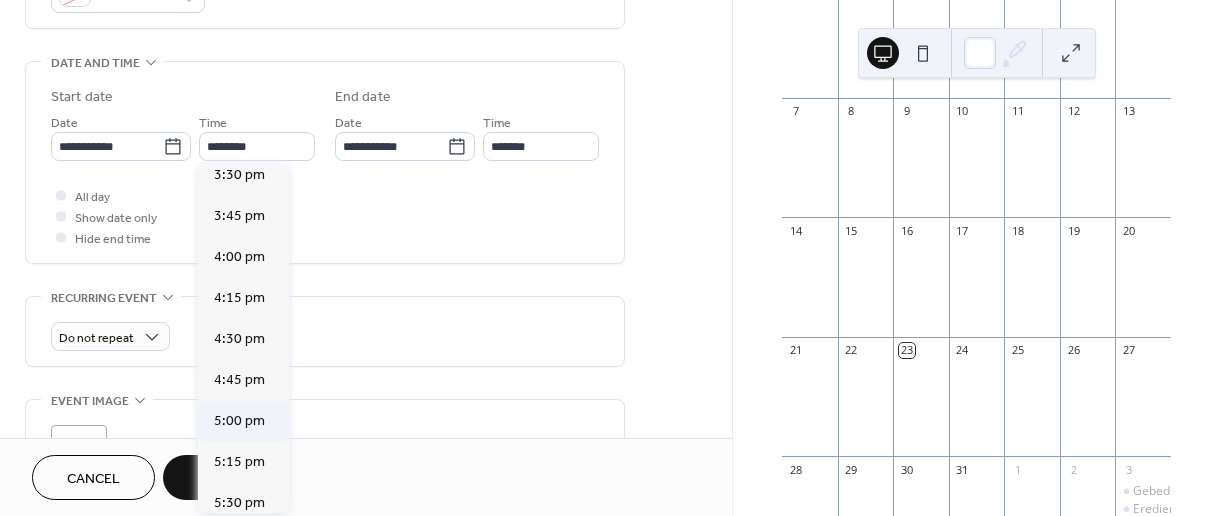 type on "*******" 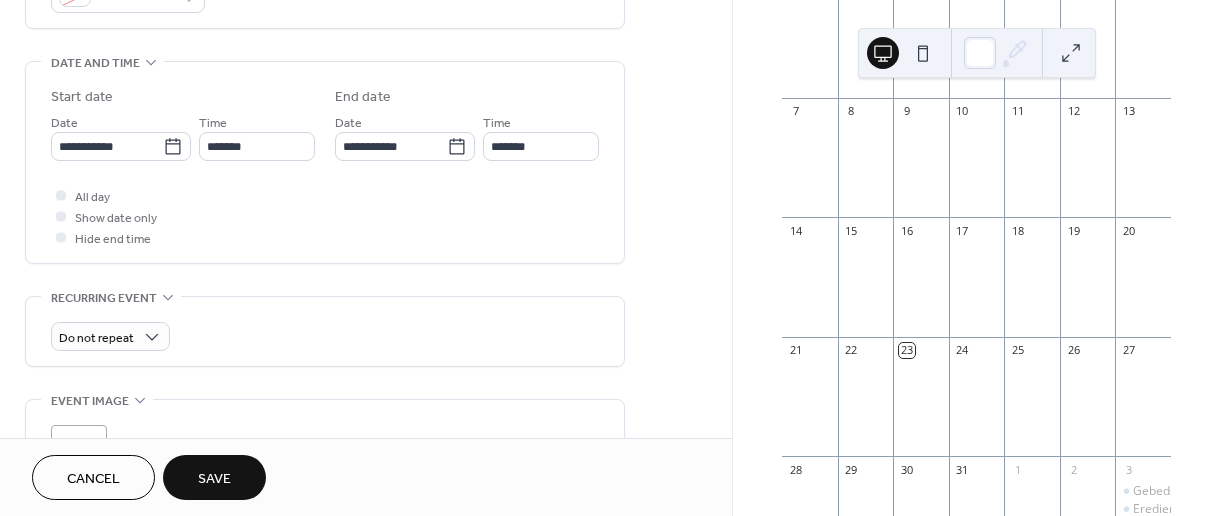 scroll, scrollTop: 886, scrollLeft: 0, axis: vertical 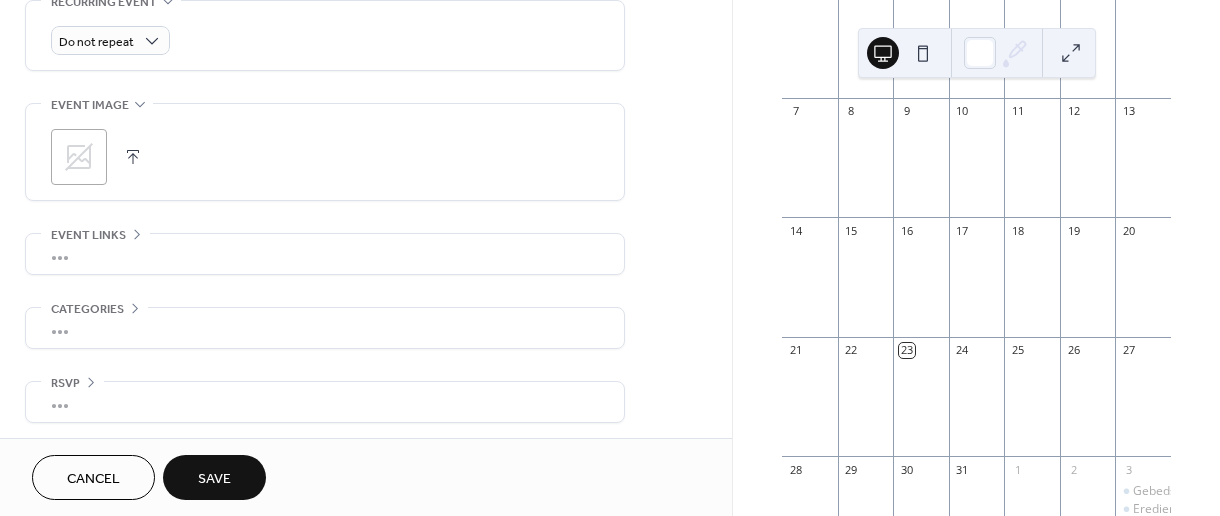 click on "Cancel Save" at bounding box center [366, 477] 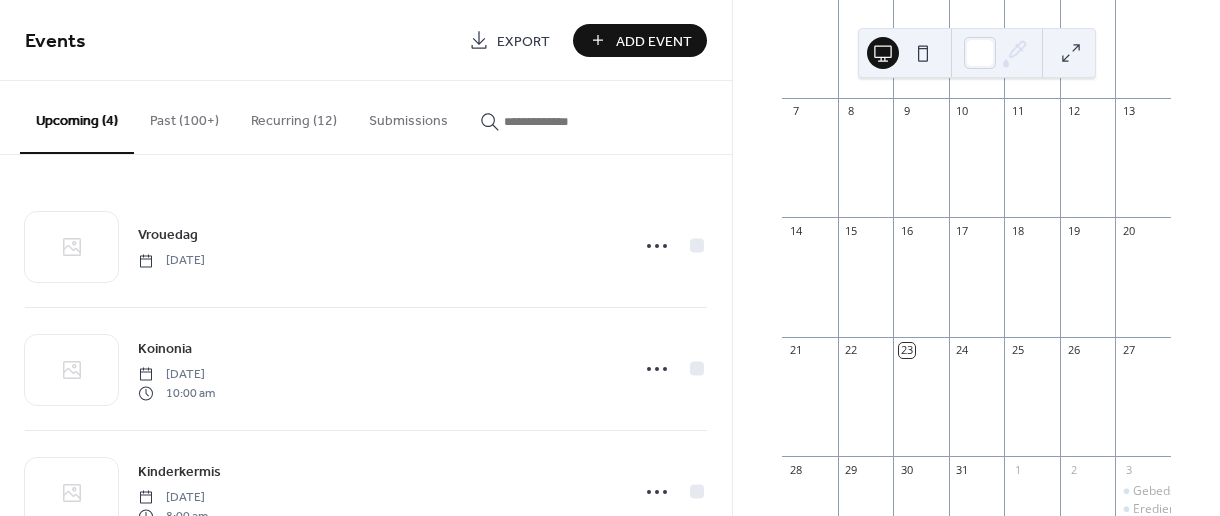 click on "Add Event" at bounding box center [654, 41] 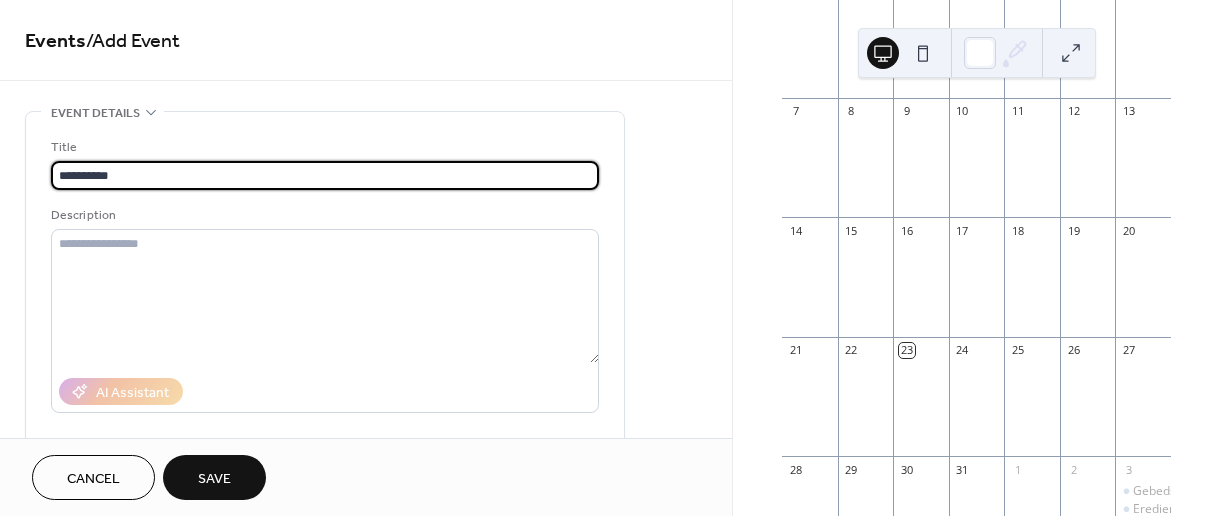 type on "**********" 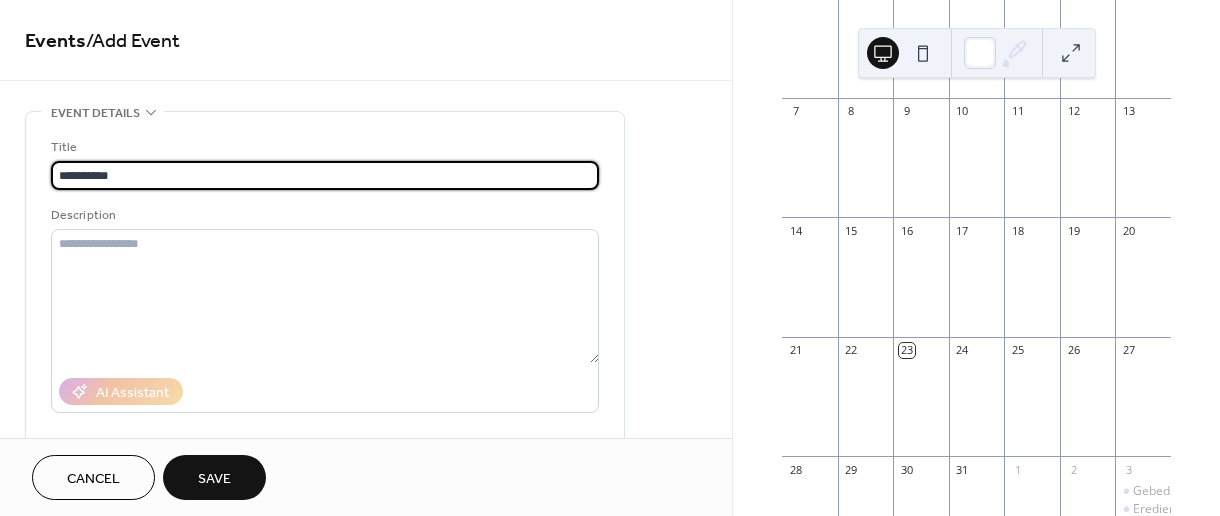 click on "Events  /  Add Event" at bounding box center (366, 40) 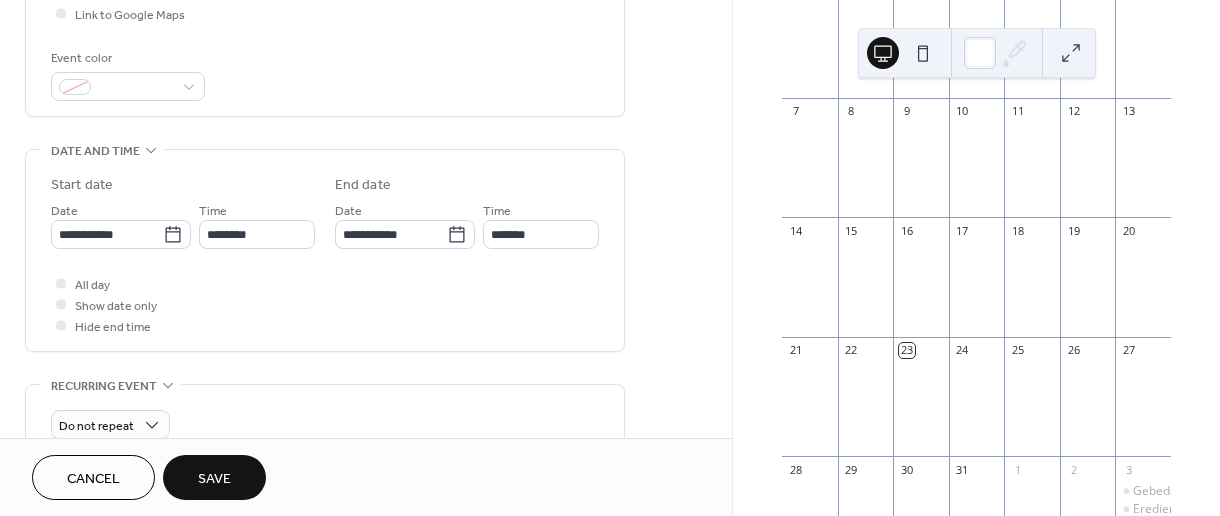 scroll, scrollTop: 505, scrollLeft: 0, axis: vertical 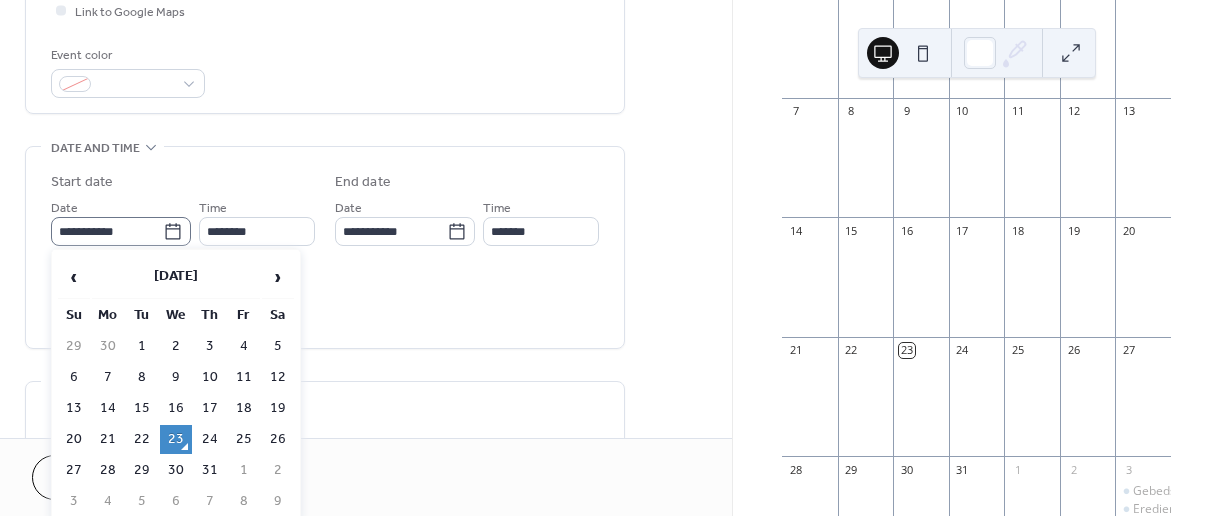 click 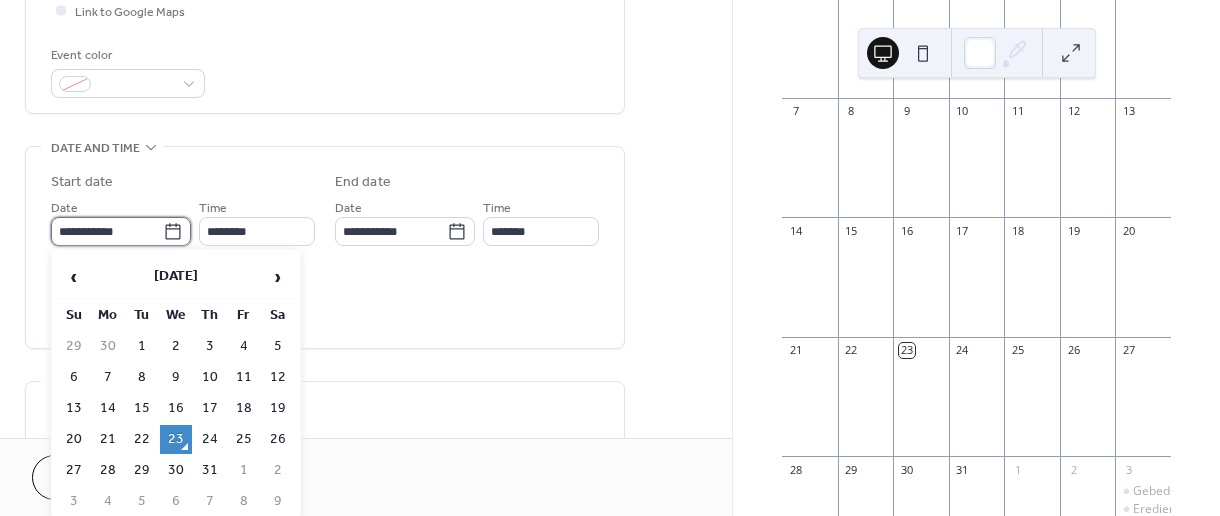 click on "**********" at bounding box center (107, 231) 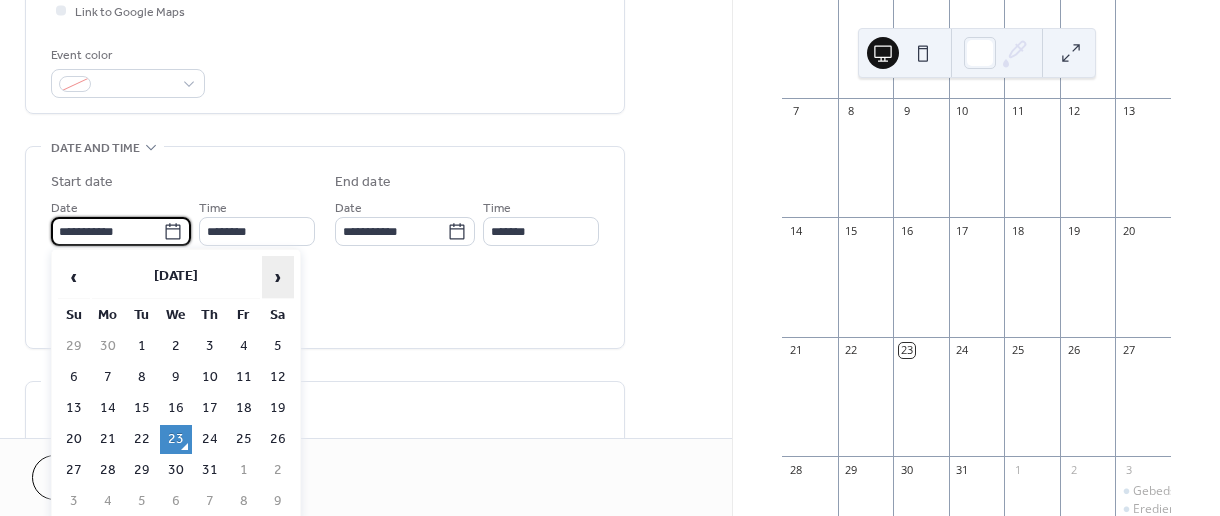 click on "›" at bounding box center [278, 277] 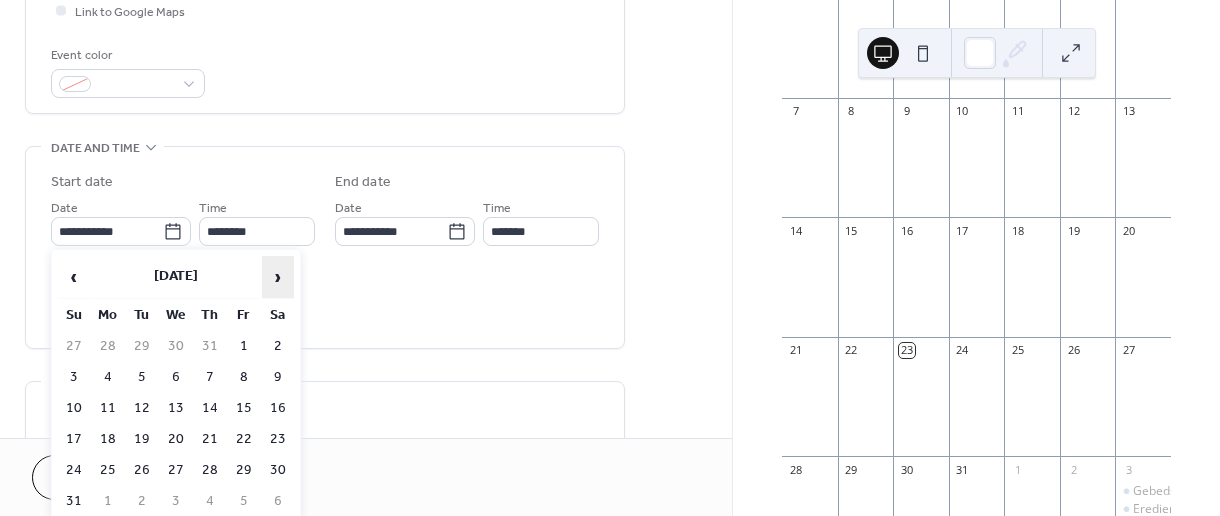 click on "›" at bounding box center (278, 277) 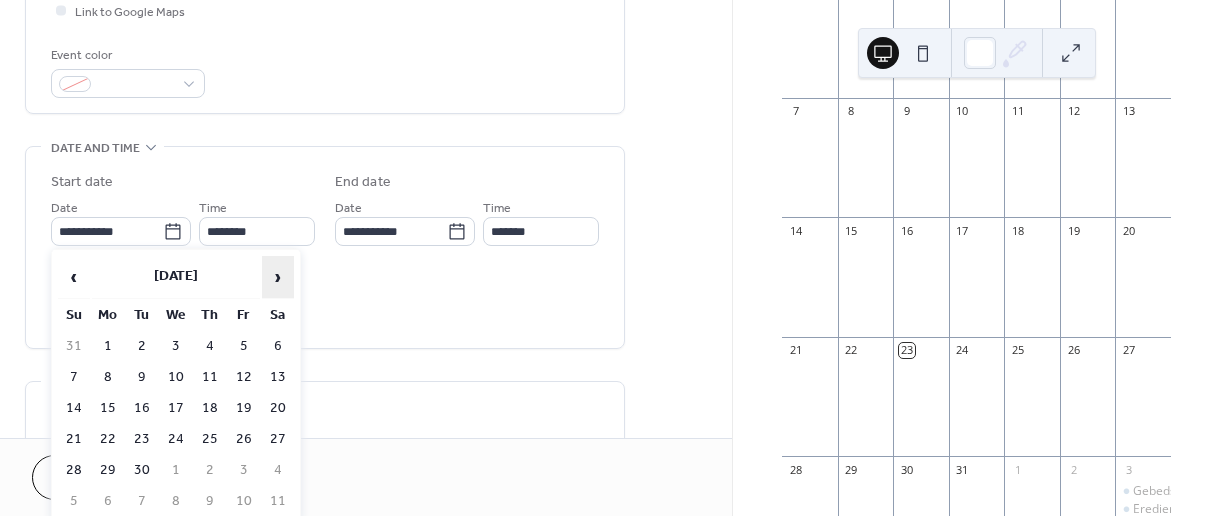 click on "›" at bounding box center [278, 277] 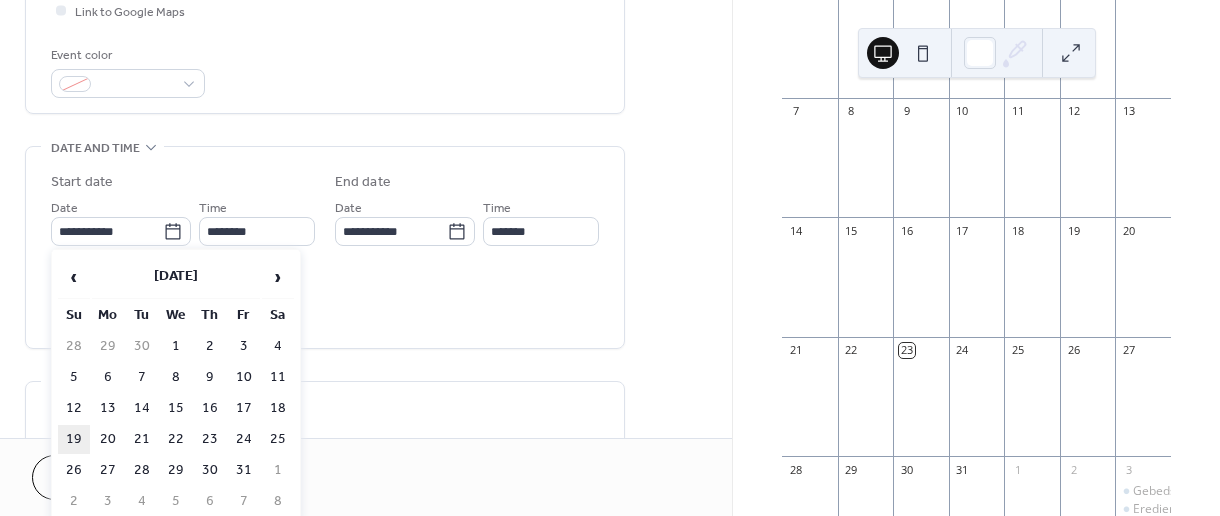 click on "19" at bounding box center (74, 439) 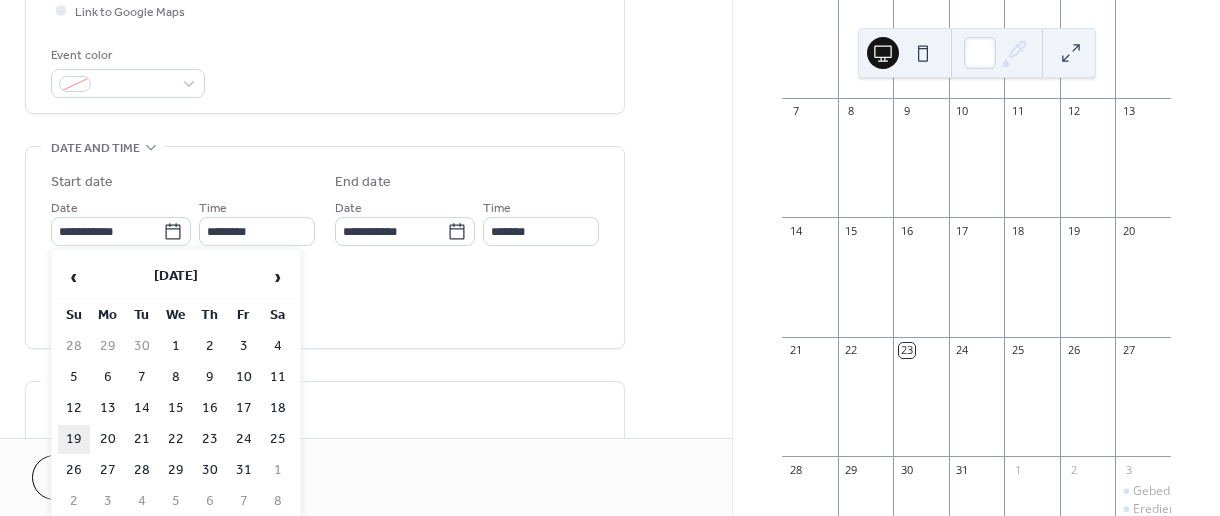 type on "**********" 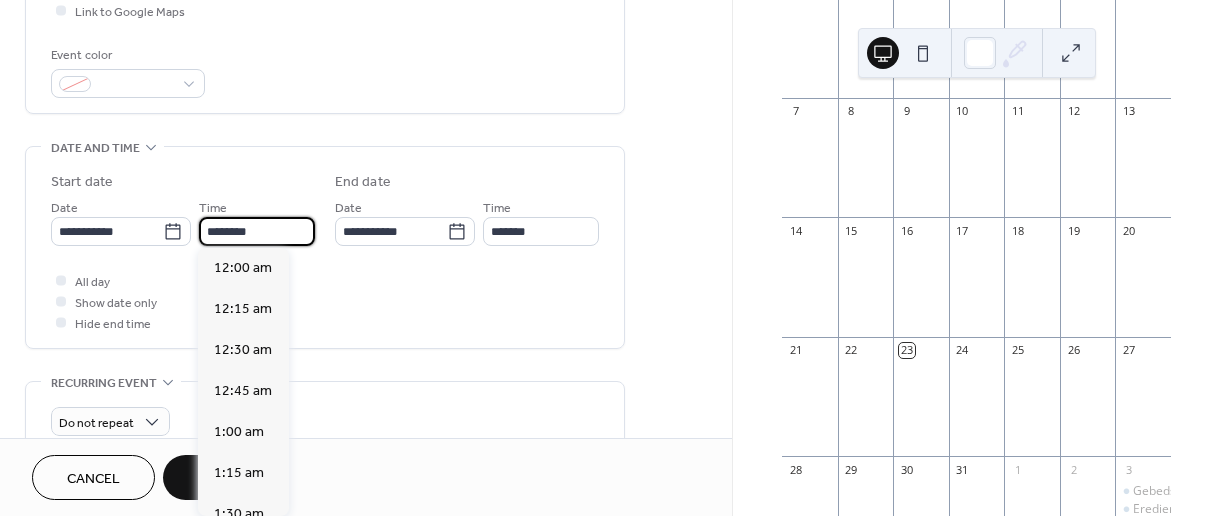 click on "********" at bounding box center [257, 231] 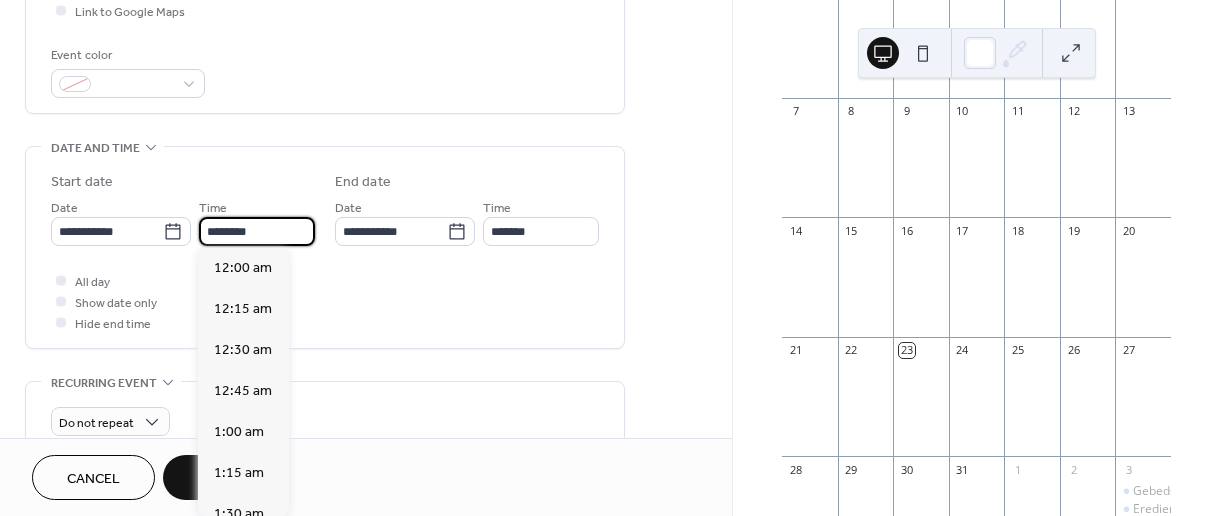 scroll, scrollTop: 1944, scrollLeft: 0, axis: vertical 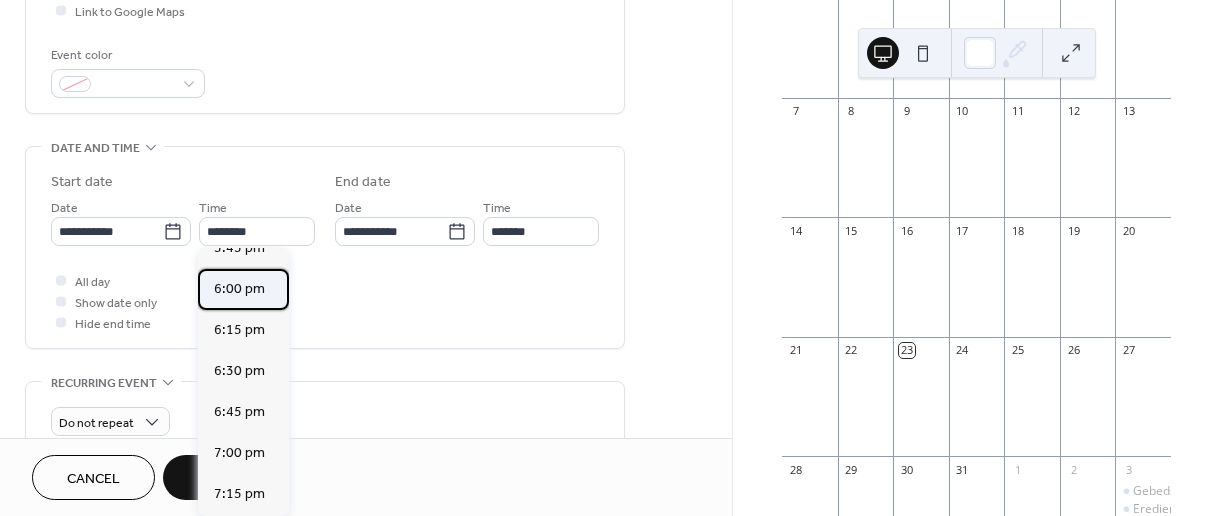 click on "6:00 pm" at bounding box center [239, 288] 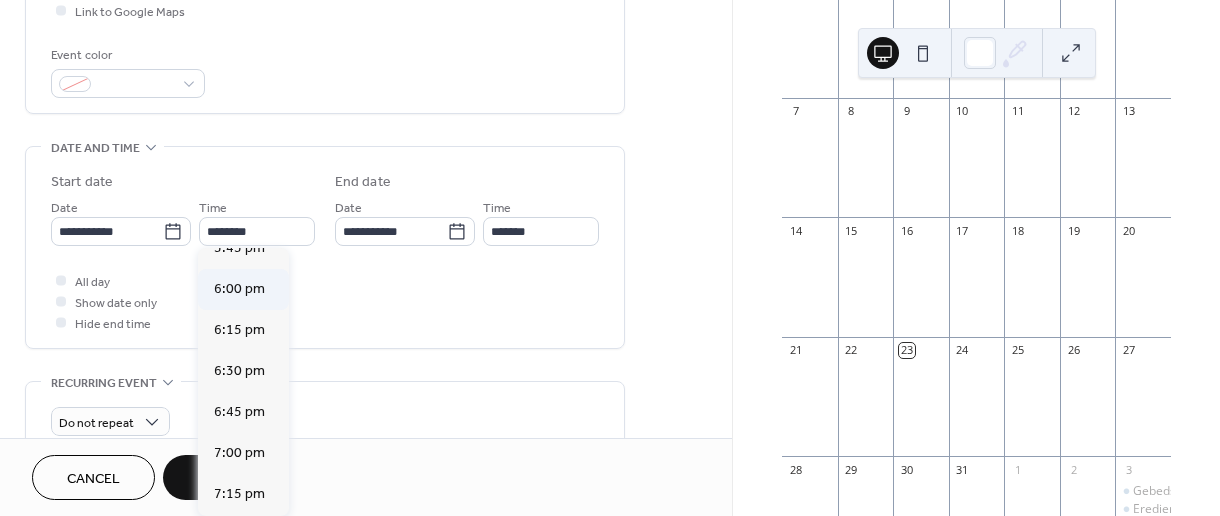 type on "*******" 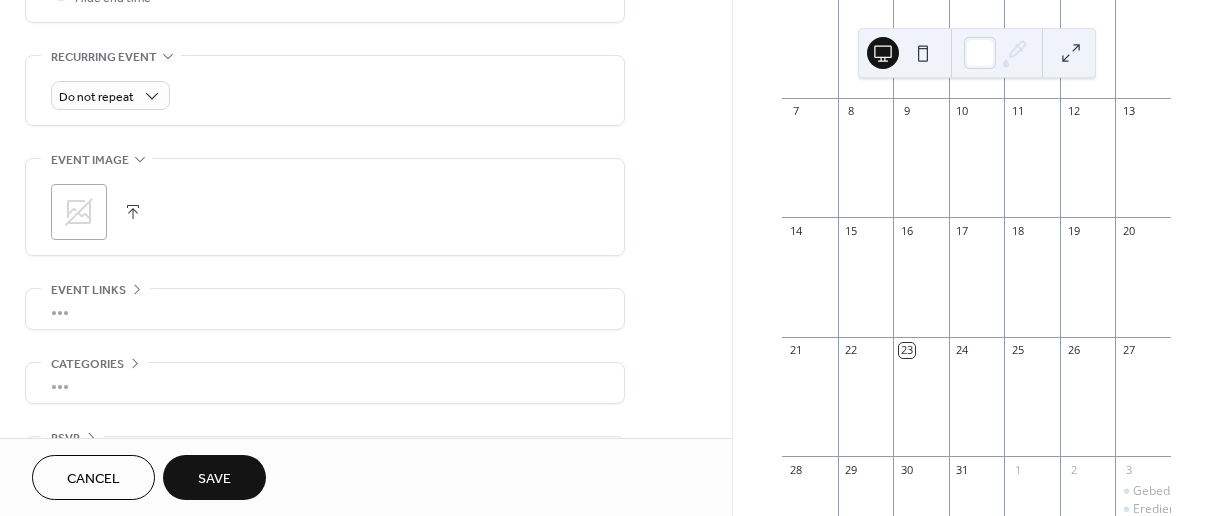 scroll, scrollTop: 833, scrollLeft: 0, axis: vertical 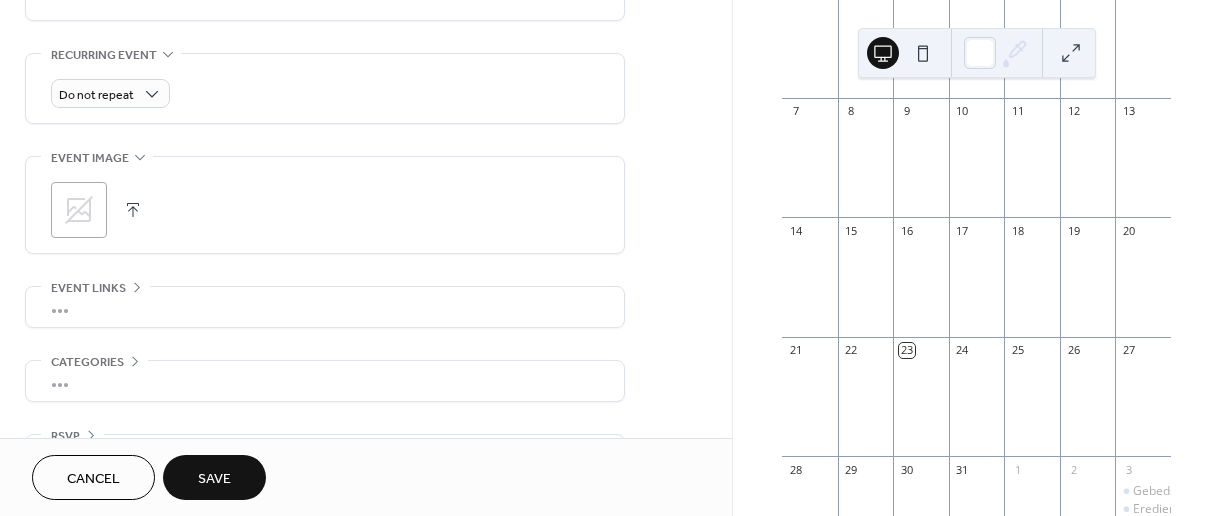 click on "Do not repeat" at bounding box center [325, 88] 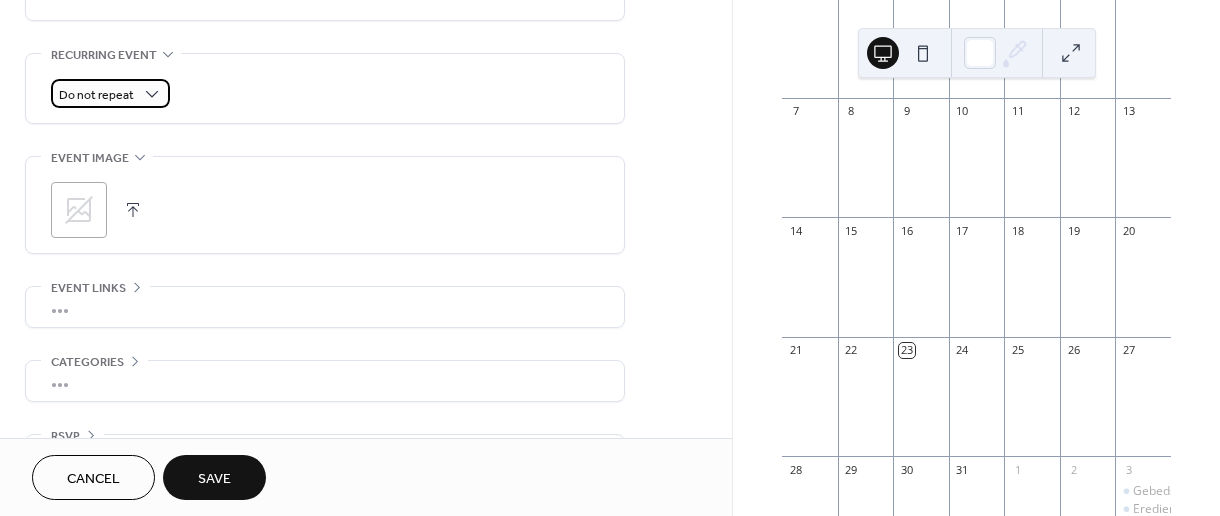 click on "Do not repeat" at bounding box center [96, 95] 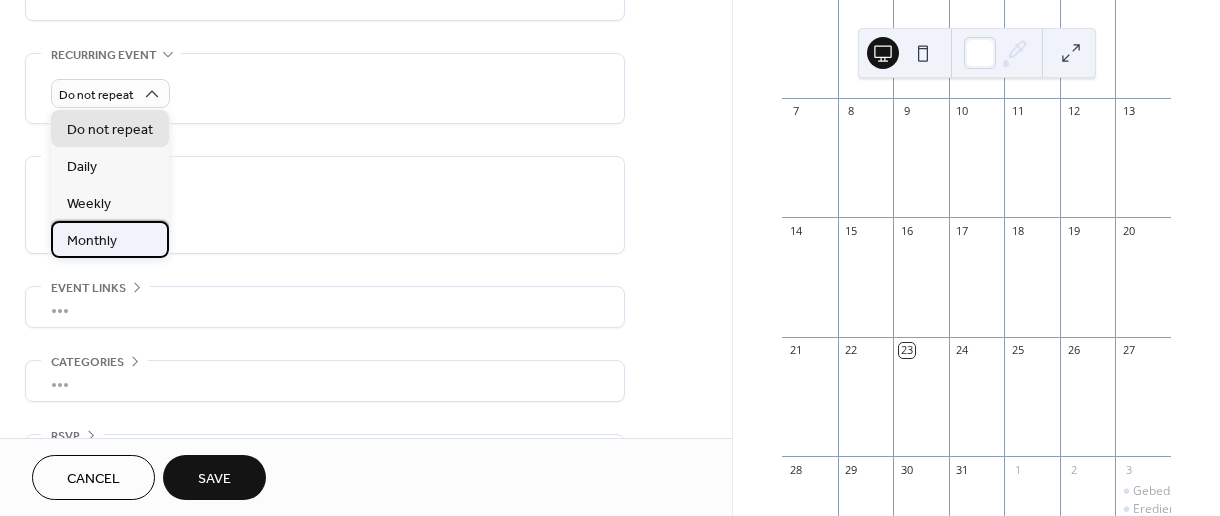 click on "Monthly" at bounding box center [110, 239] 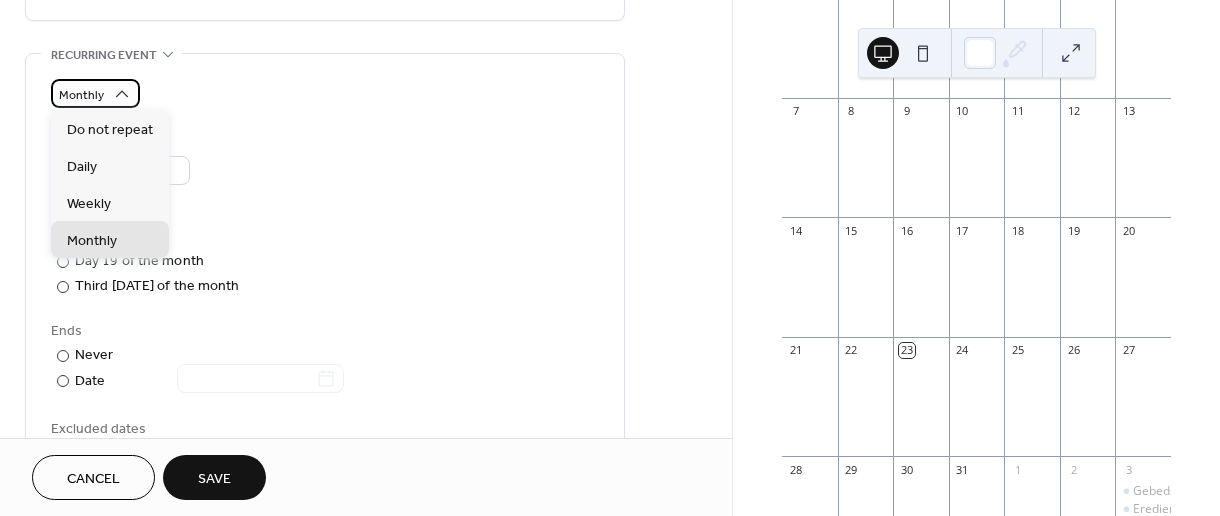 click on "Monthly" at bounding box center (81, 95) 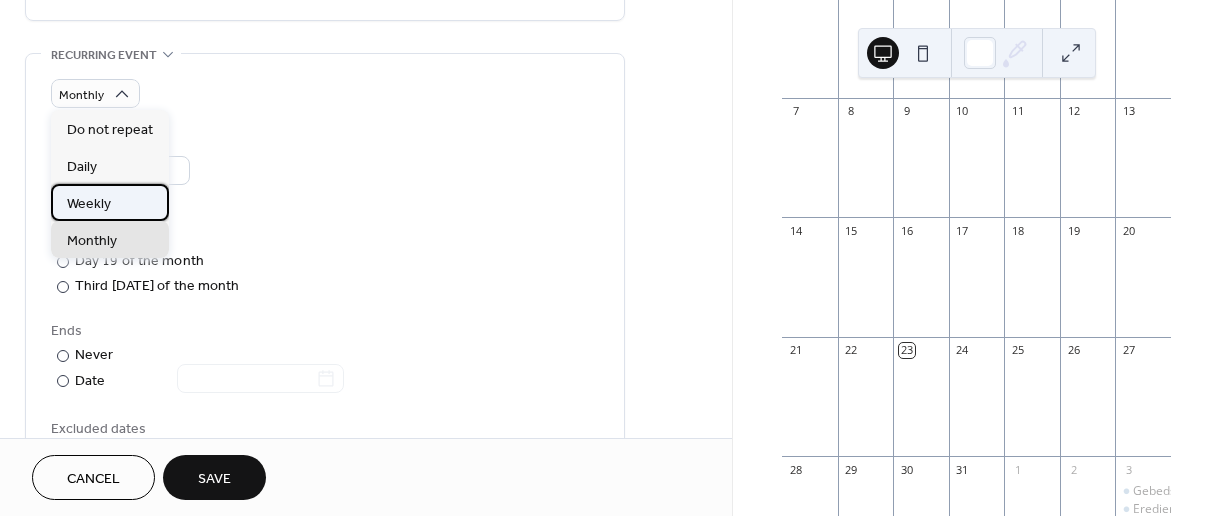 click on "Weekly" at bounding box center [89, 203] 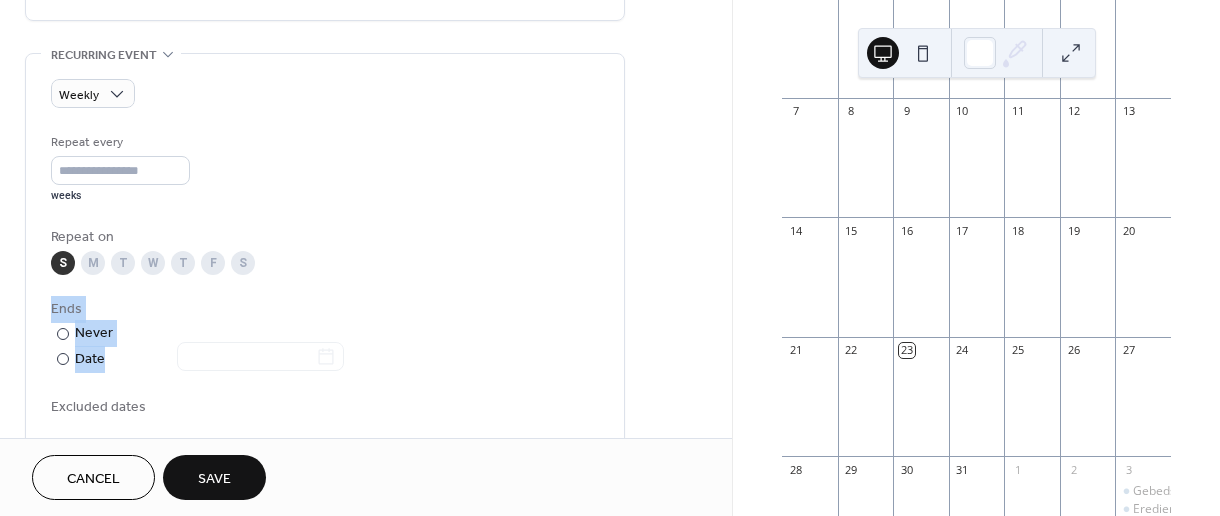 drag, startPoint x: 724, startPoint y: 270, endPoint x: 701, endPoint y: 366, distance: 98.71677 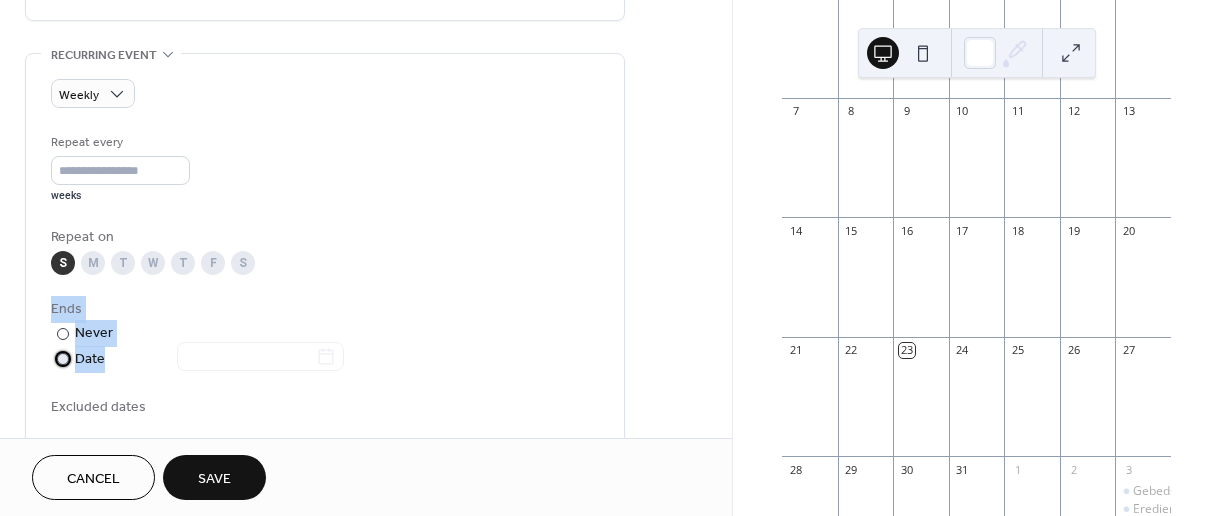 click on "Date" at bounding box center (209, 359) 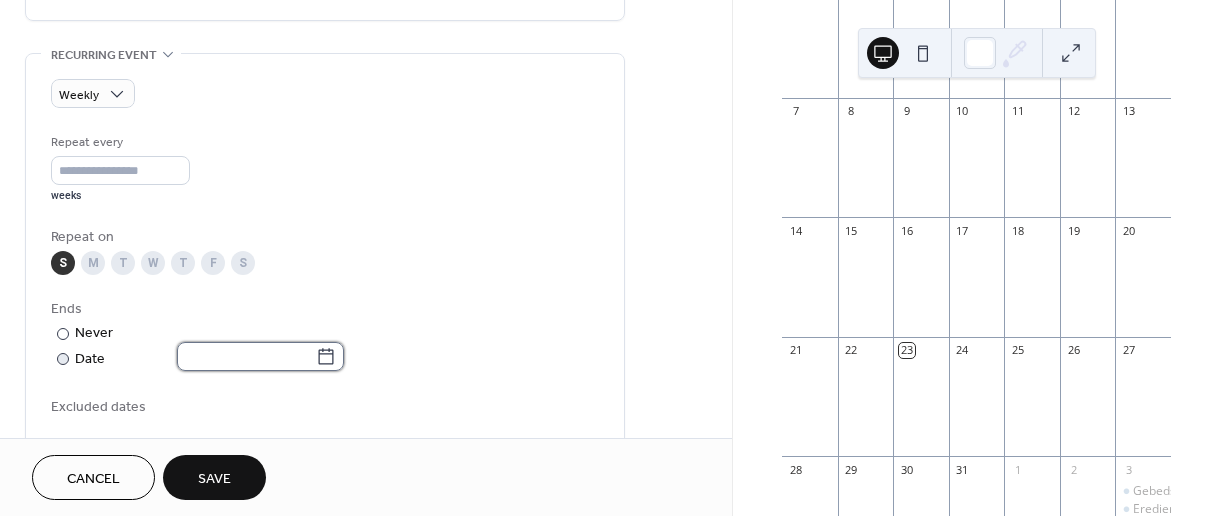 click on "**********" at bounding box center (610, 258) 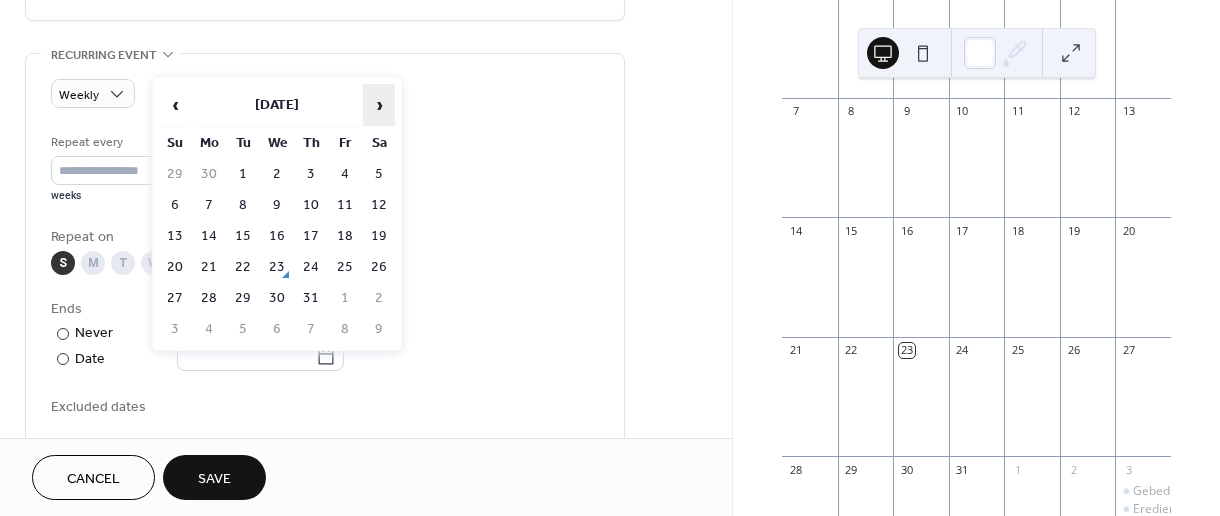 click on "›" at bounding box center [379, 105] 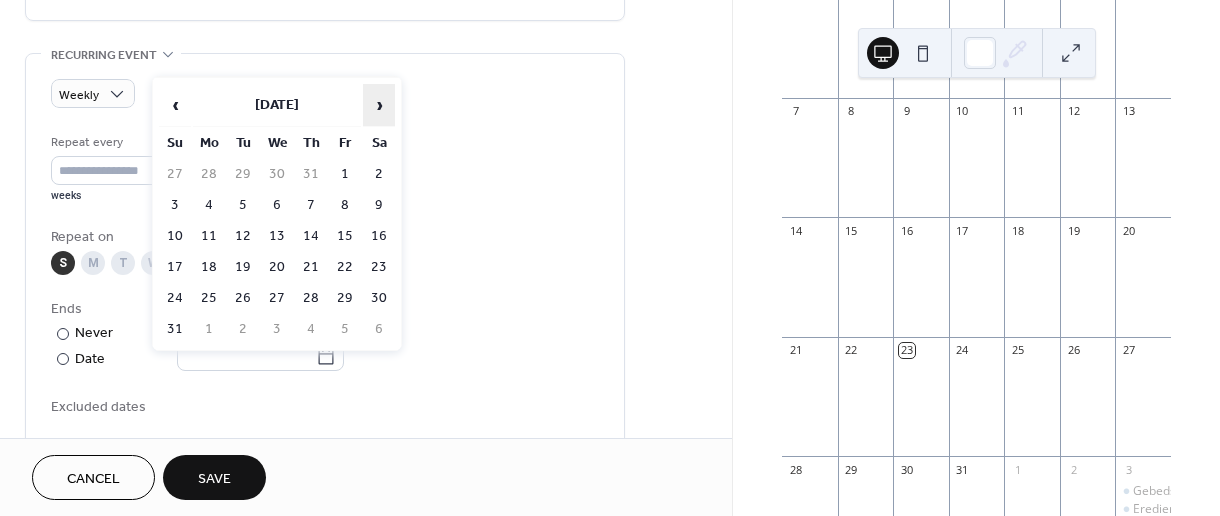 click on "›" at bounding box center [379, 105] 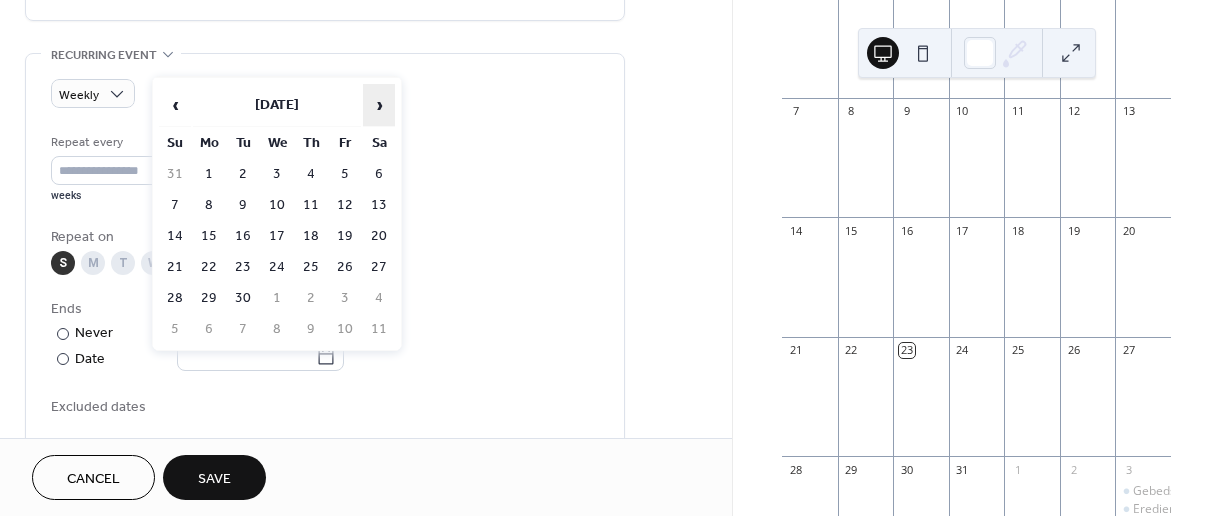 click on "›" at bounding box center (379, 105) 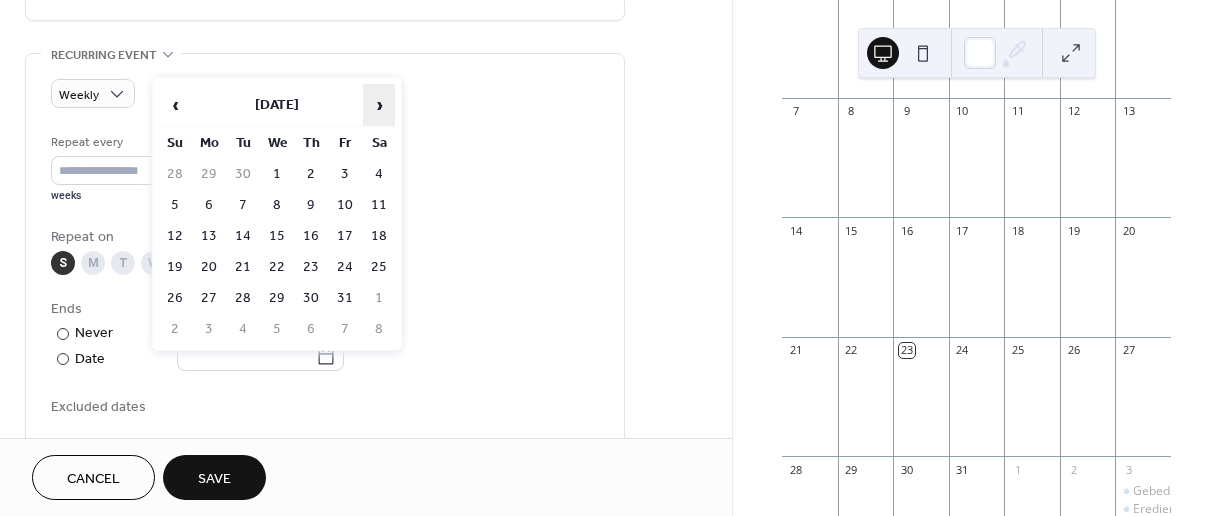 click on "›" at bounding box center [379, 105] 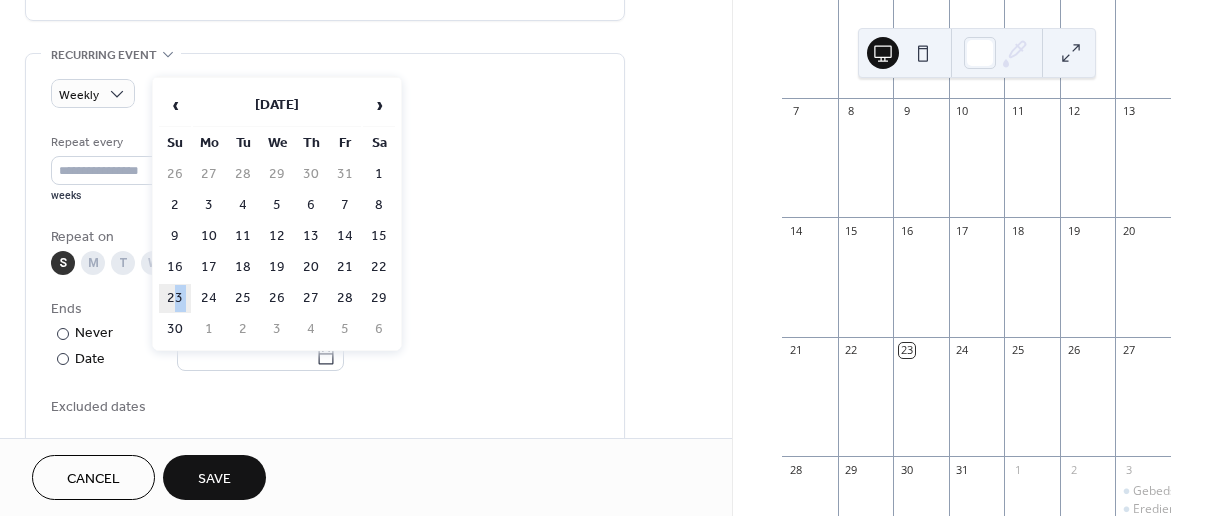 drag, startPoint x: 193, startPoint y: 288, endPoint x: 178, endPoint y: 286, distance: 15.132746 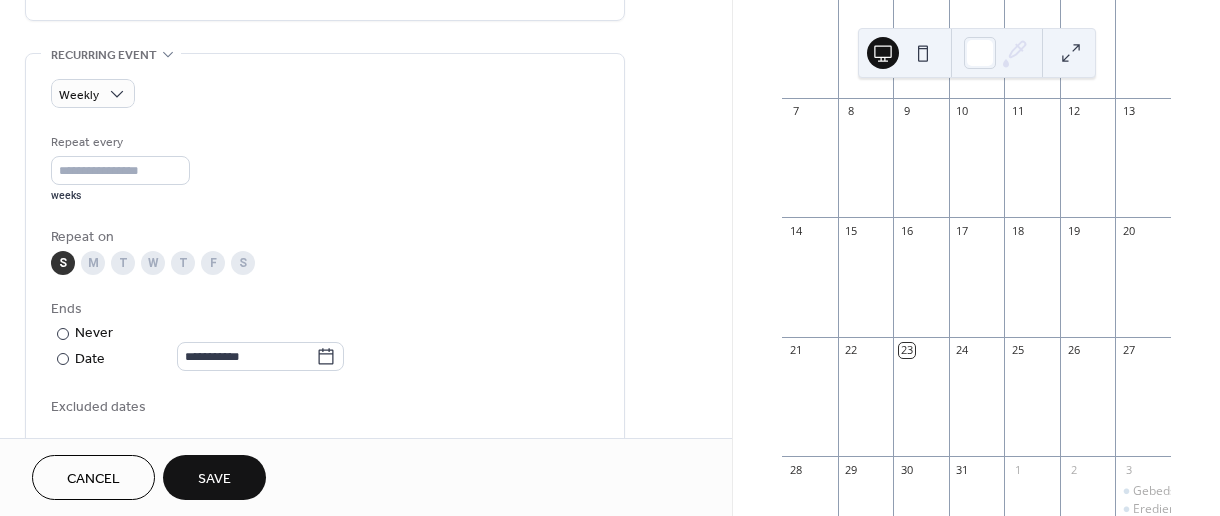 click on "Save" at bounding box center (214, 477) 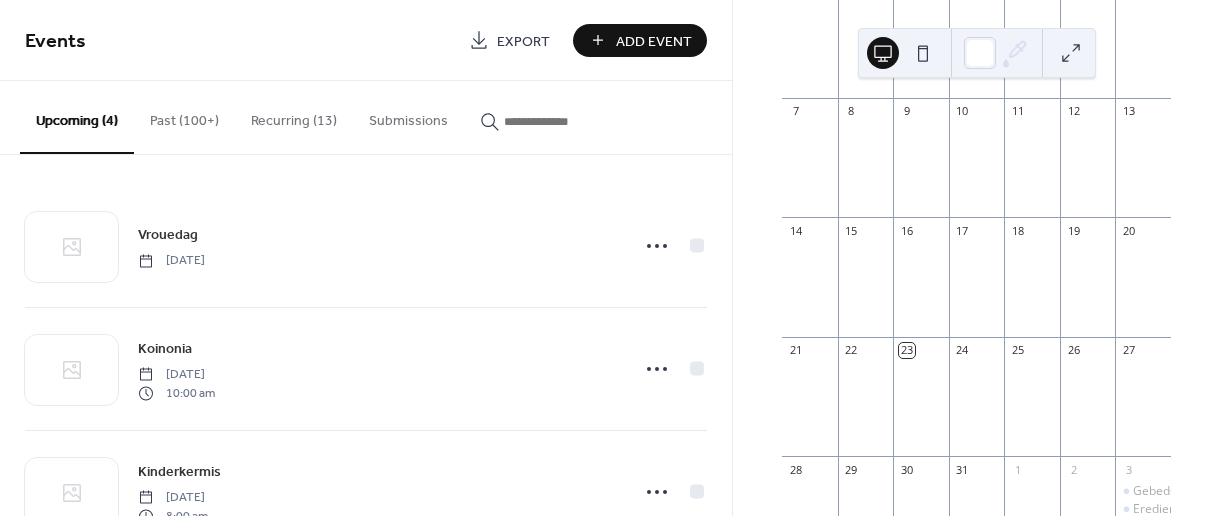 click on "Add Event" at bounding box center (654, 41) 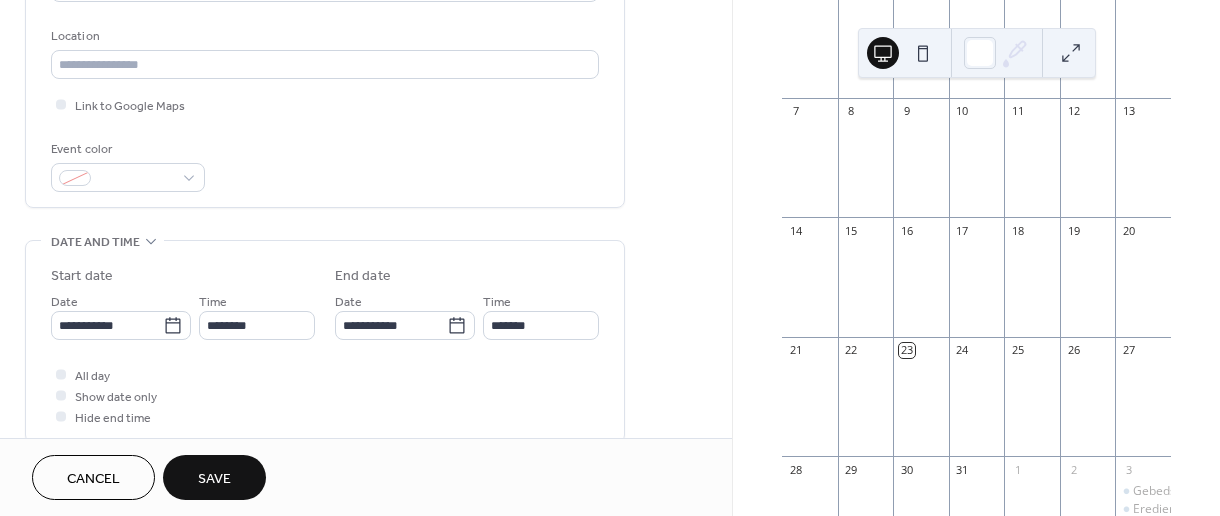 scroll, scrollTop: 417, scrollLeft: 0, axis: vertical 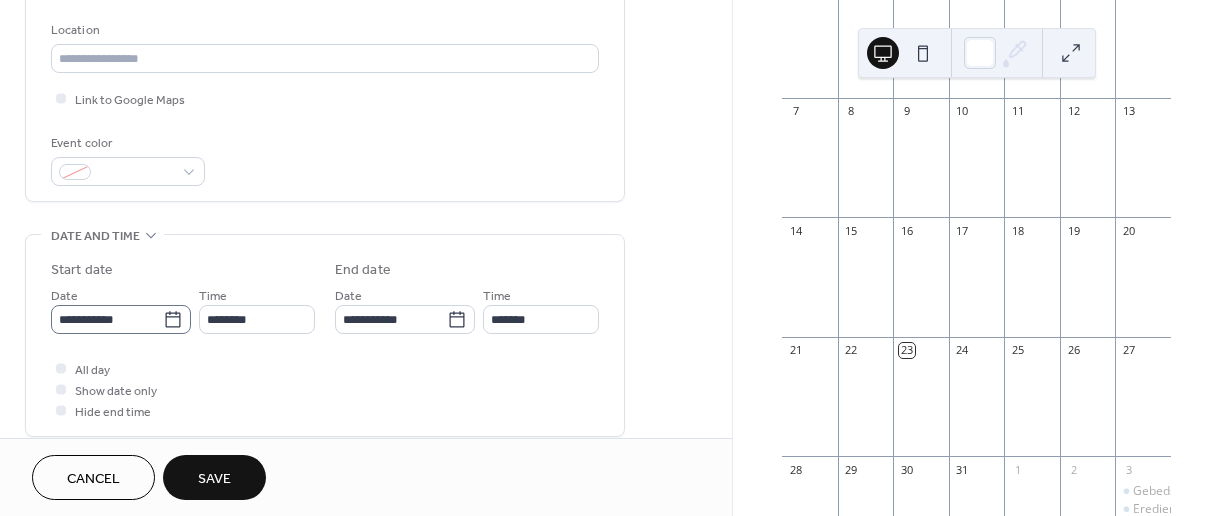 type on "**********" 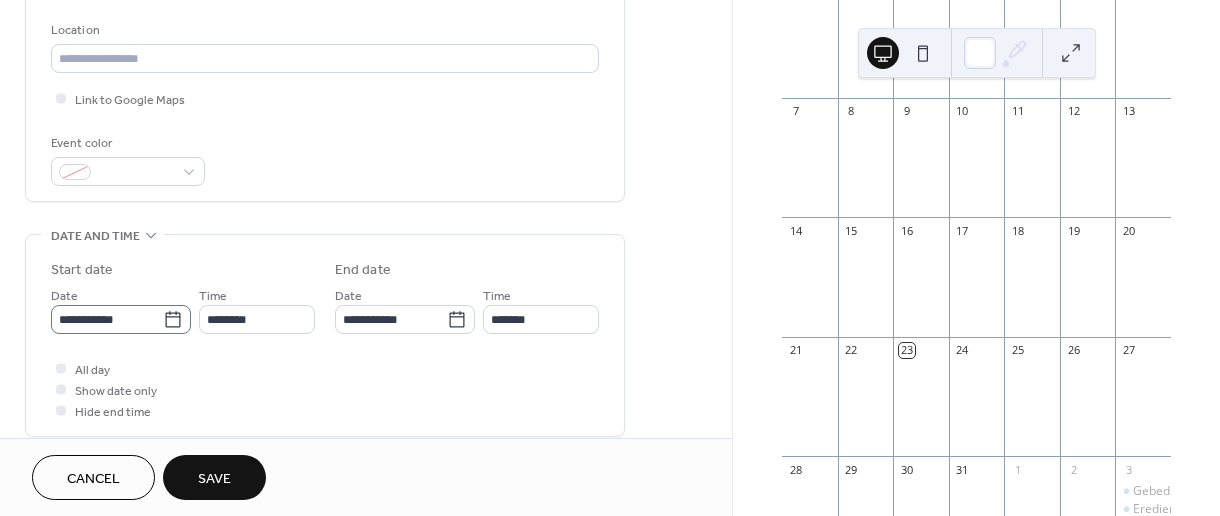 click 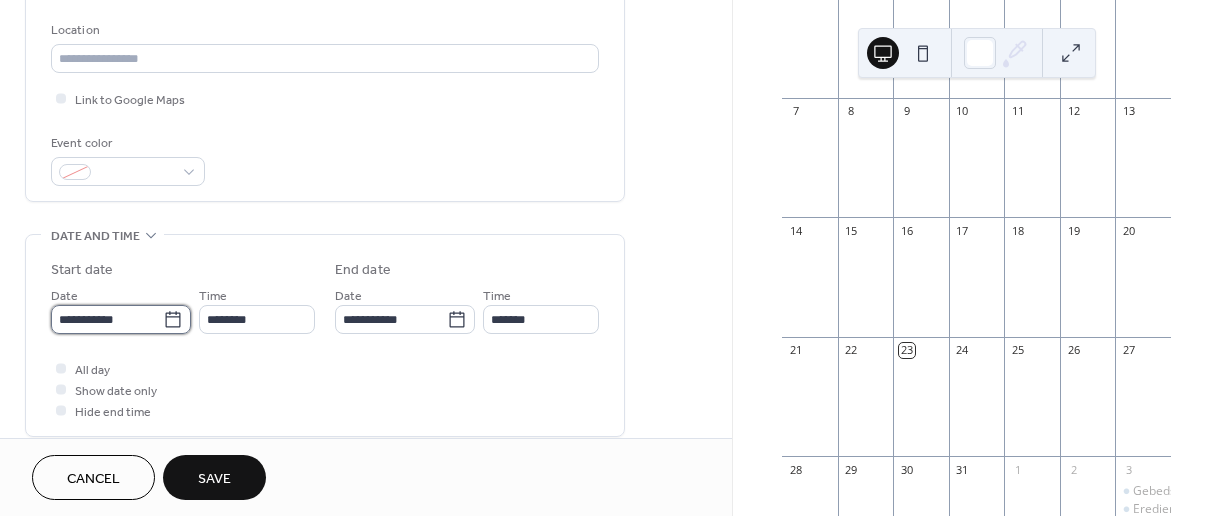 click on "**********" at bounding box center [107, 319] 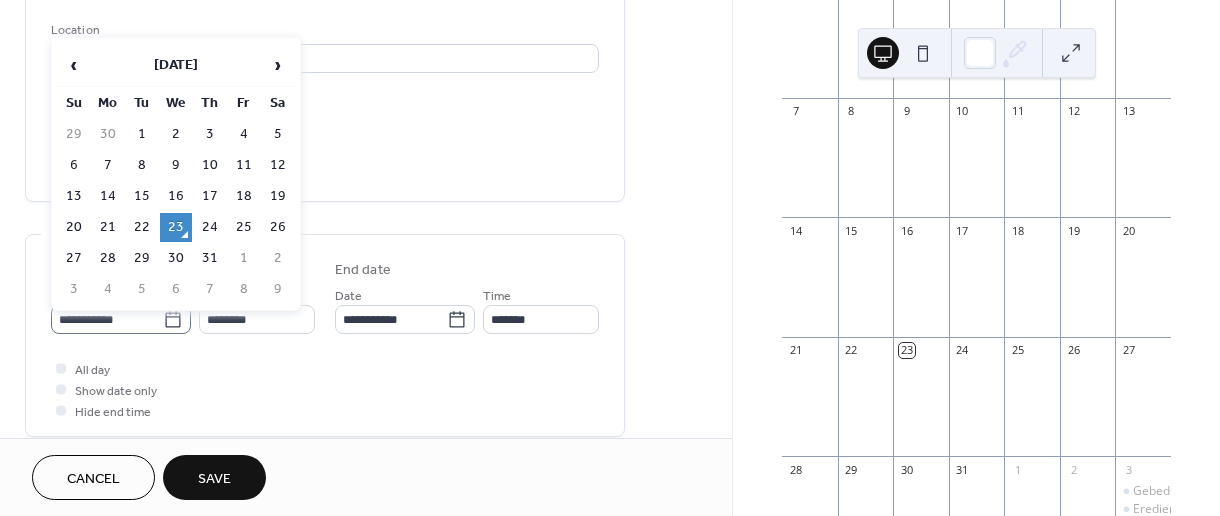 click 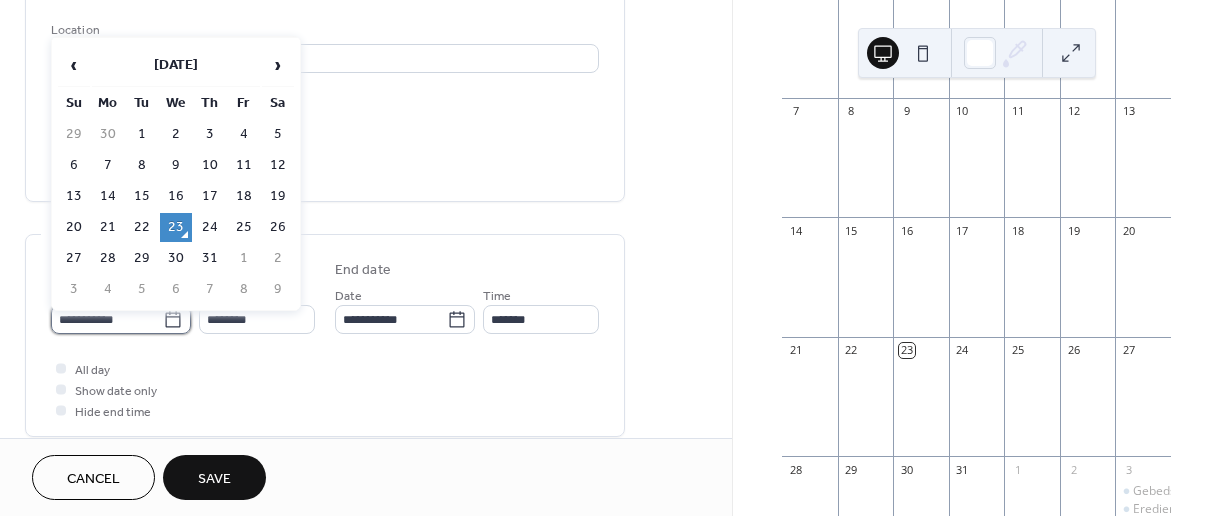 click on "**********" at bounding box center [107, 319] 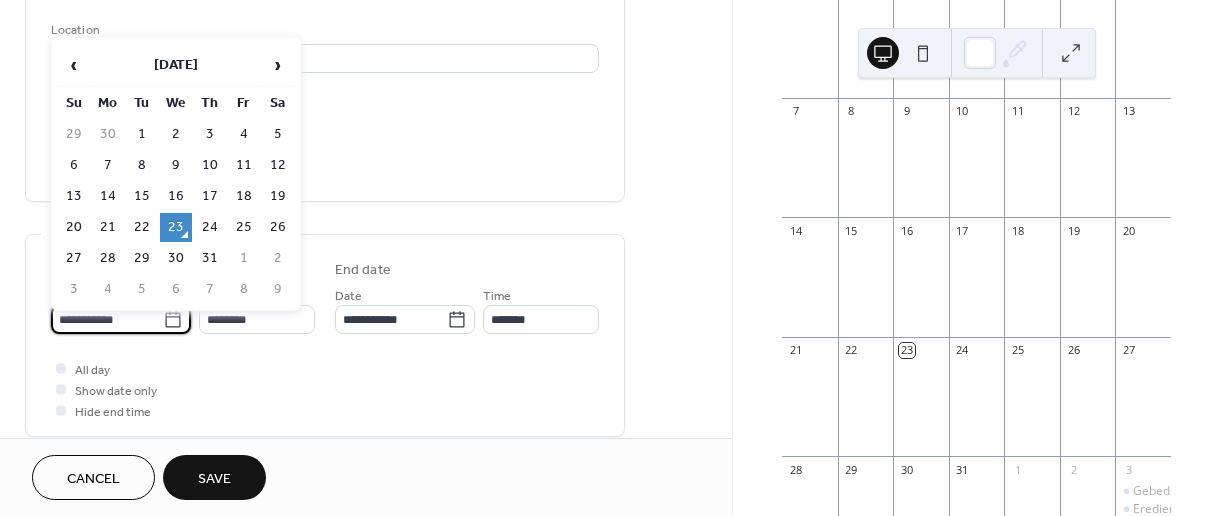 click on "Link to Google Maps" at bounding box center [325, 98] 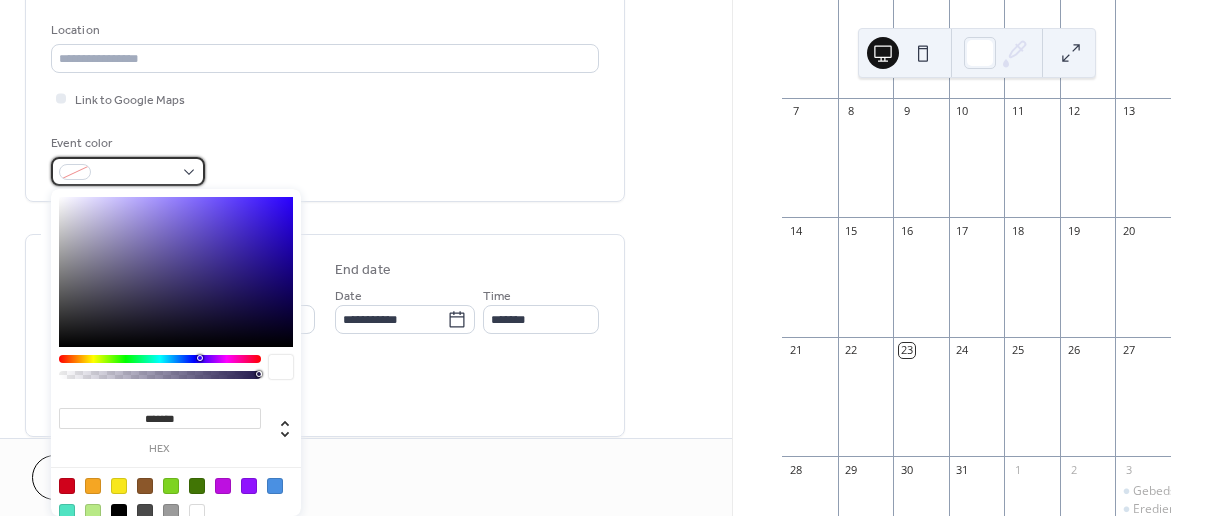 click at bounding box center [128, 171] 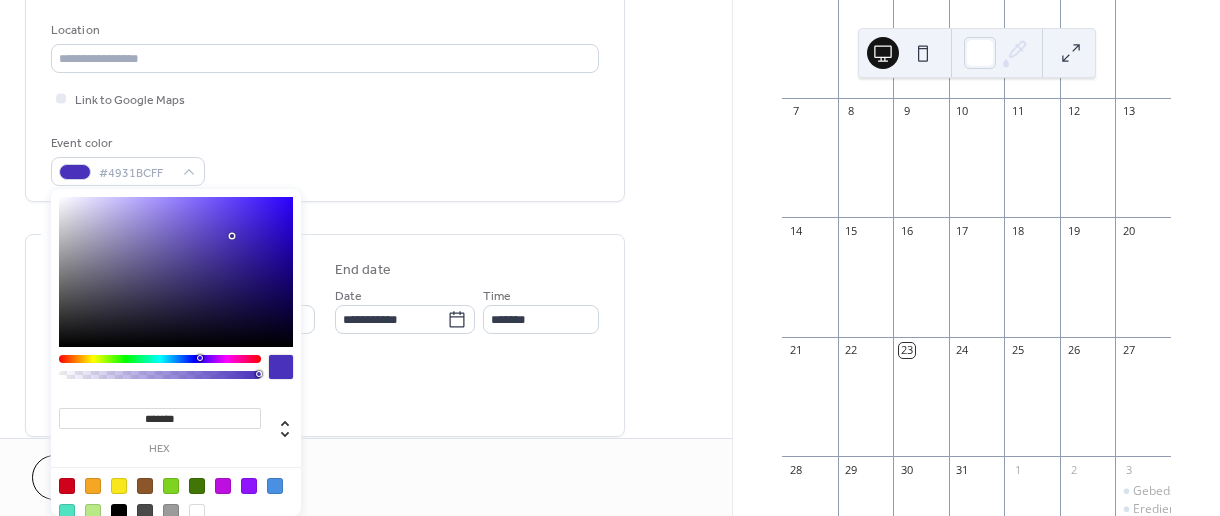 type on "*******" 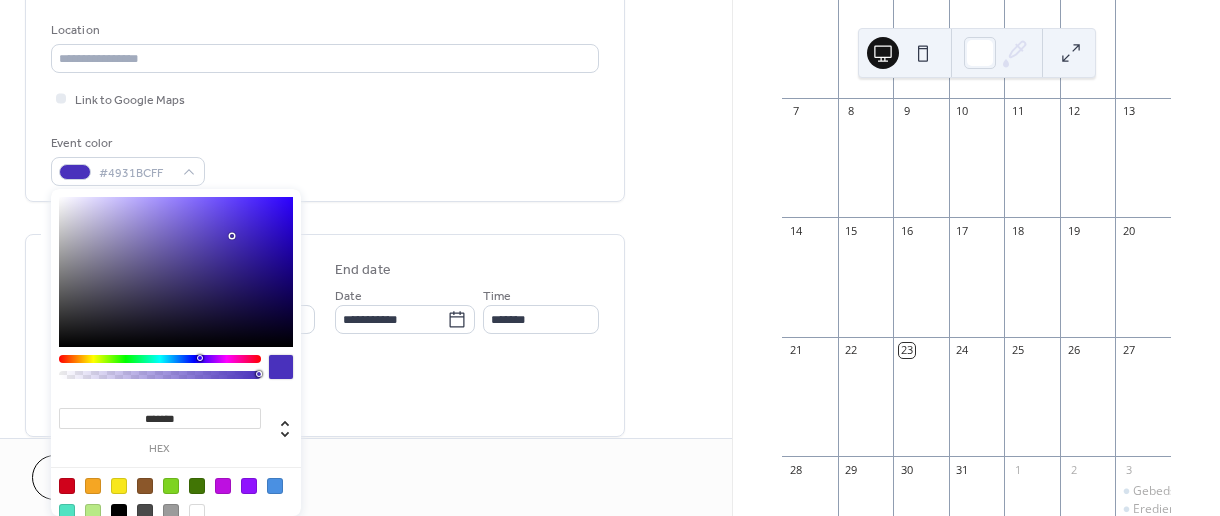 drag, startPoint x: 189, startPoint y: 218, endPoint x: 233, endPoint y: 236, distance: 47.539455 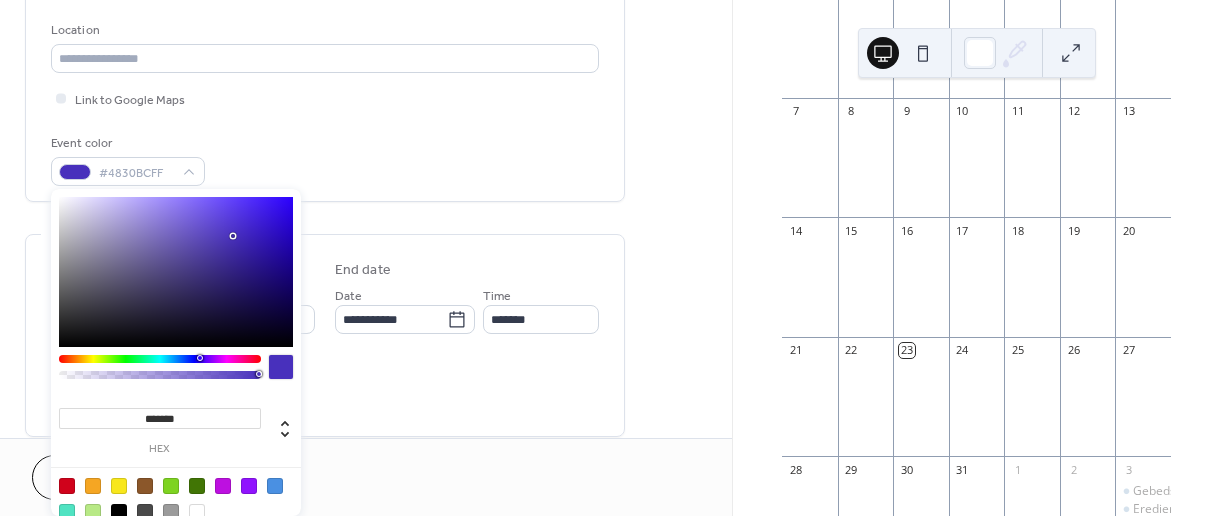 click on "Event color #4830BCFF" at bounding box center [325, 159] 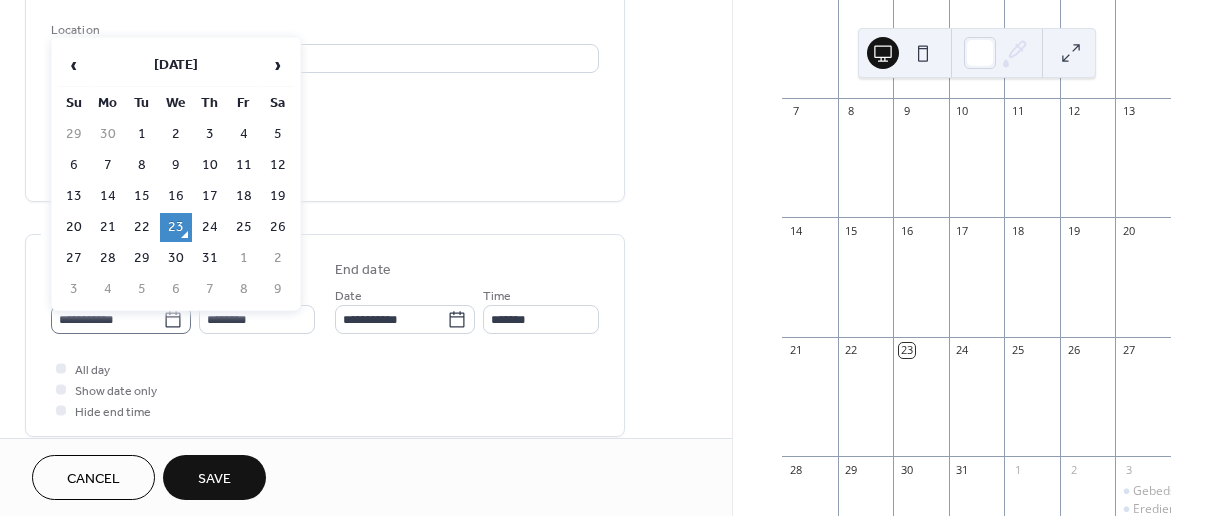 click 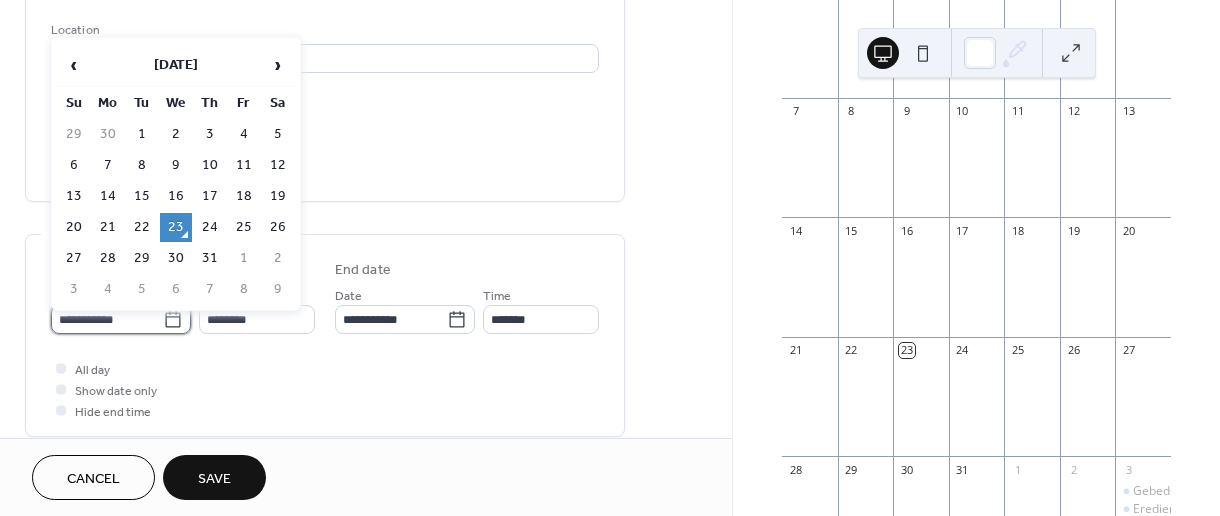 click on "**********" at bounding box center (107, 319) 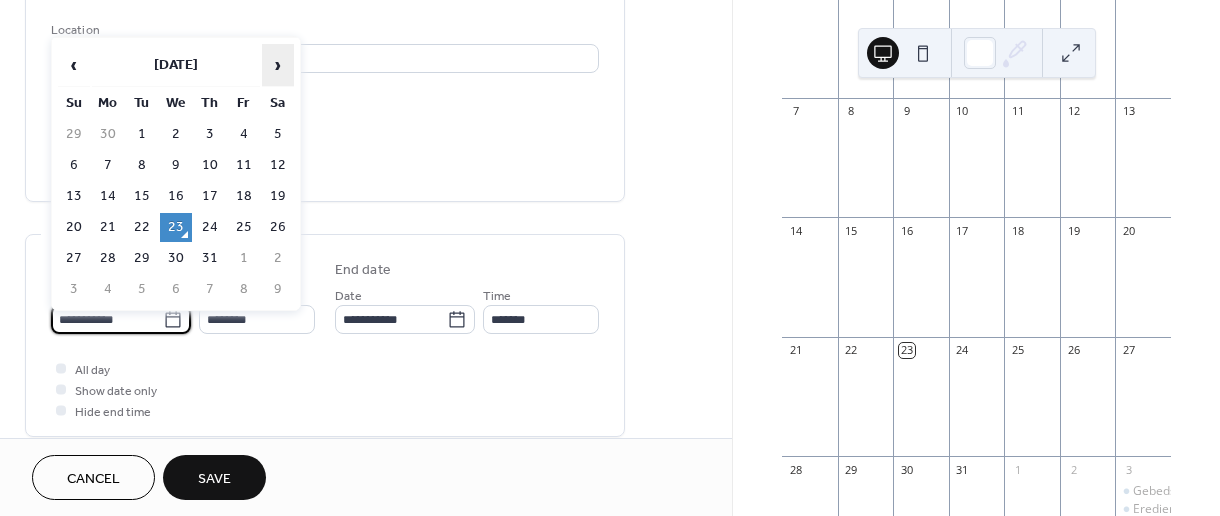 click on "›" at bounding box center [278, 65] 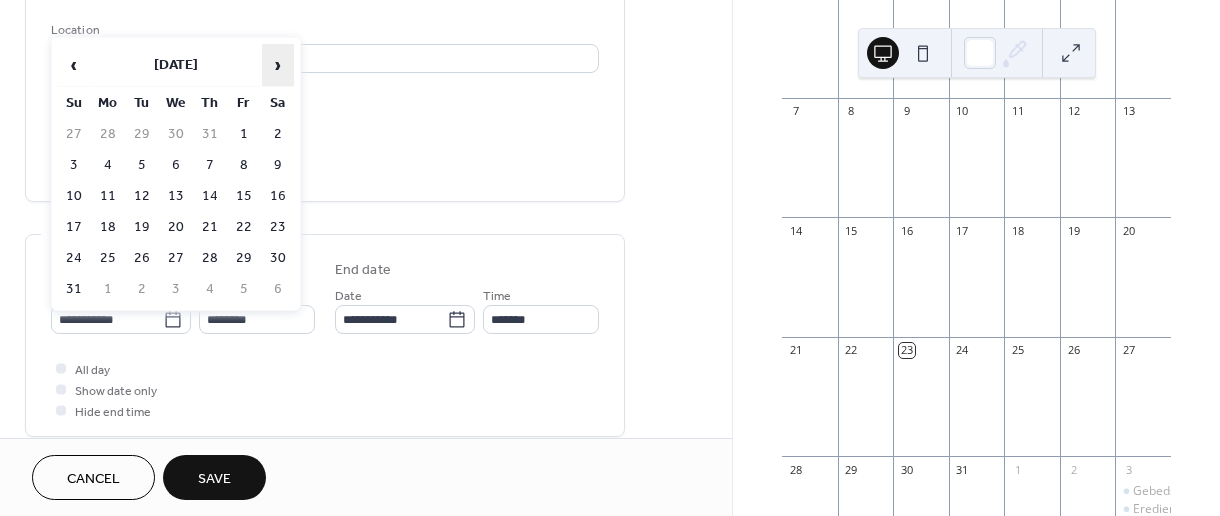 click on "›" at bounding box center [278, 65] 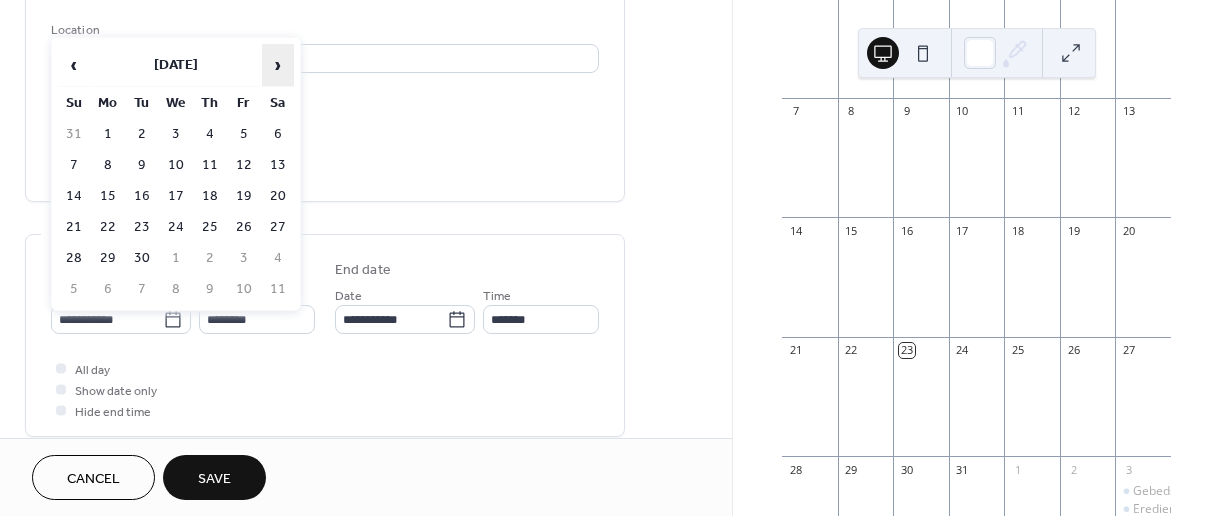 click on "›" at bounding box center [278, 65] 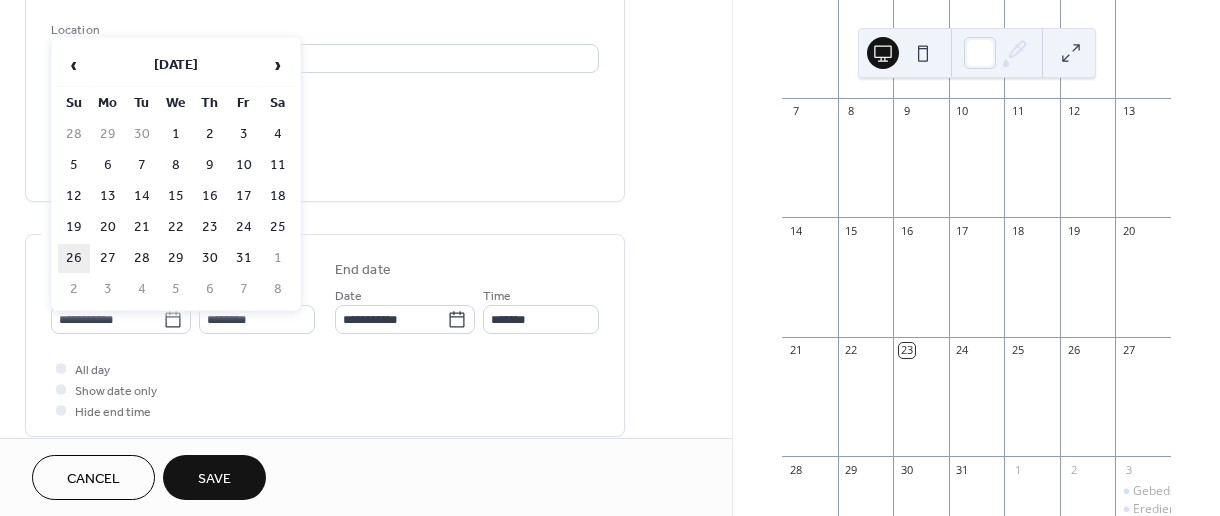 click on "26" at bounding box center [74, 258] 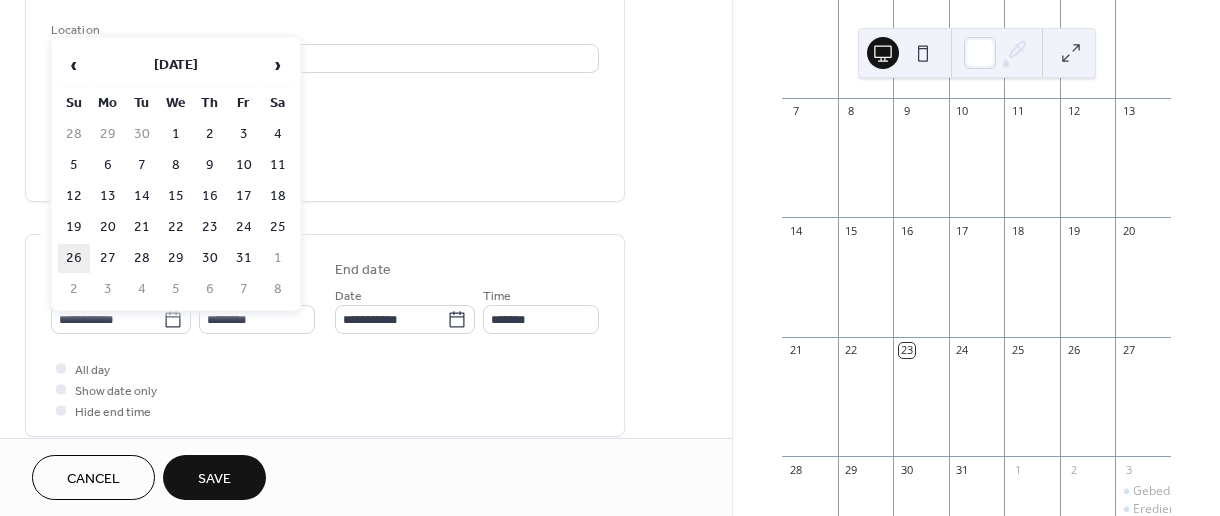 type on "**********" 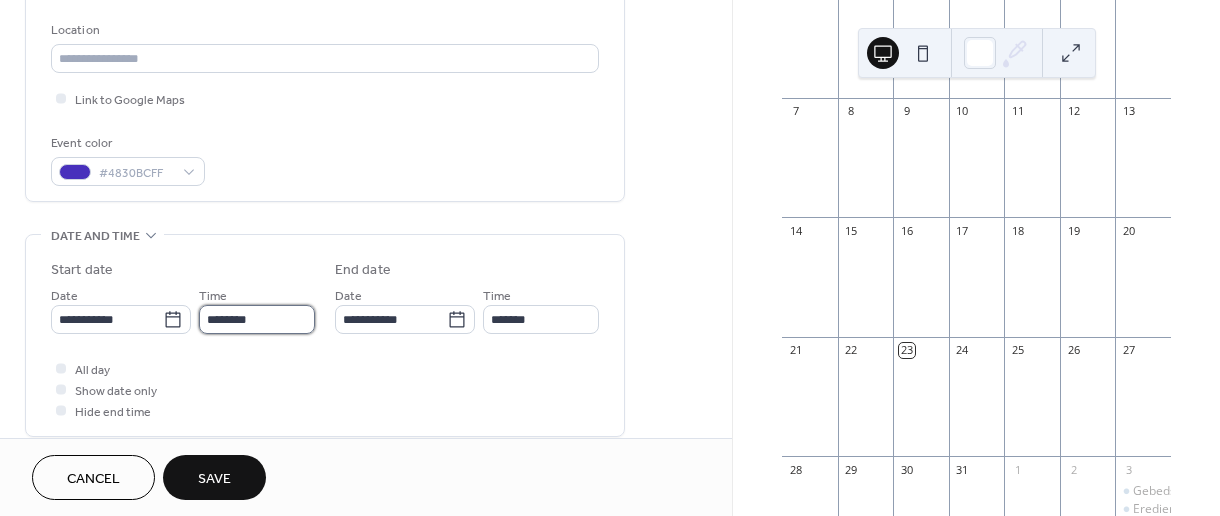 click on "********" at bounding box center [257, 319] 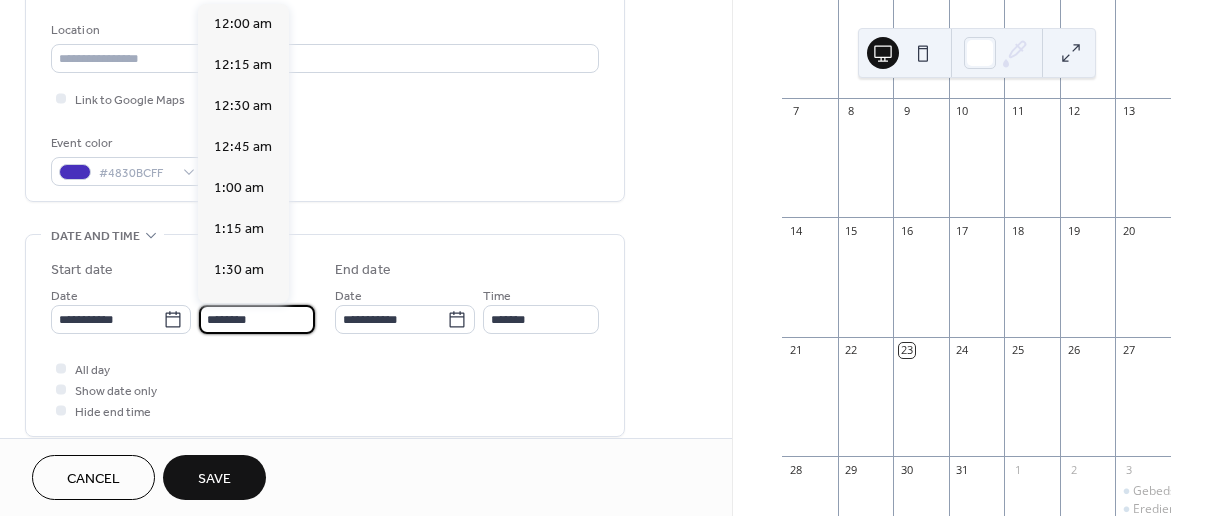 scroll, scrollTop: 1944, scrollLeft: 0, axis: vertical 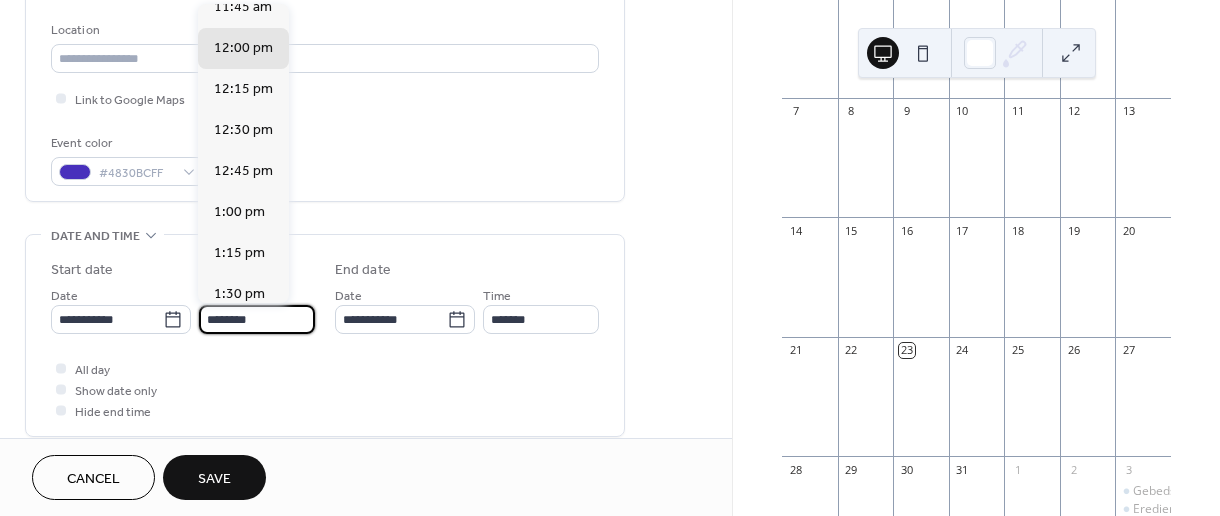 click on "All day Show date only Hide end time" at bounding box center (325, 389) 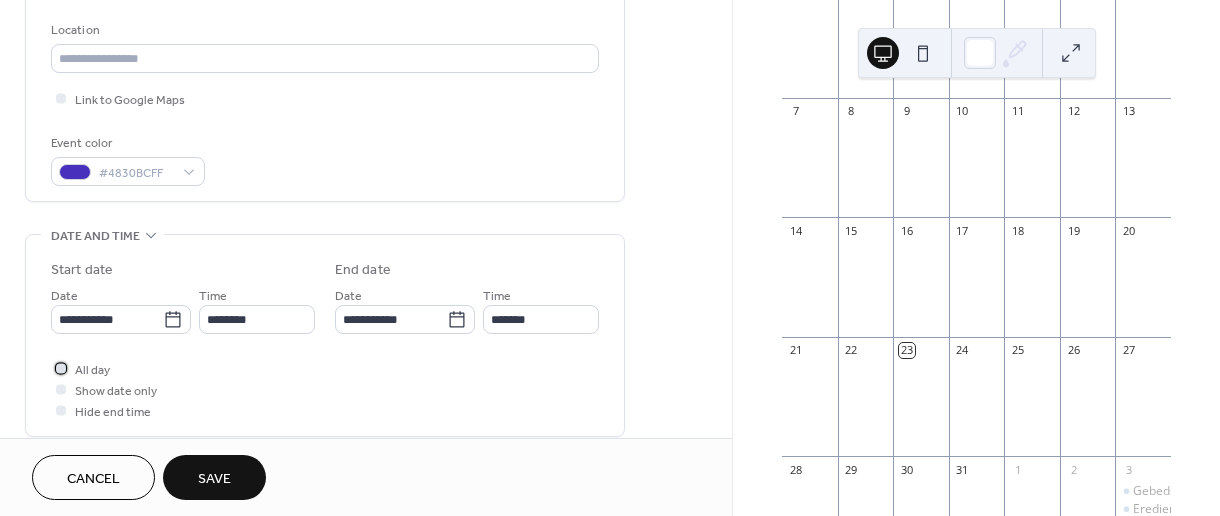 click on "All day" at bounding box center [92, 370] 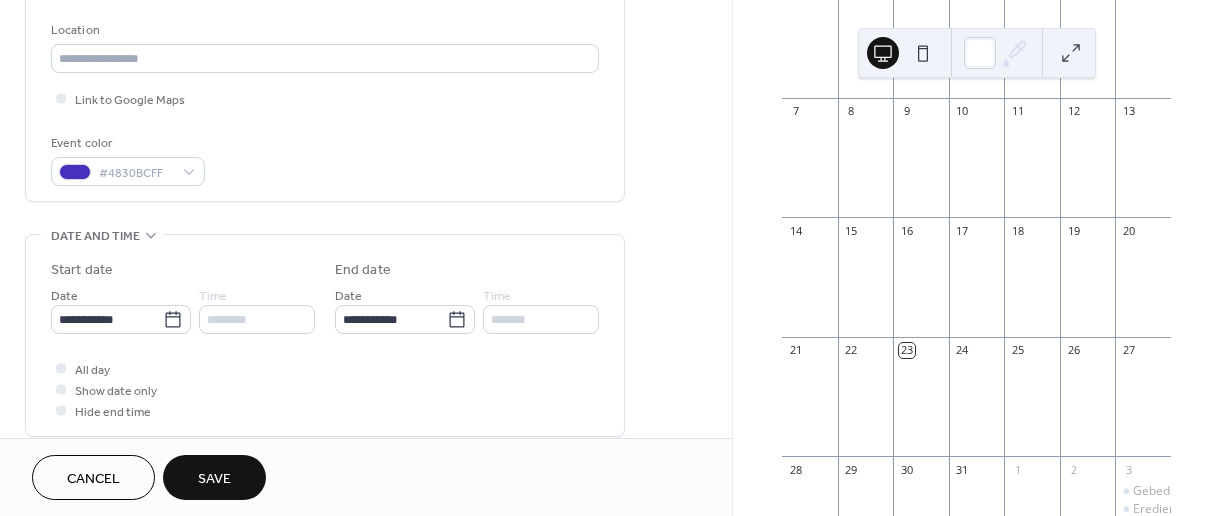click on "Save" at bounding box center (214, 479) 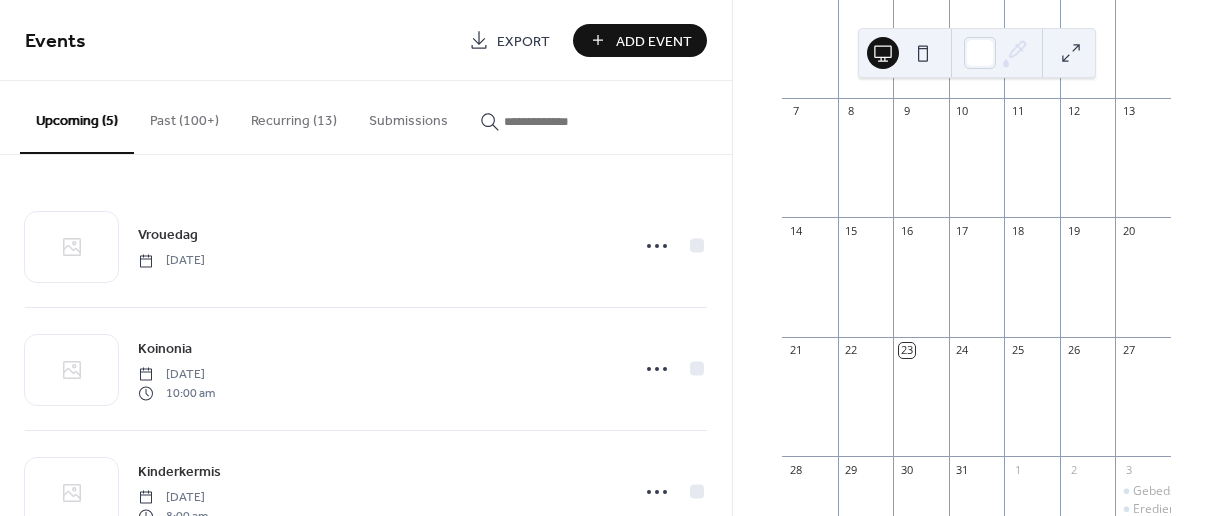 click on "Add Event" at bounding box center [640, 40] 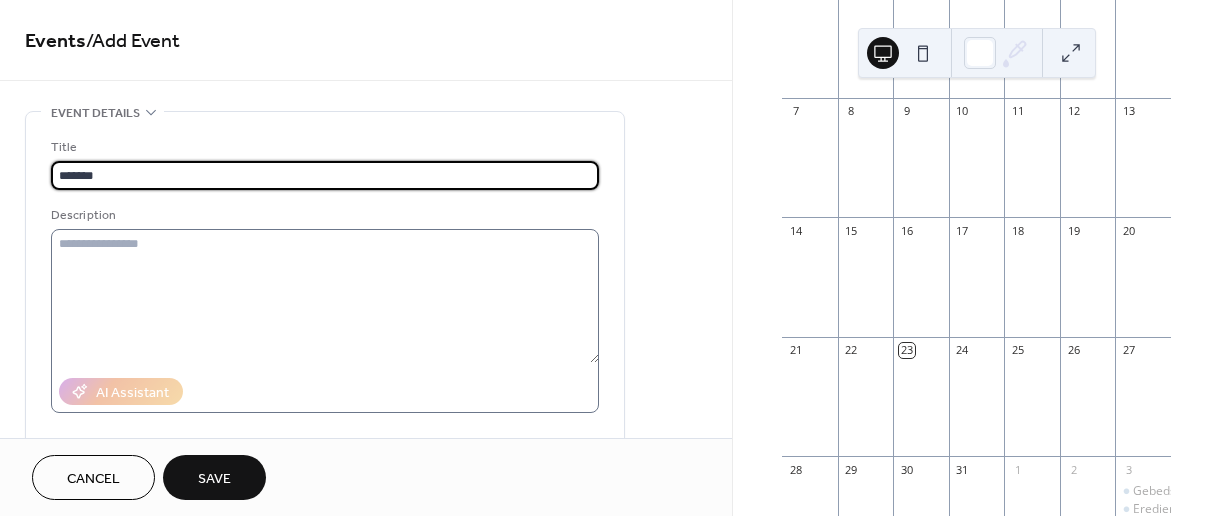 type on "*******" 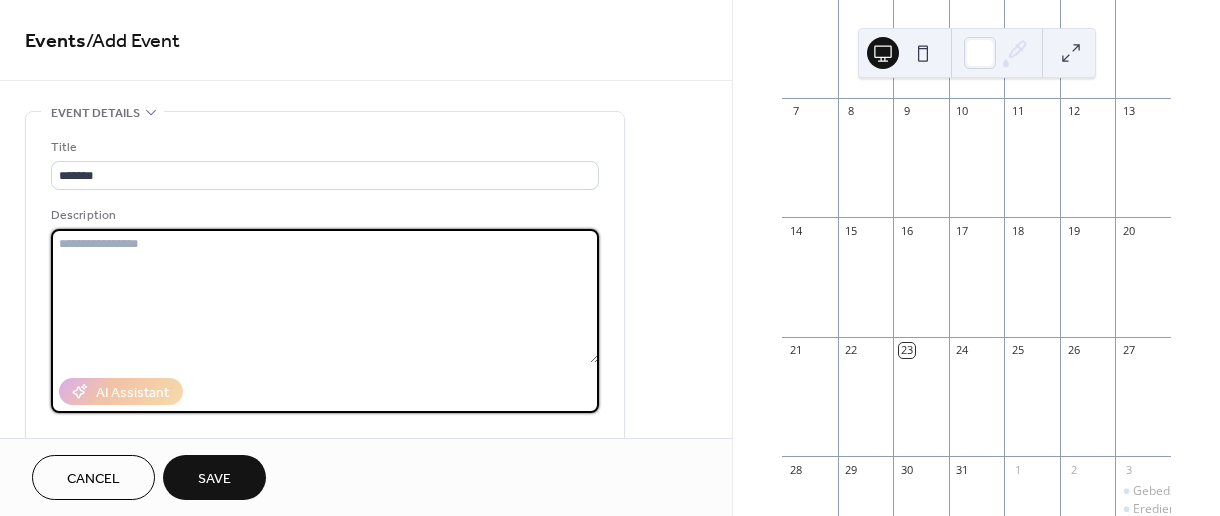 click at bounding box center (325, 296) 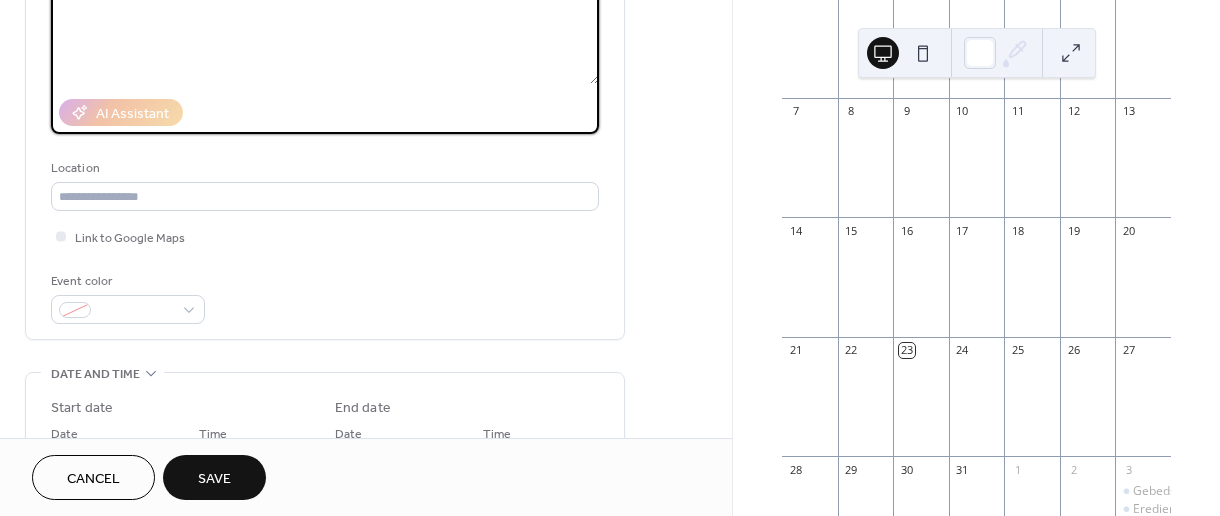scroll, scrollTop: 319, scrollLeft: 0, axis: vertical 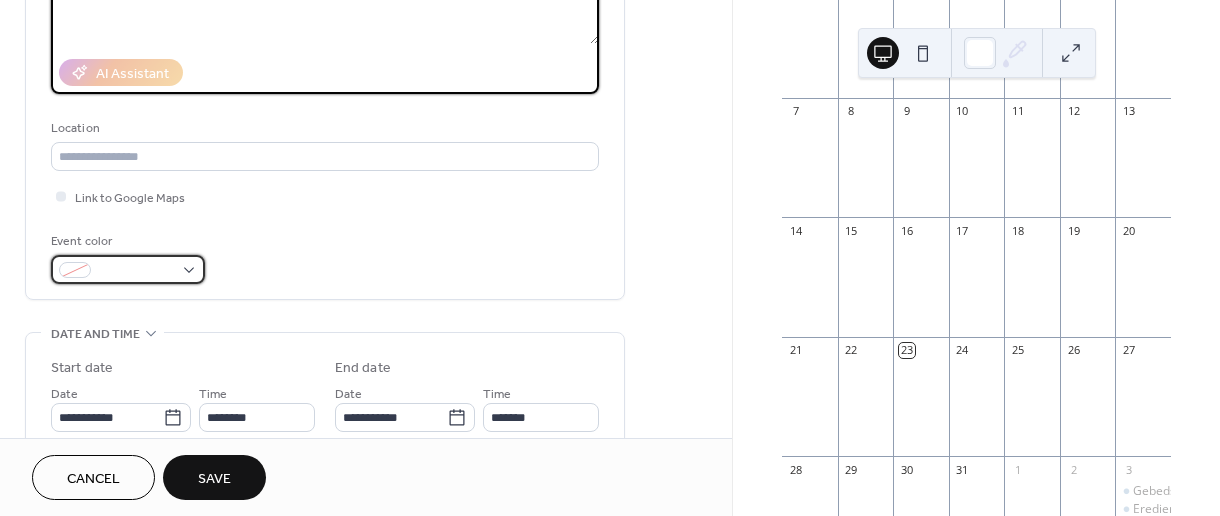 click at bounding box center [128, 269] 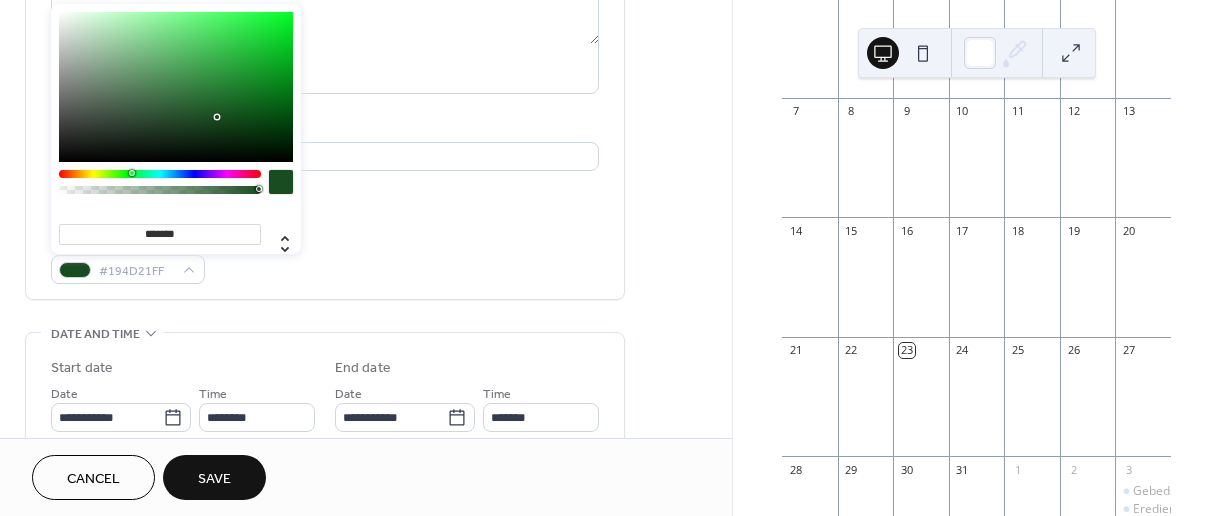 click at bounding box center [160, 174] 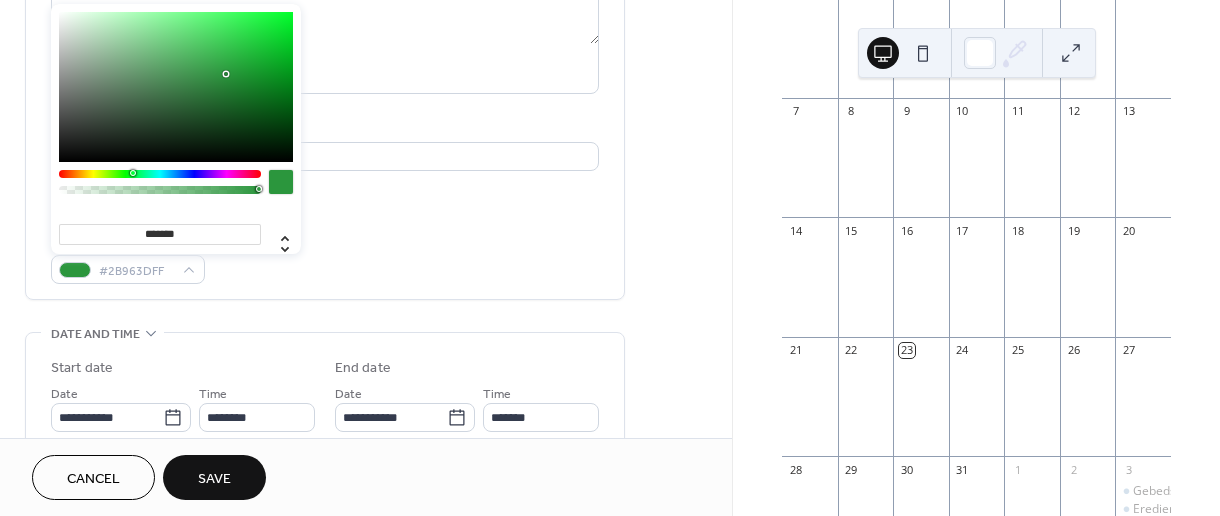 type on "*******" 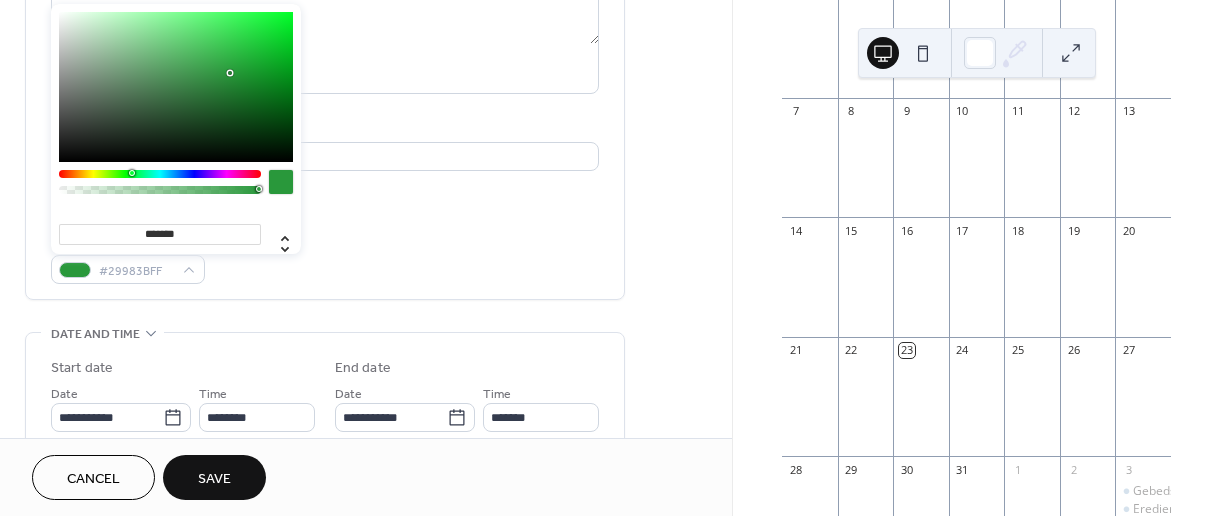 drag, startPoint x: 200, startPoint y: 63, endPoint x: 229, endPoint y: 73, distance: 30.675724 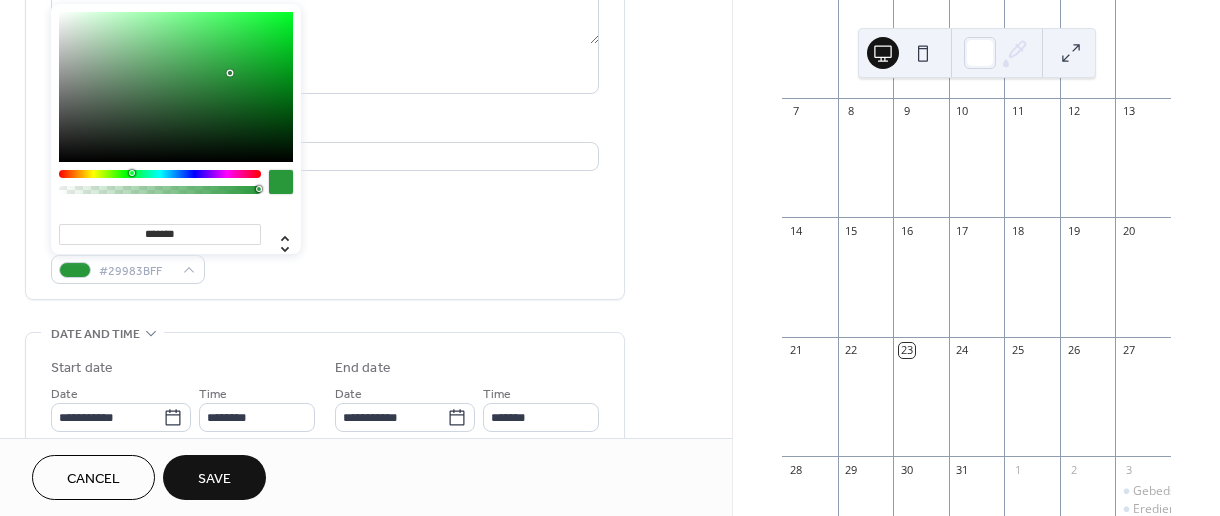 click at bounding box center (176, 87) 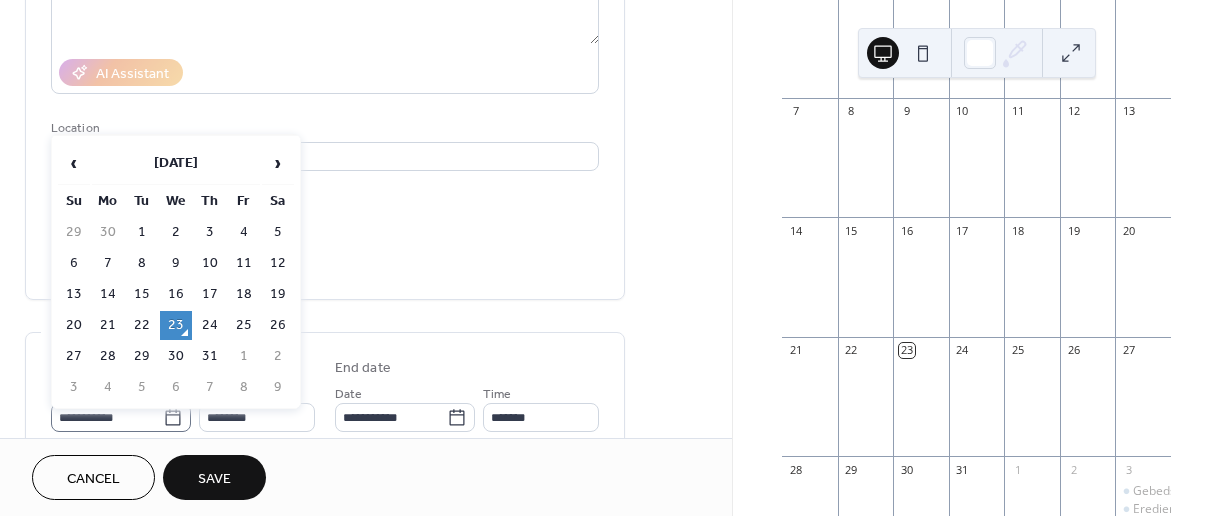 click 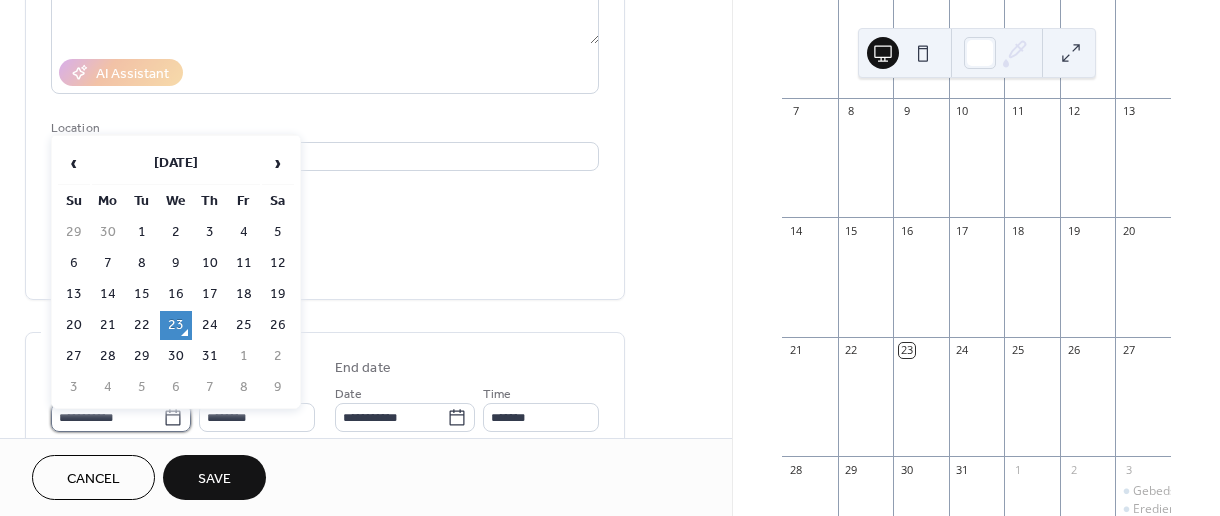 click on "**********" at bounding box center [107, 417] 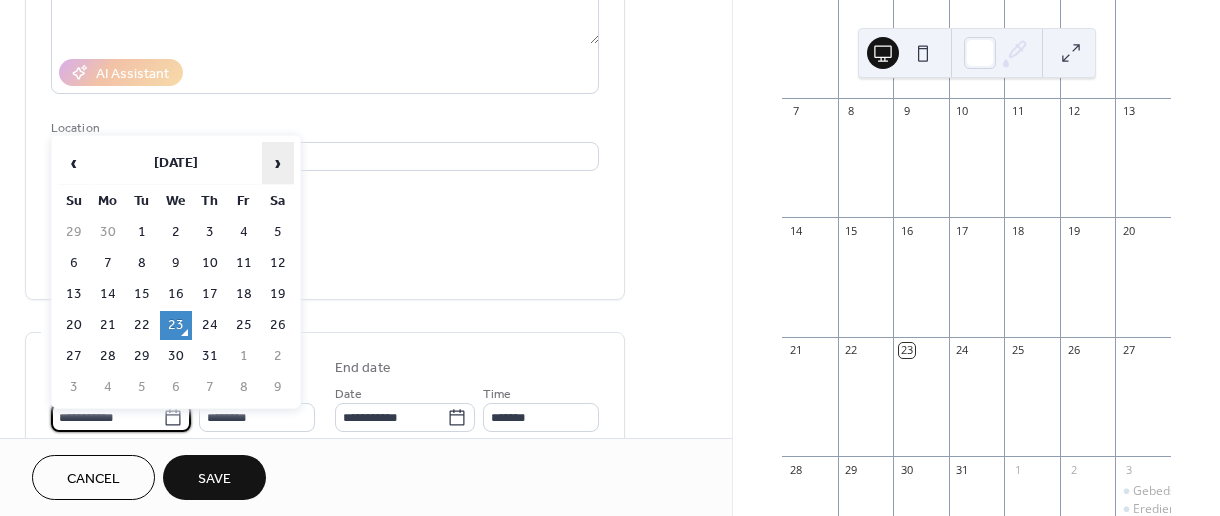 click on "›" at bounding box center [278, 163] 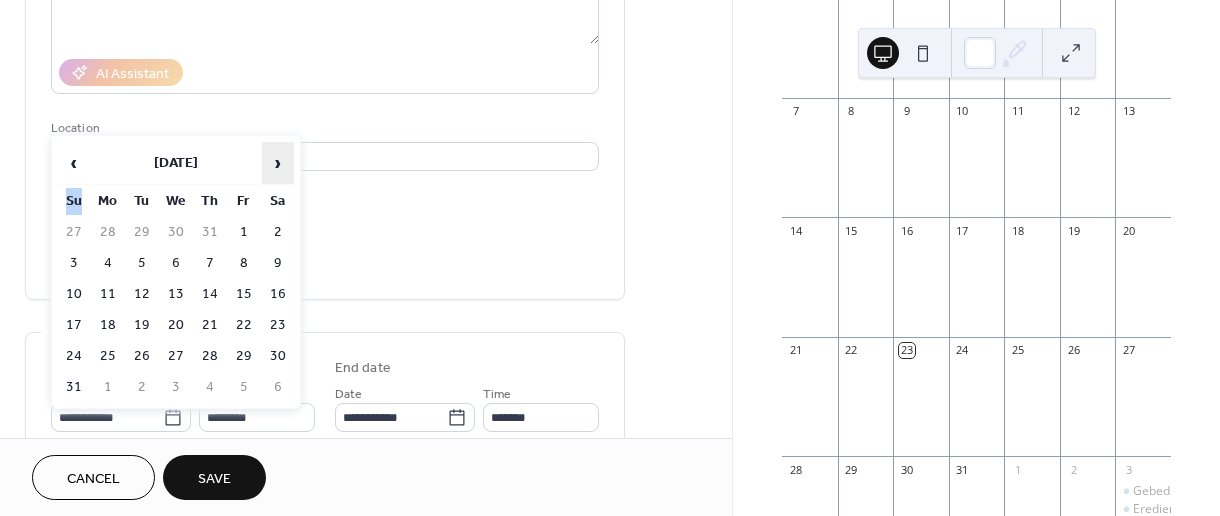 click on "›" at bounding box center (278, 163) 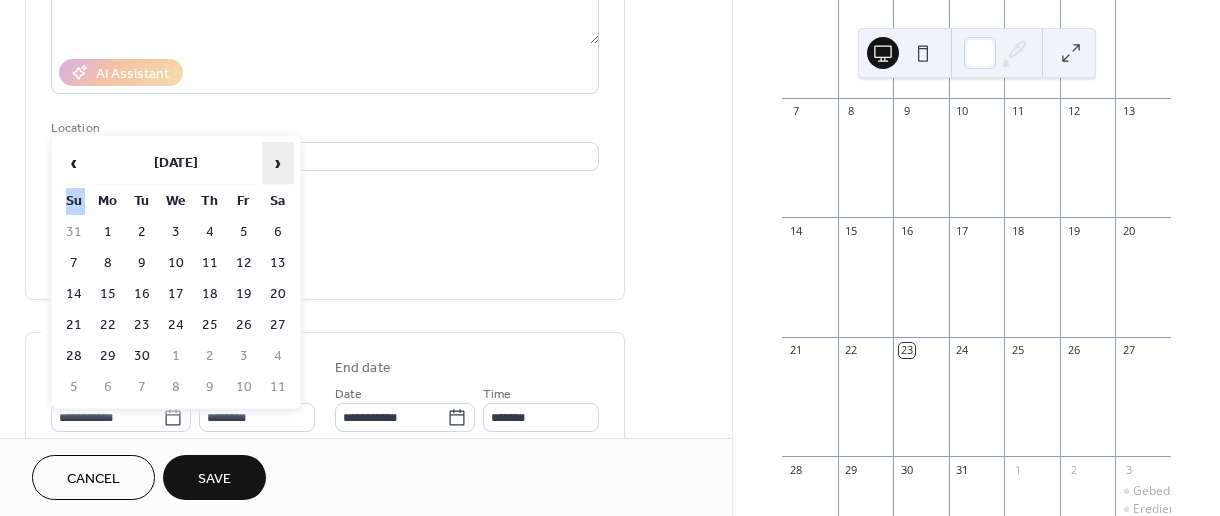 click on "›" at bounding box center (278, 163) 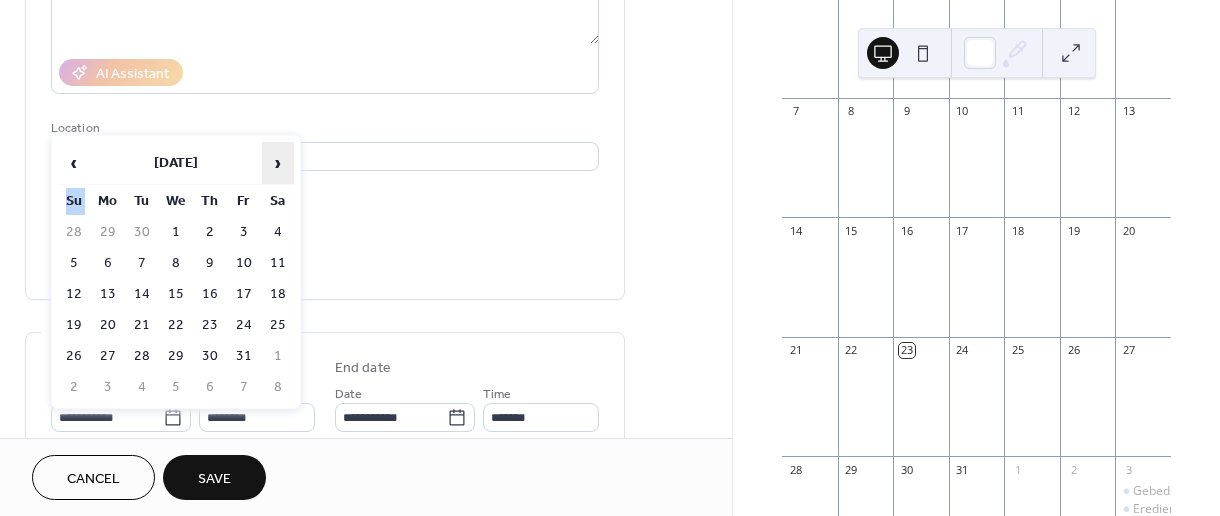 click on "›" at bounding box center [278, 163] 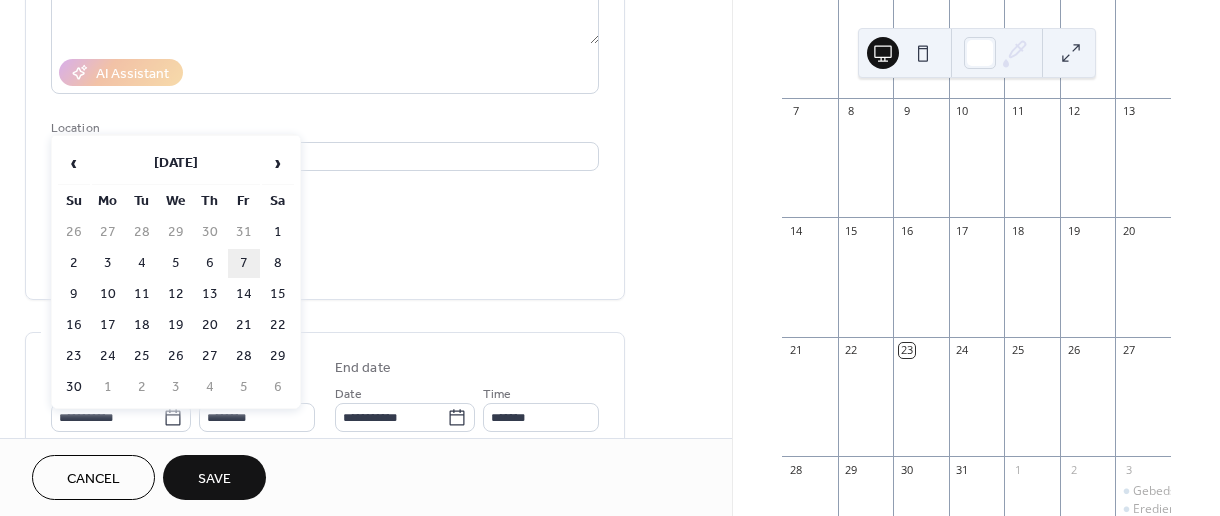 click on "7" at bounding box center [244, 263] 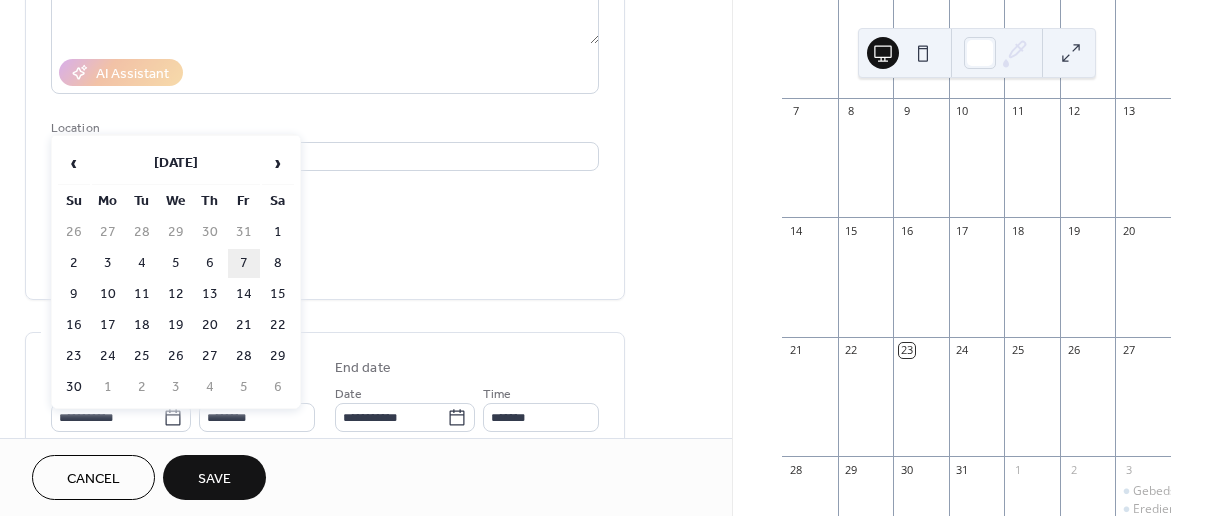 type on "**********" 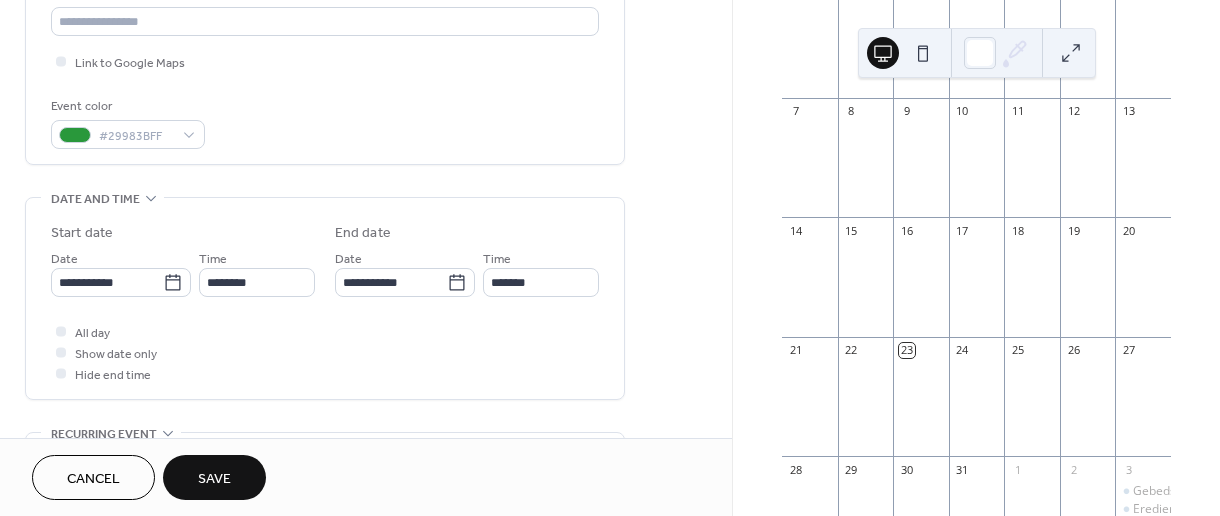 scroll, scrollTop: 455, scrollLeft: 0, axis: vertical 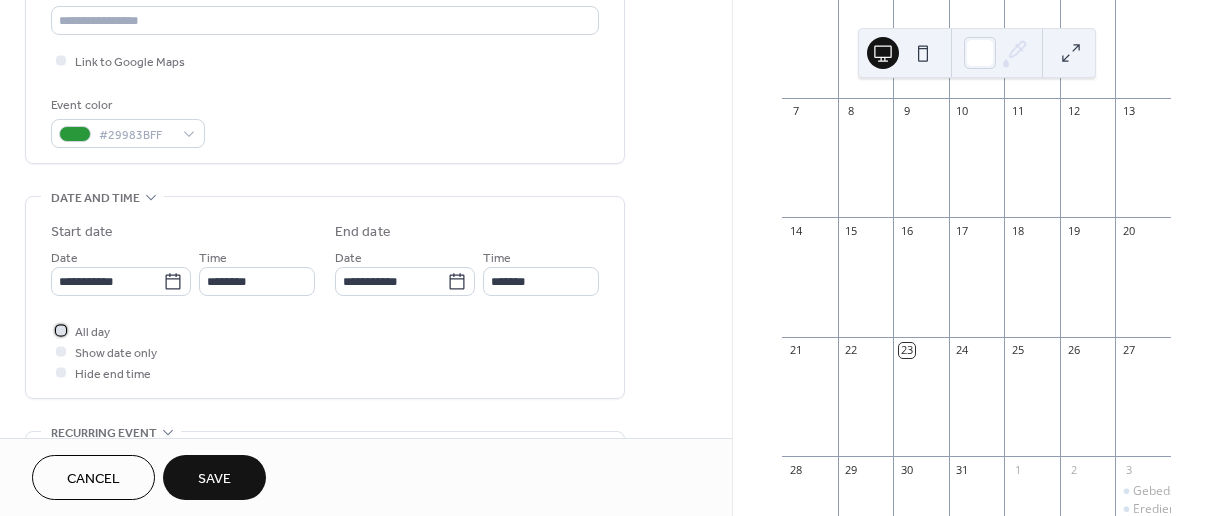 click on "All day" at bounding box center (92, 332) 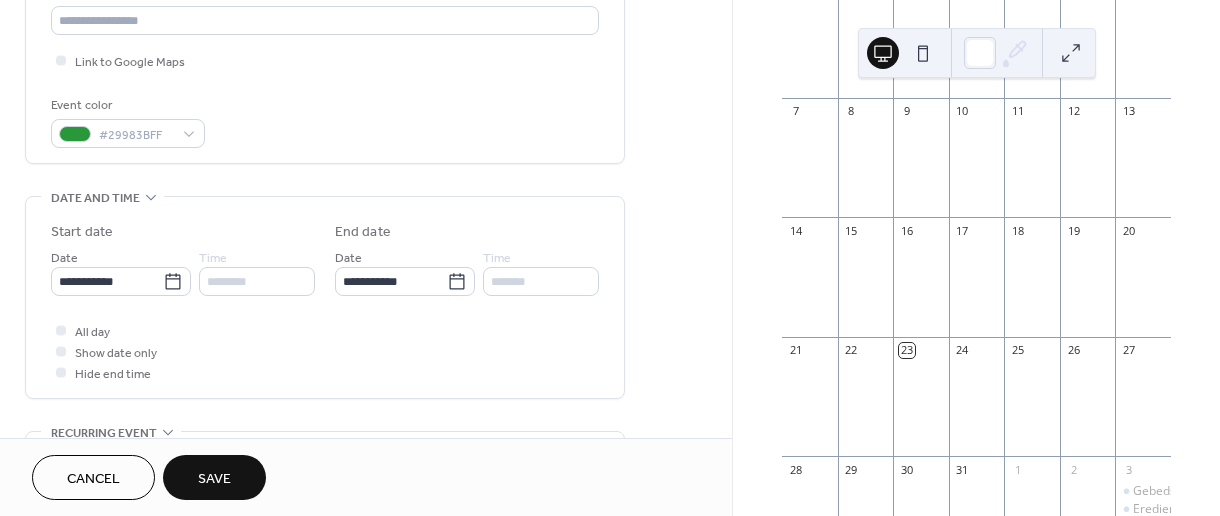 click on "Save" at bounding box center [214, 477] 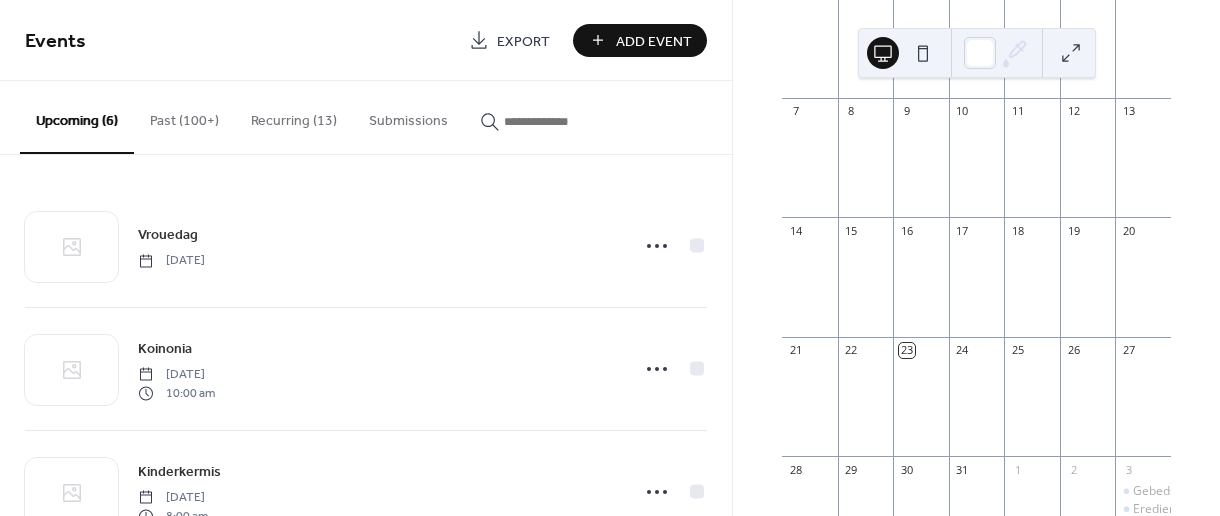 click on "Add Event" at bounding box center (640, 40) 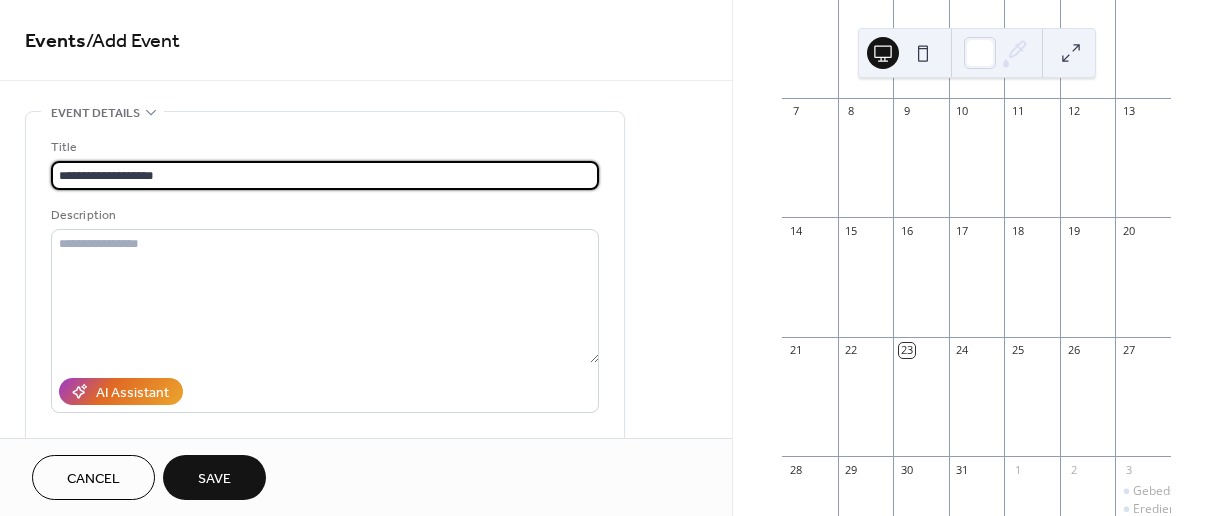 type on "**********" 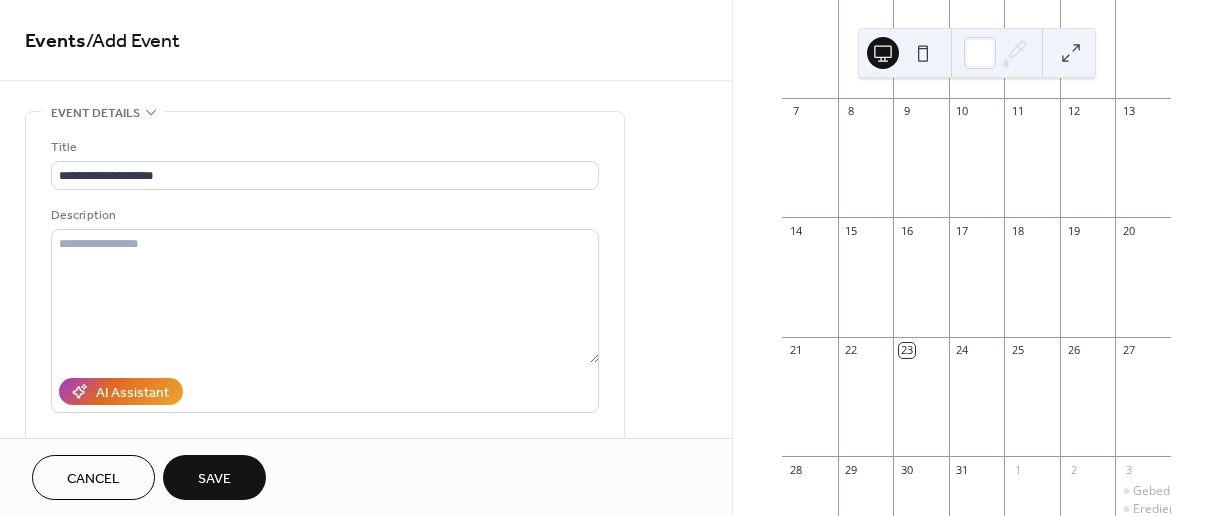 drag, startPoint x: 723, startPoint y: 125, endPoint x: 720, endPoint y: 141, distance: 16.27882 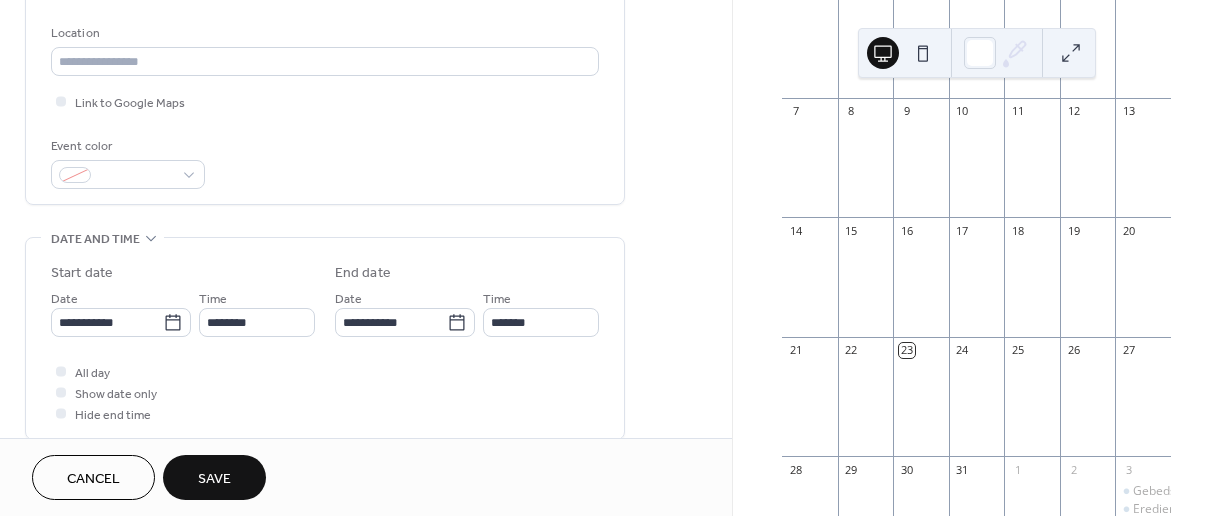 scroll, scrollTop: 415, scrollLeft: 0, axis: vertical 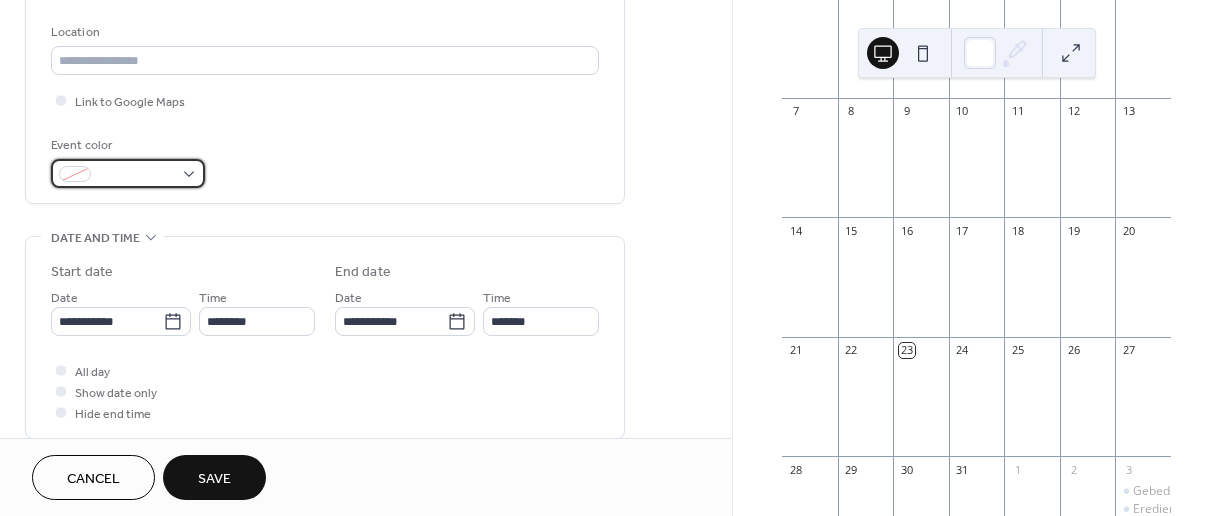 click at bounding box center [128, 173] 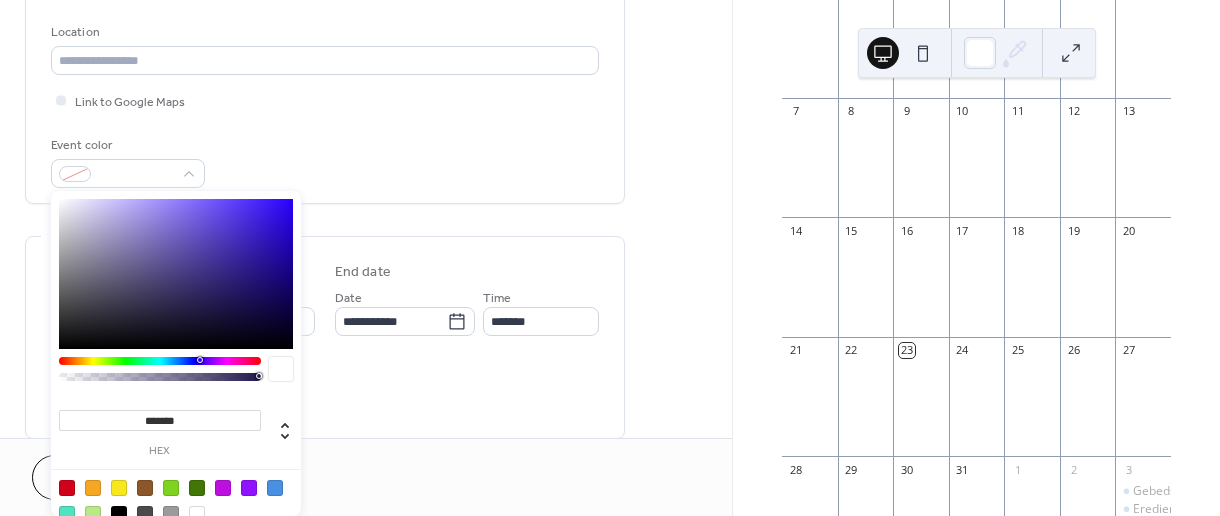 click at bounding box center [160, 361] 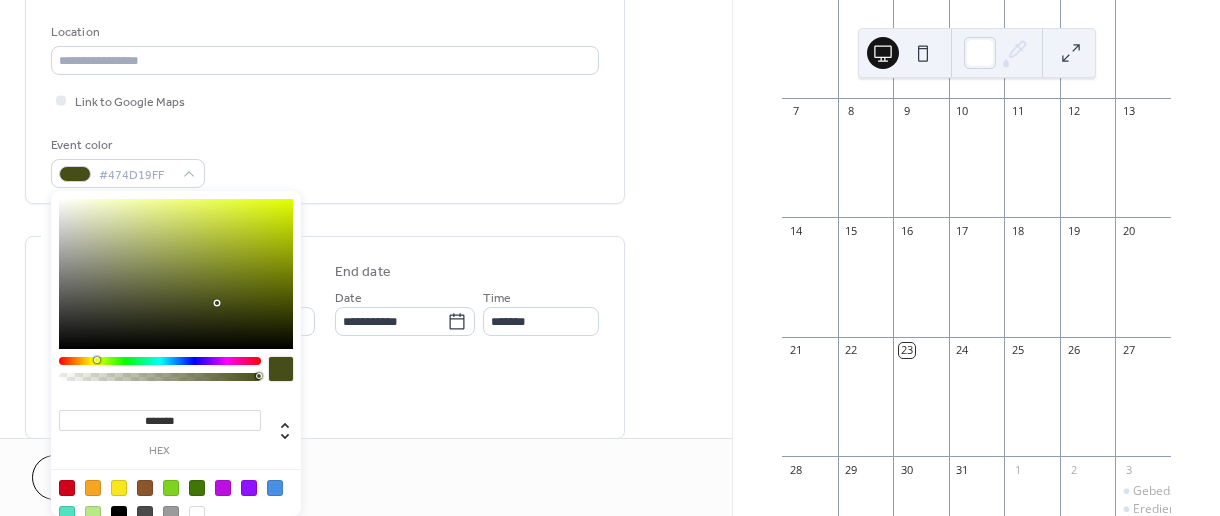 click at bounding box center [160, 361] 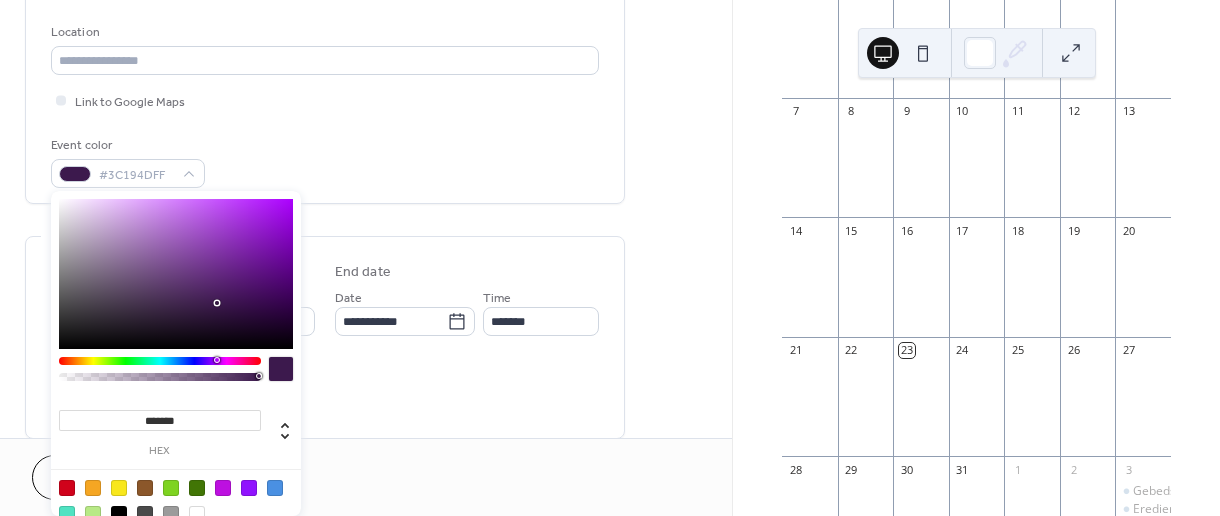 click at bounding box center (160, 361) 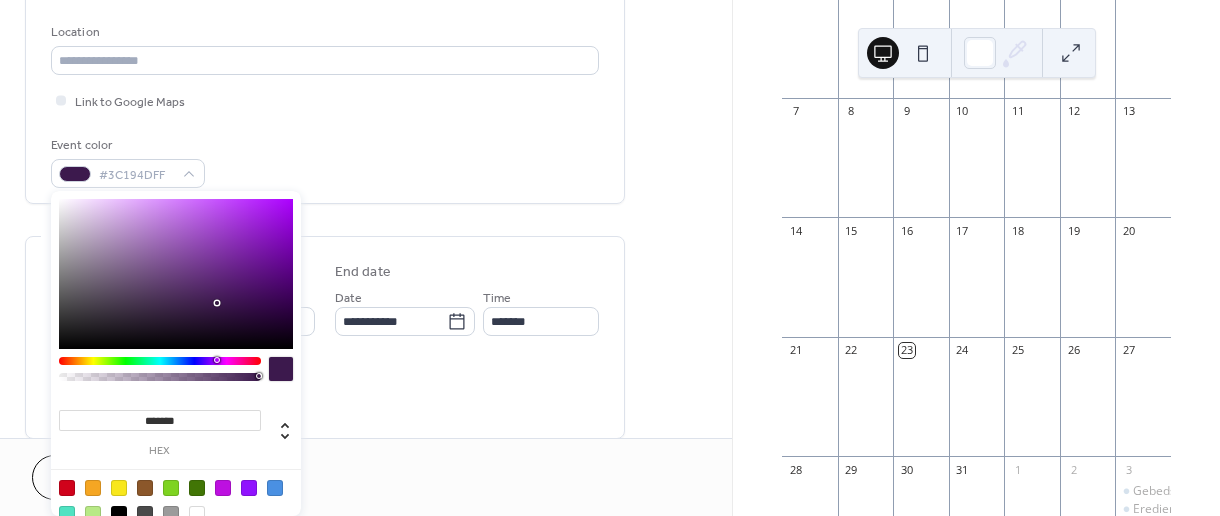 type on "*******" 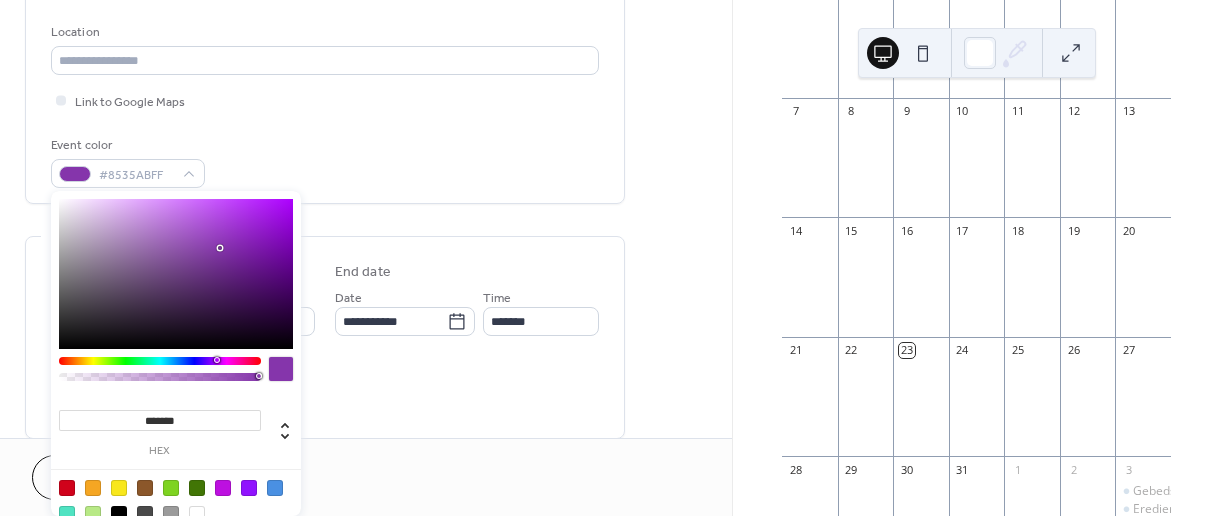click on "Link to Google Maps" at bounding box center [325, 100] 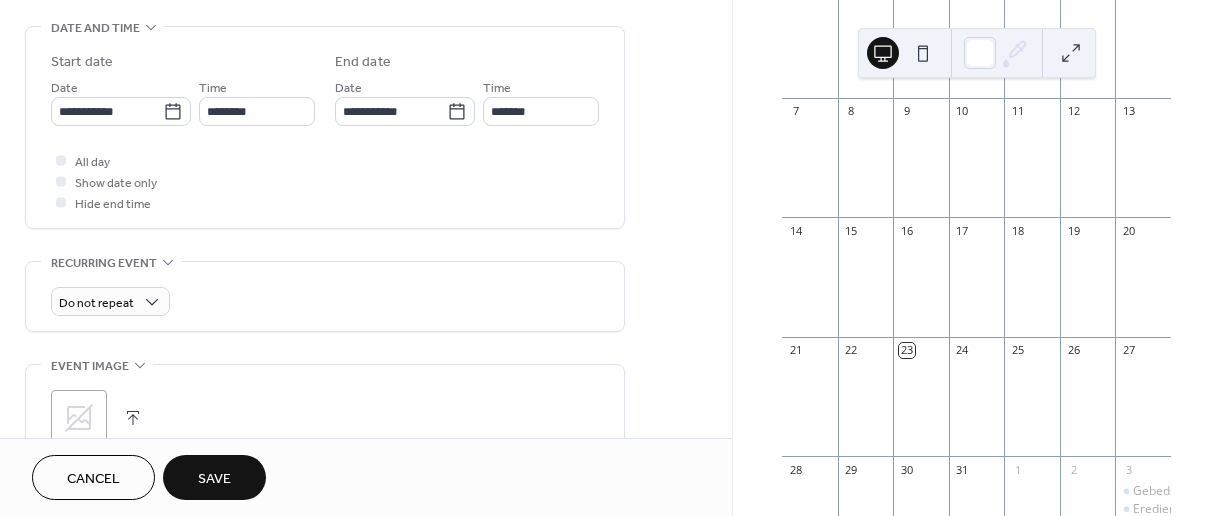 scroll, scrollTop: 617, scrollLeft: 0, axis: vertical 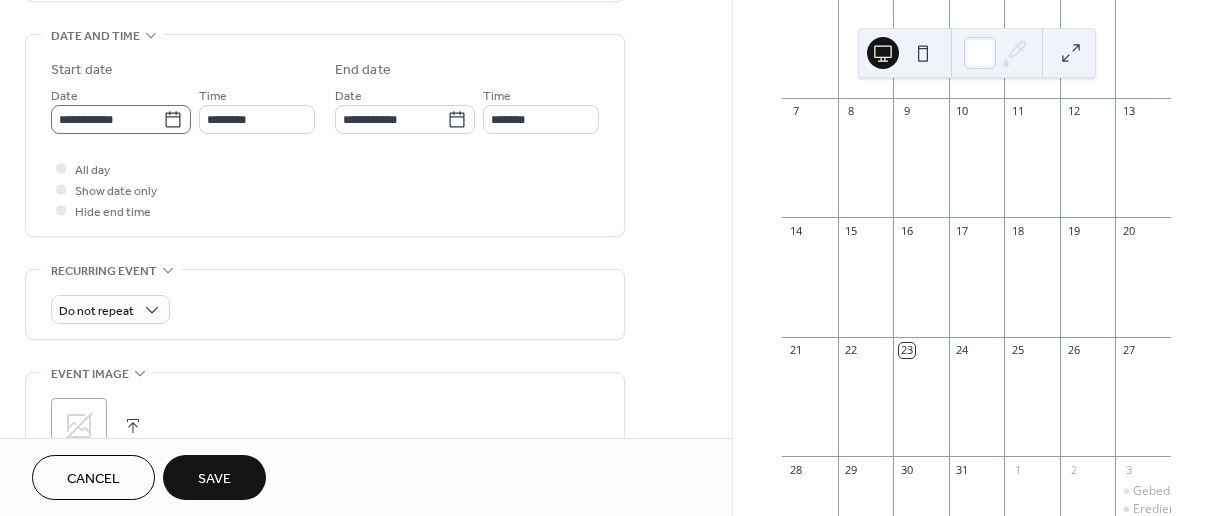 click 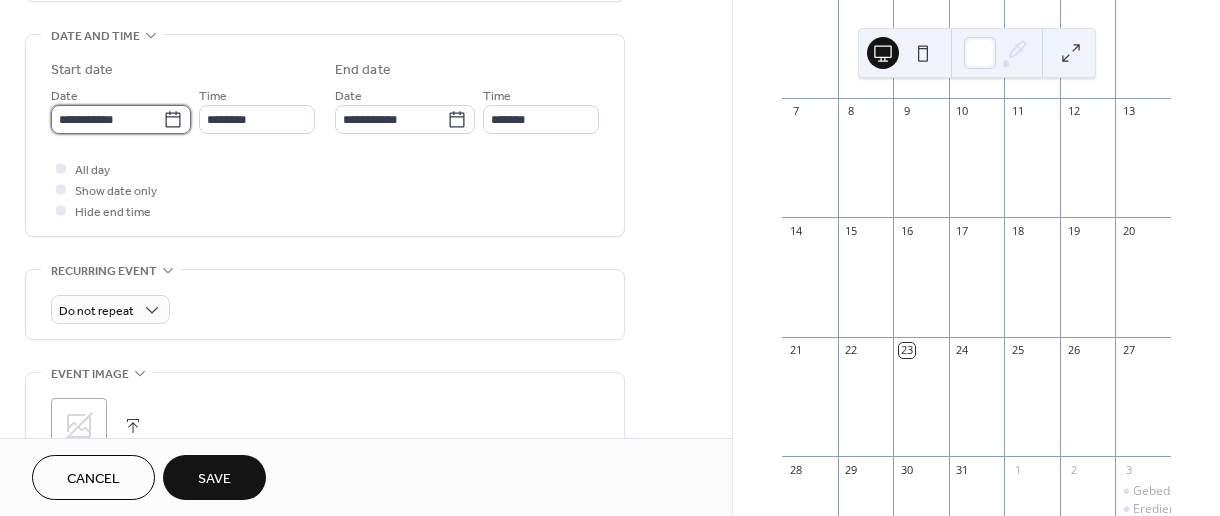 click on "**********" at bounding box center [107, 119] 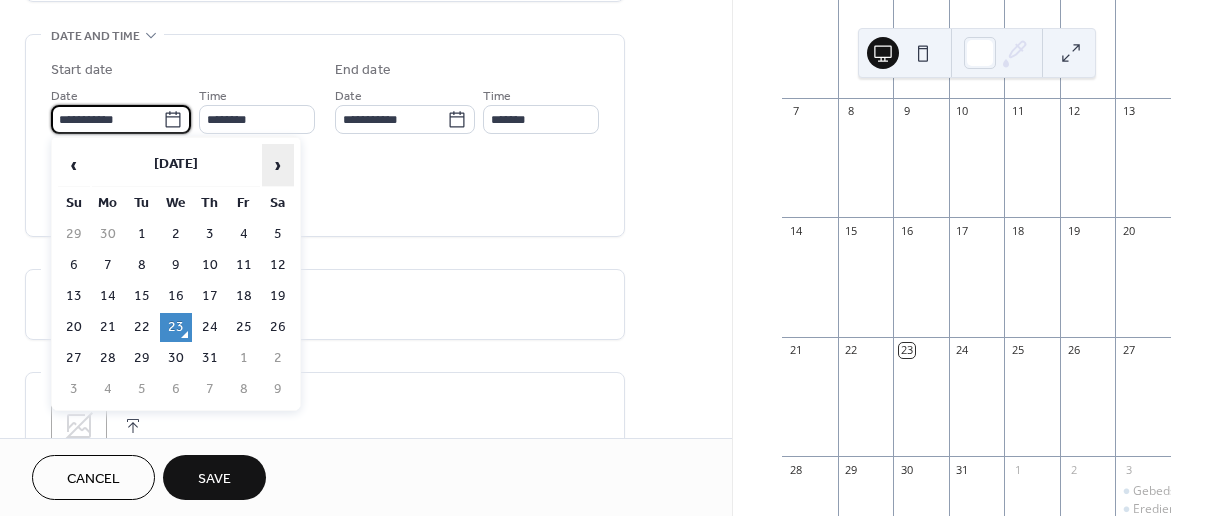 click on "›" at bounding box center (278, 165) 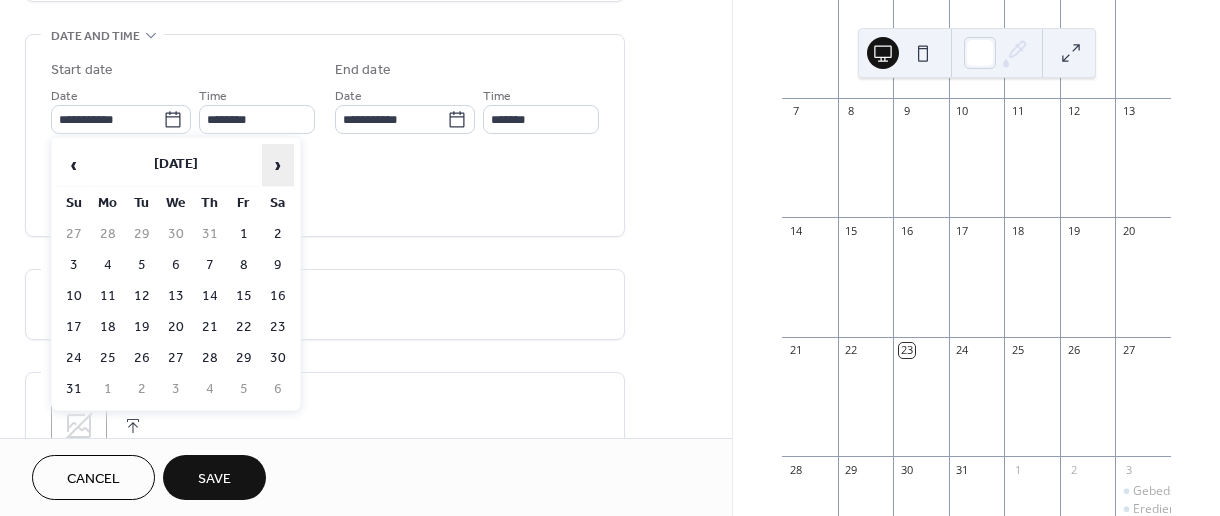 click on "›" at bounding box center [278, 165] 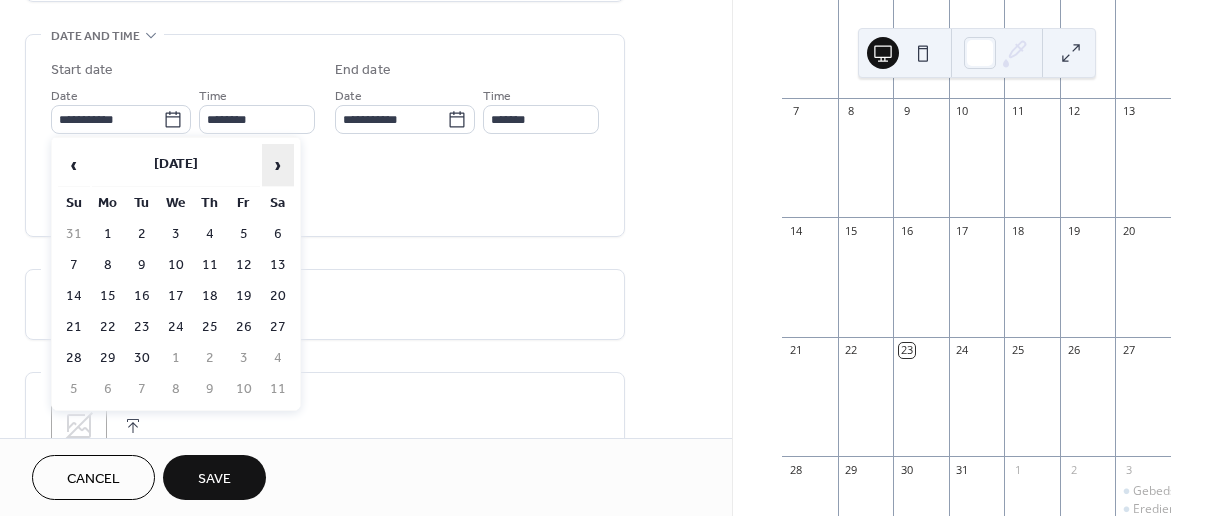 click on "›" at bounding box center (278, 165) 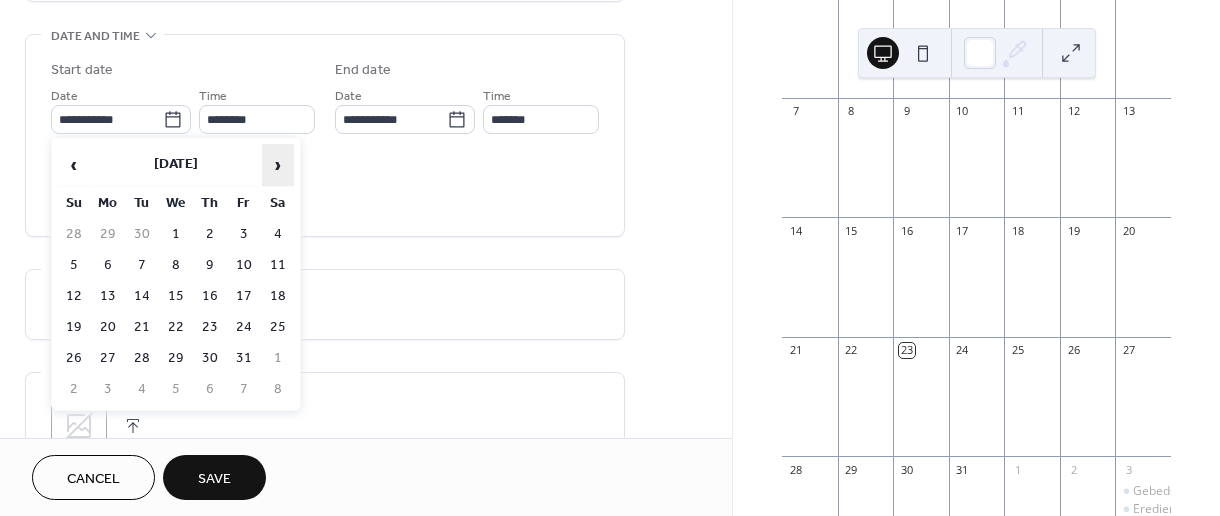 click on "›" at bounding box center [278, 165] 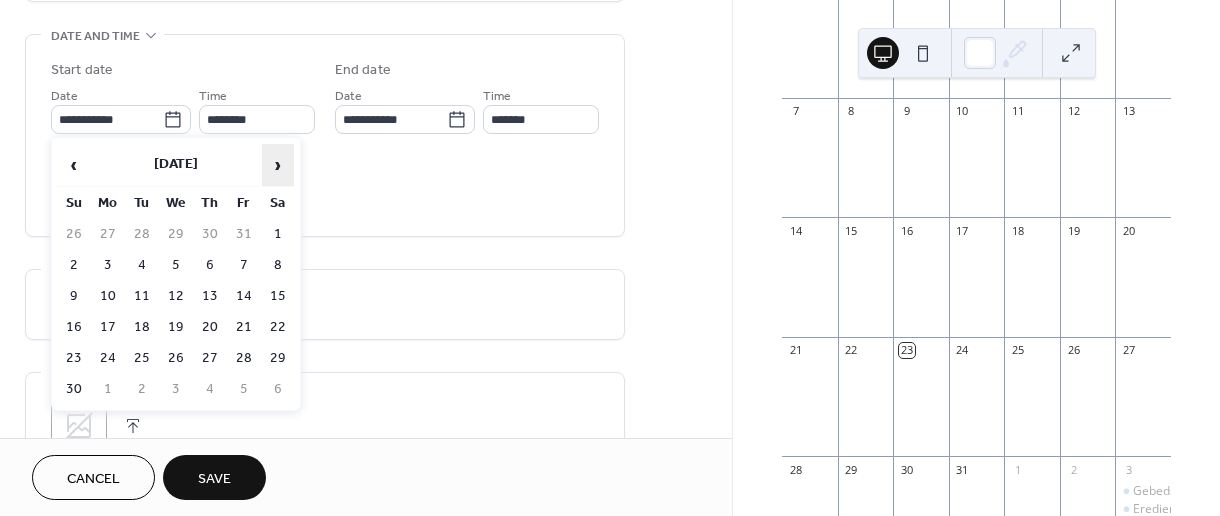 click on "›" at bounding box center [278, 165] 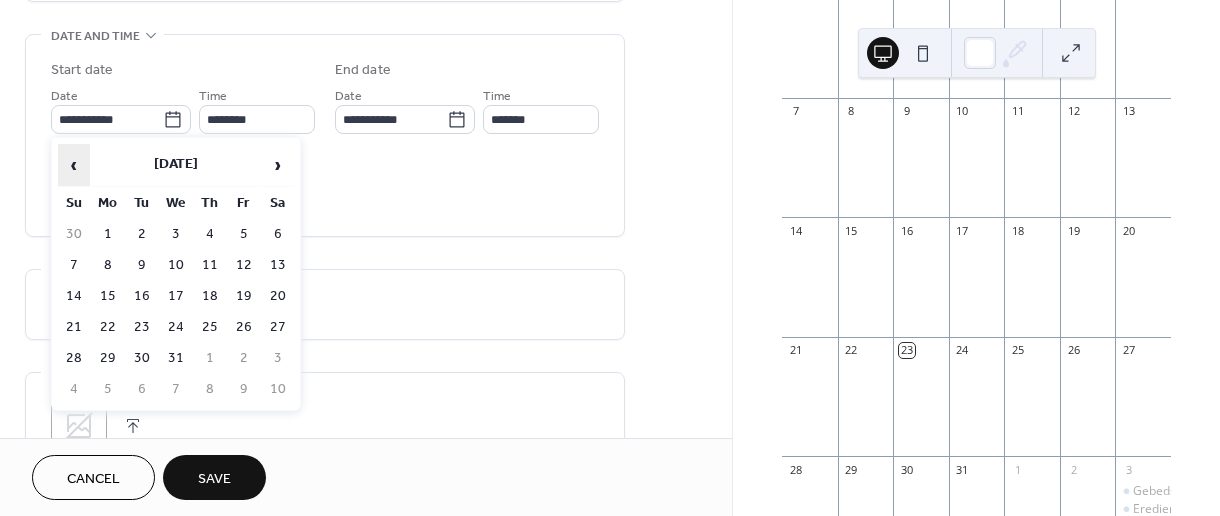 click on "‹" at bounding box center (74, 165) 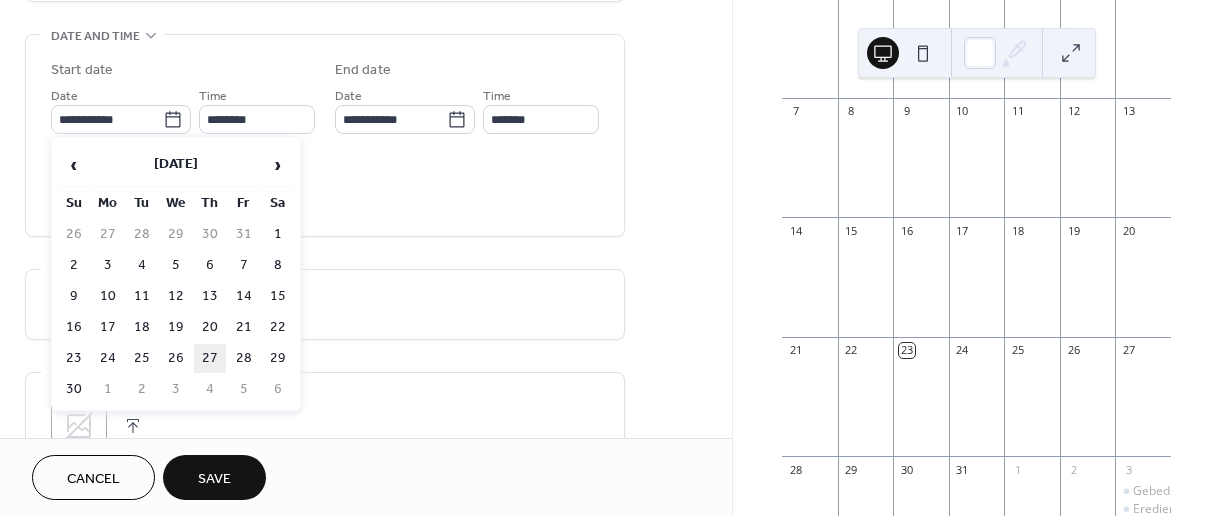 click on "27" at bounding box center [210, 358] 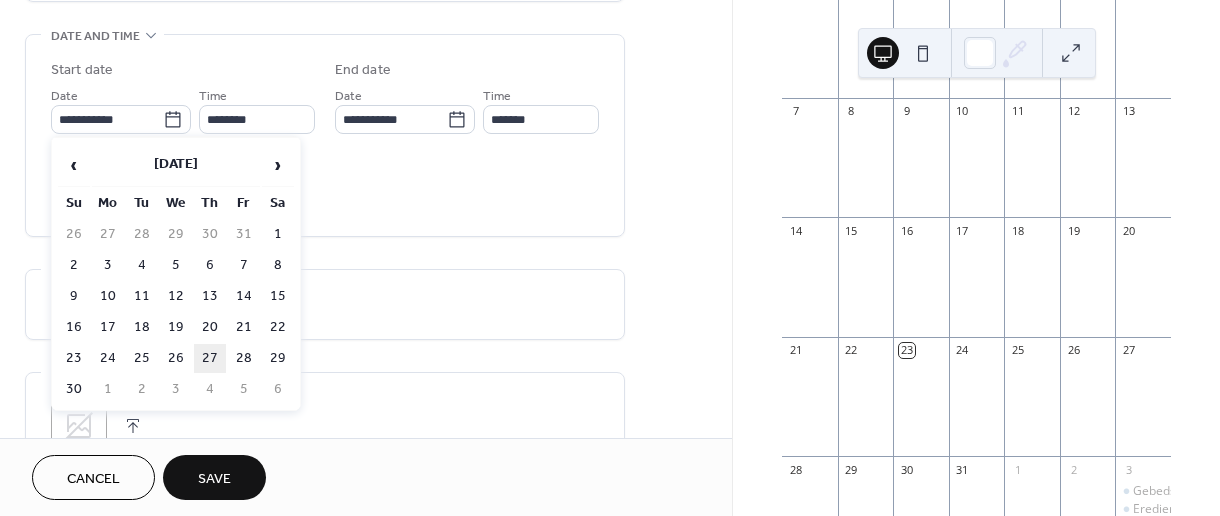 type on "**********" 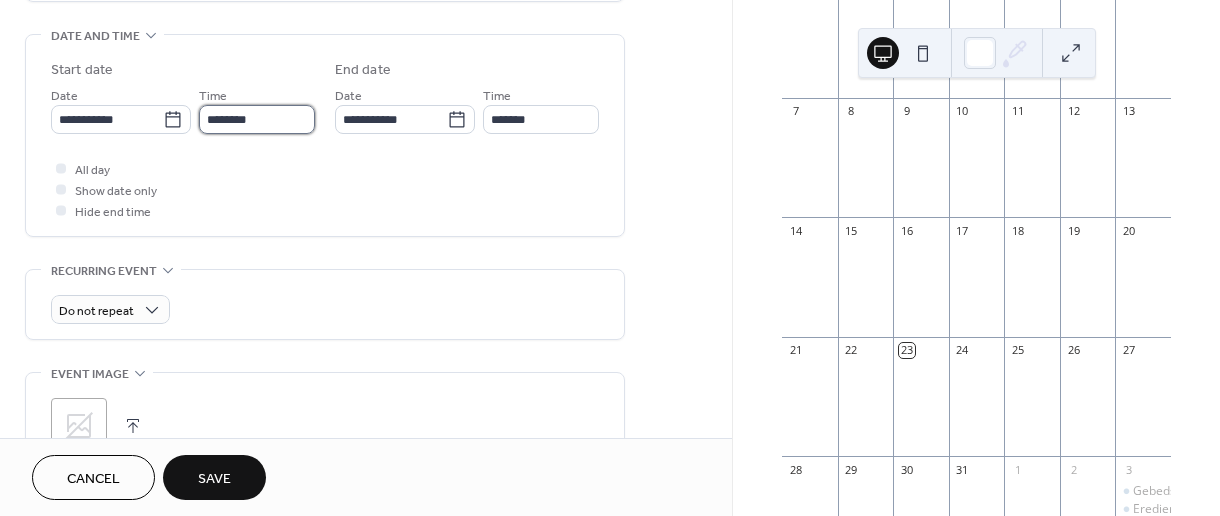 click on "********" at bounding box center [257, 119] 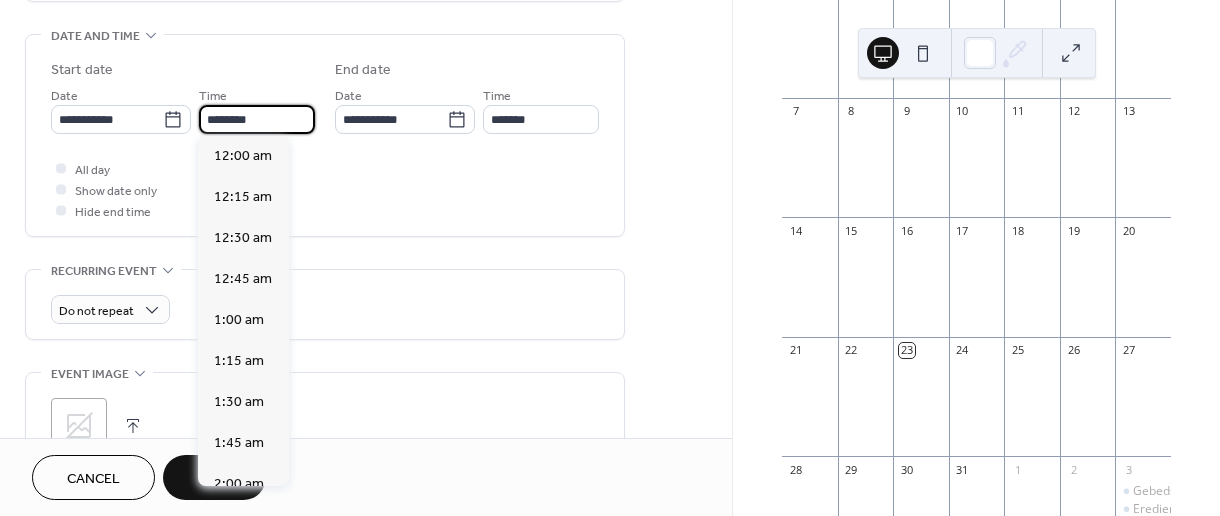 scroll, scrollTop: 1944, scrollLeft: 0, axis: vertical 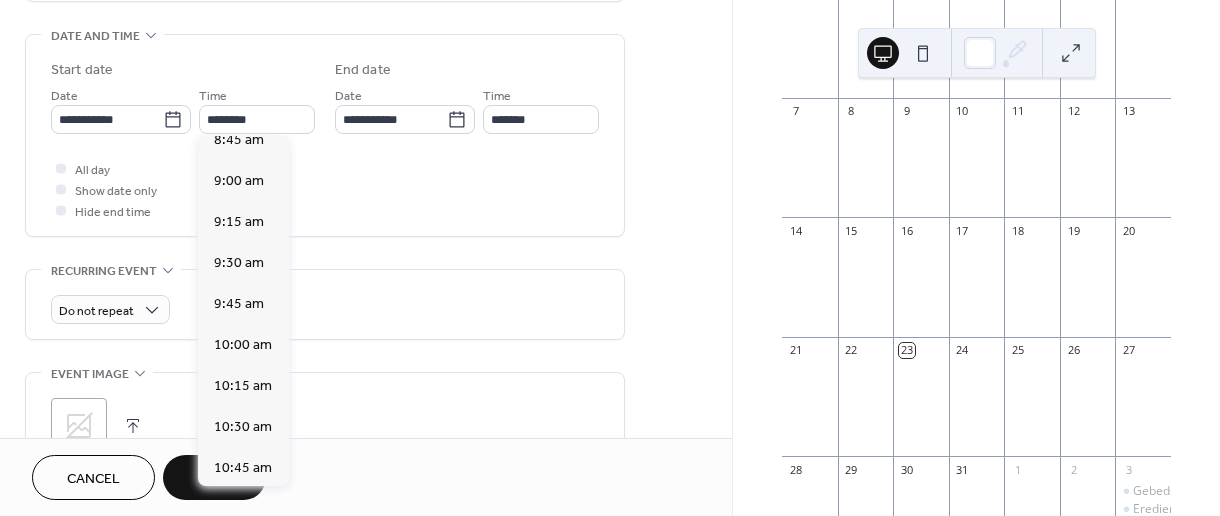click on "11:00 am" at bounding box center (243, 509) 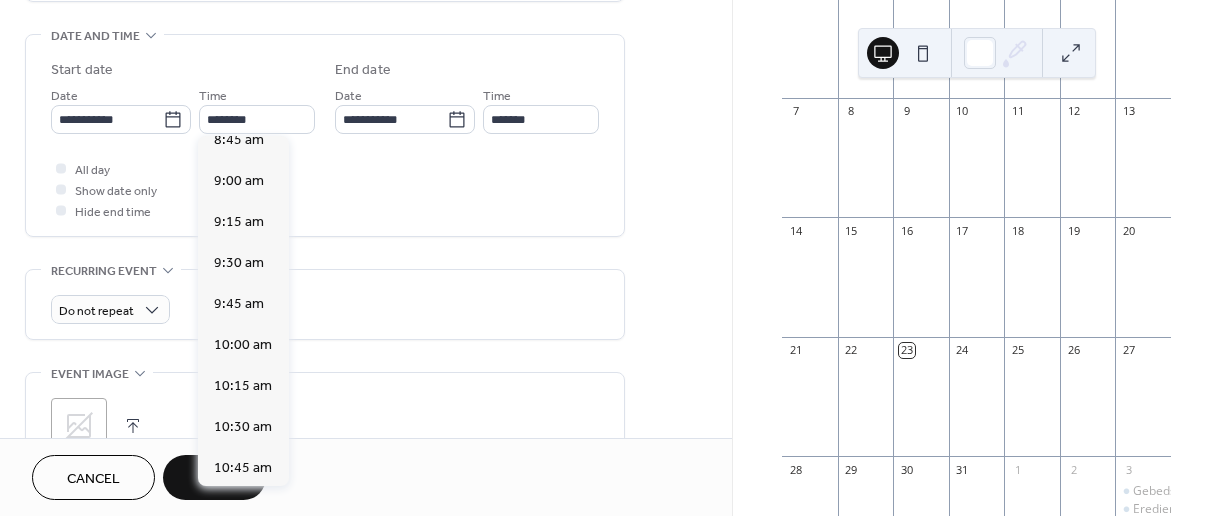 type on "********" 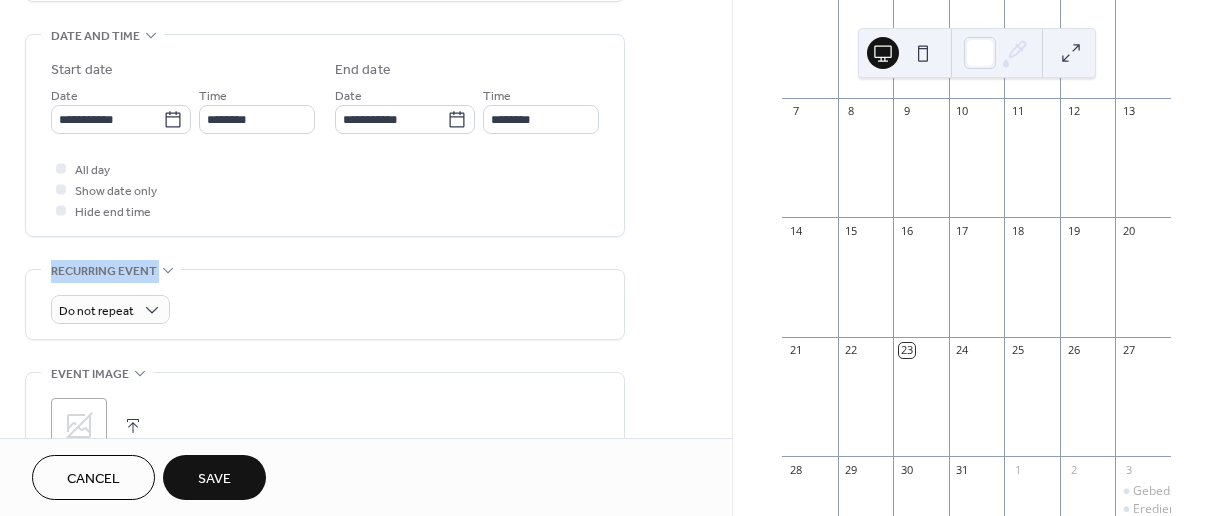 drag, startPoint x: 725, startPoint y: 244, endPoint x: 718, endPoint y: 326, distance: 82.29824 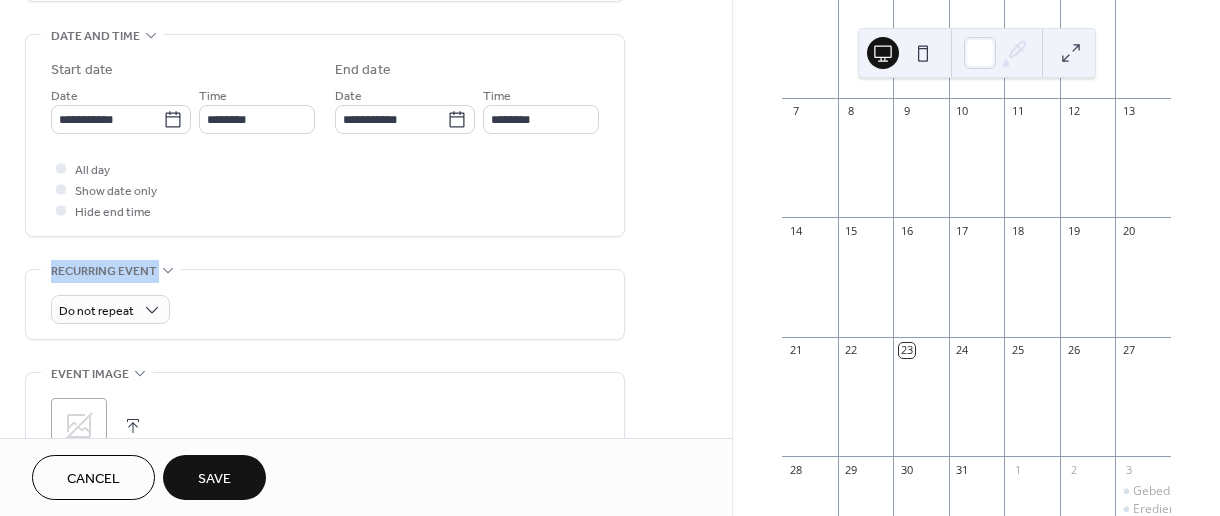 click on "**********" at bounding box center [366, 103] 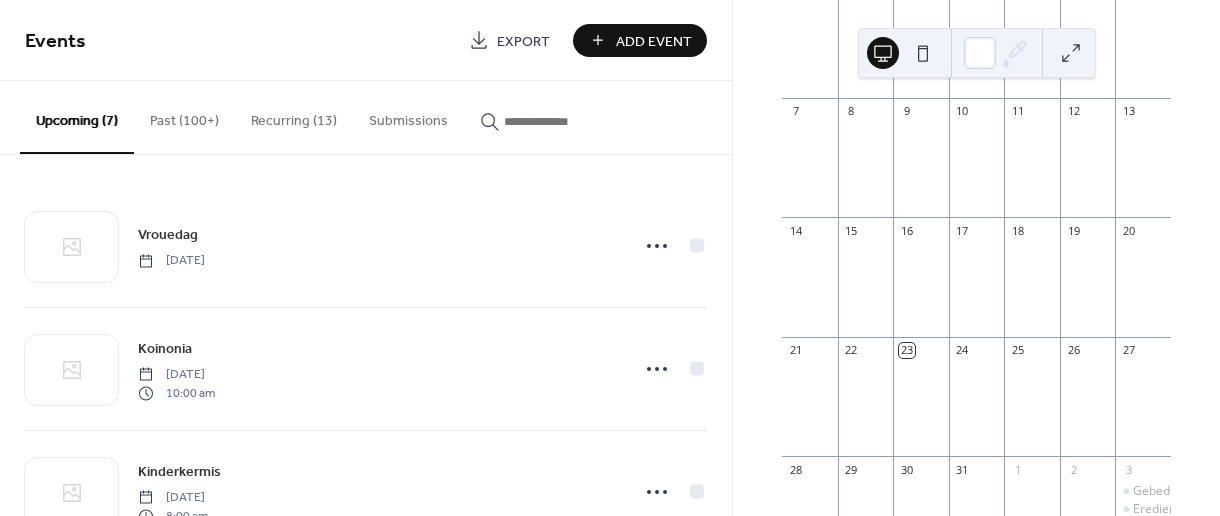 click on "Add Event" at bounding box center (654, 41) 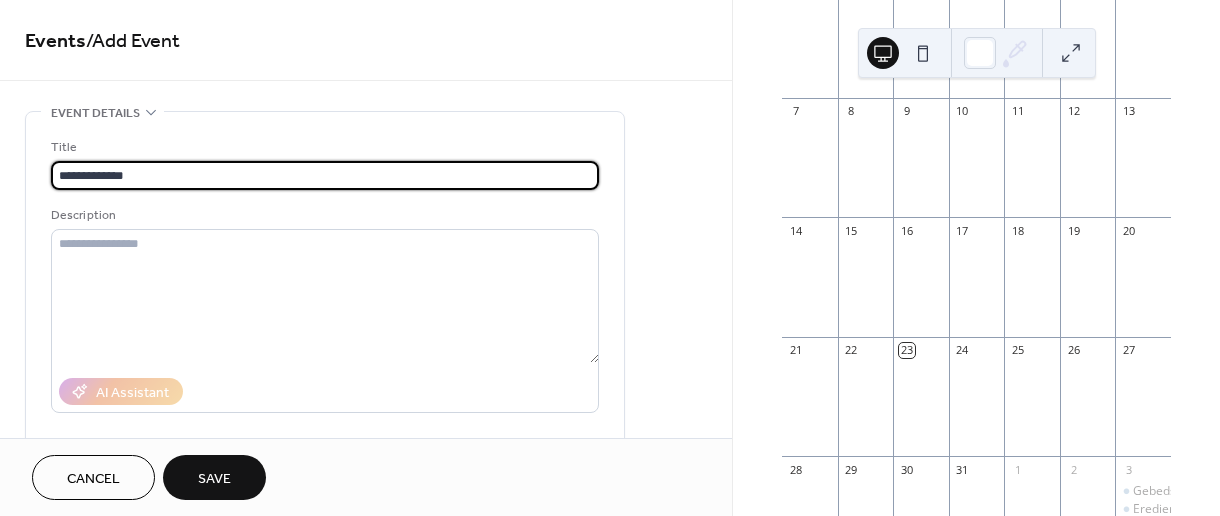 type on "**********" 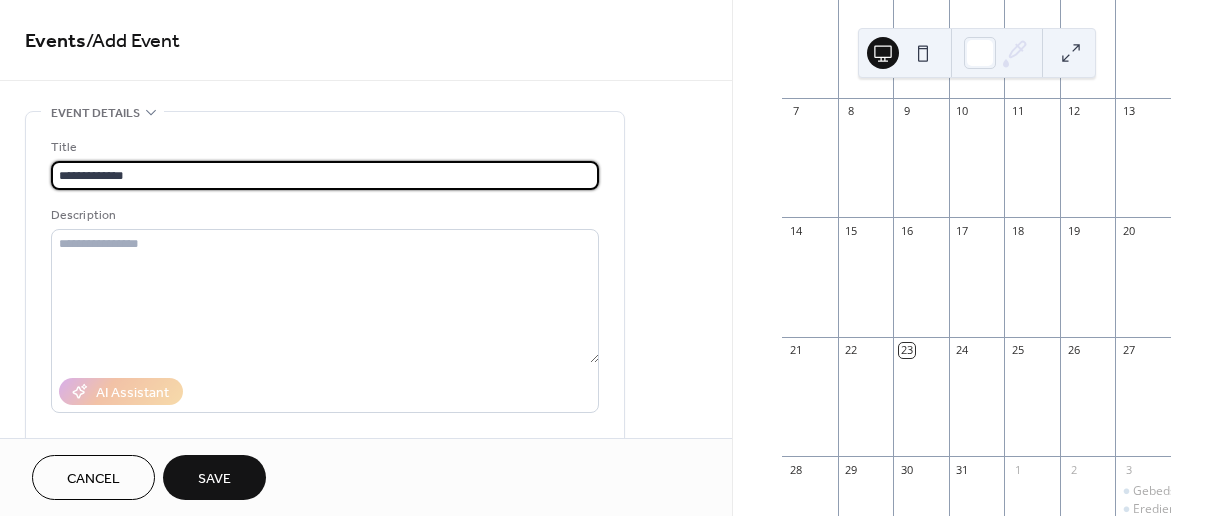 click on "**********" at bounding box center (366, 720) 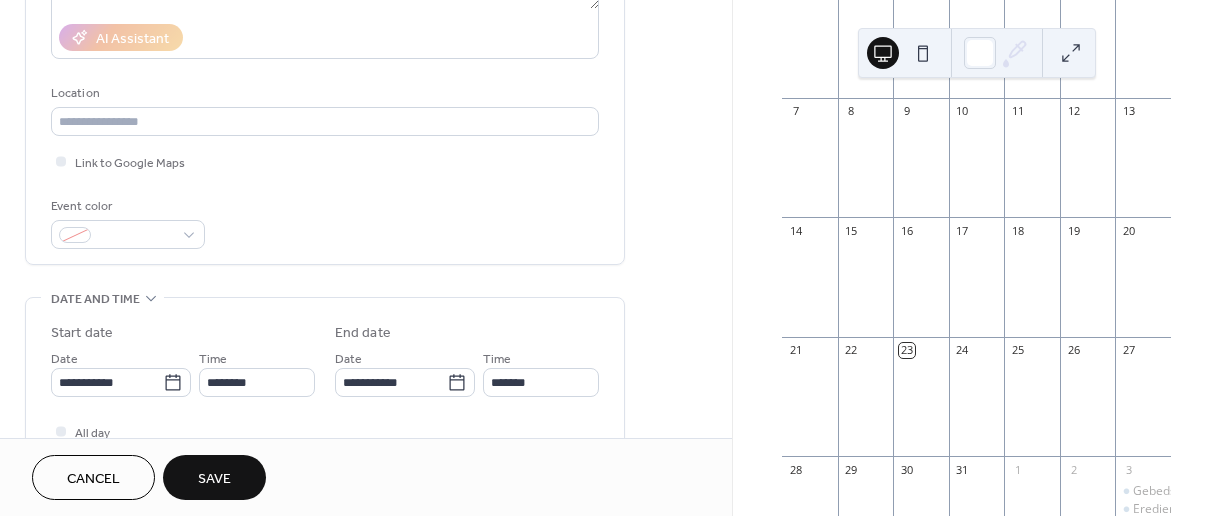 scroll, scrollTop: 358, scrollLeft: 0, axis: vertical 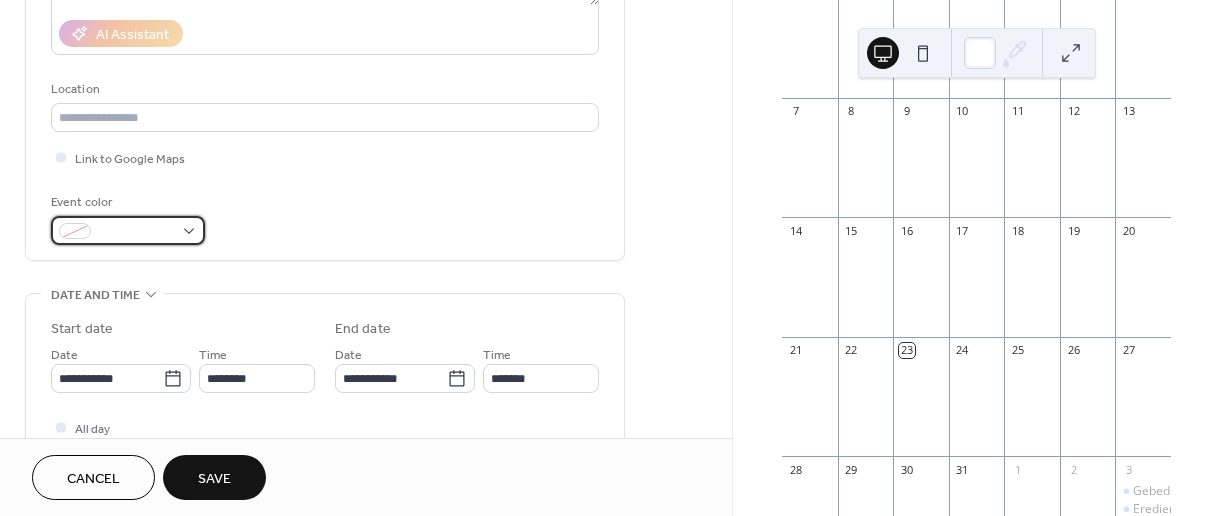 click at bounding box center [136, 232] 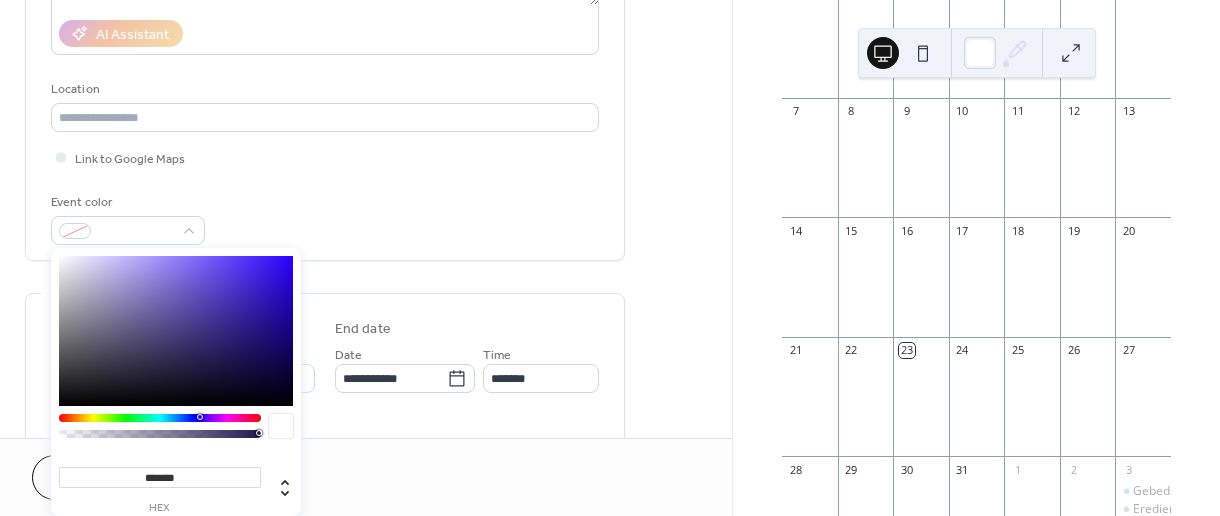 click at bounding box center (160, 418) 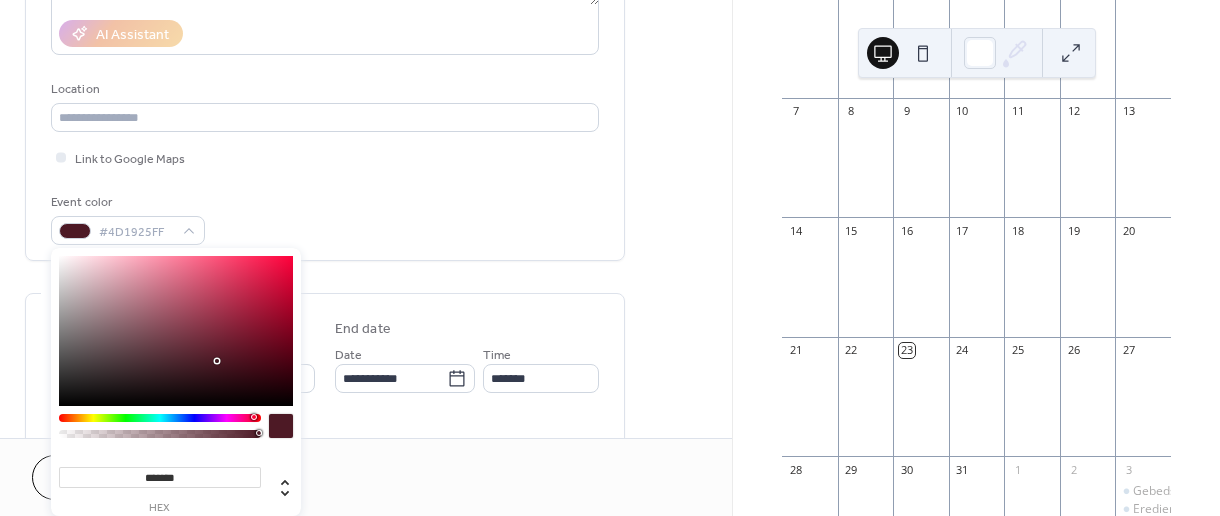 click at bounding box center [256, 417] 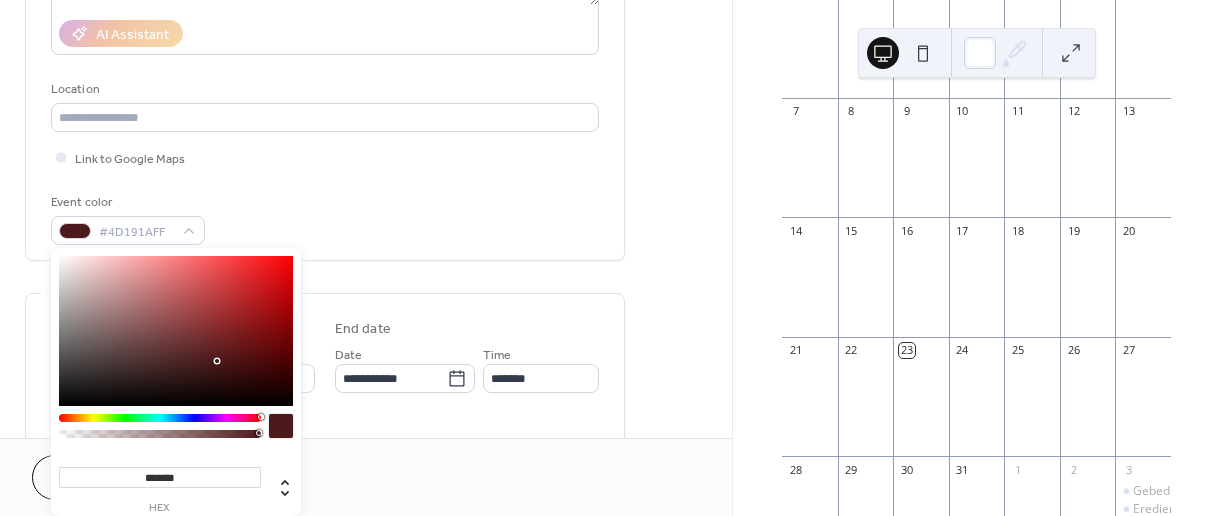drag, startPoint x: 255, startPoint y: 413, endPoint x: 268, endPoint y: 415, distance: 13.152946 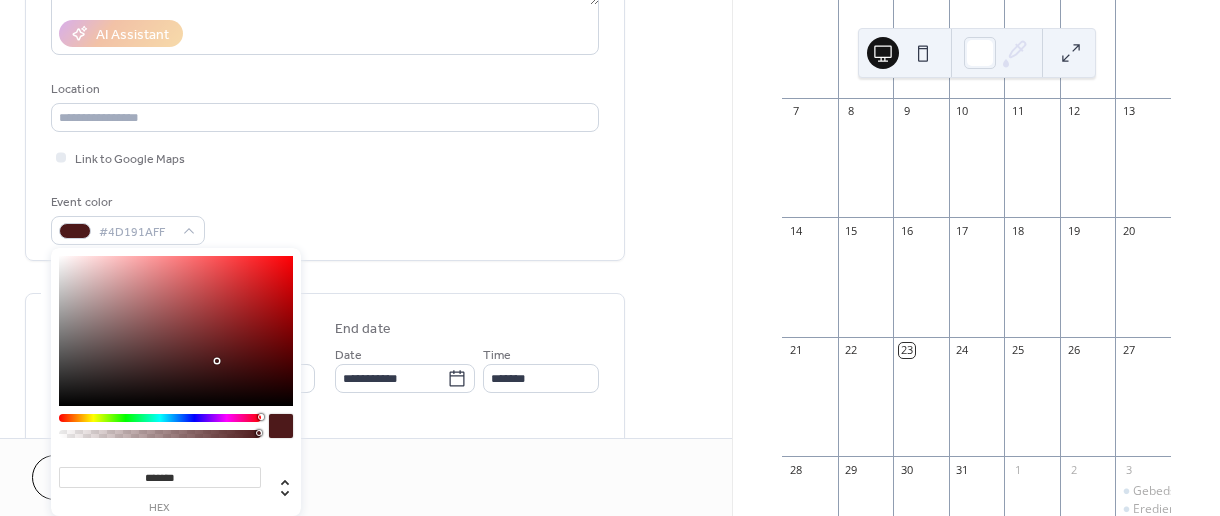 click at bounding box center [176, 431] 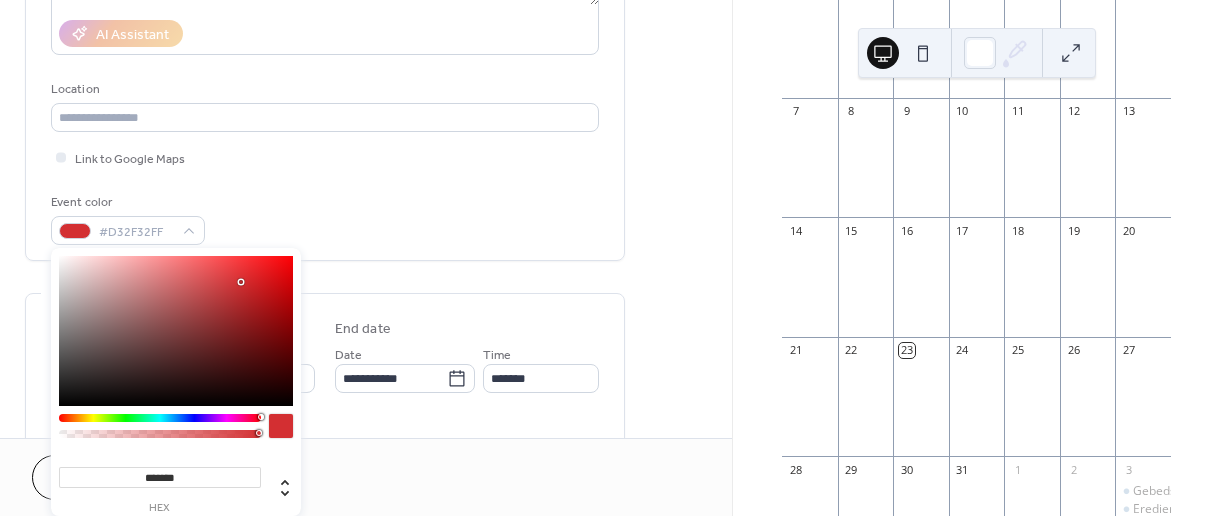 type on "*******" 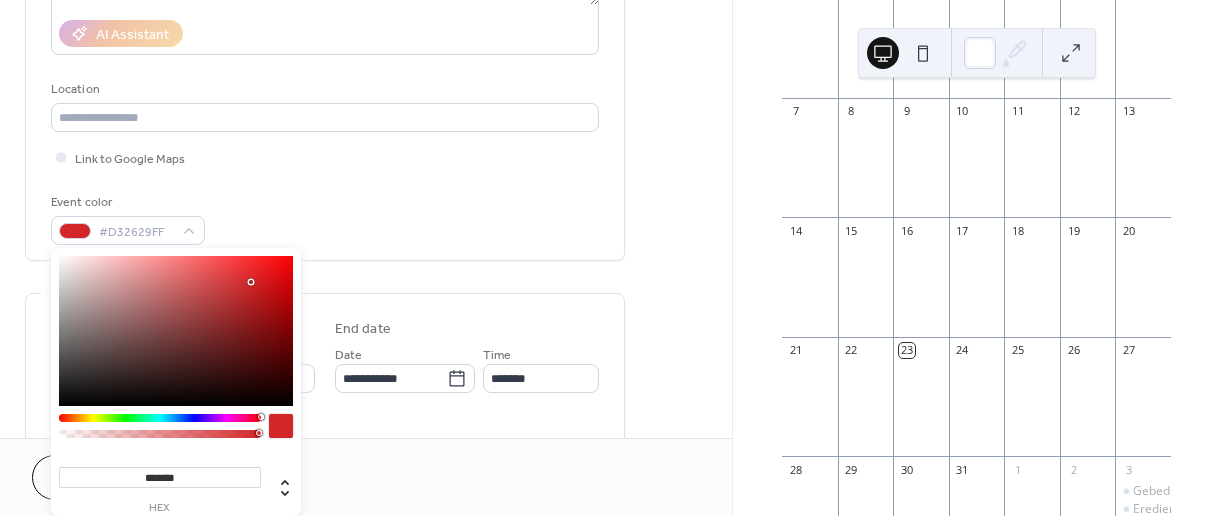 drag, startPoint x: 223, startPoint y: 358, endPoint x: 251, endPoint y: 282, distance: 80.99383 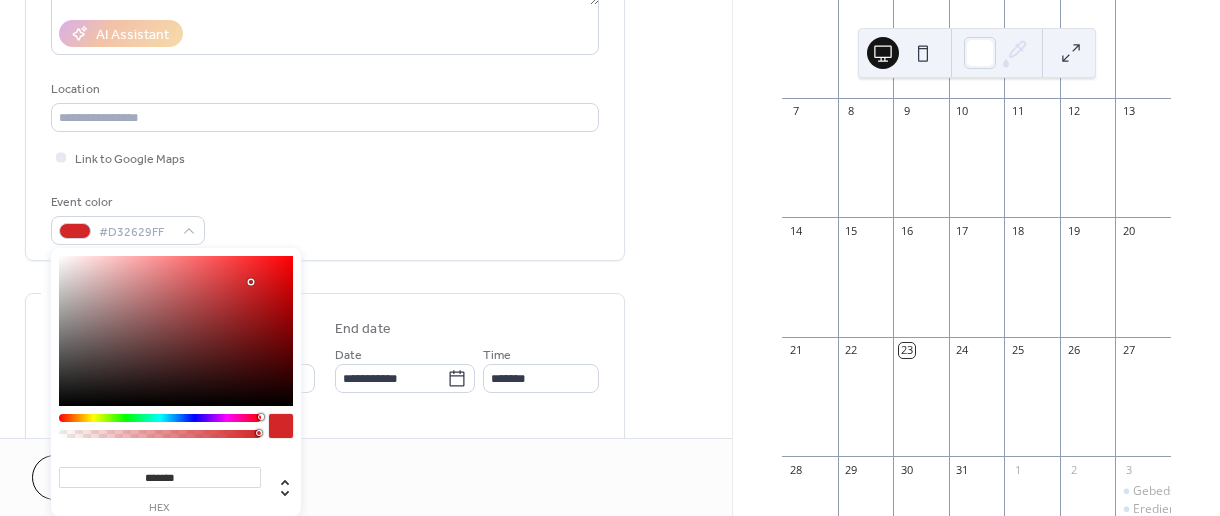 click at bounding box center (176, 331) 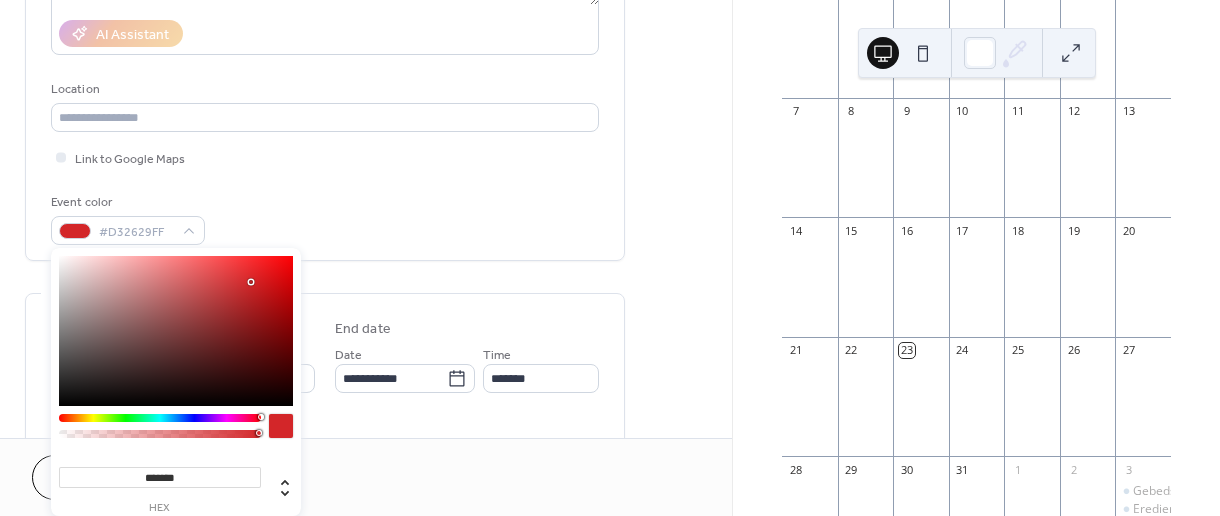 click on "Event color #D32629FF" at bounding box center (325, 218) 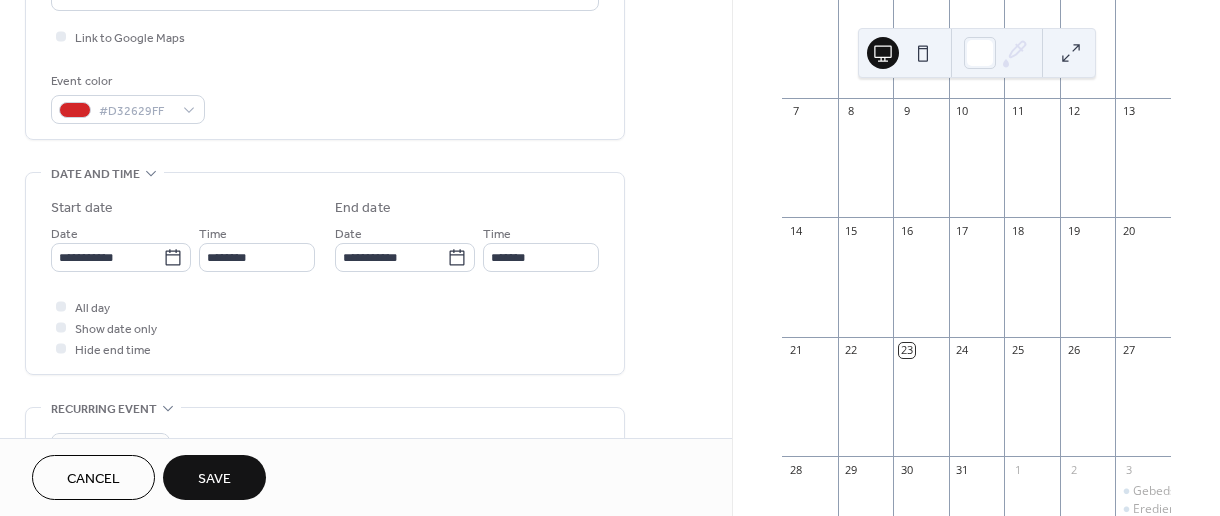 scroll, scrollTop: 477, scrollLeft: 0, axis: vertical 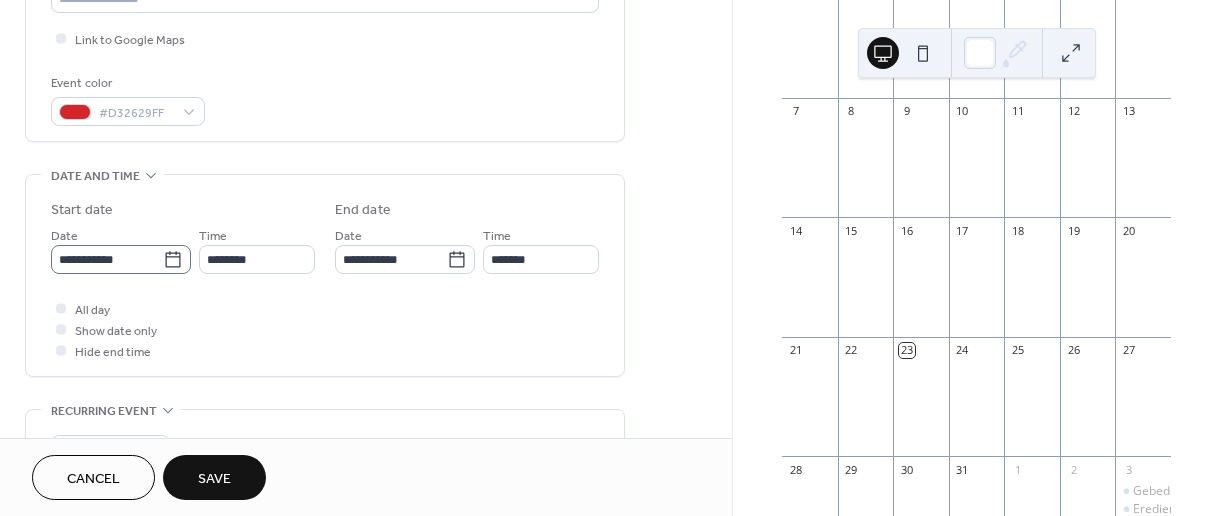 click 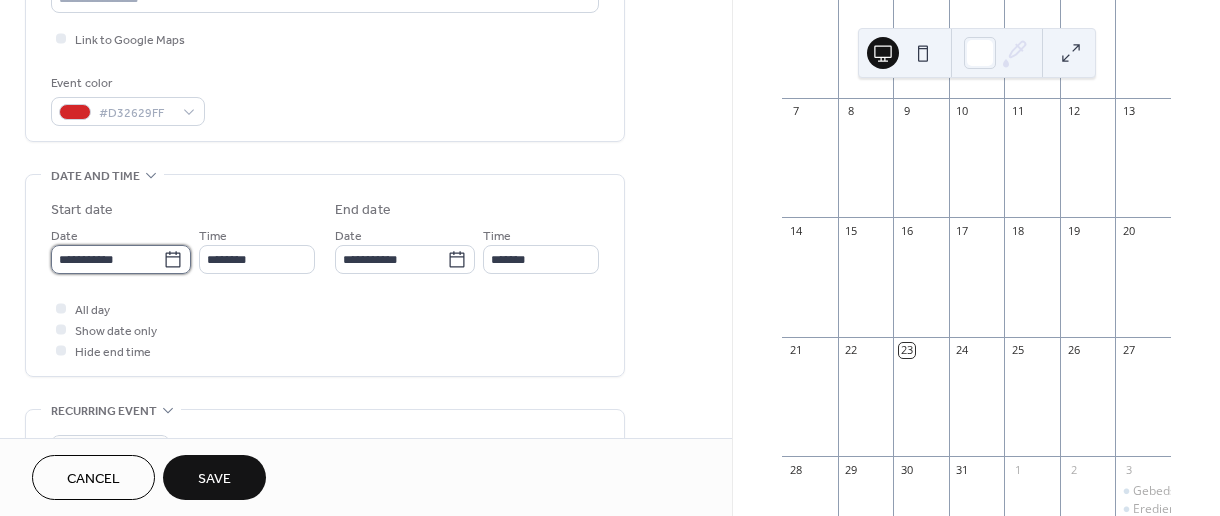 click on "**********" at bounding box center (107, 259) 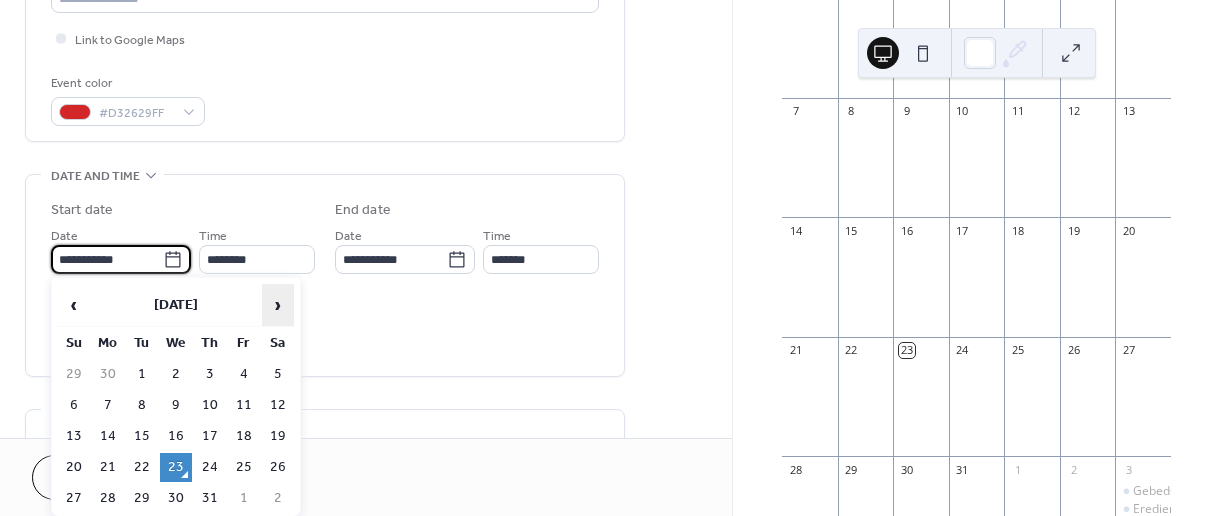 click on "›" at bounding box center [278, 305] 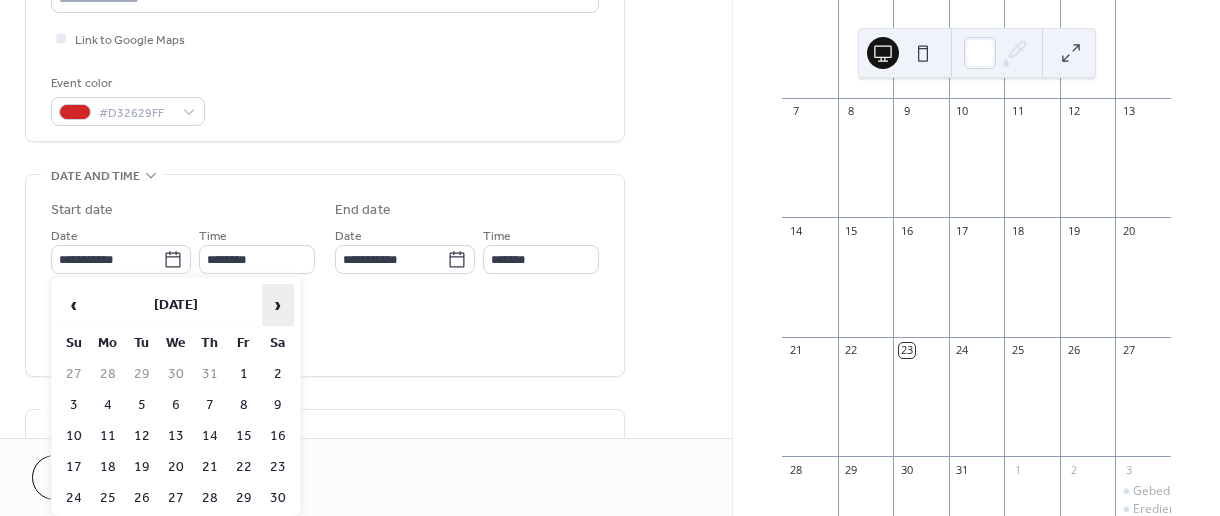 click on "›" at bounding box center [278, 305] 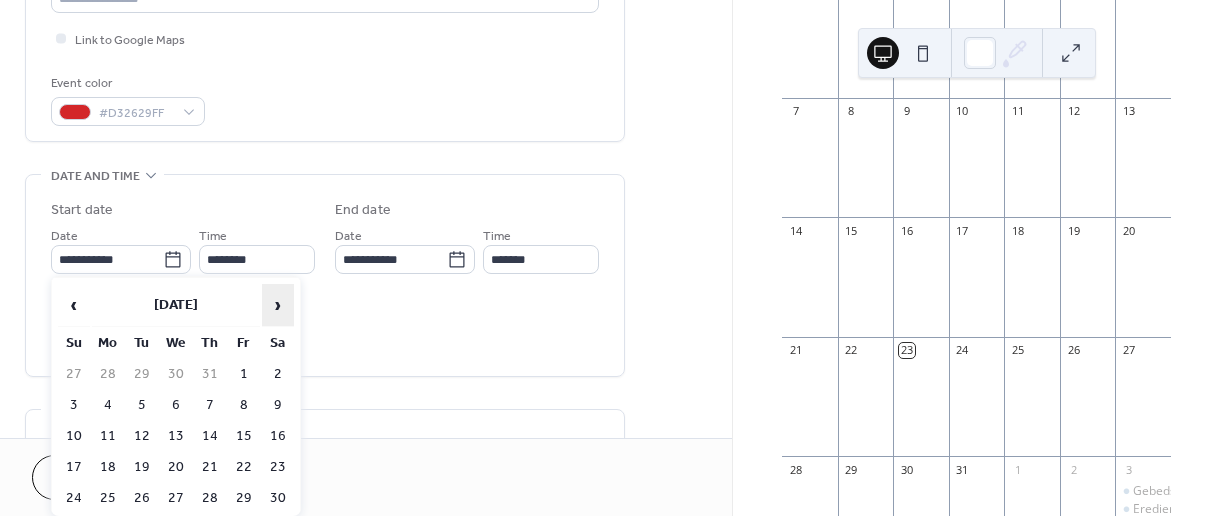 click on "›" at bounding box center (278, 305) 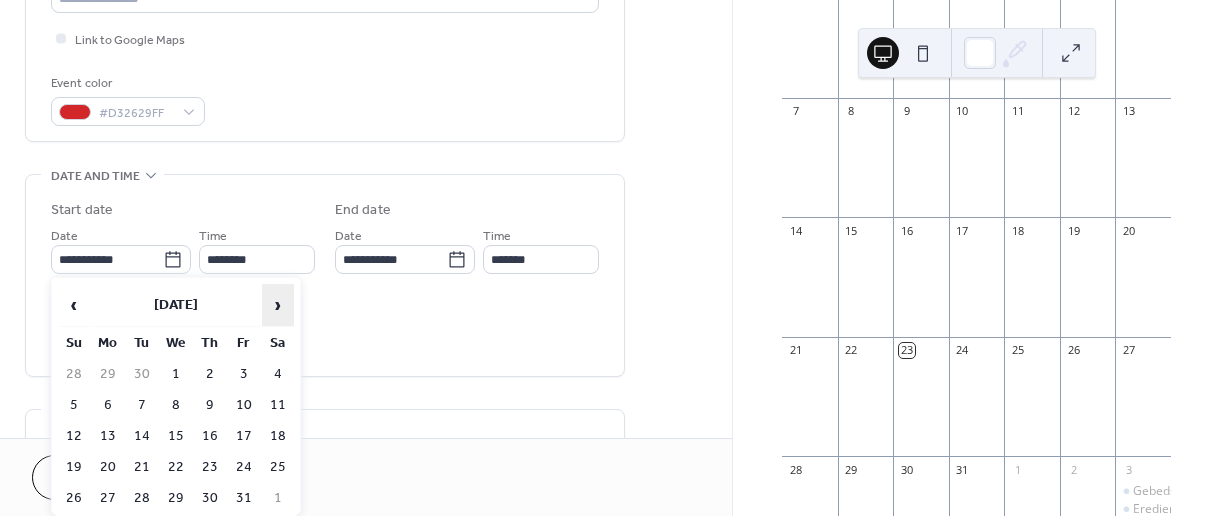 click on "›" at bounding box center [278, 305] 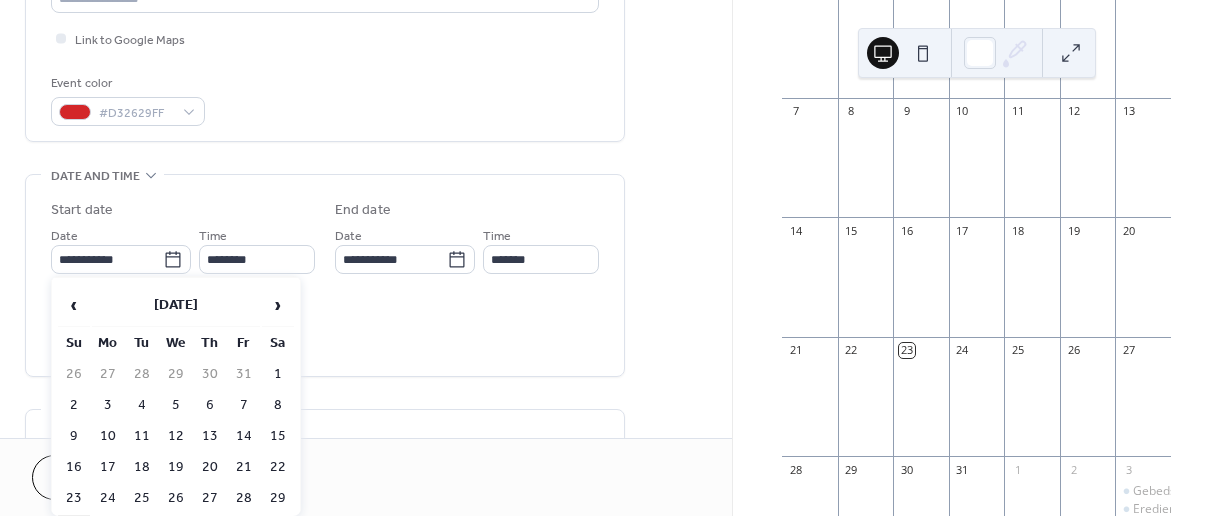 click on "30" at bounding box center [74, 529] 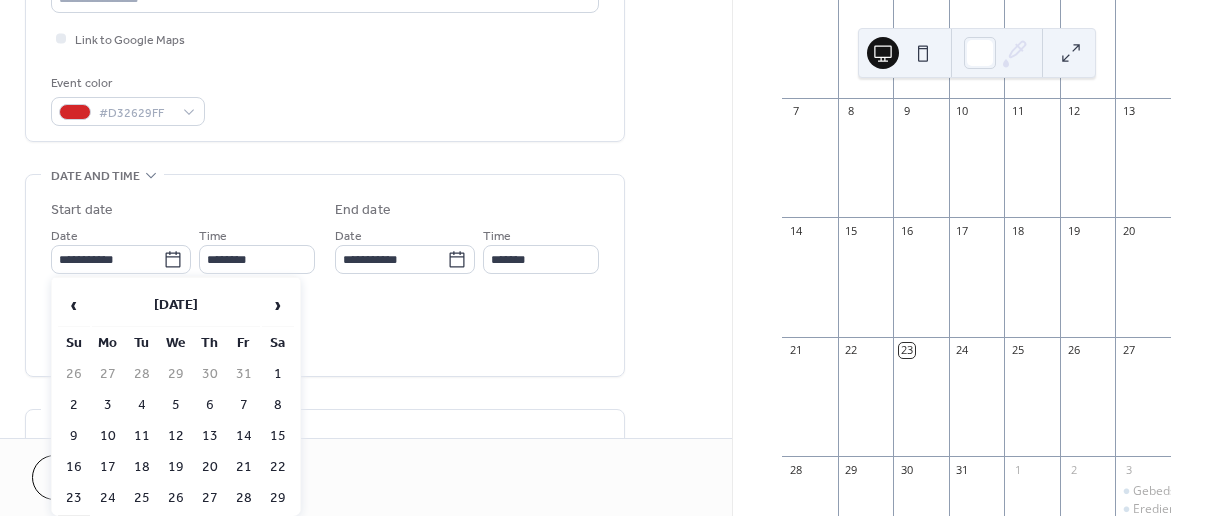 type on "**********" 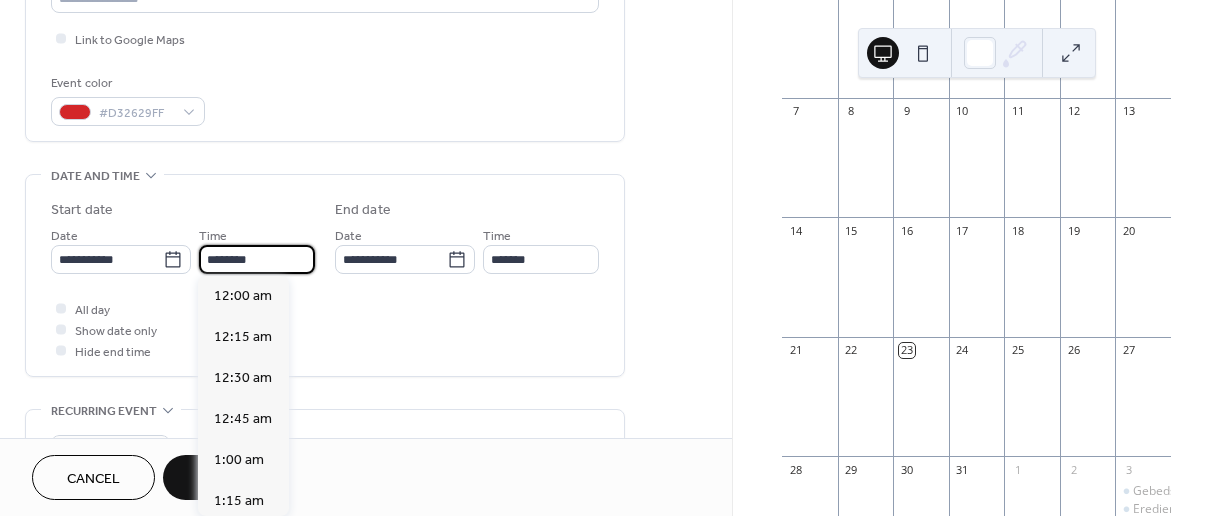 click on "********" at bounding box center (257, 259) 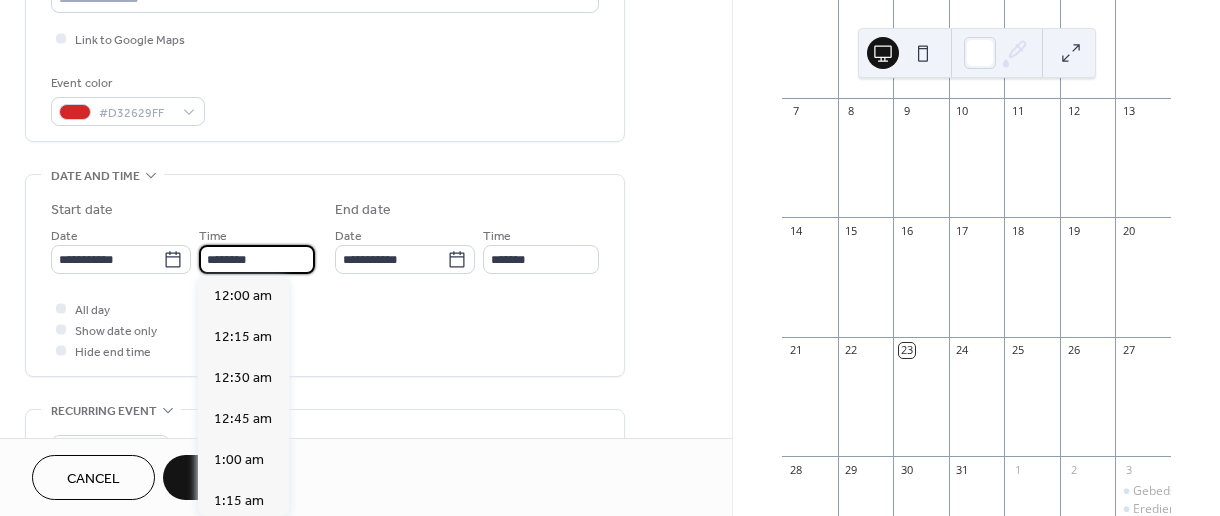 scroll, scrollTop: 1944, scrollLeft: 0, axis: vertical 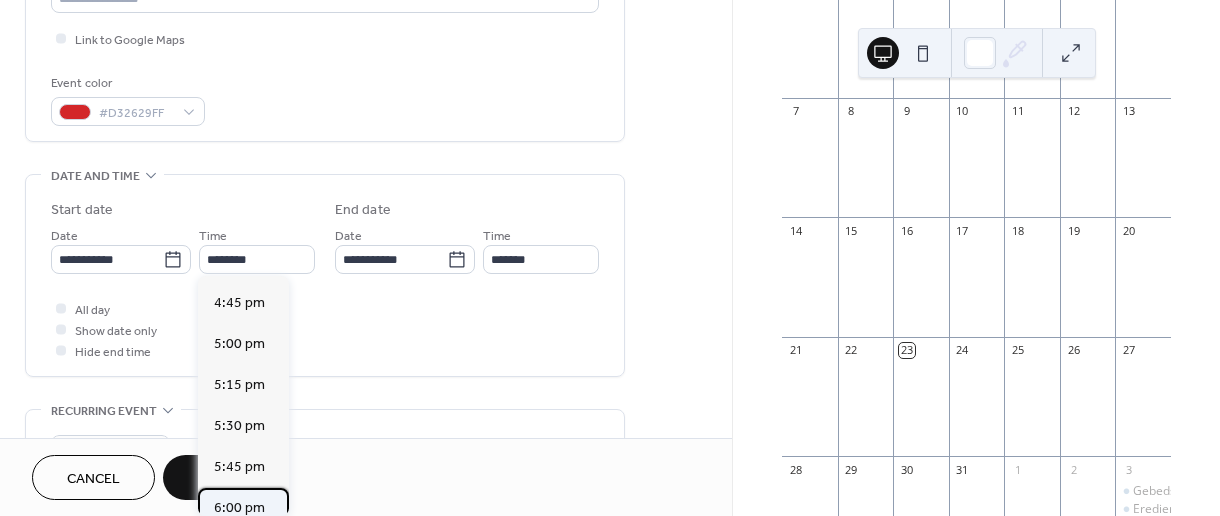 click on "6:00 pm" at bounding box center [239, 508] 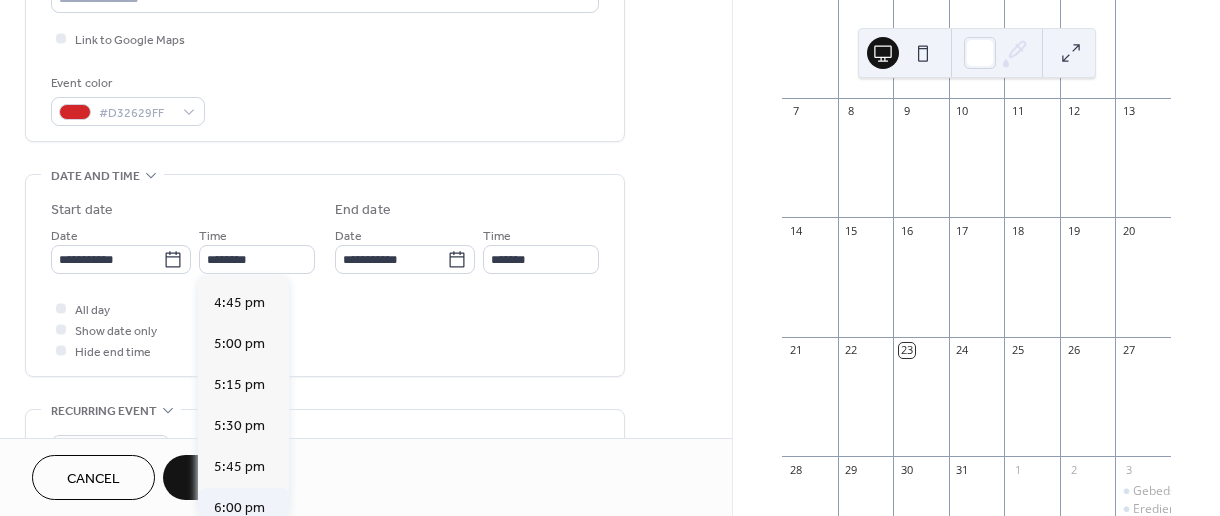 type on "*******" 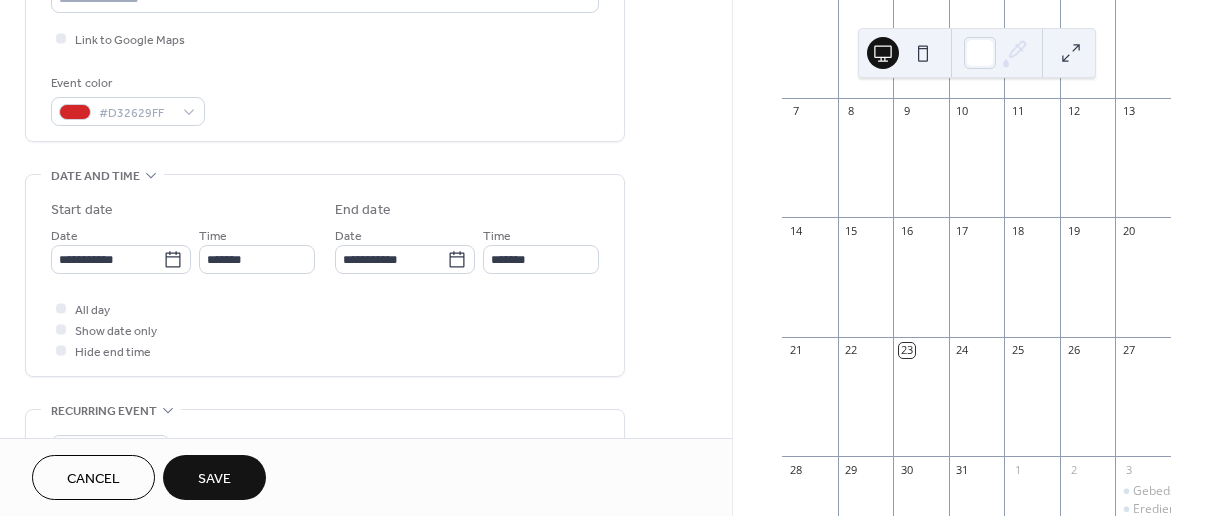 click on "Save" at bounding box center (214, 477) 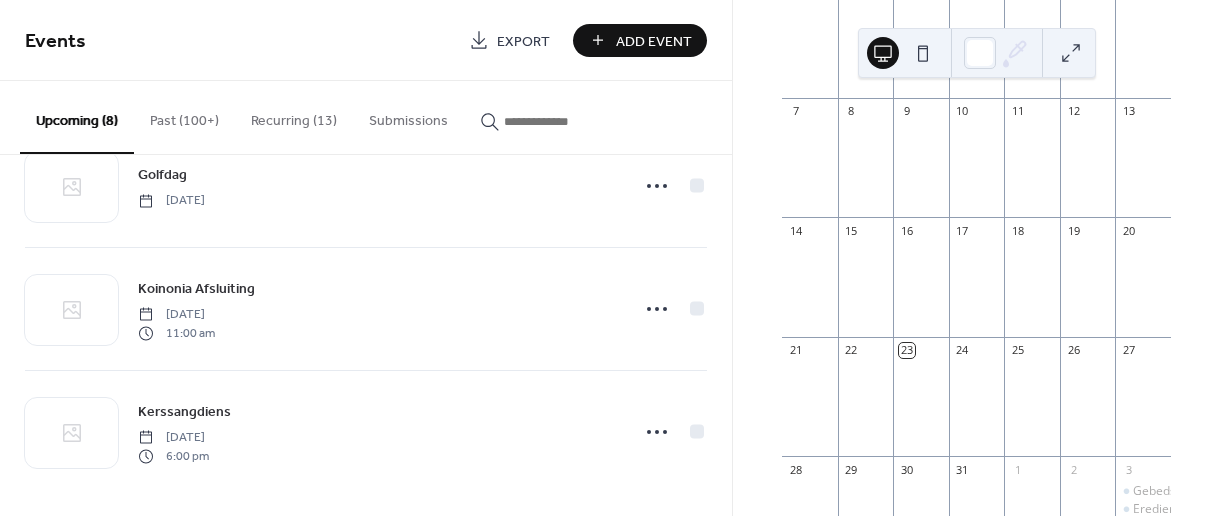 scroll, scrollTop: 677, scrollLeft: 0, axis: vertical 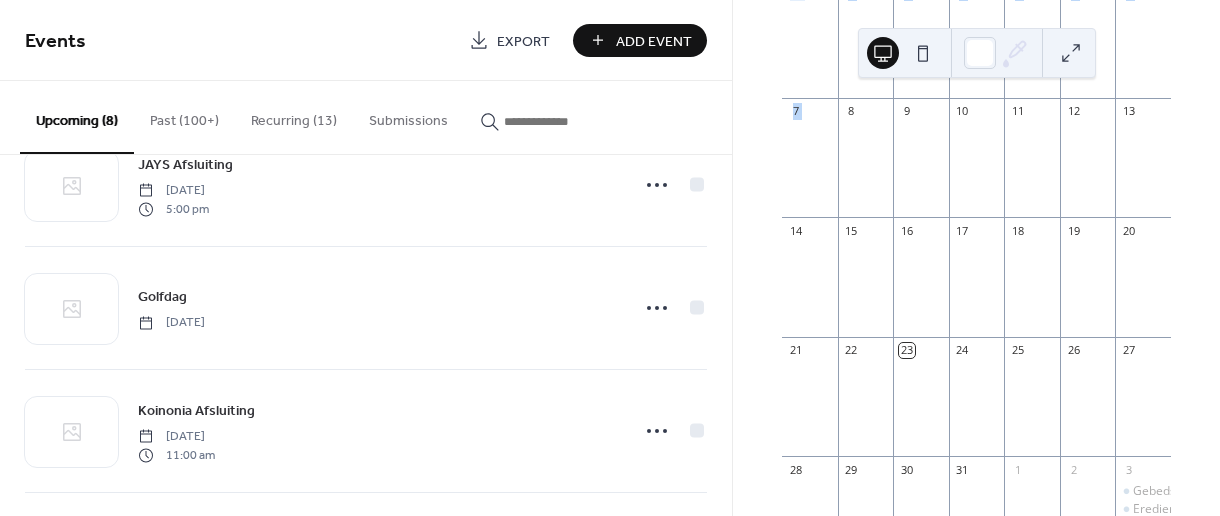 drag, startPoint x: 726, startPoint y: 471, endPoint x: 766, endPoint y: 158, distance: 315.54556 